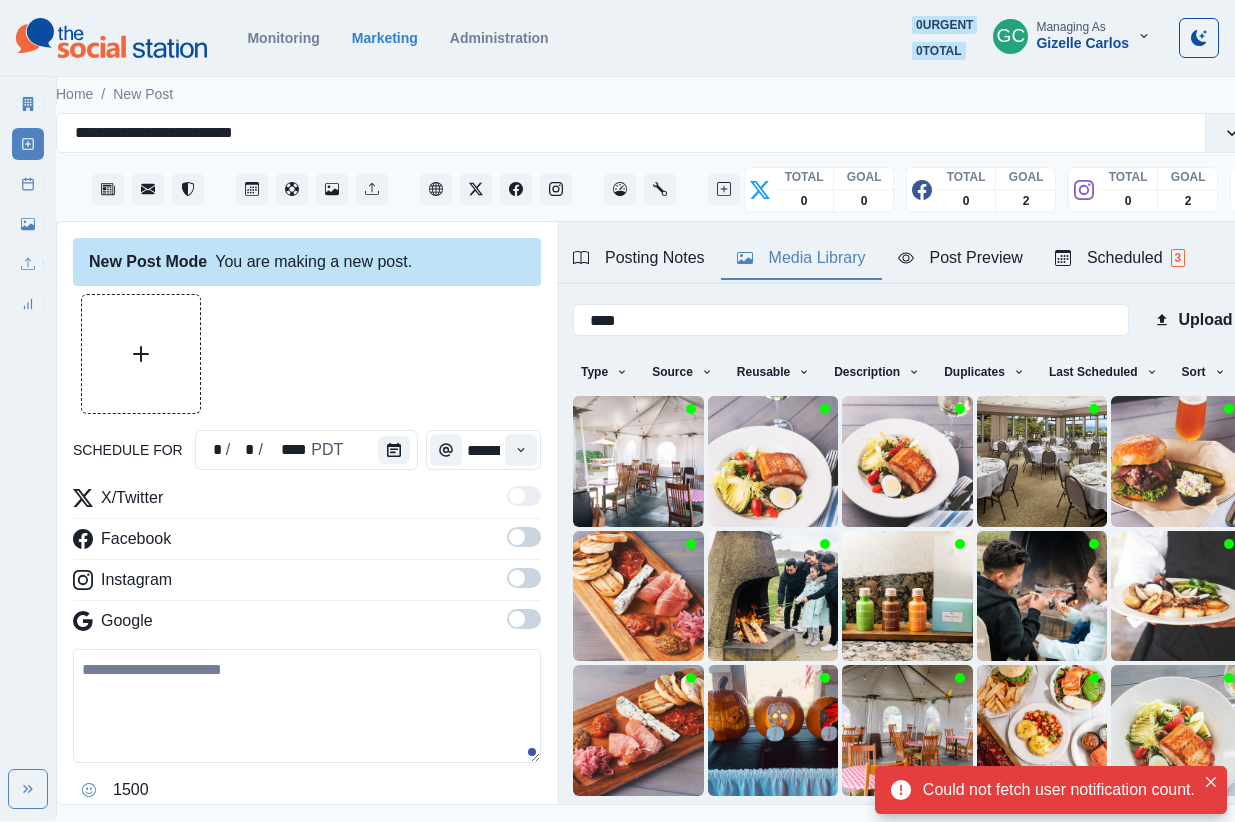 scroll, scrollTop: 0, scrollLeft: 17, axis: horizontal 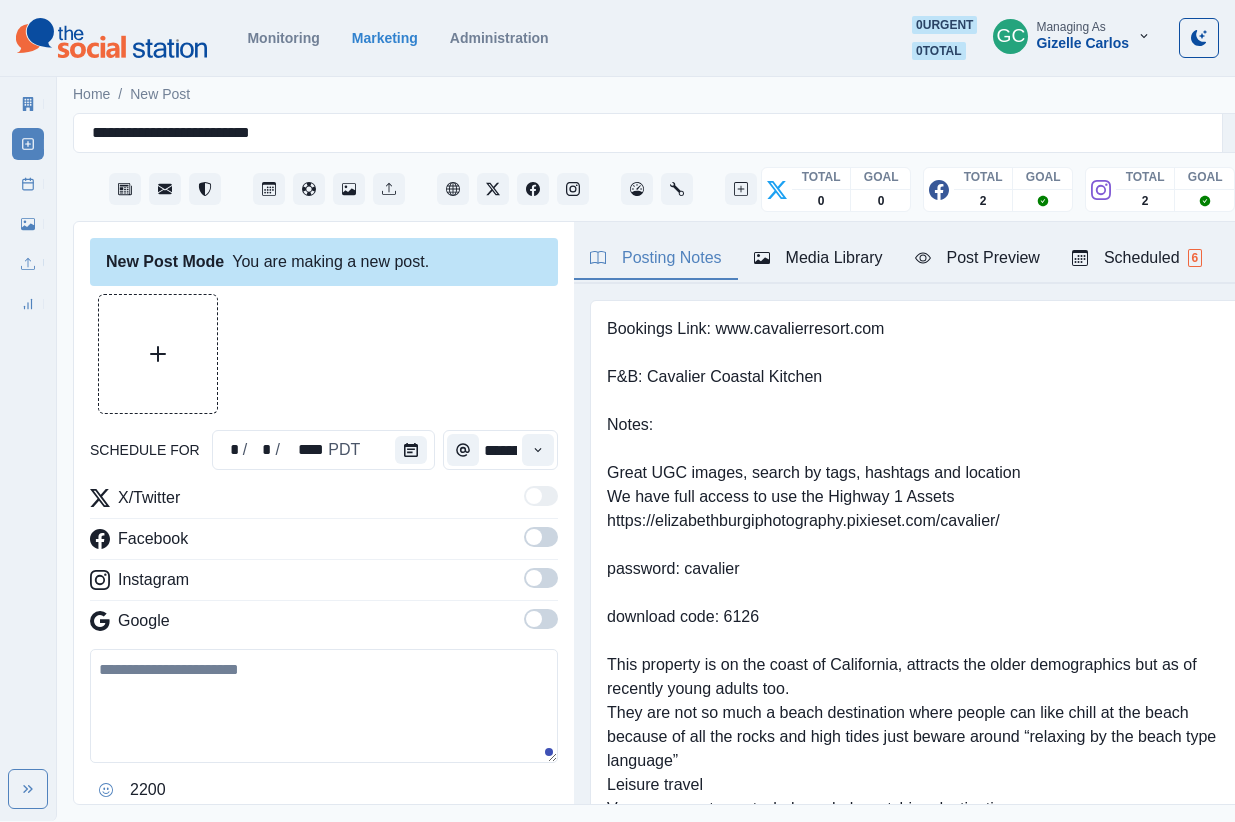 drag, startPoint x: 1184, startPoint y: 400, endPoint x: 1231, endPoint y: 379, distance: 51.47815 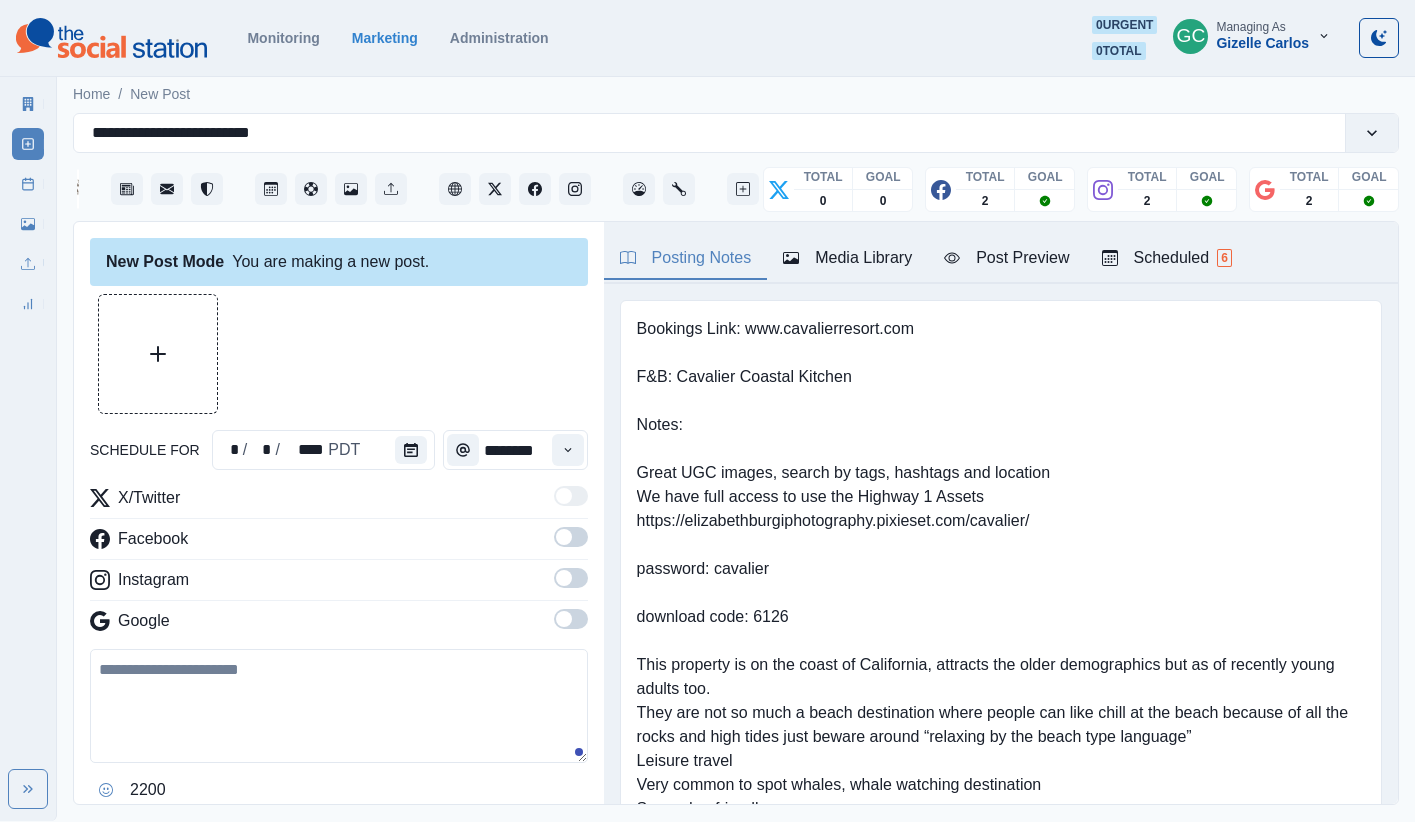 drag, startPoint x: 1193, startPoint y: 261, endPoint x: 1078, endPoint y: 325, distance: 131.60927 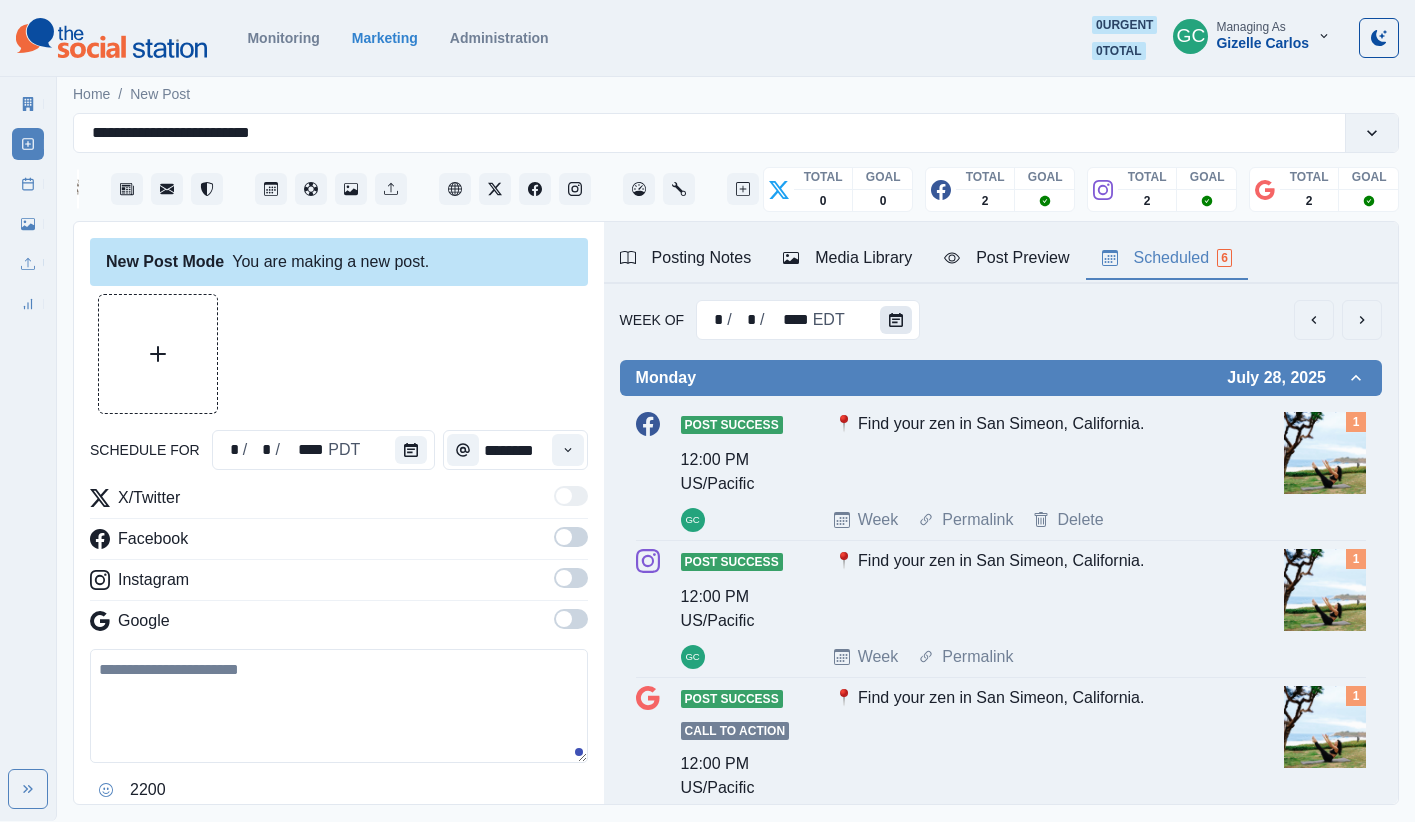 click at bounding box center [896, 320] 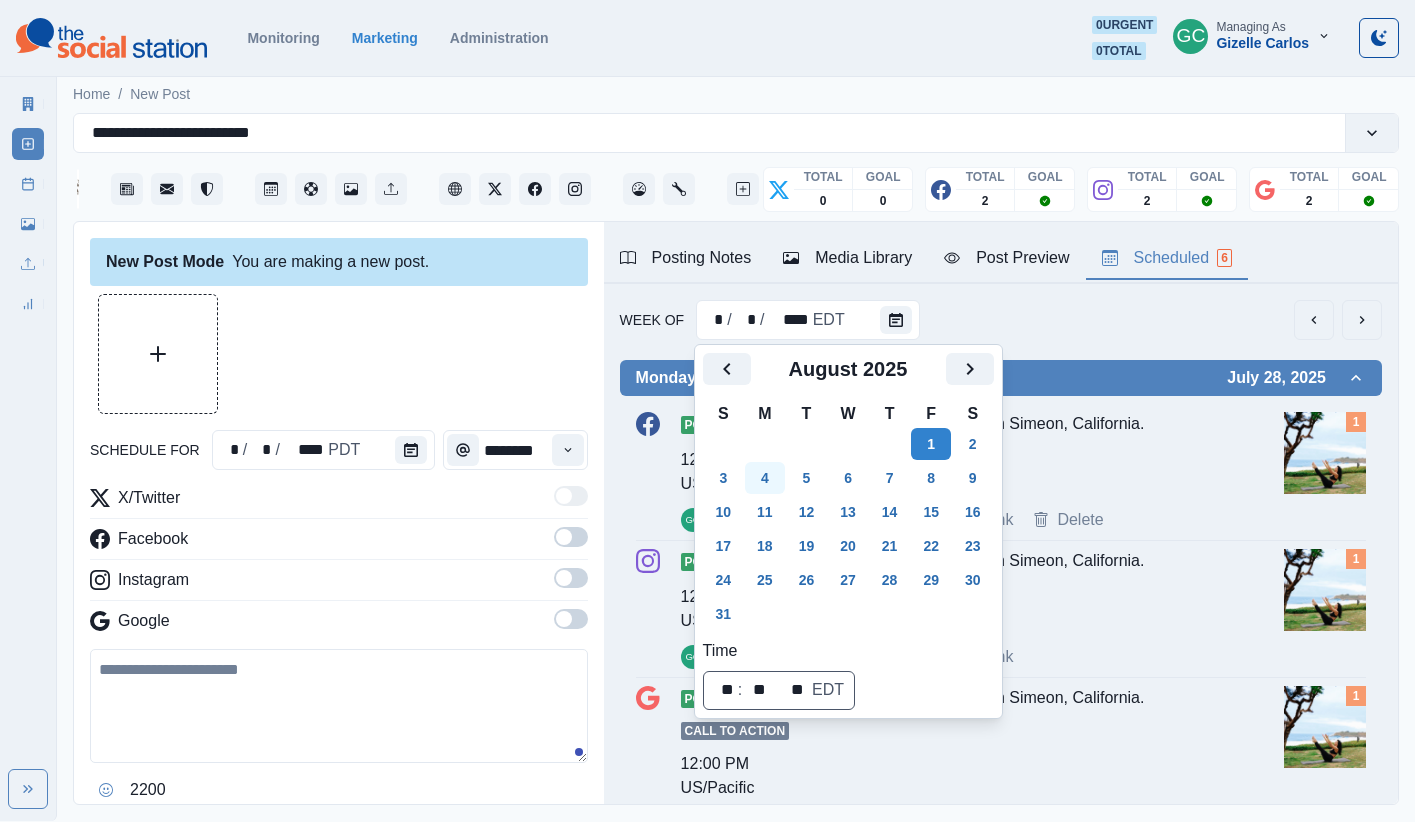 click on "4" at bounding box center (765, 478) 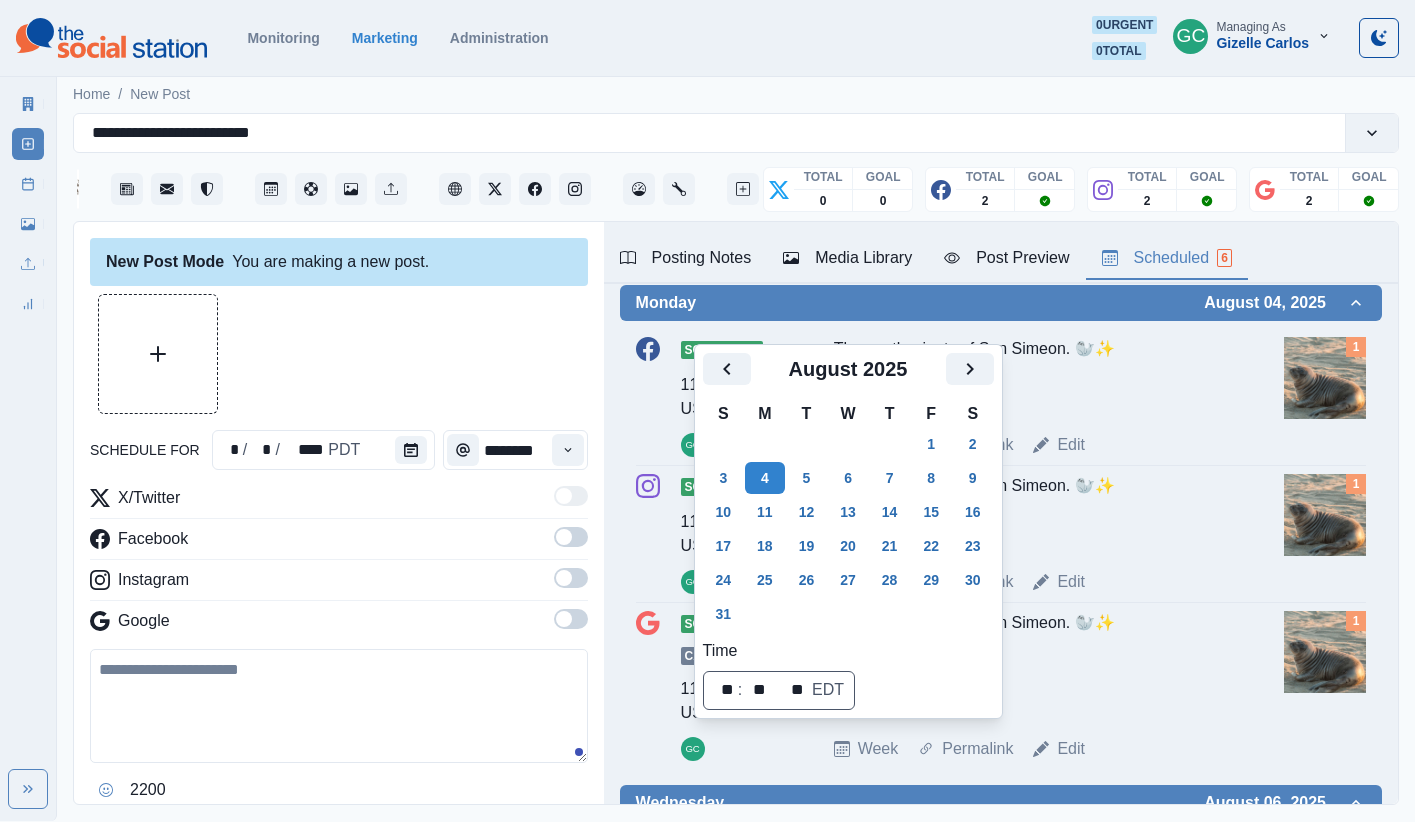 scroll, scrollTop: 0, scrollLeft: 0, axis: both 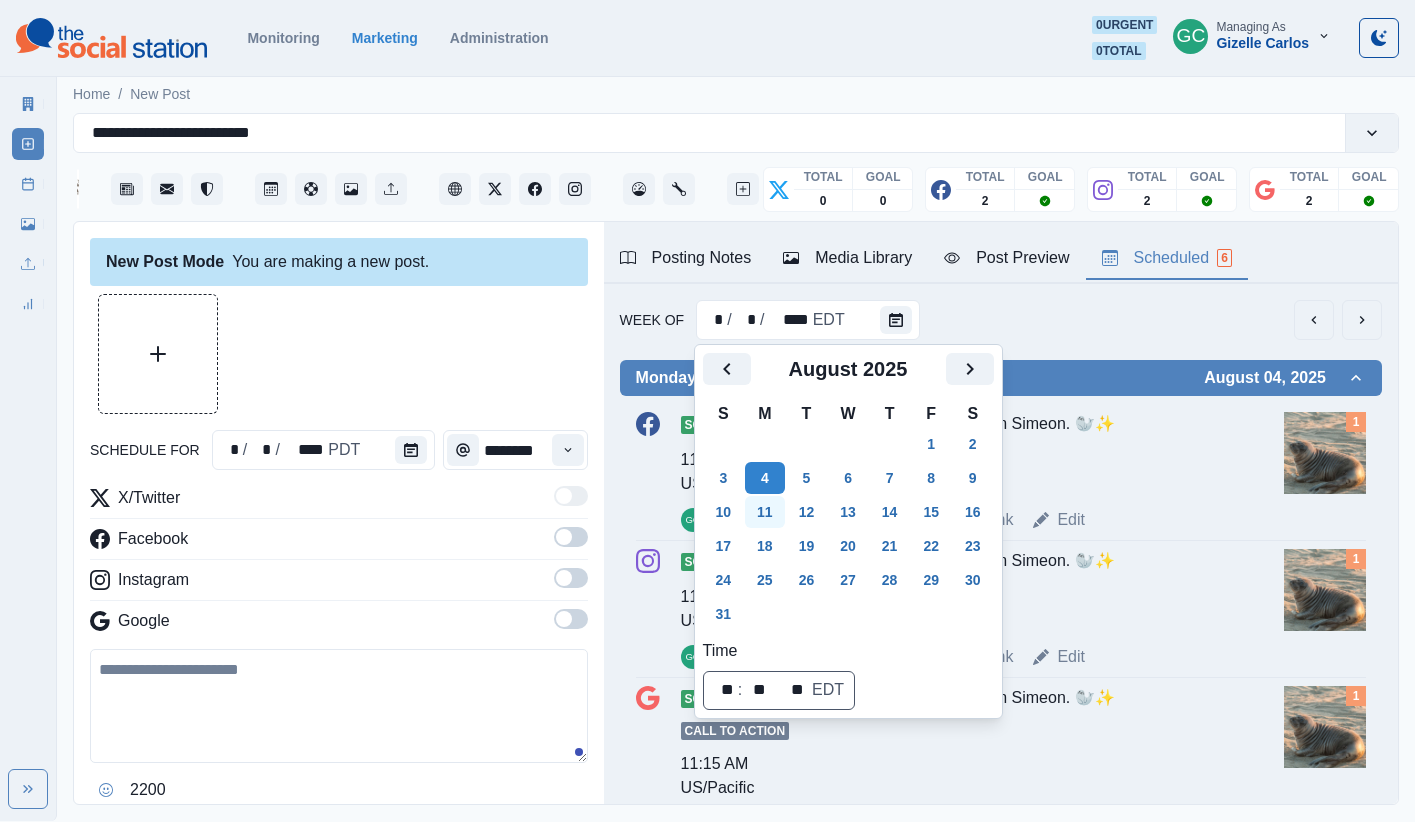 click on "11" at bounding box center (765, 512) 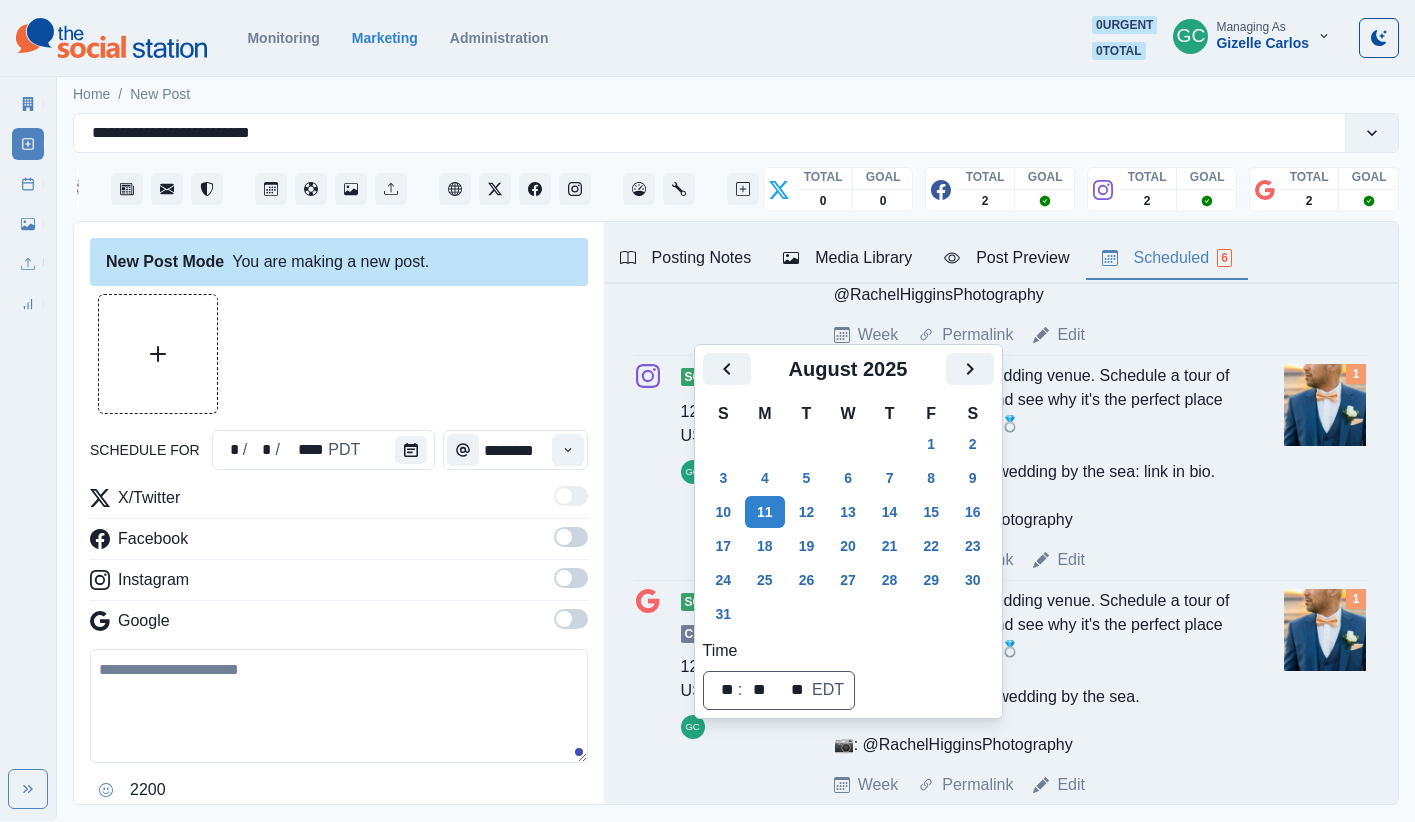 scroll, scrollTop: 0, scrollLeft: 0, axis: both 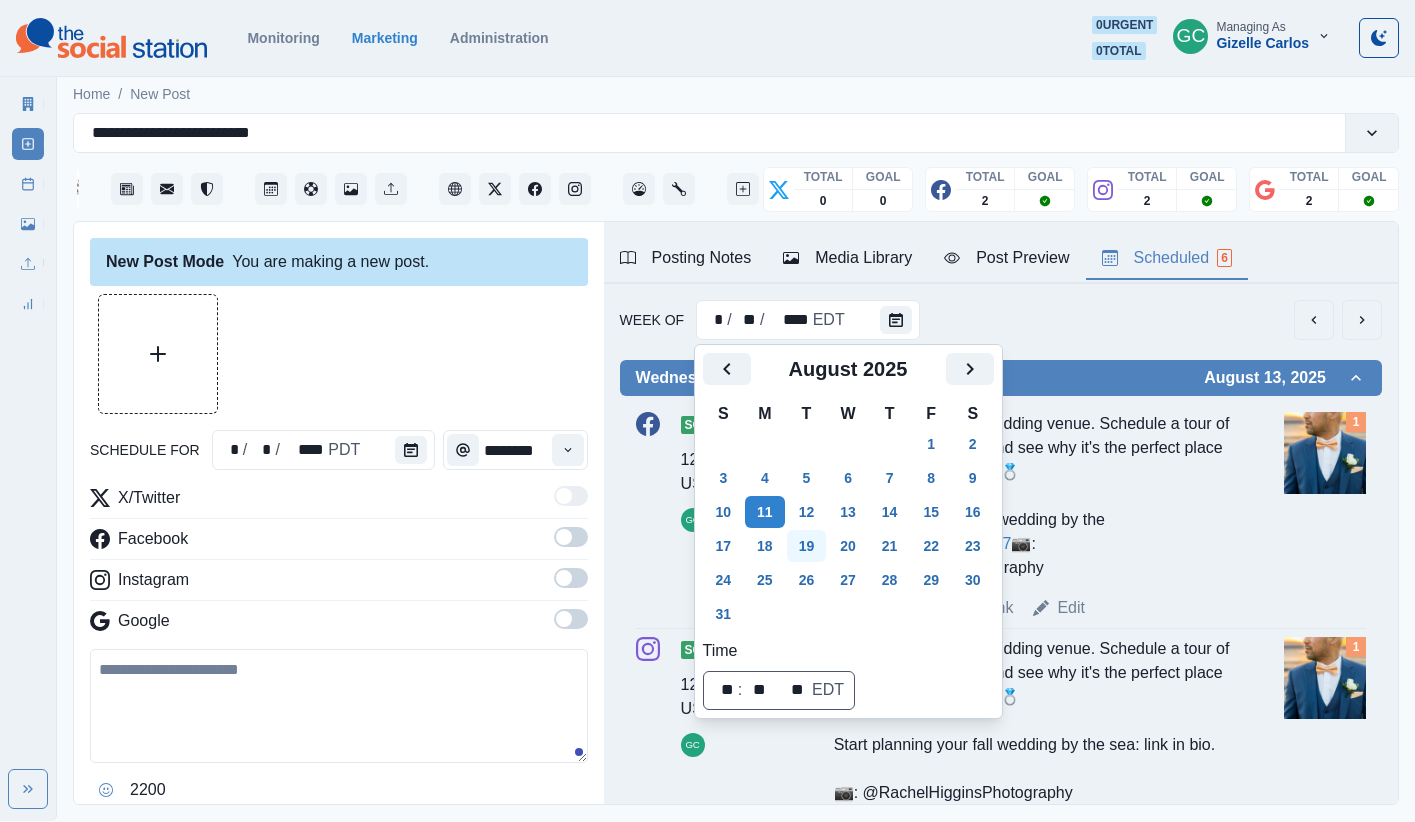 click on "19" at bounding box center [807, 546] 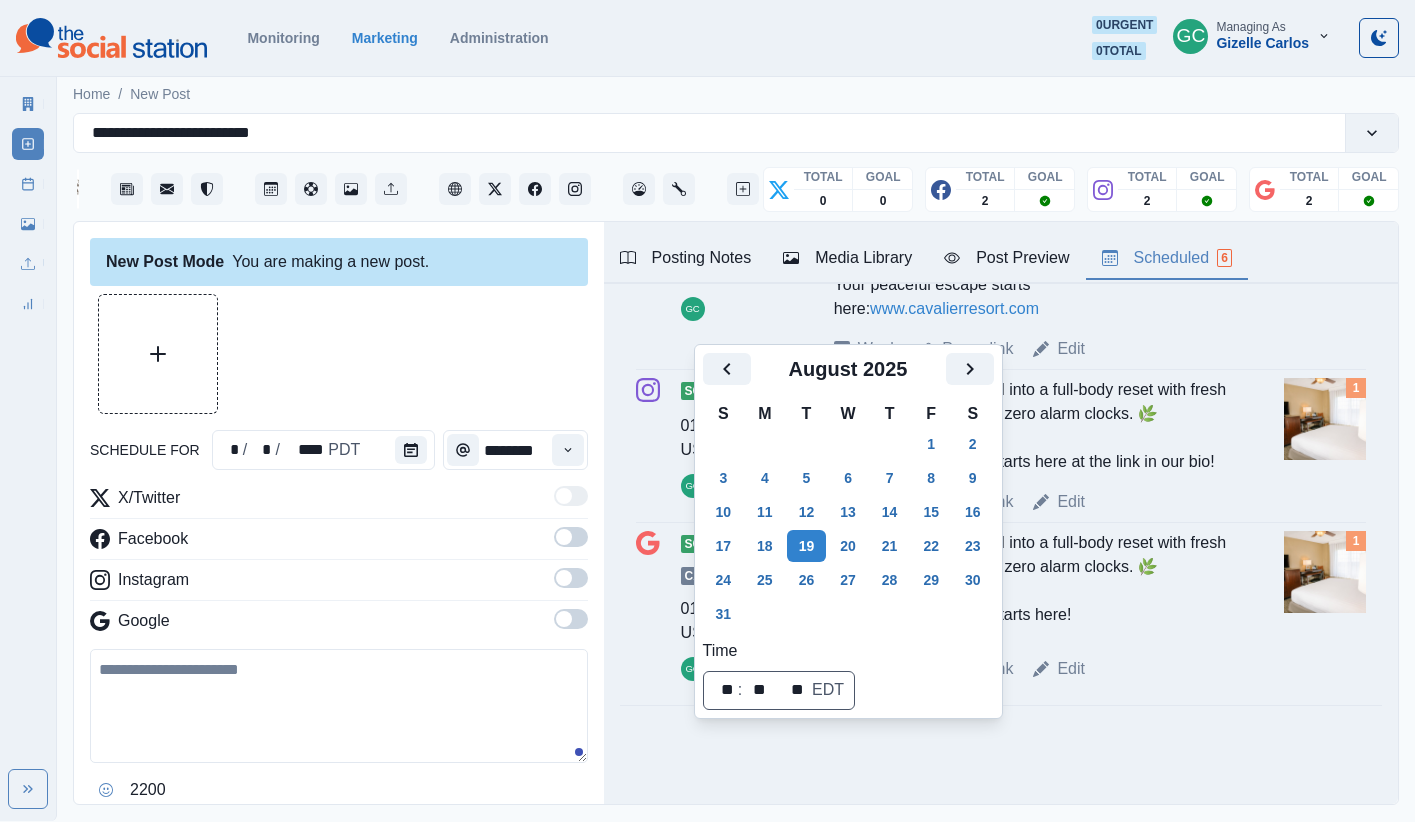 scroll, scrollTop: 0, scrollLeft: 0, axis: both 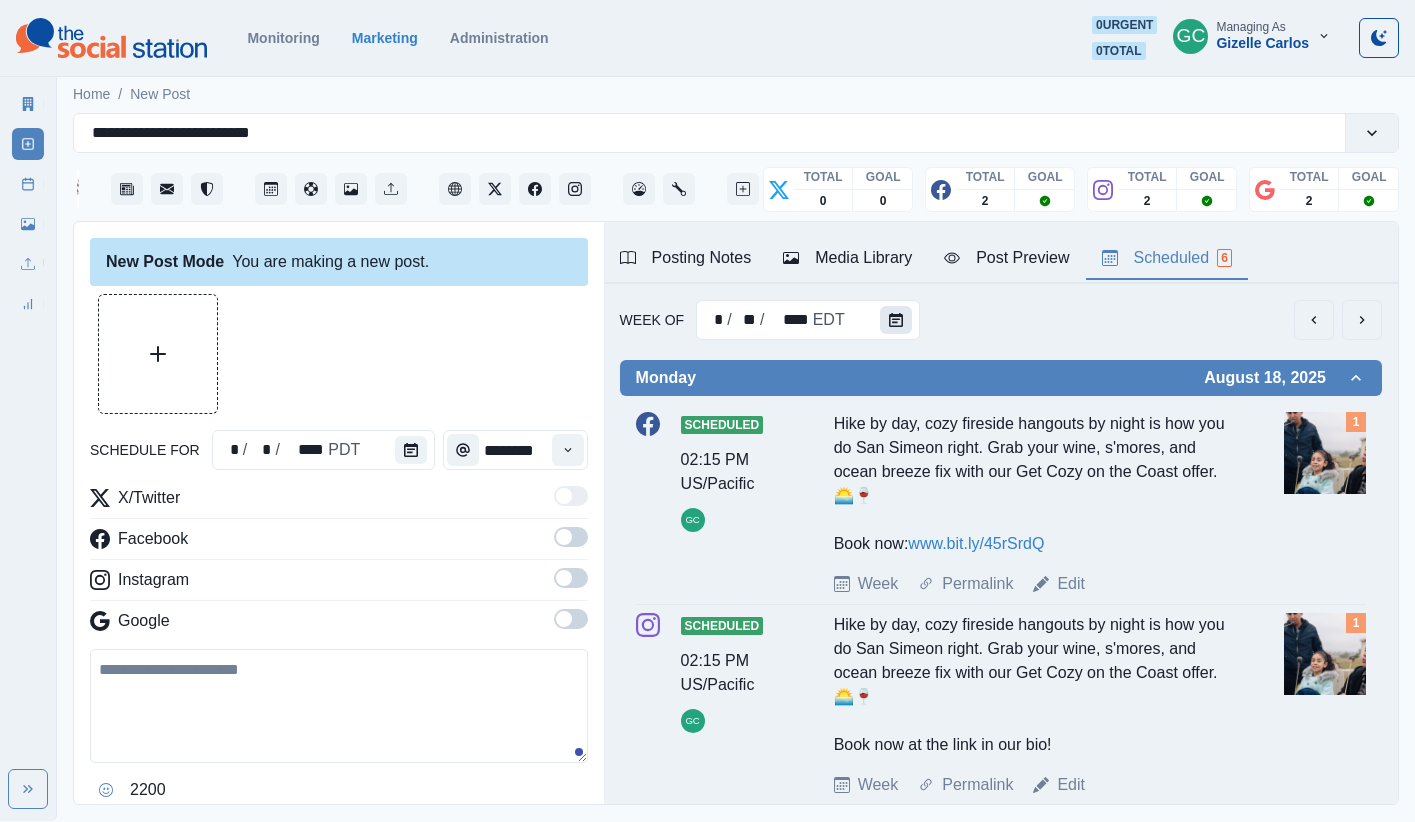 click 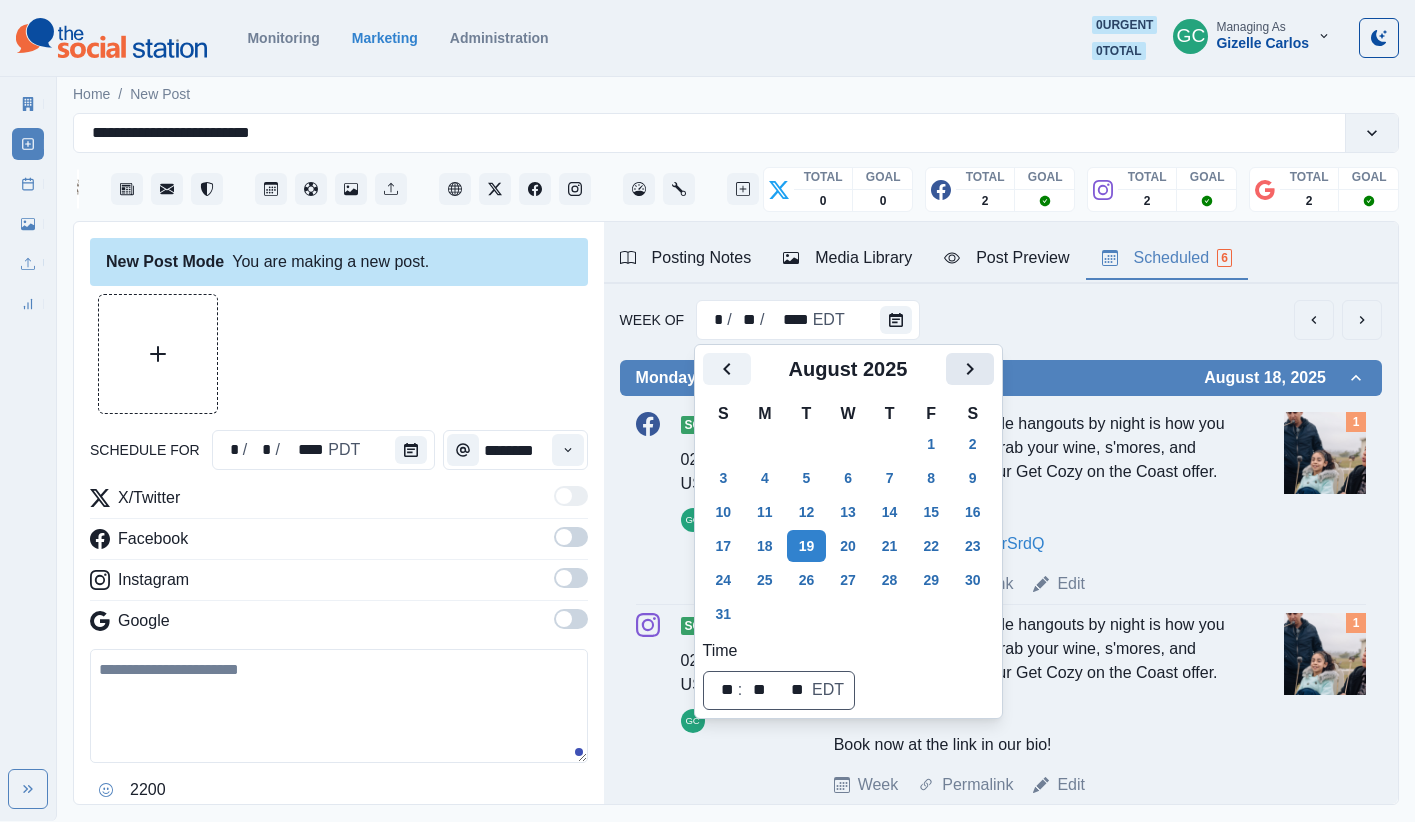 click at bounding box center [970, 369] 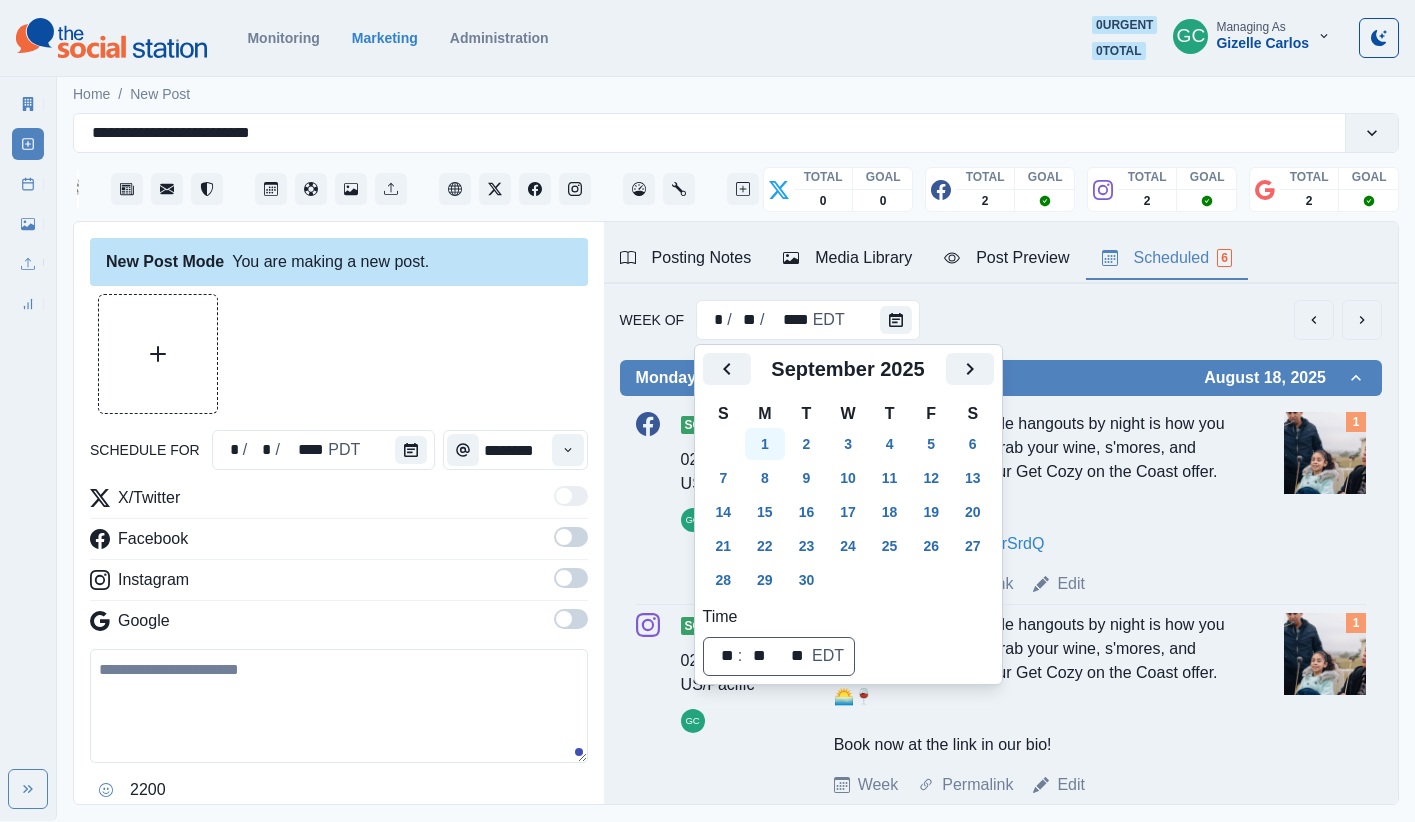 click on "1" at bounding box center (765, 444) 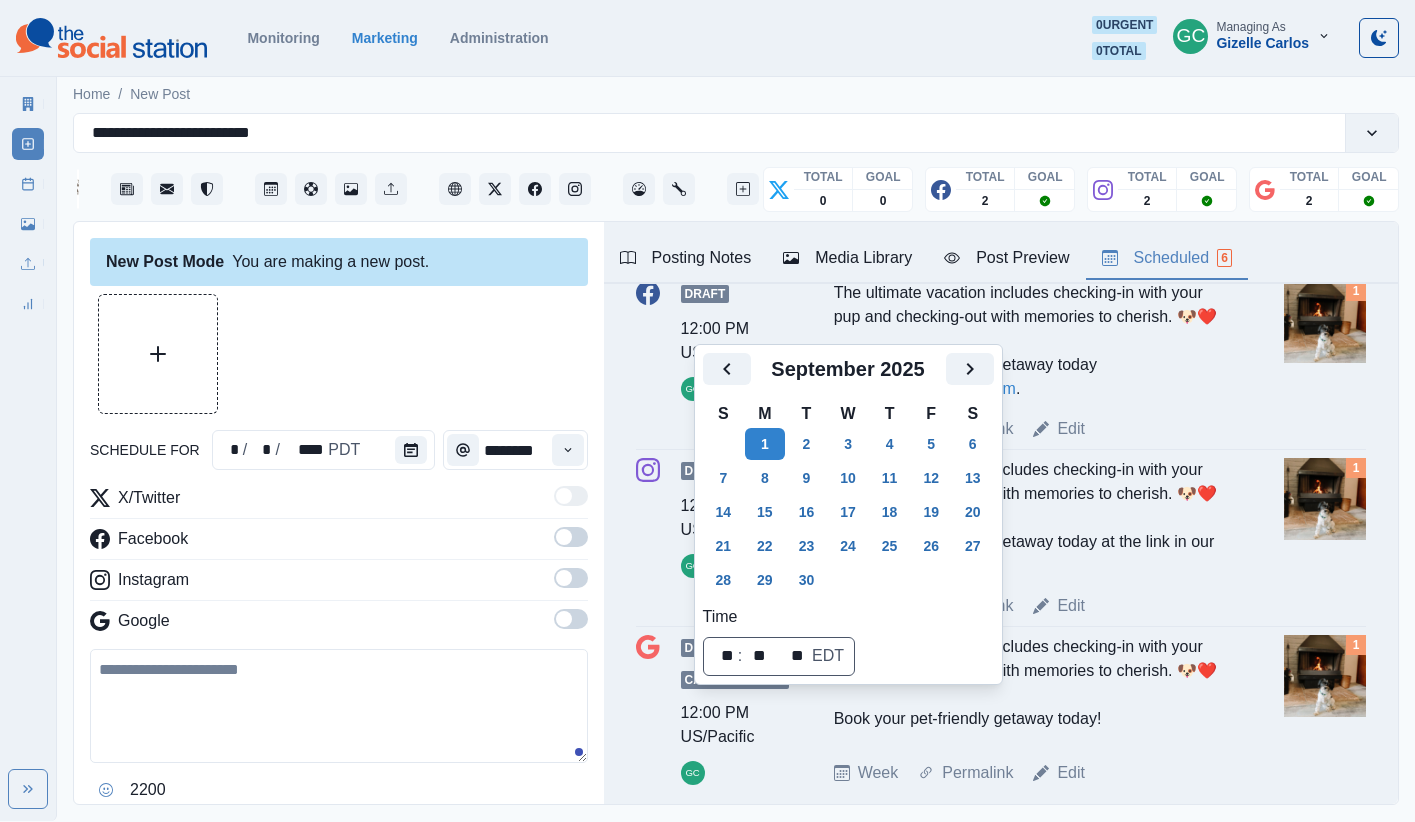 scroll, scrollTop: 735, scrollLeft: 0, axis: vertical 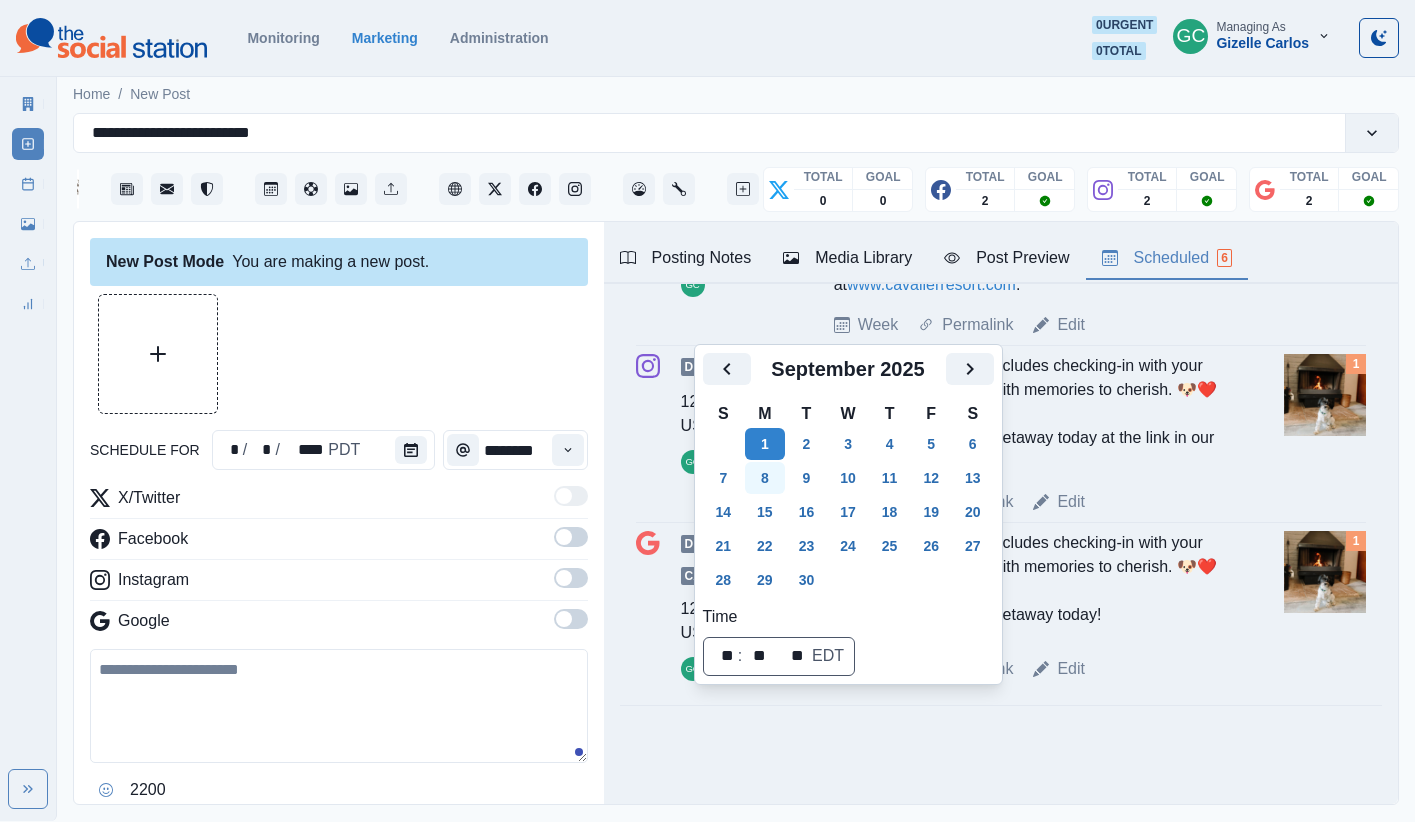 click on "8" at bounding box center (765, 478) 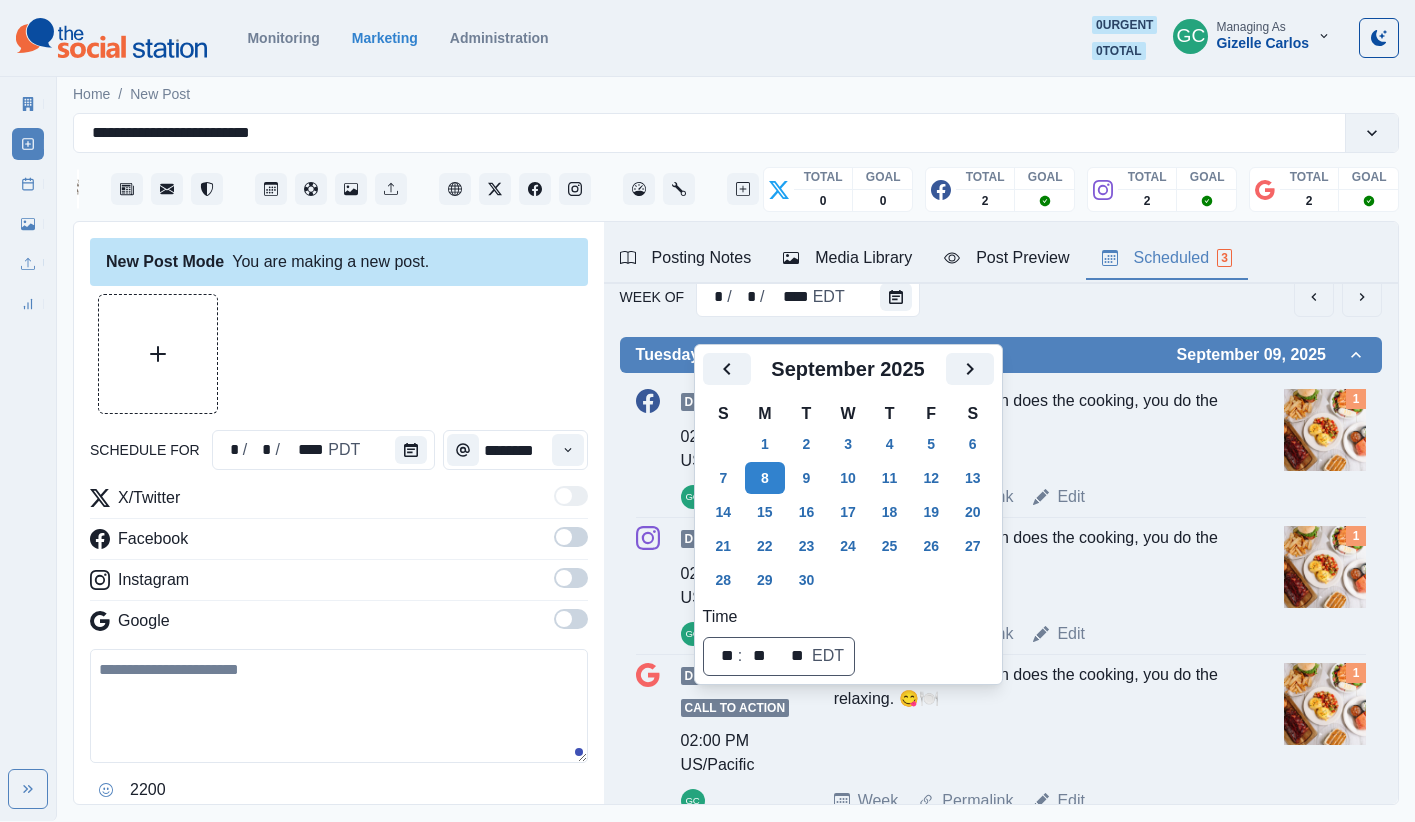 scroll, scrollTop: 0, scrollLeft: 0, axis: both 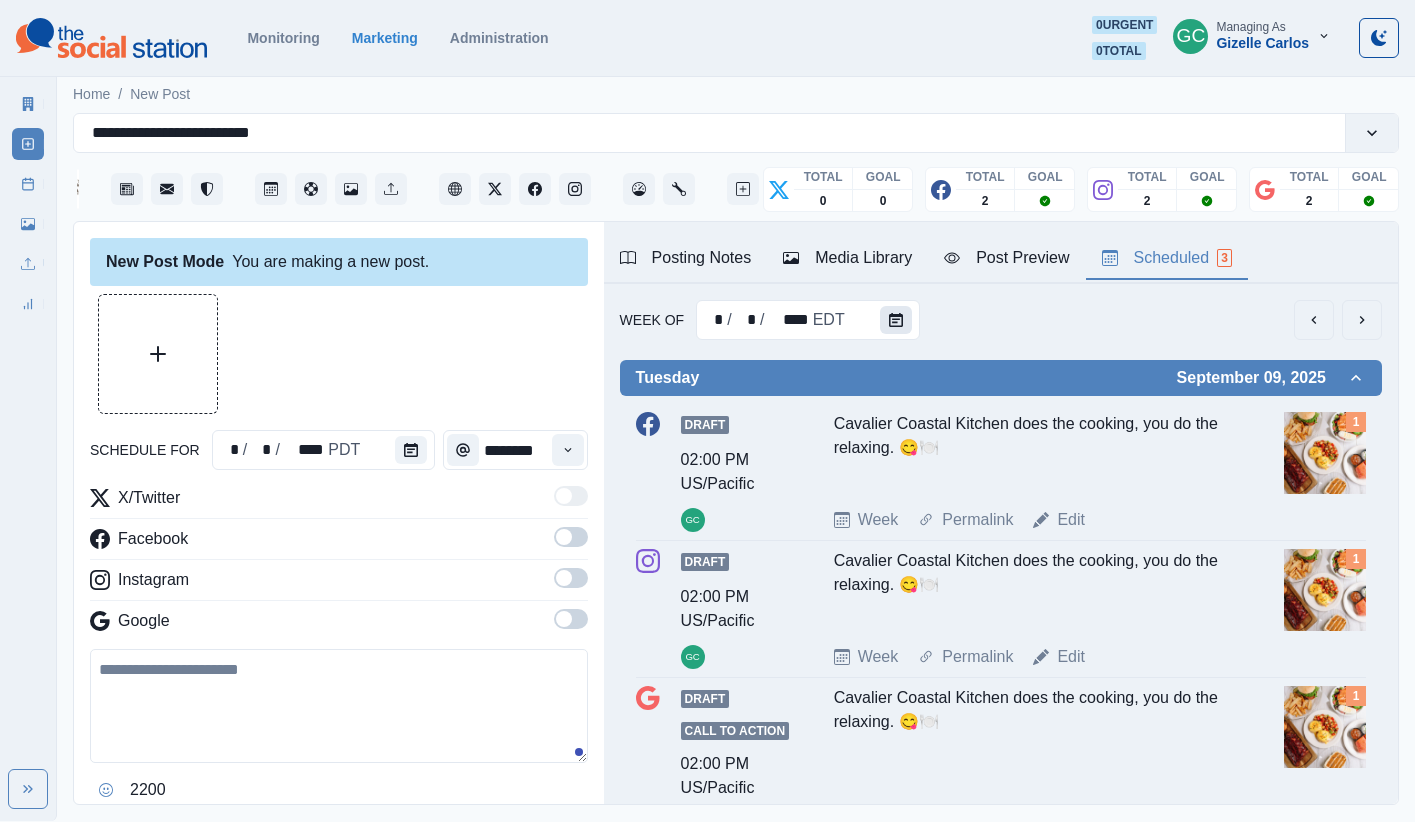 click 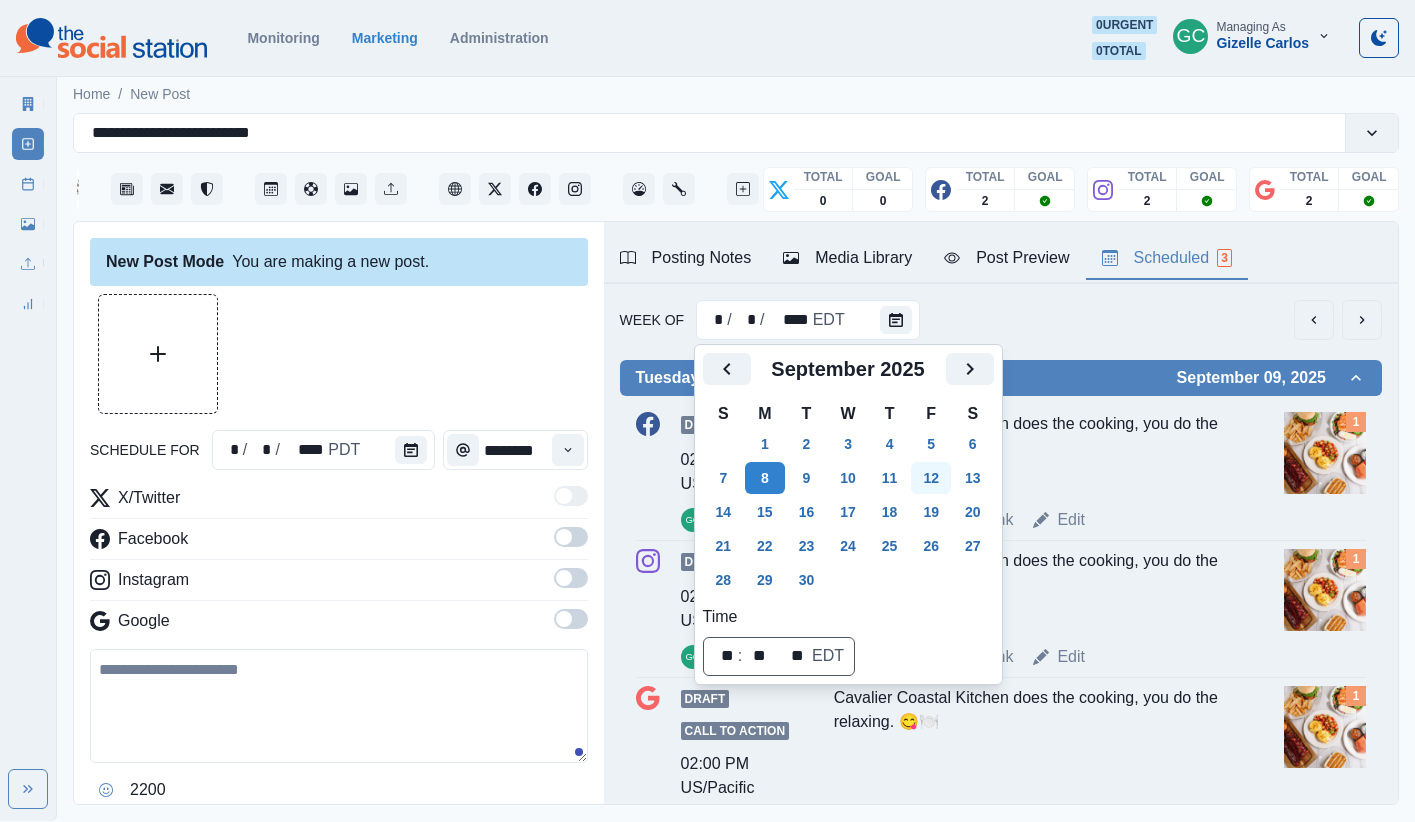 click on "12" at bounding box center (931, 478) 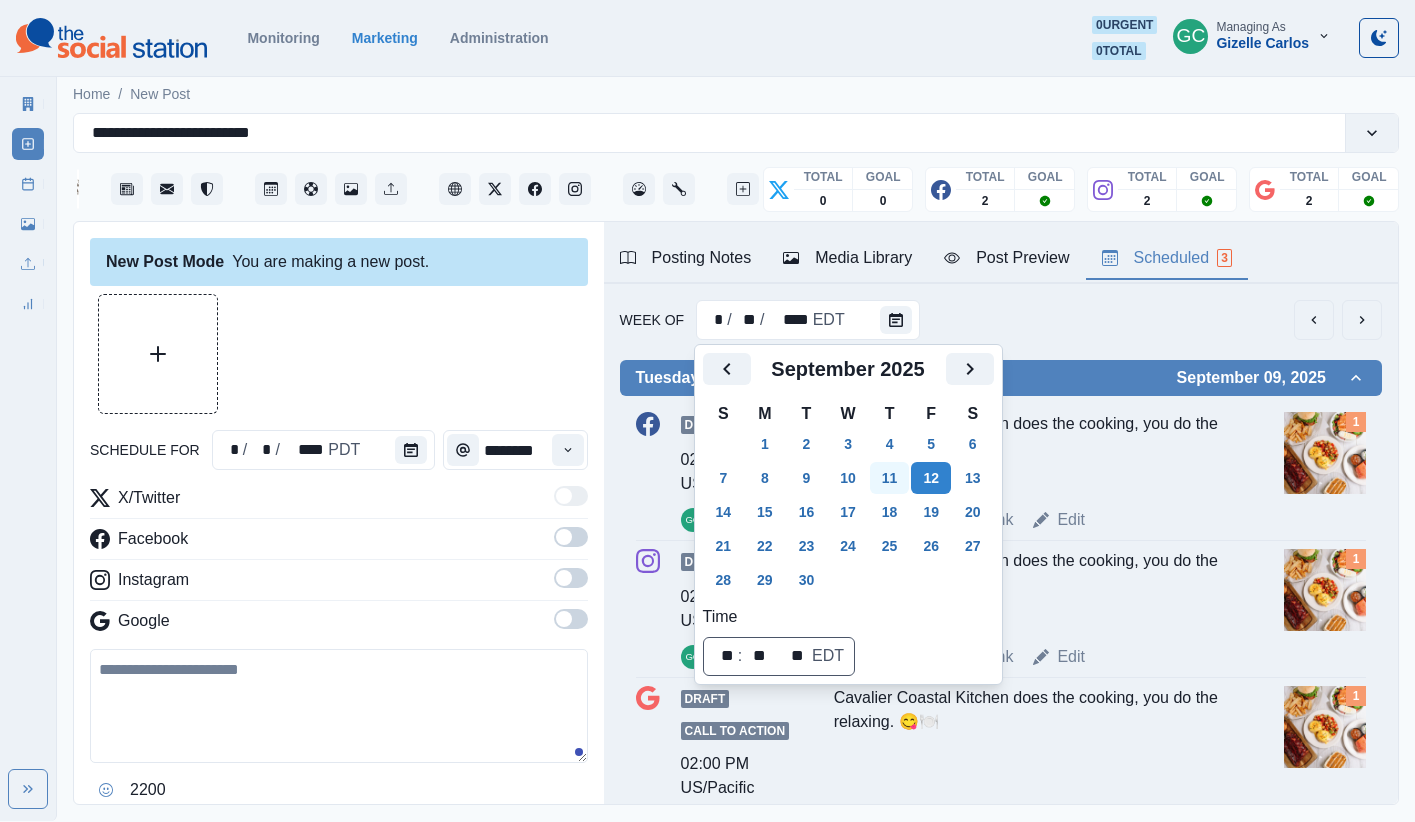 click on "11" at bounding box center [890, 478] 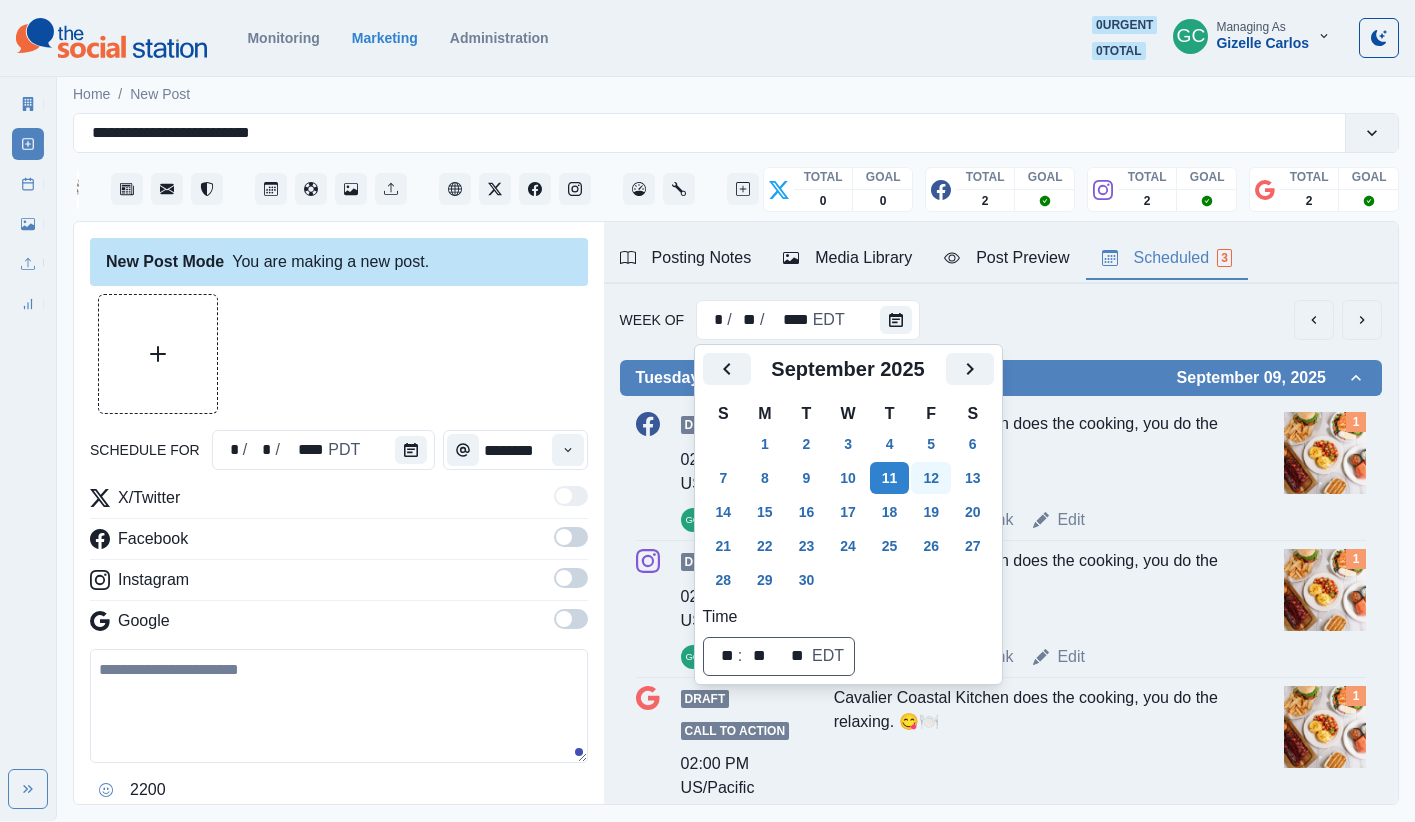 click on "12" at bounding box center (931, 478) 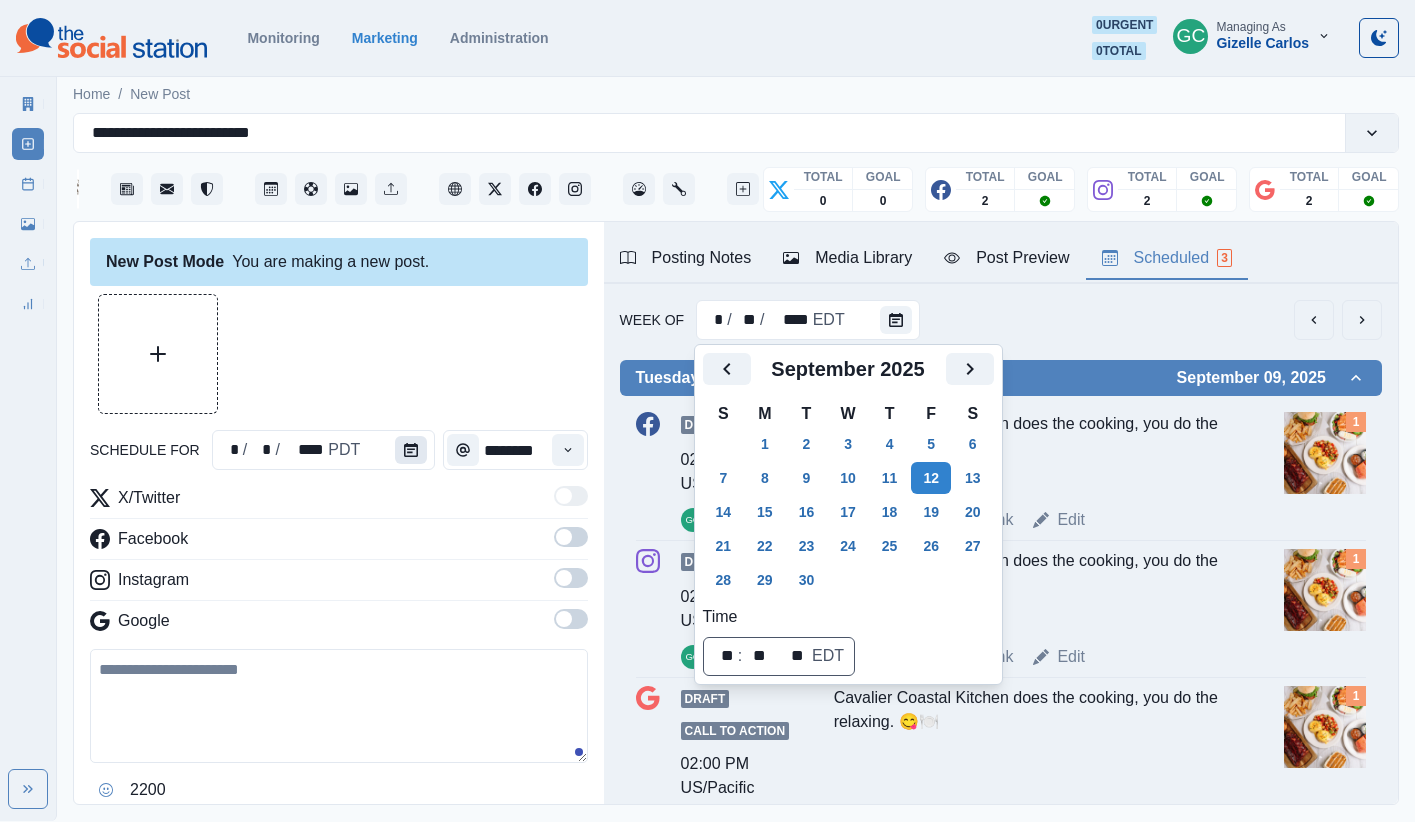 click at bounding box center (411, 450) 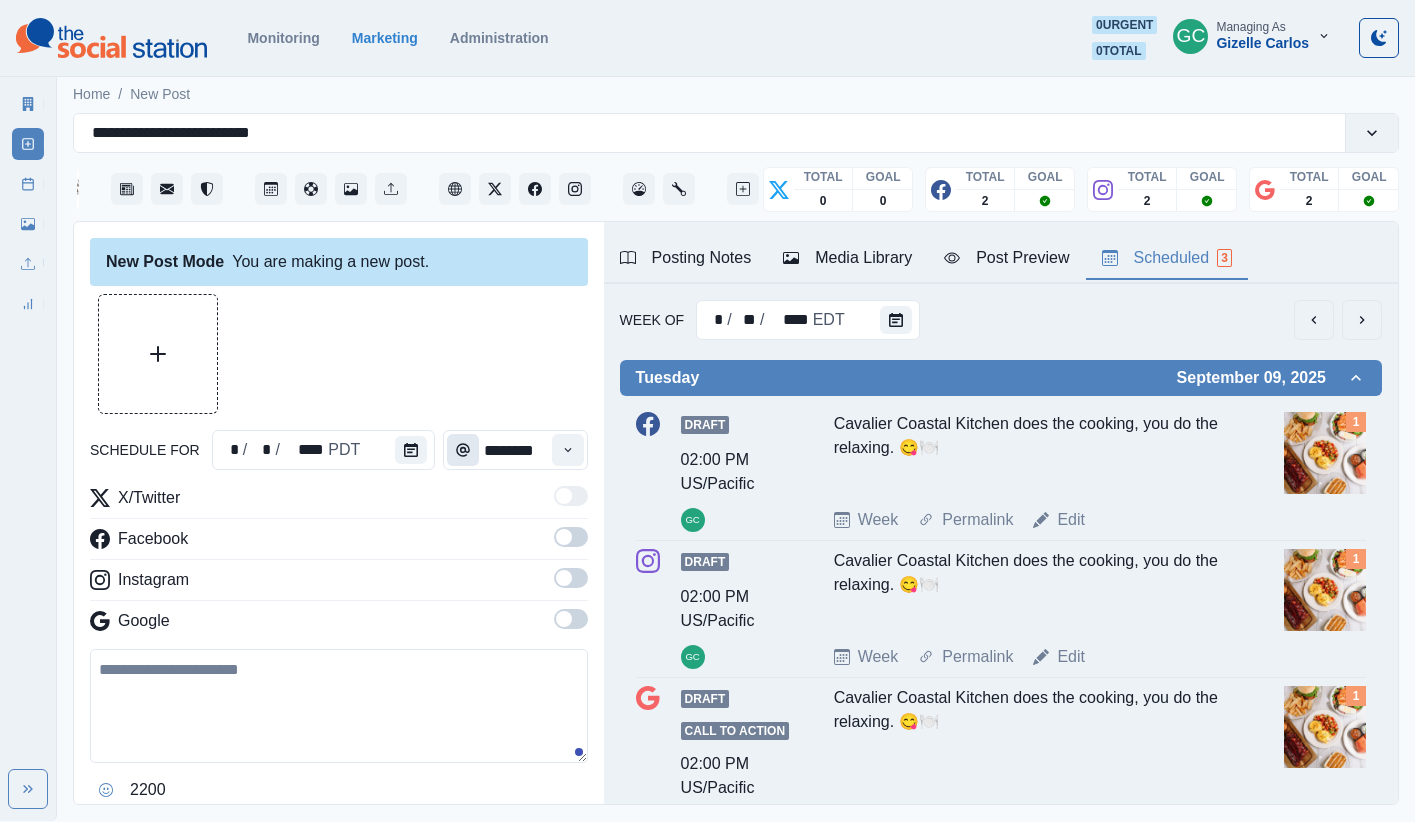 click at bounding box center (411, 450) 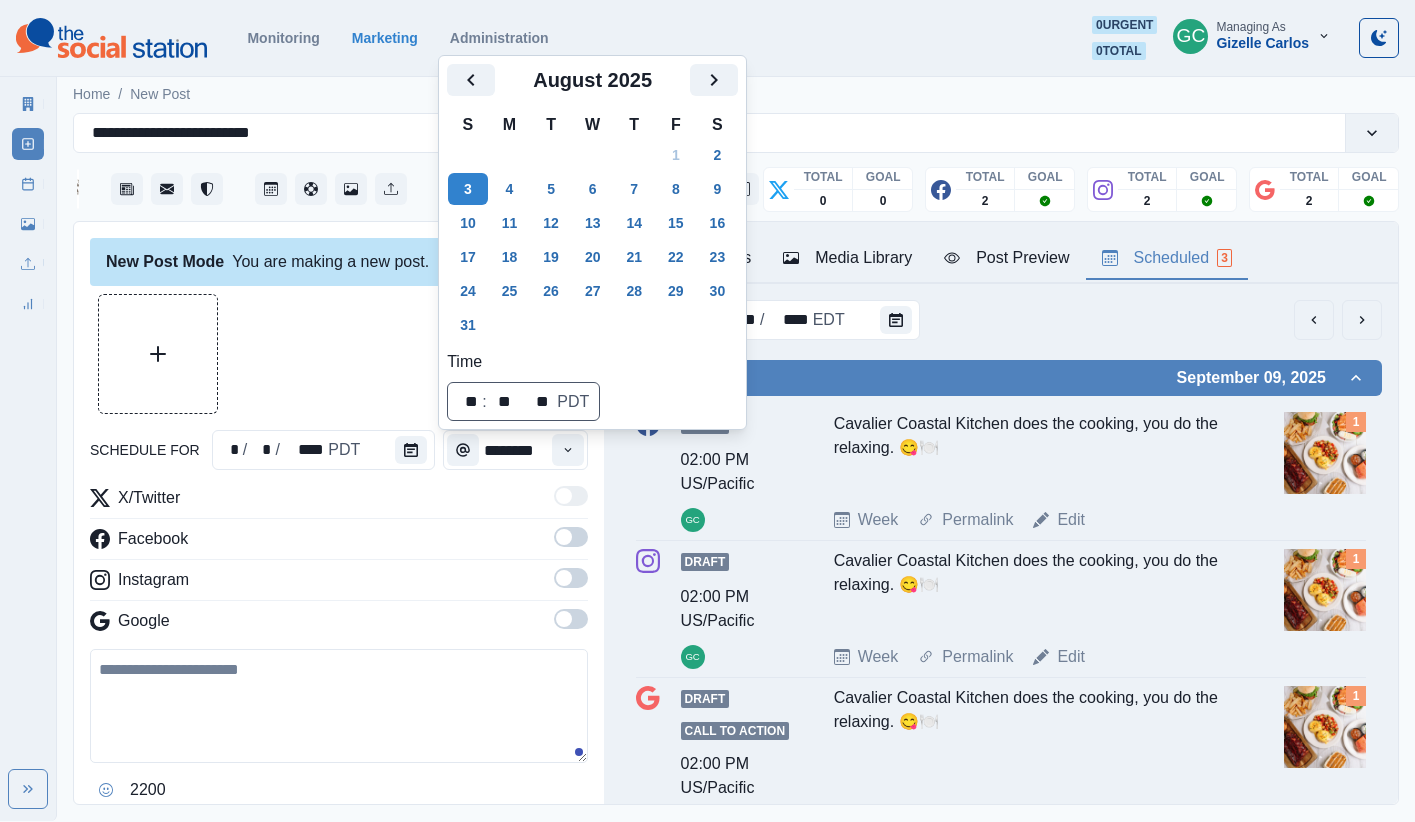 click 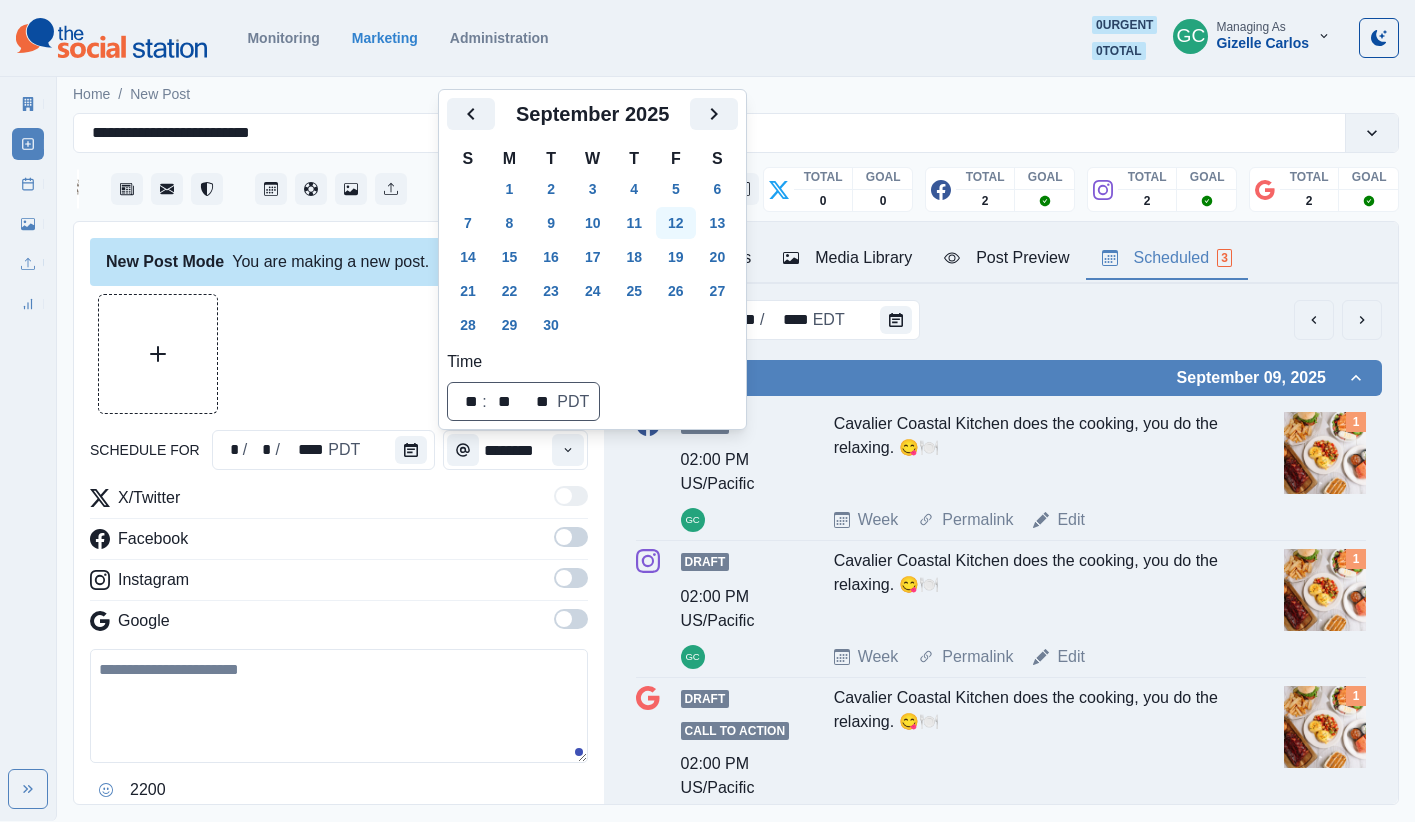 click on "12" at bounding box center (676, 223) 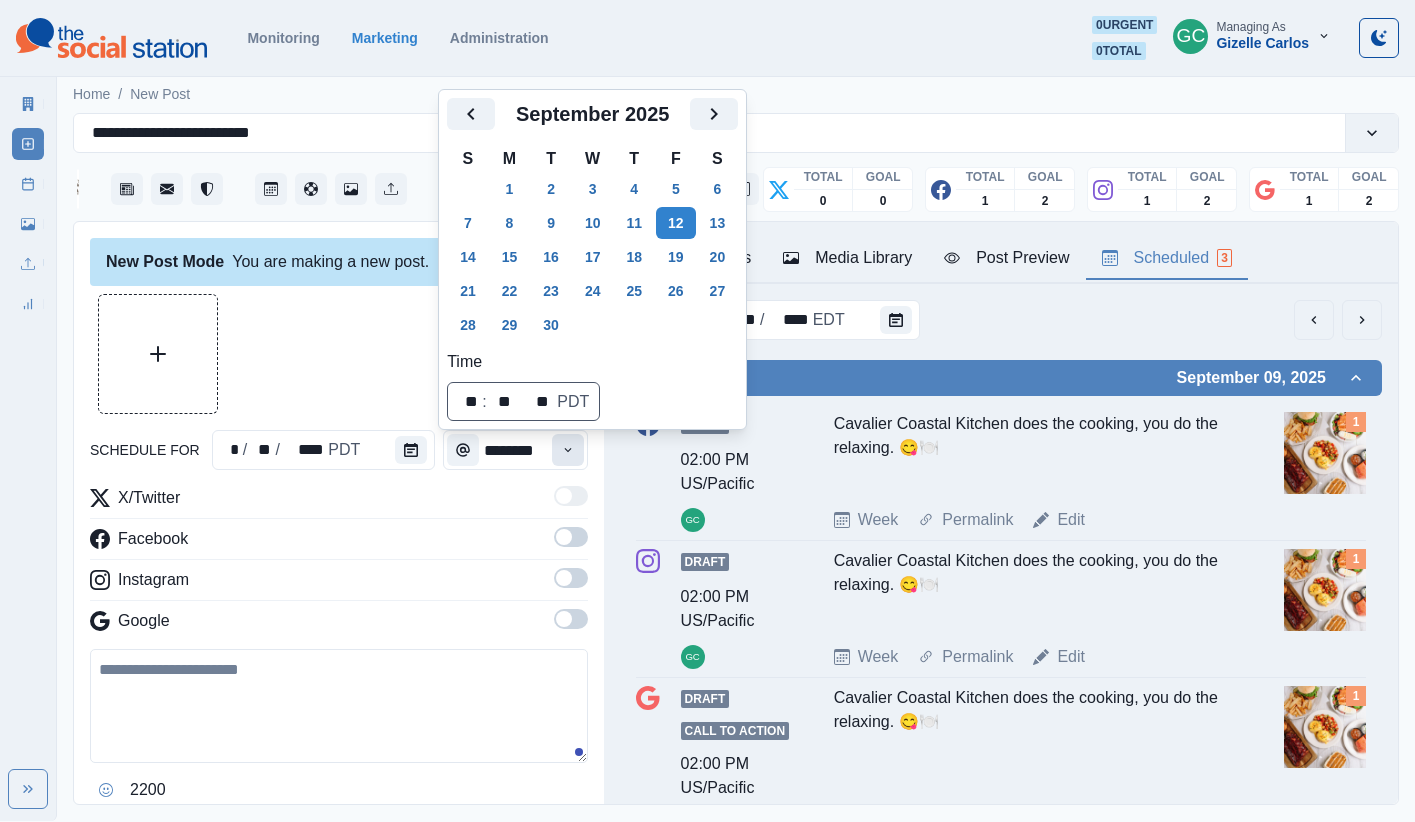click 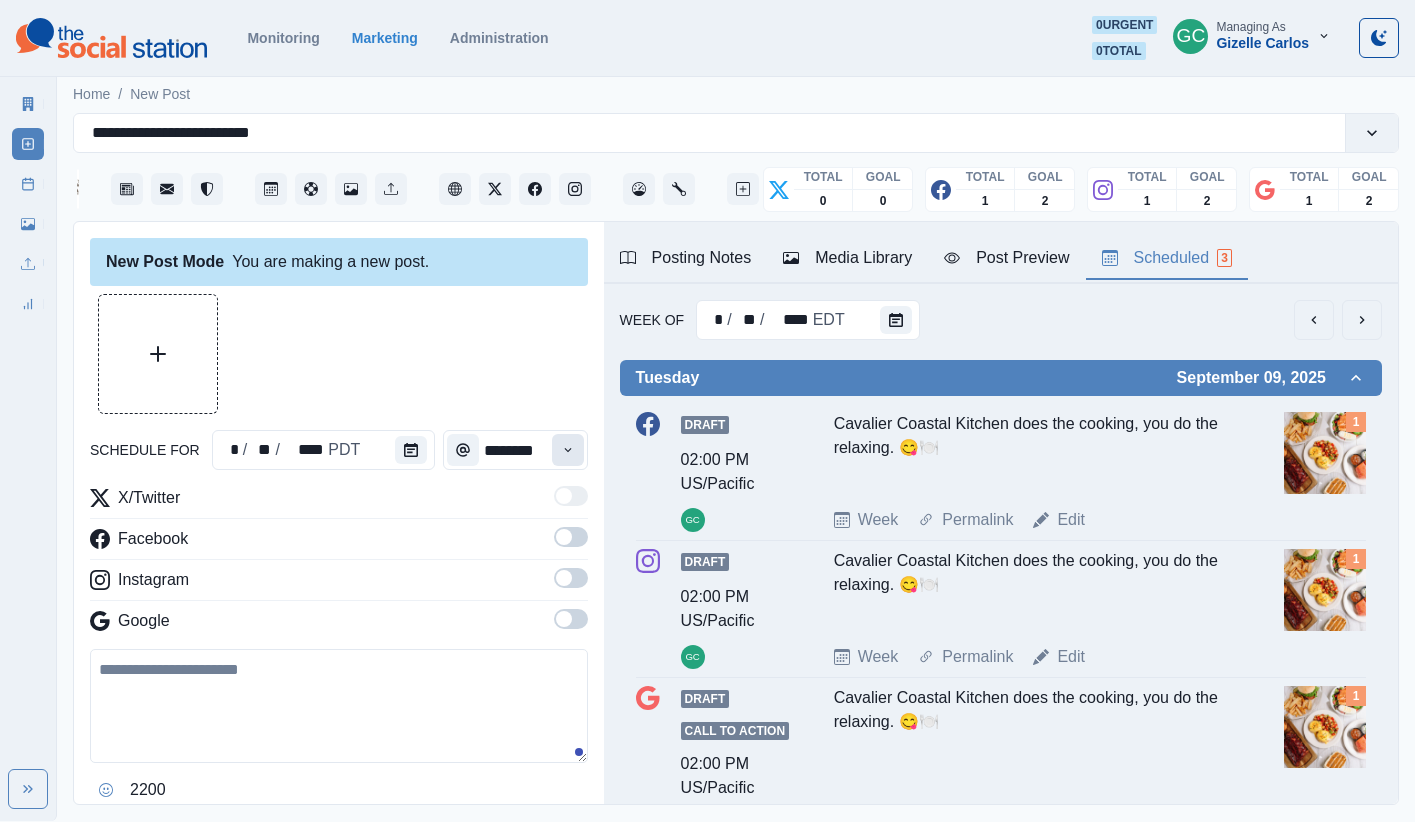 click 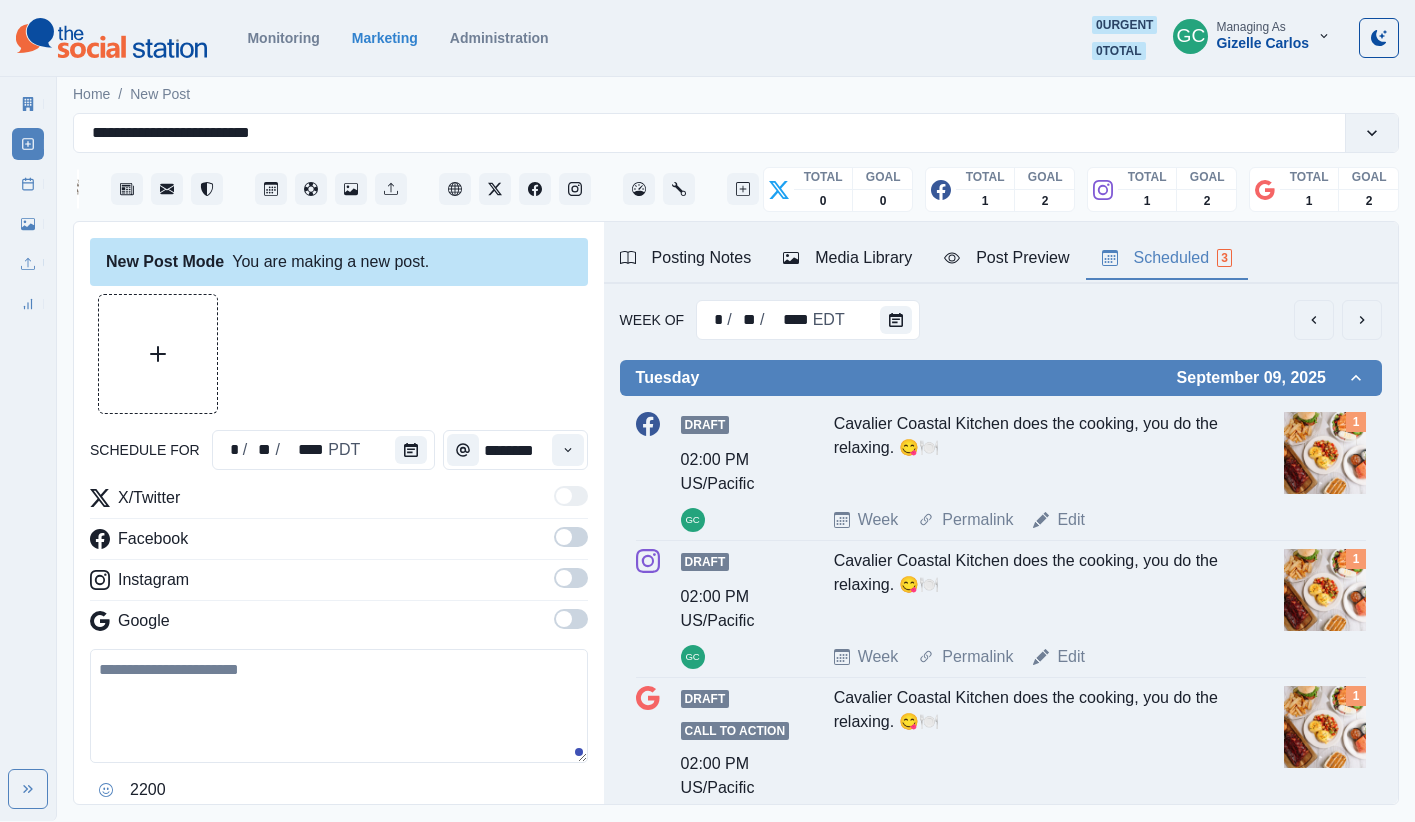 scroll, scrollTop: 0, scrollLeft: 1, axis: horizontal 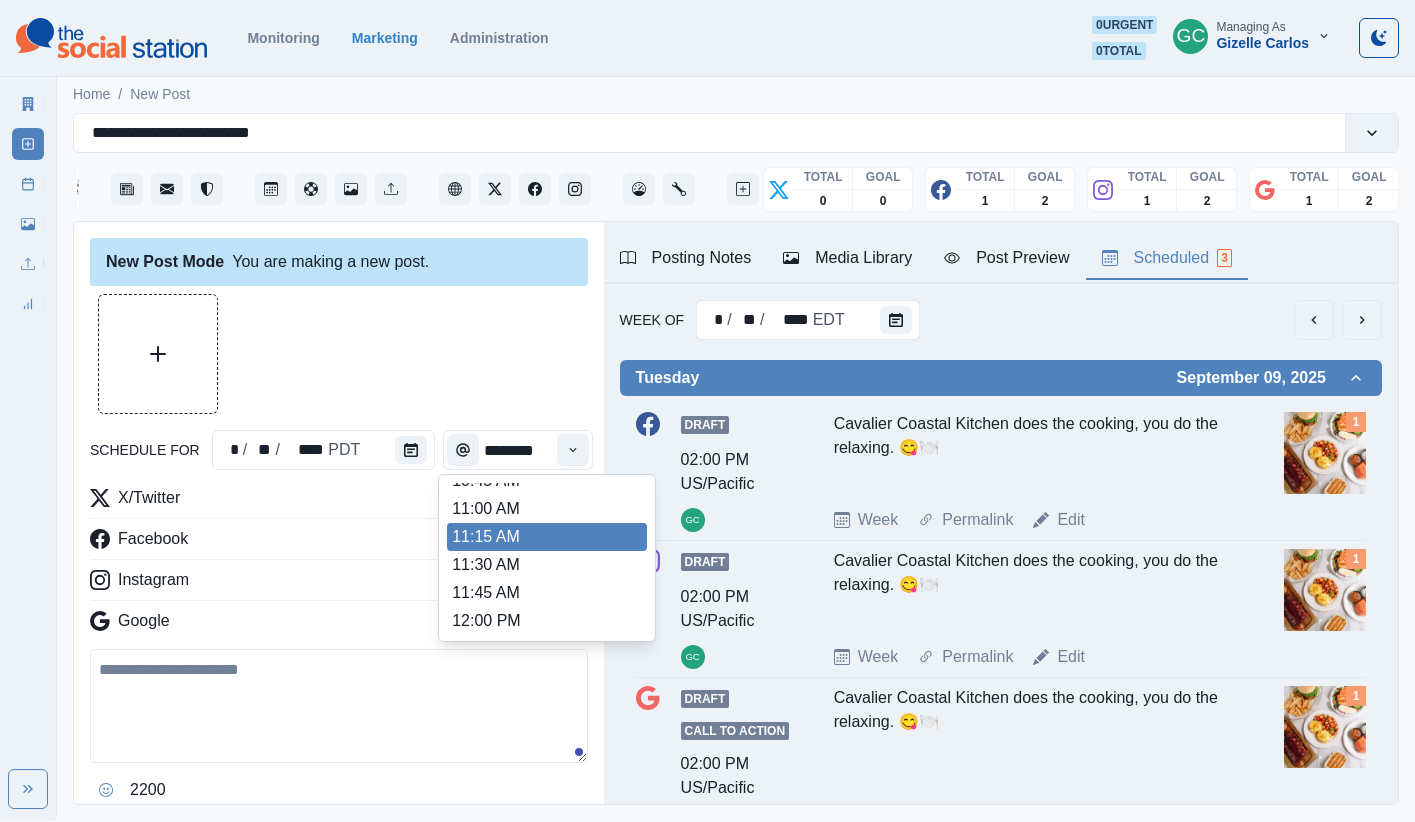 click on "11:15 AM" at bounding box center (547, 537) 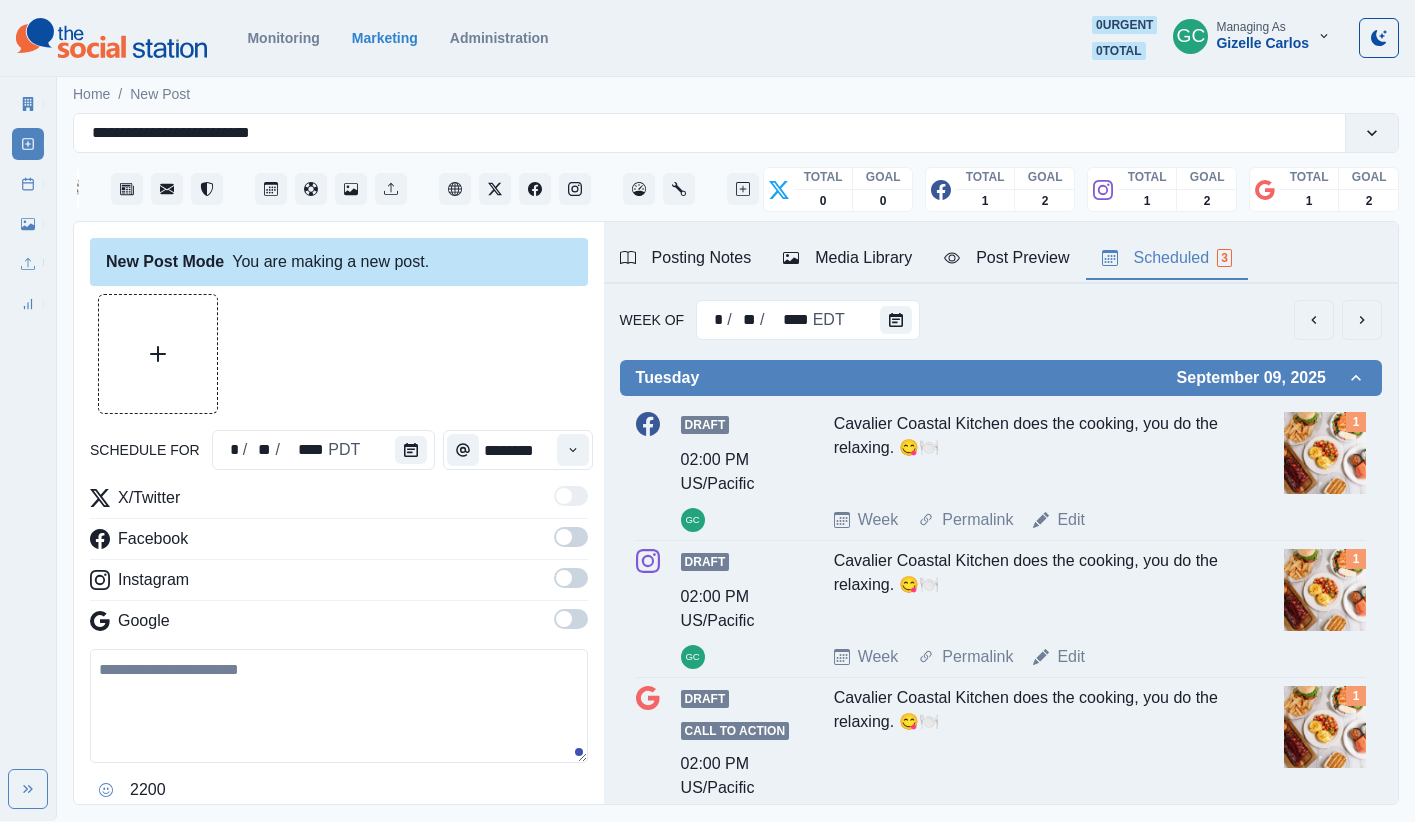 drag, startPoint x: 562, startPoint y: 631, endPoint x: 564, endPoint y: 600, distance: 31.06445 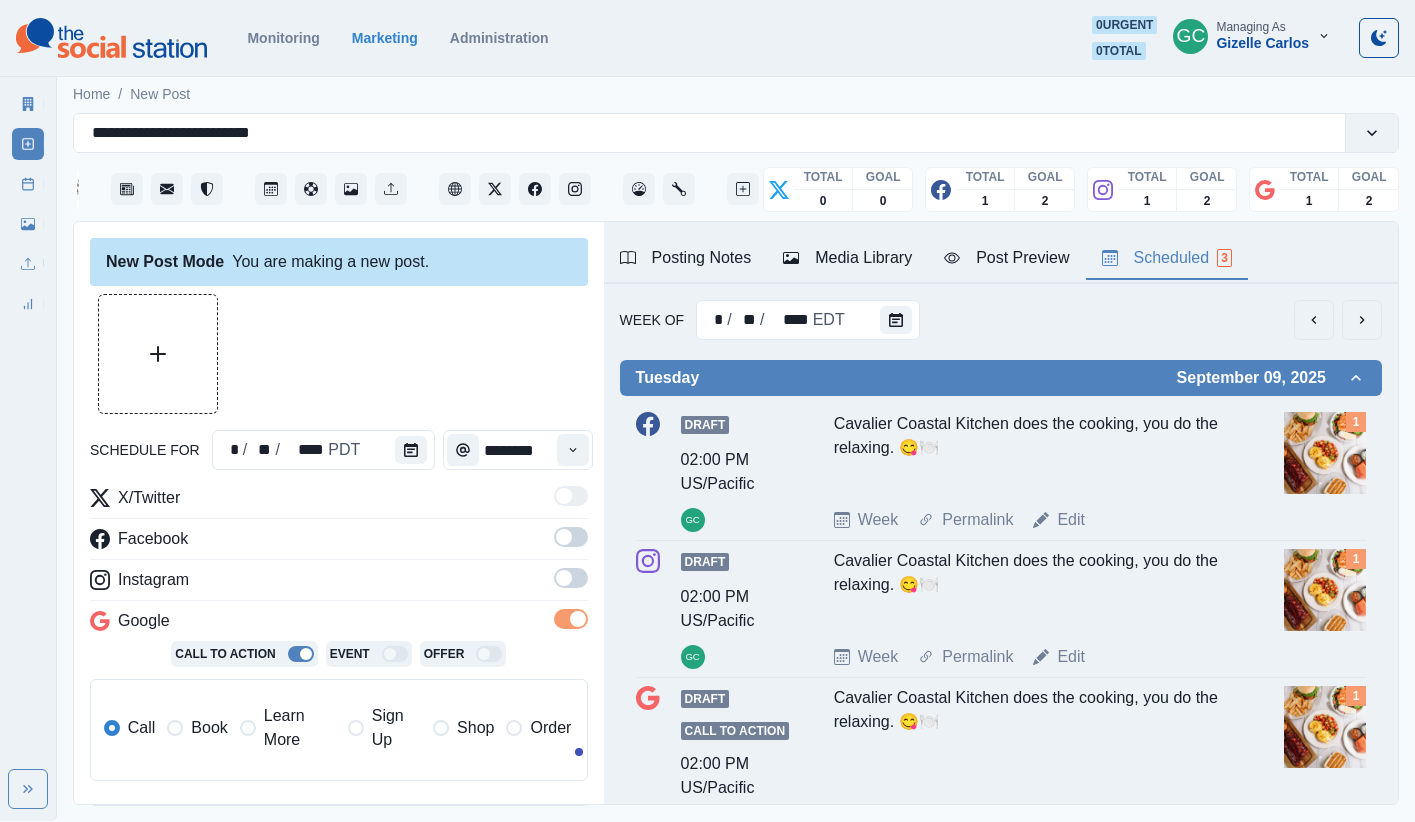 drag, startPoint x: 568, startPoint y: 586, endPoint x: 565, endPoint y: 548, distance: 38.118237 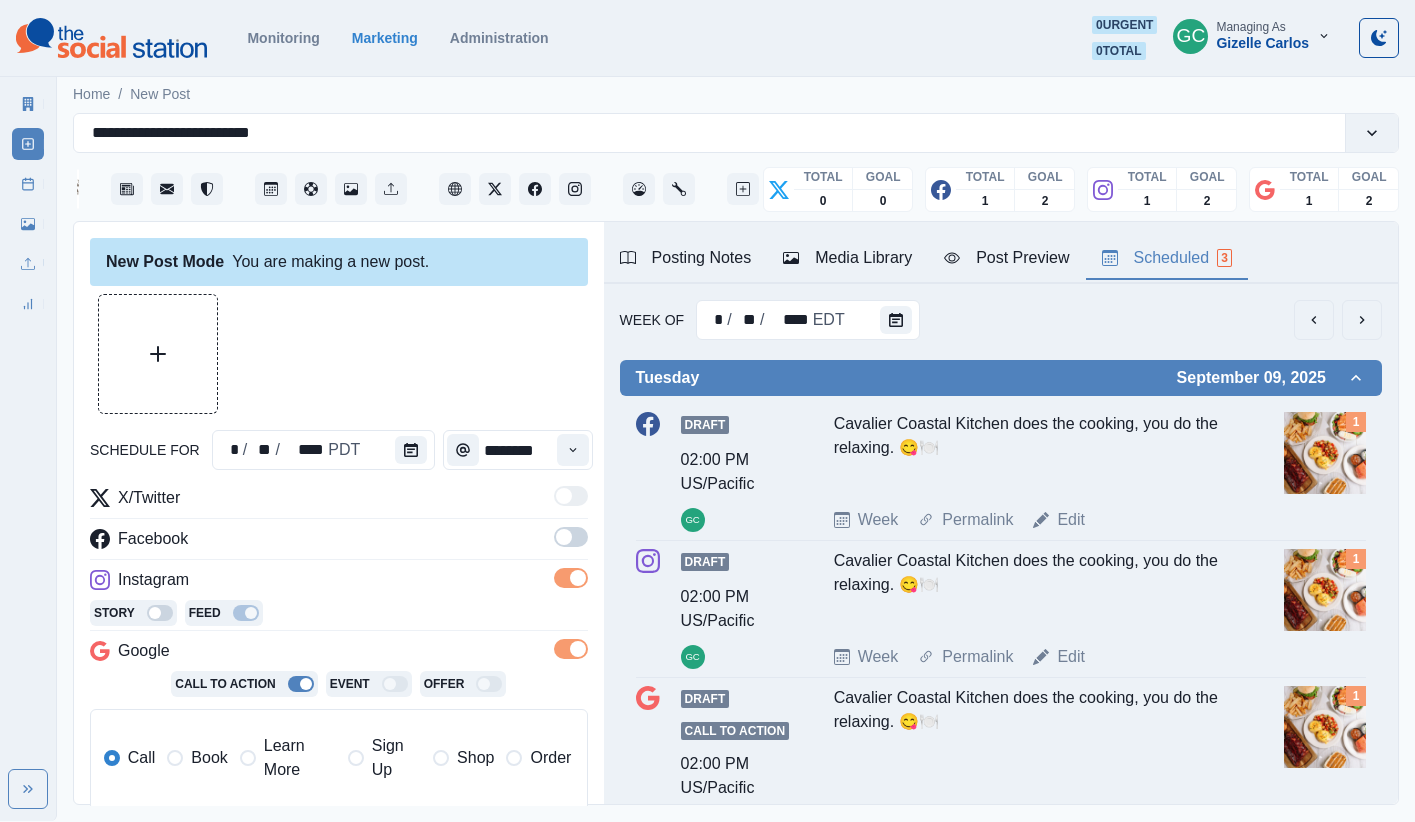 click at bounding box center [571, 543] 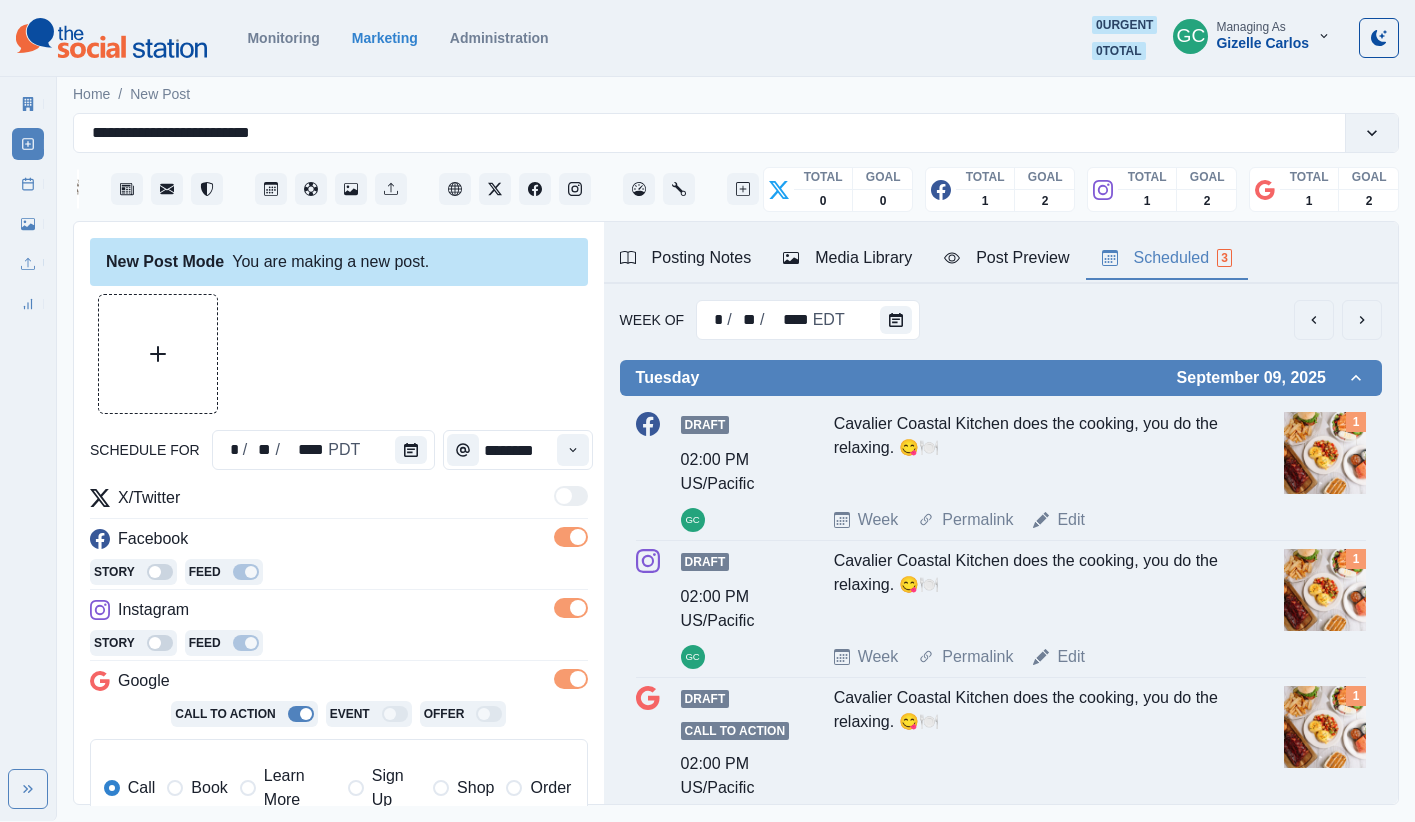 click on "Learn More" at bounding box center [288, 788] 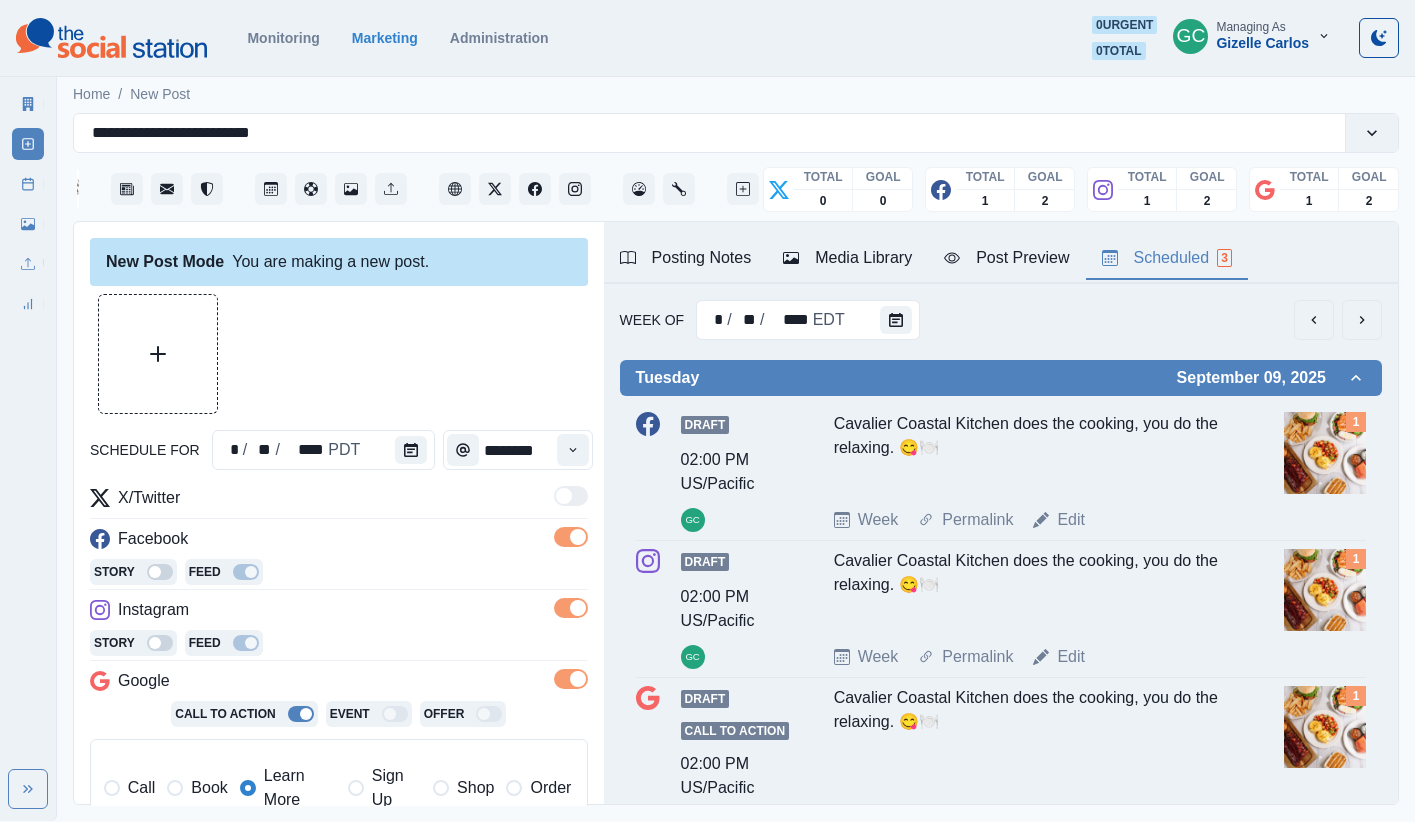 click on "**********" at bounding box center [339, 712] 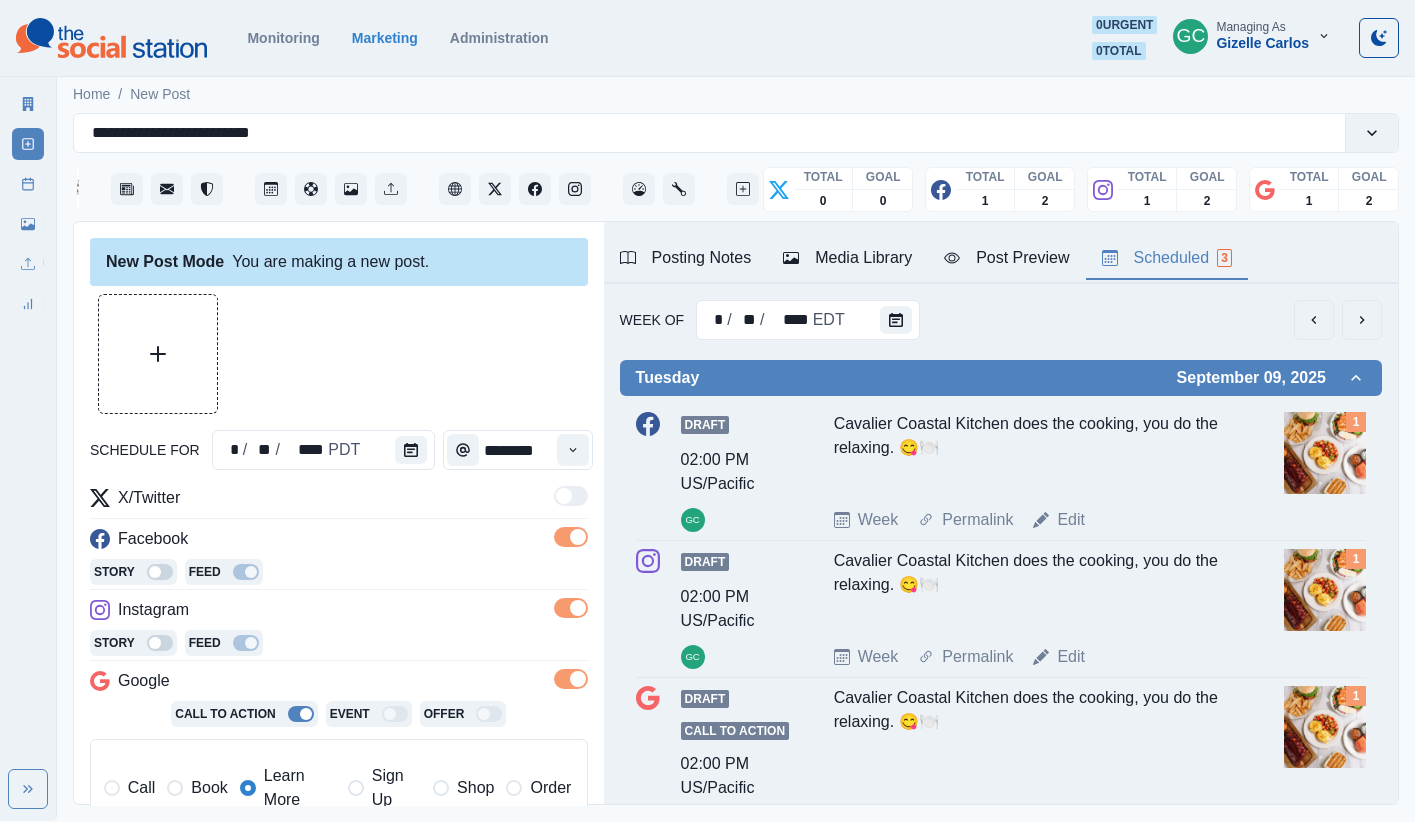 click on "Media Library" at bounding box center [847, 258] 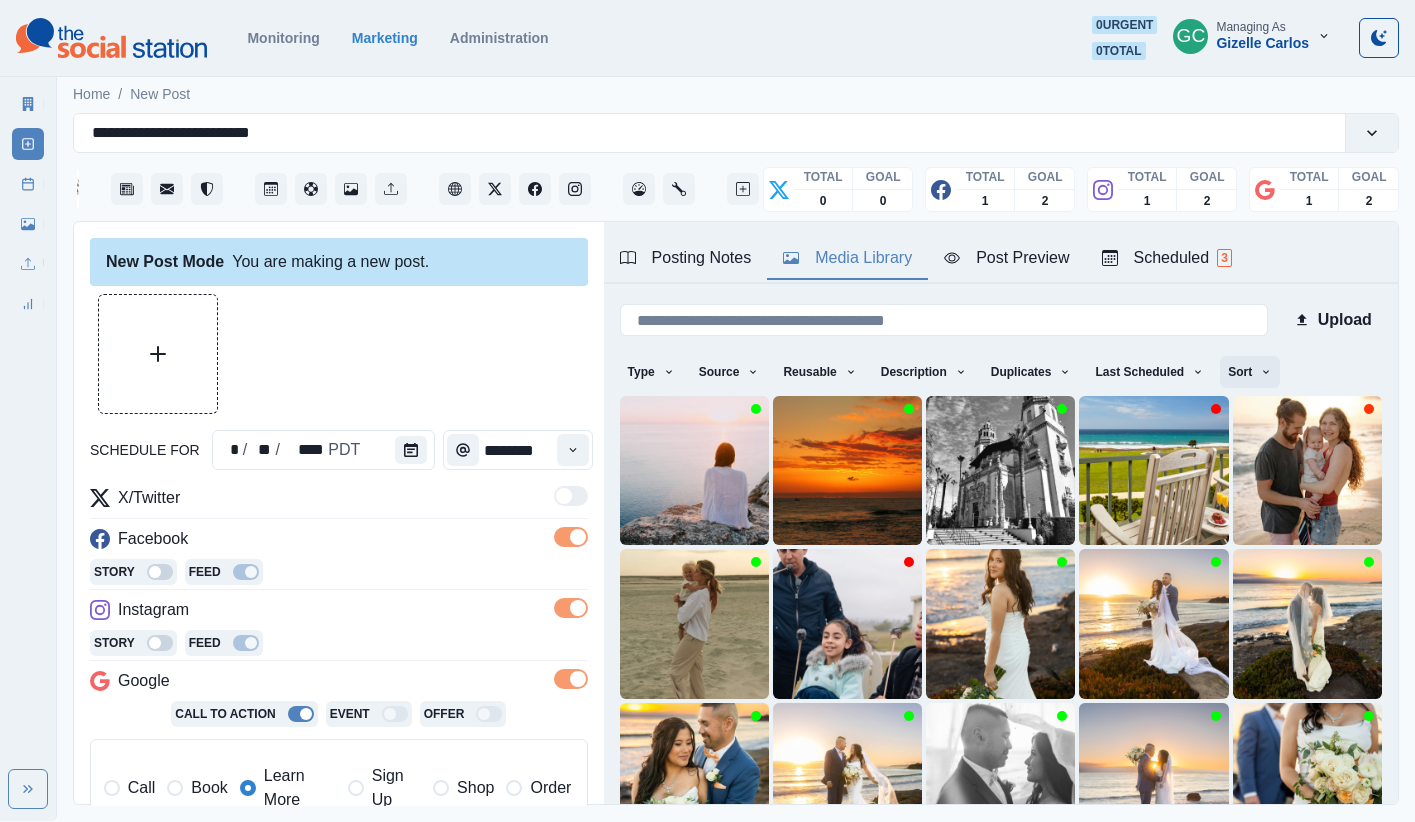 click on "Sort" at bounding box center (1250, 372) 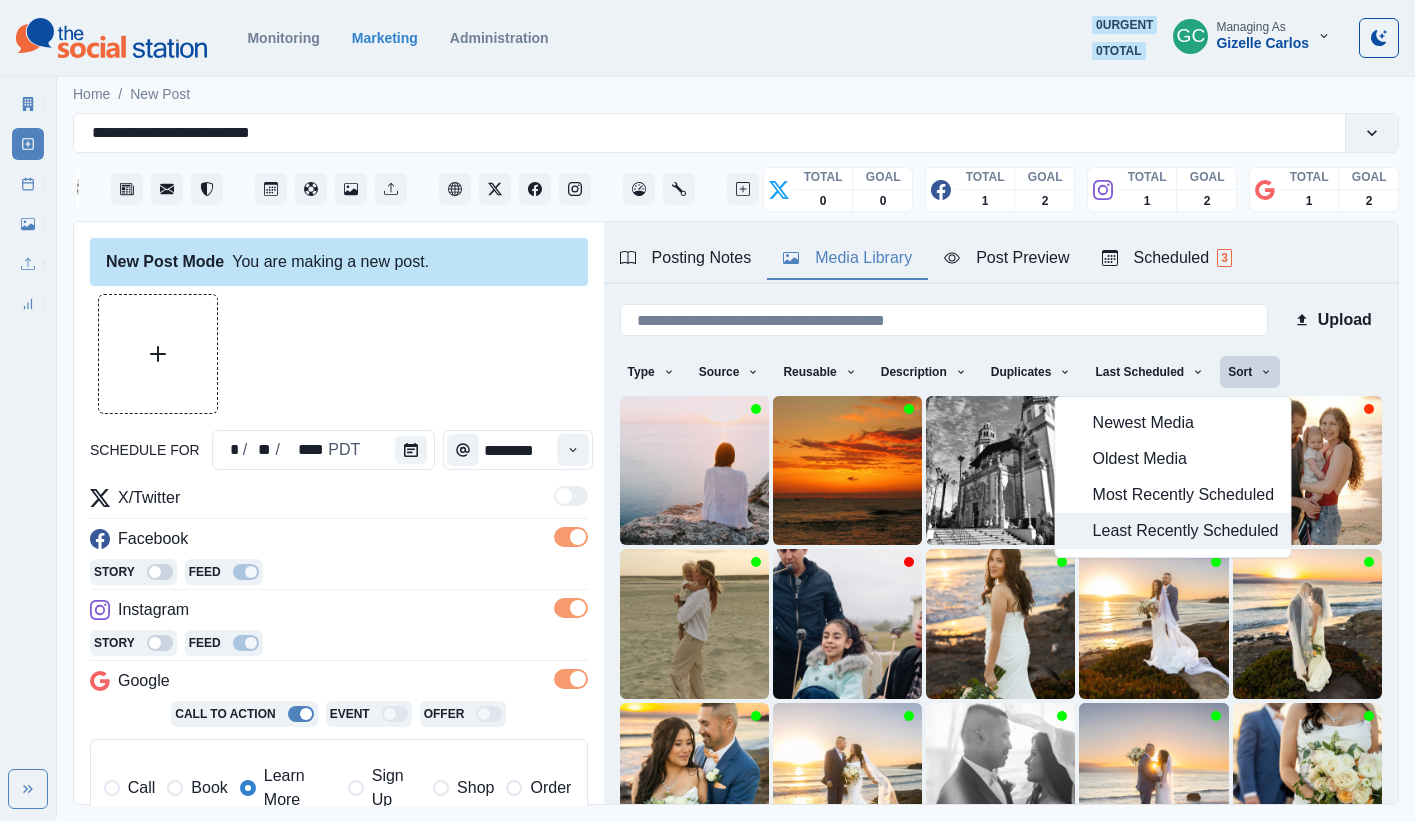click on "Least Recently Scheduled" at bounding box center (1186, 531) 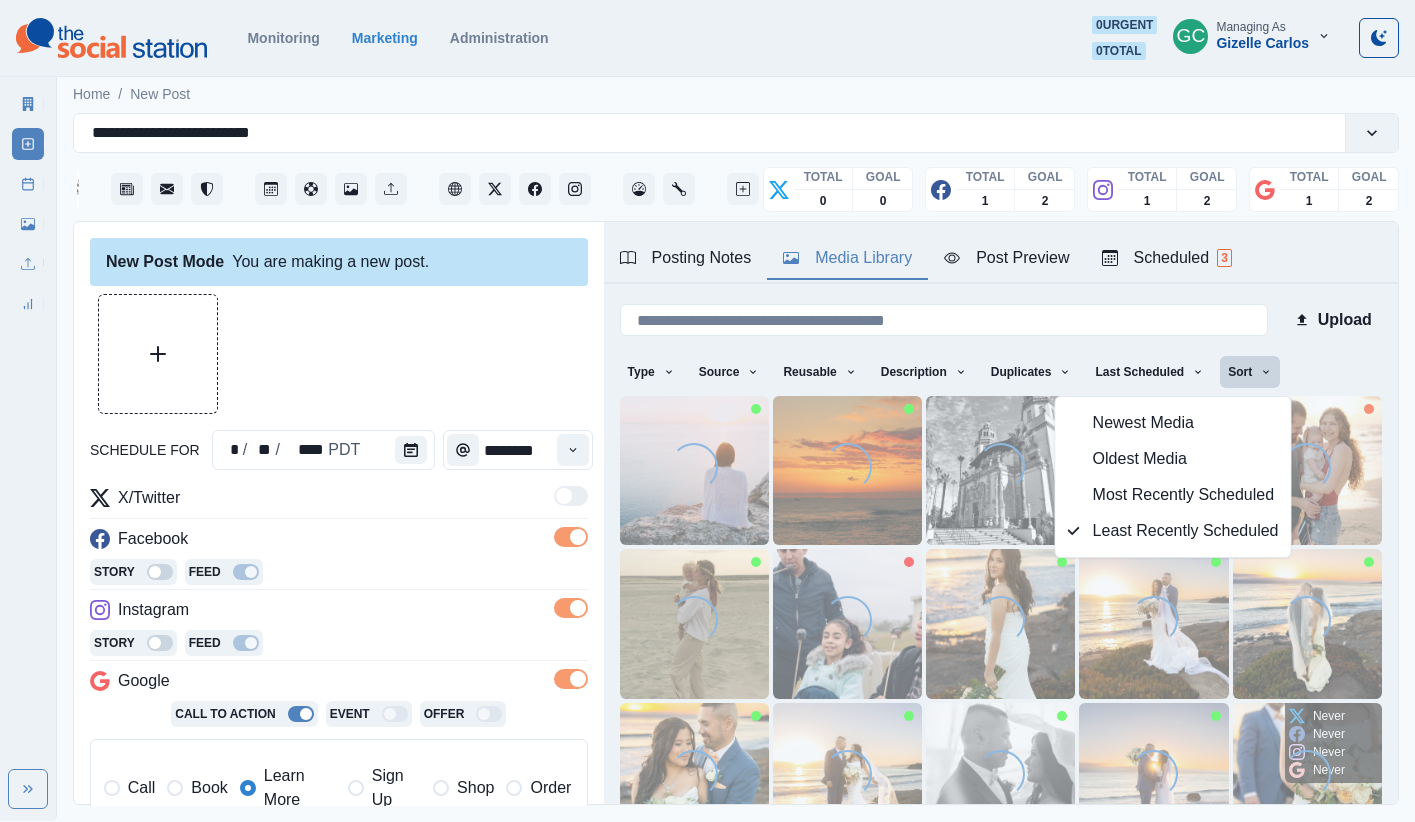 click at bounding box center (1307, 777) 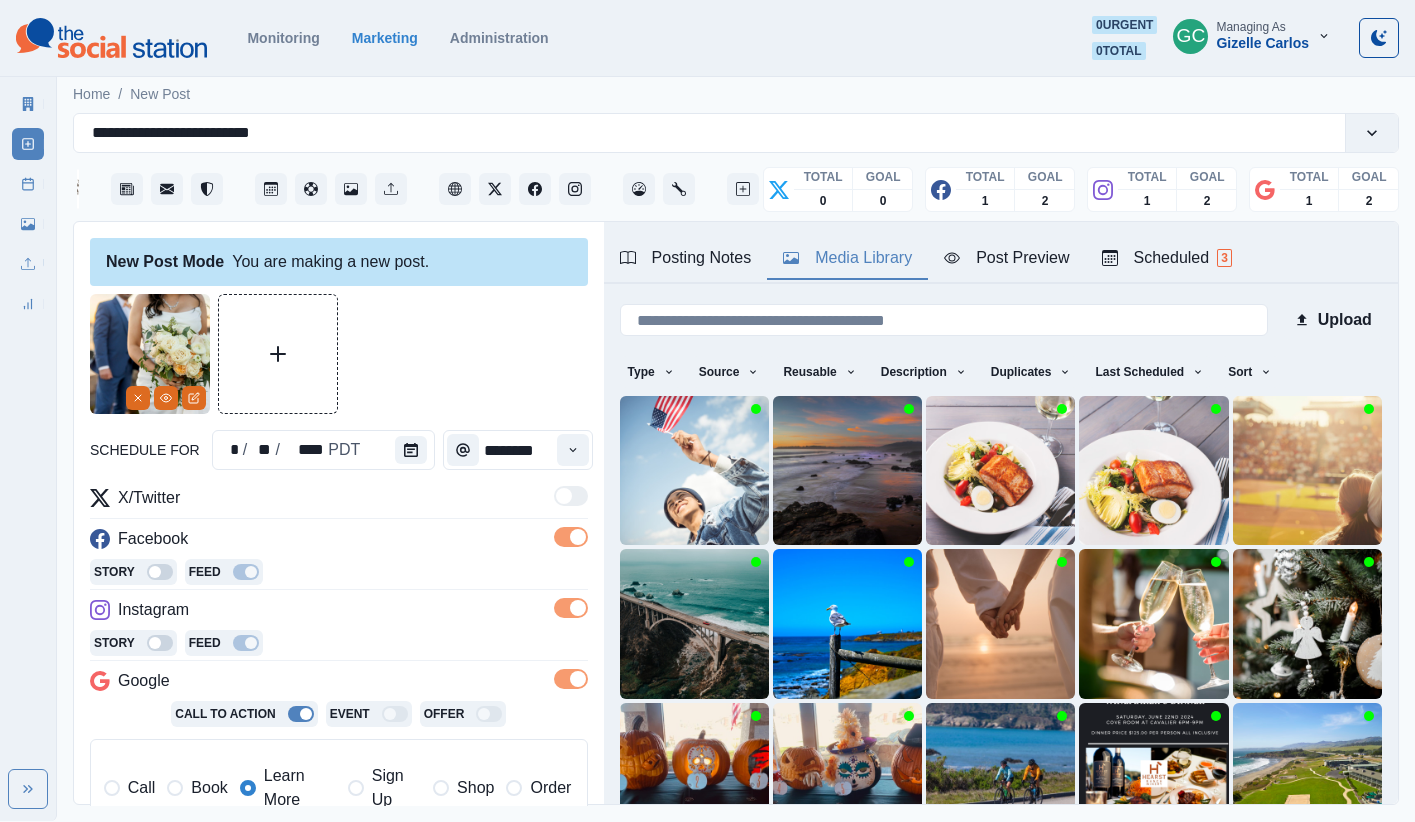 scroll, scrollTop: 192, scrollLeft: 0, axis: vertical 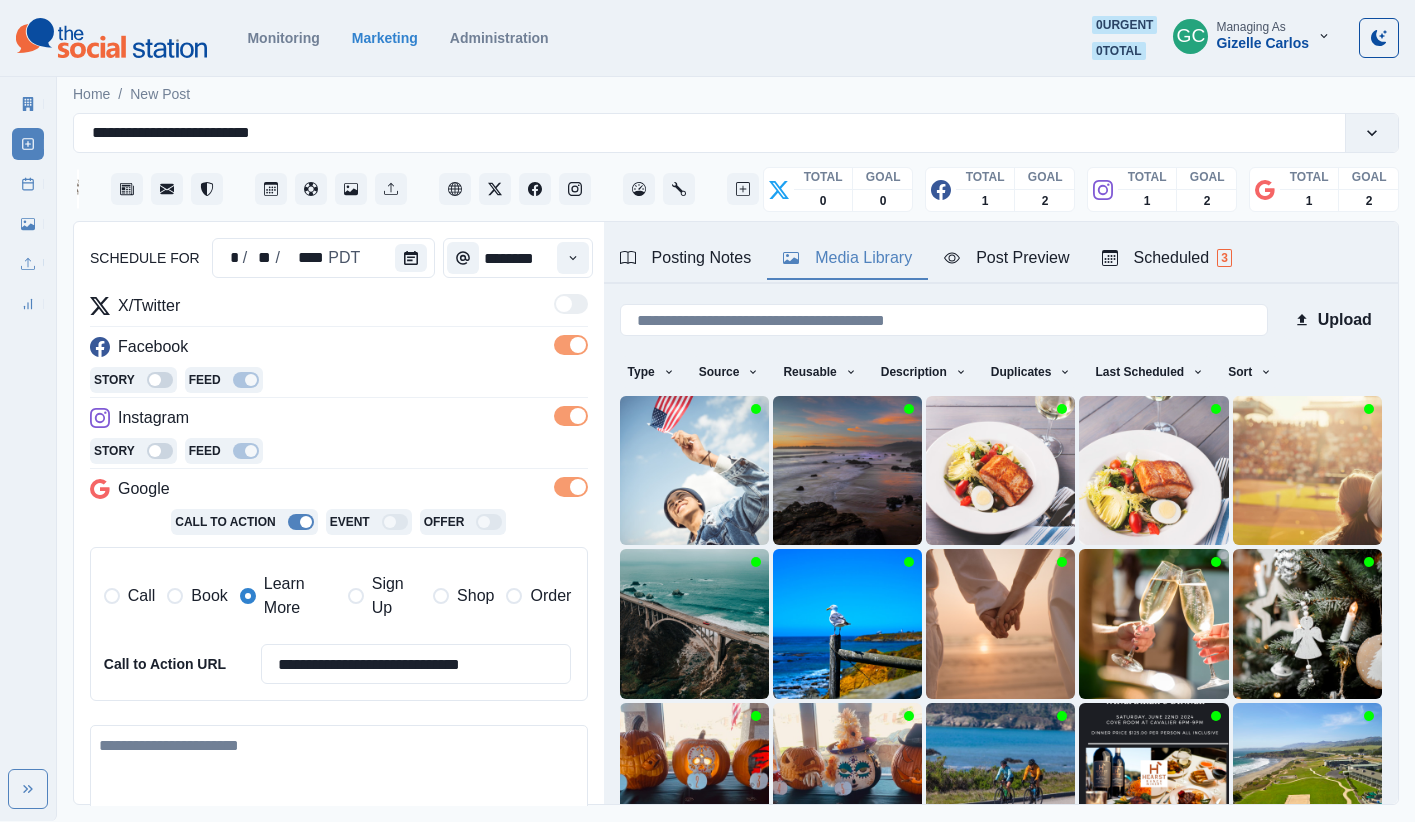 click at bounding box center (339, 782) 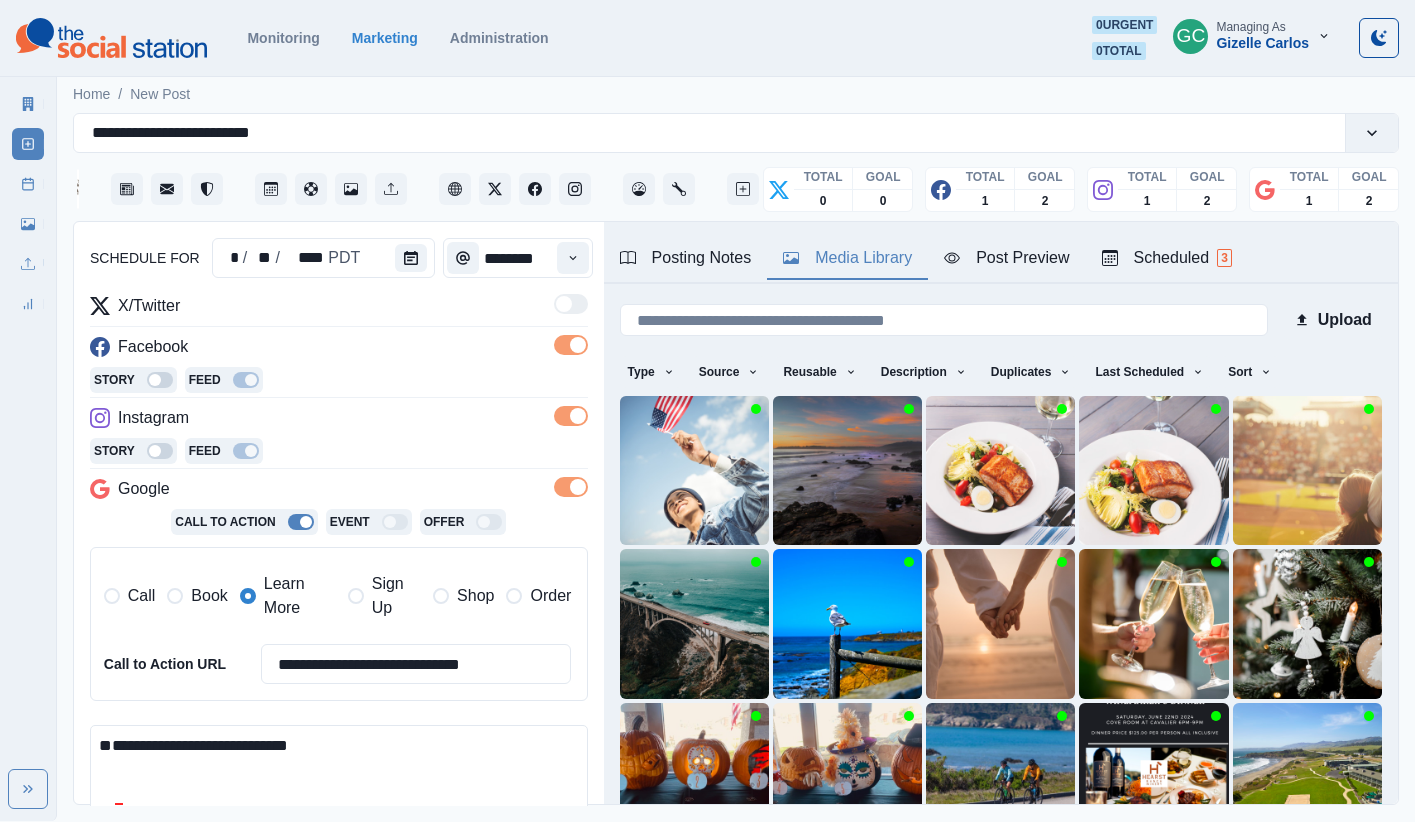 type on "**********" 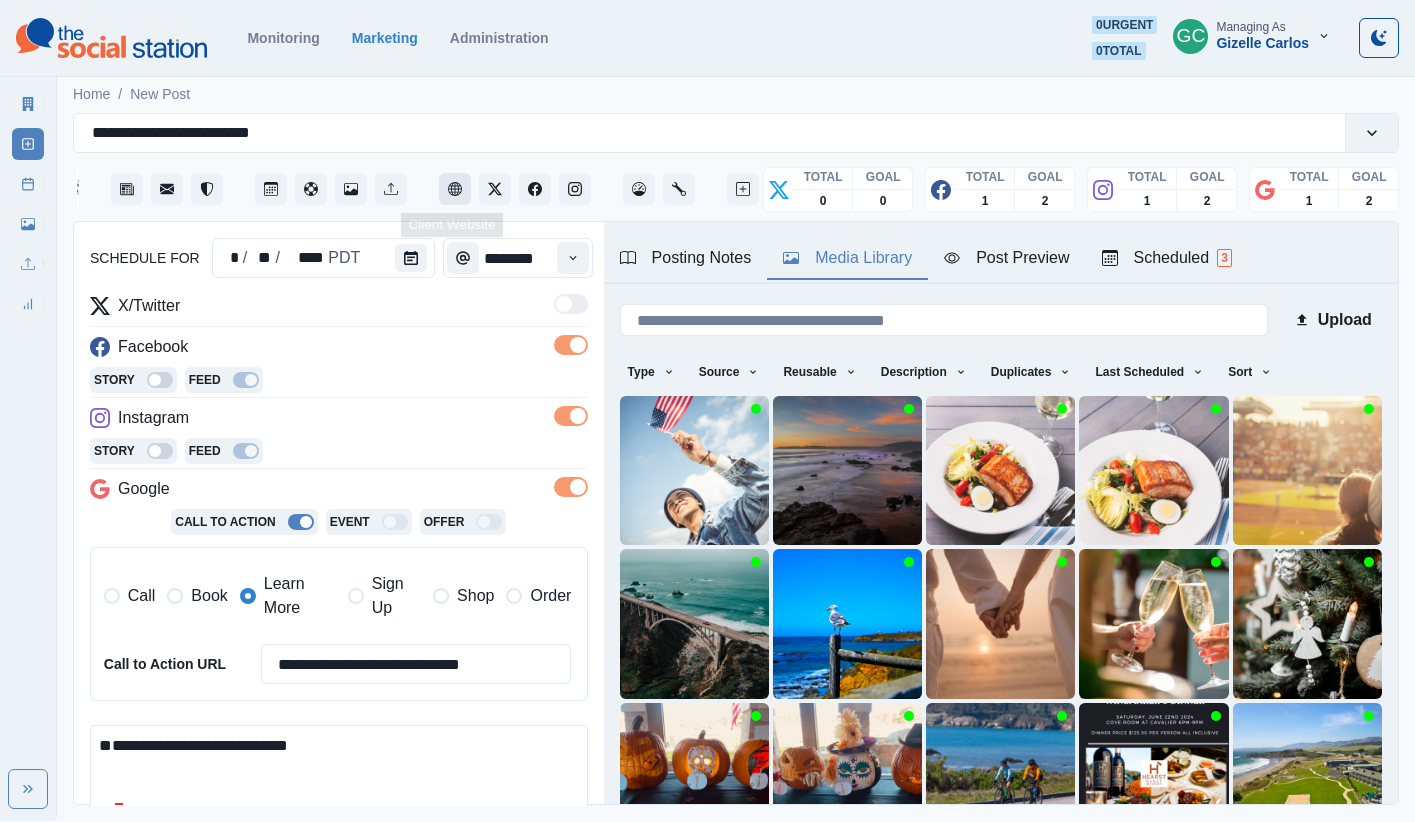 click at bounding box center [455, 189] 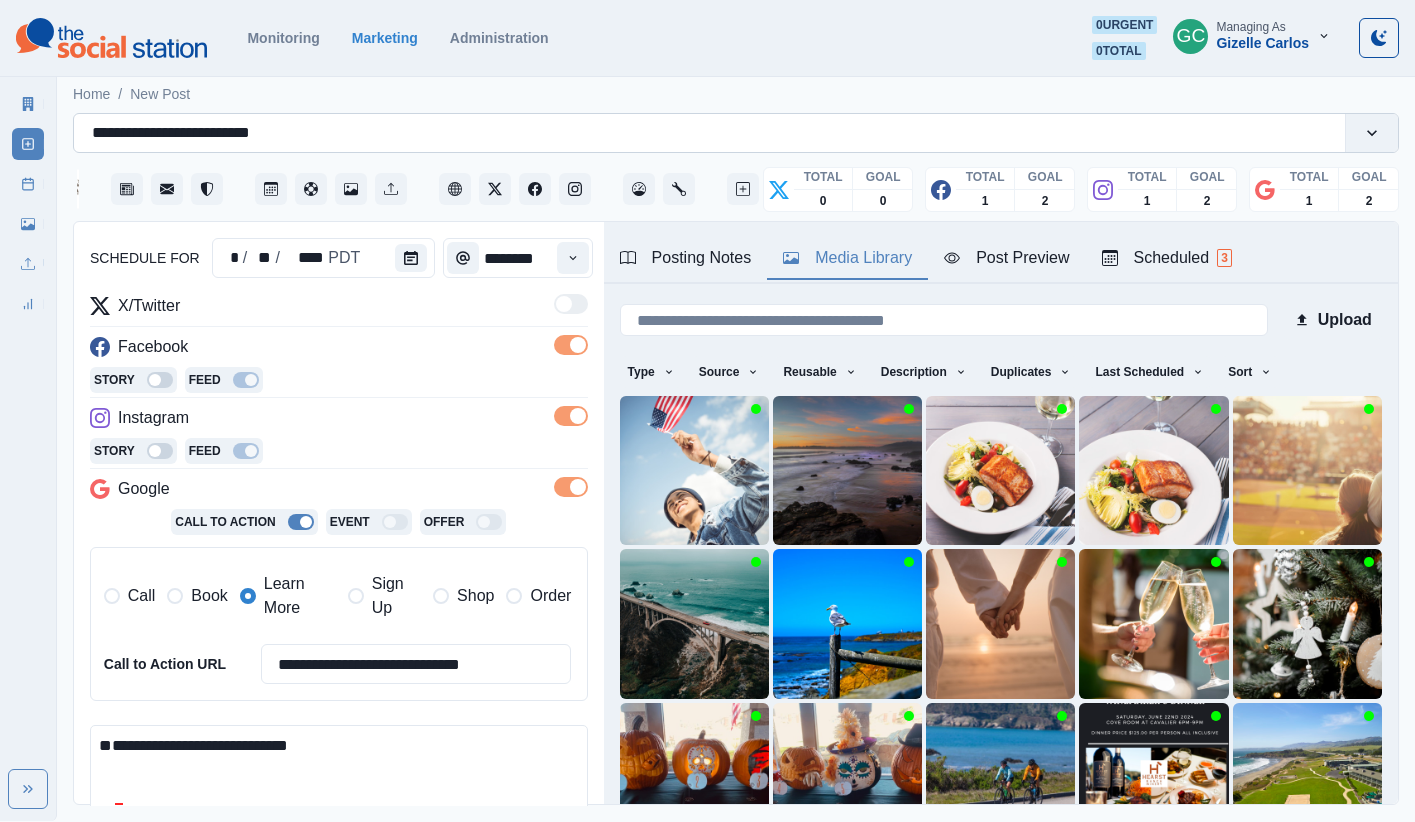 click on "**********" at bounding box center [191, 133] 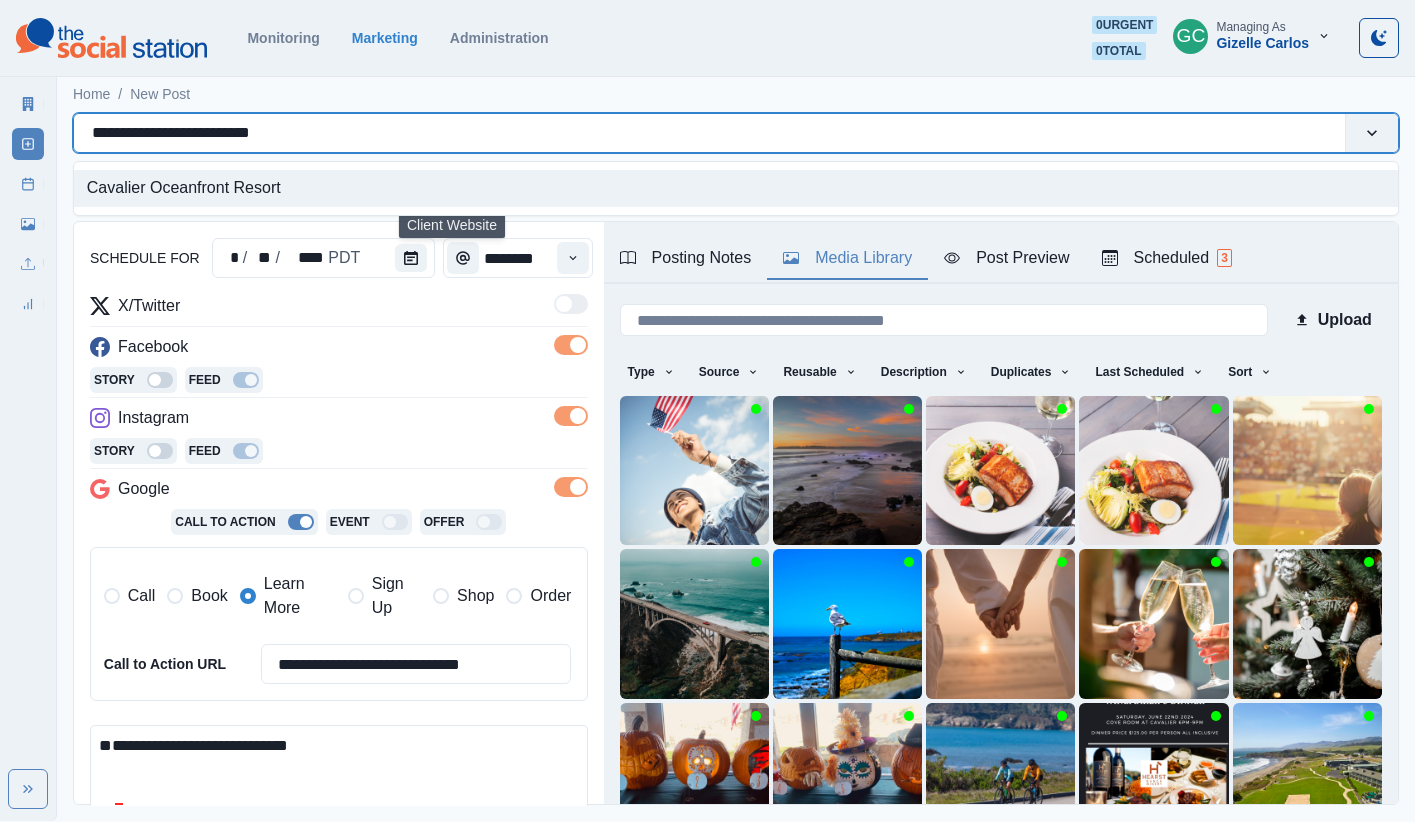 click on "**********" at bounding box center (191, 133) 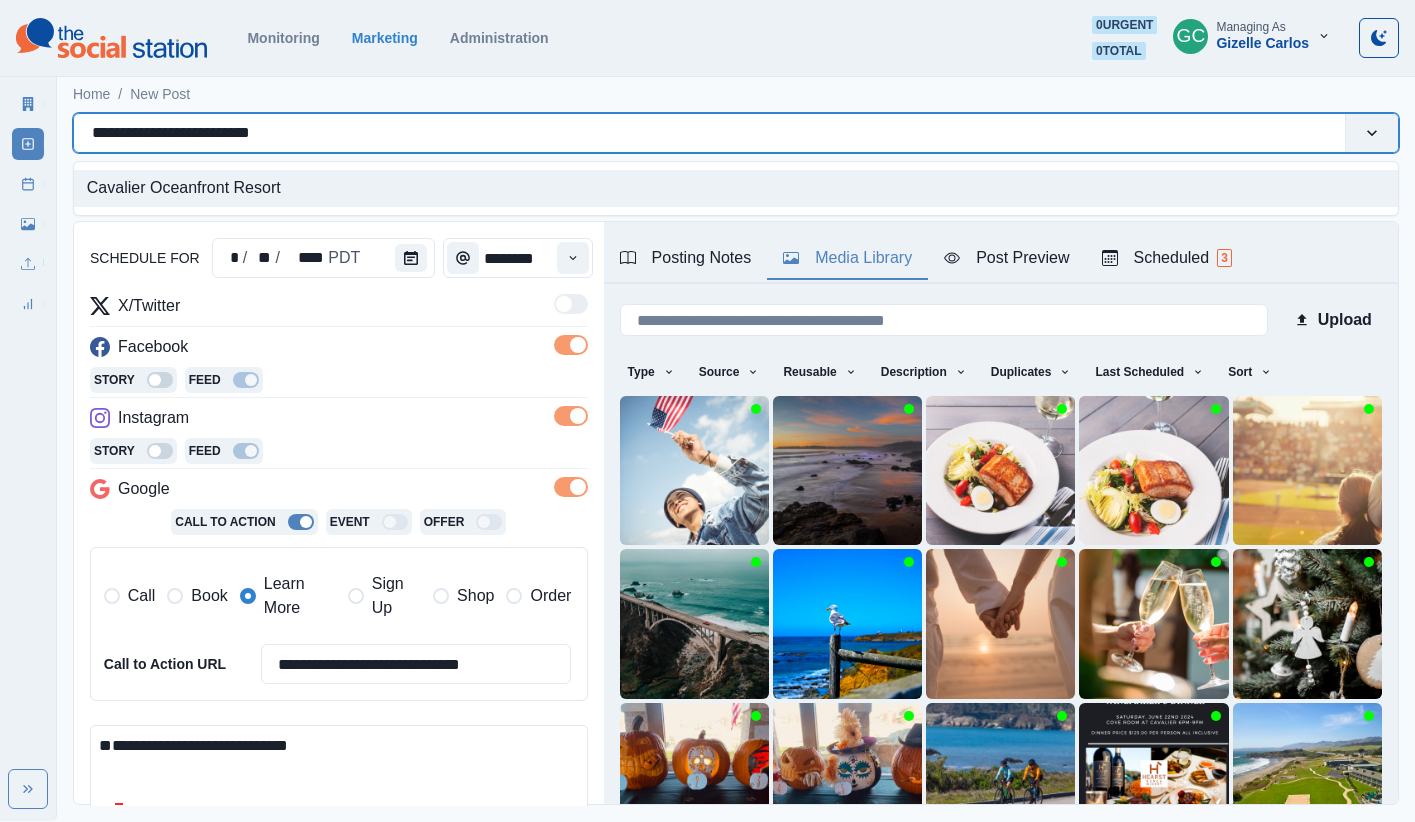 type 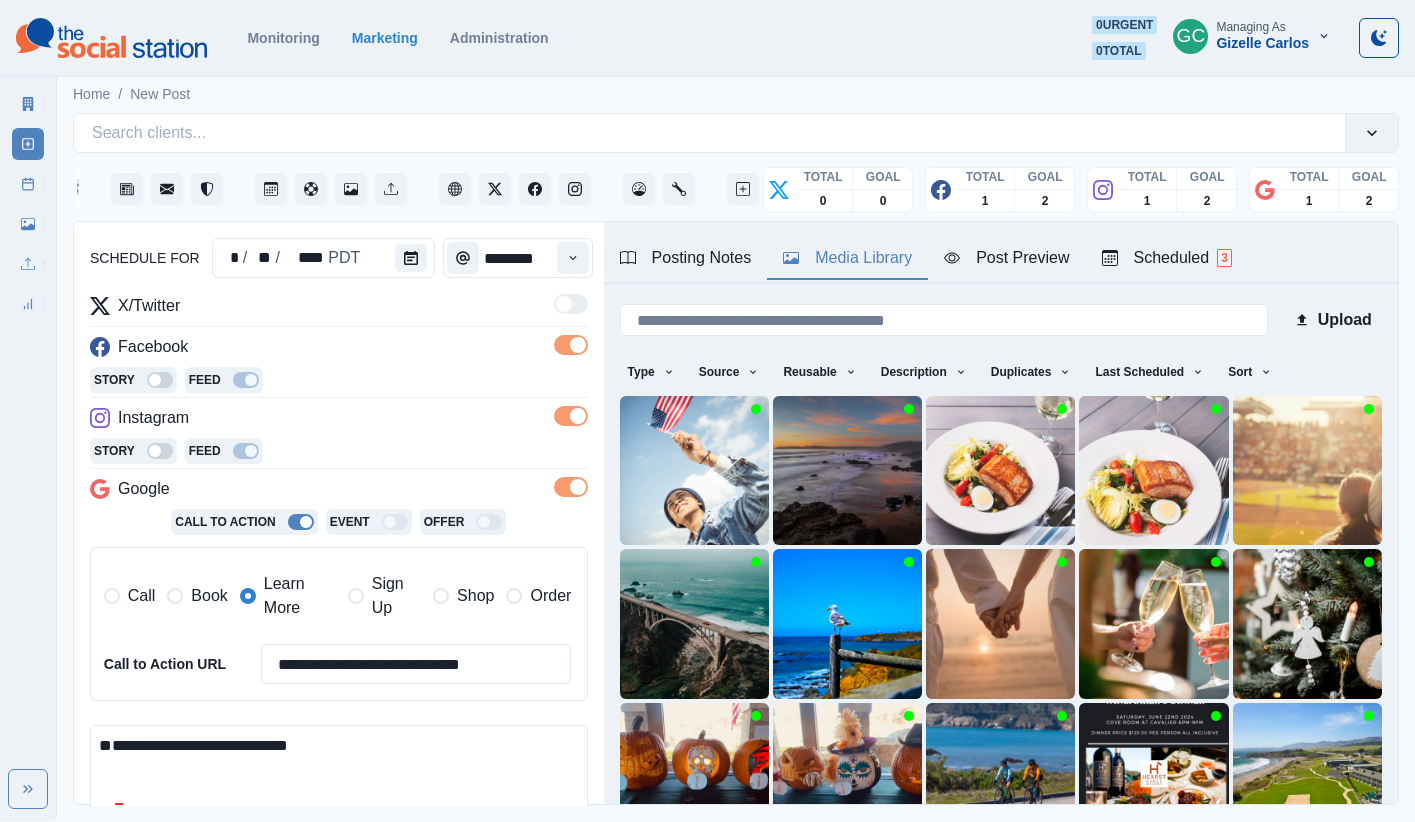 click on "**********" at bounding box center [339, 782] 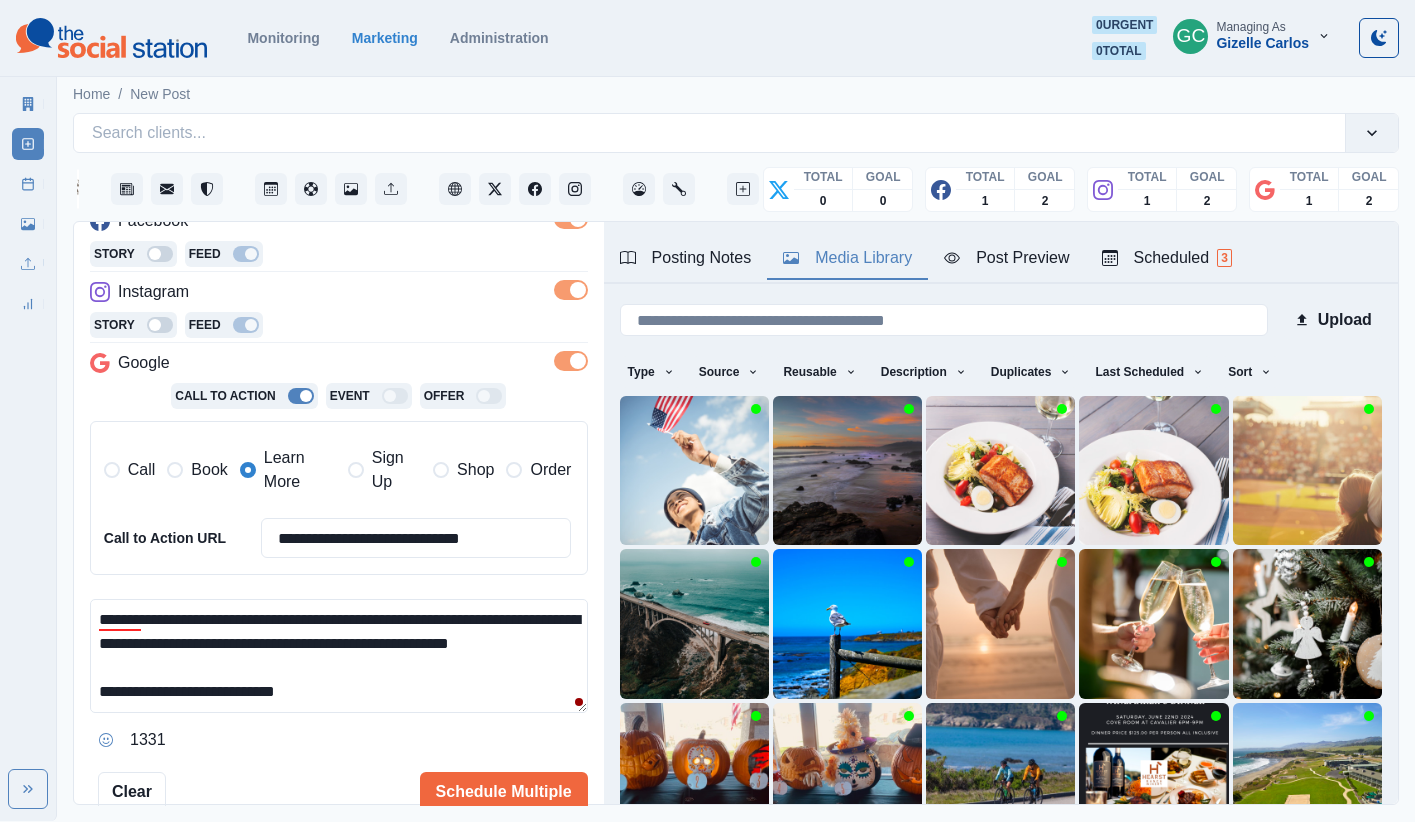 scroll, scrollTop: 354, scrollLeft: 0, axis: vertical 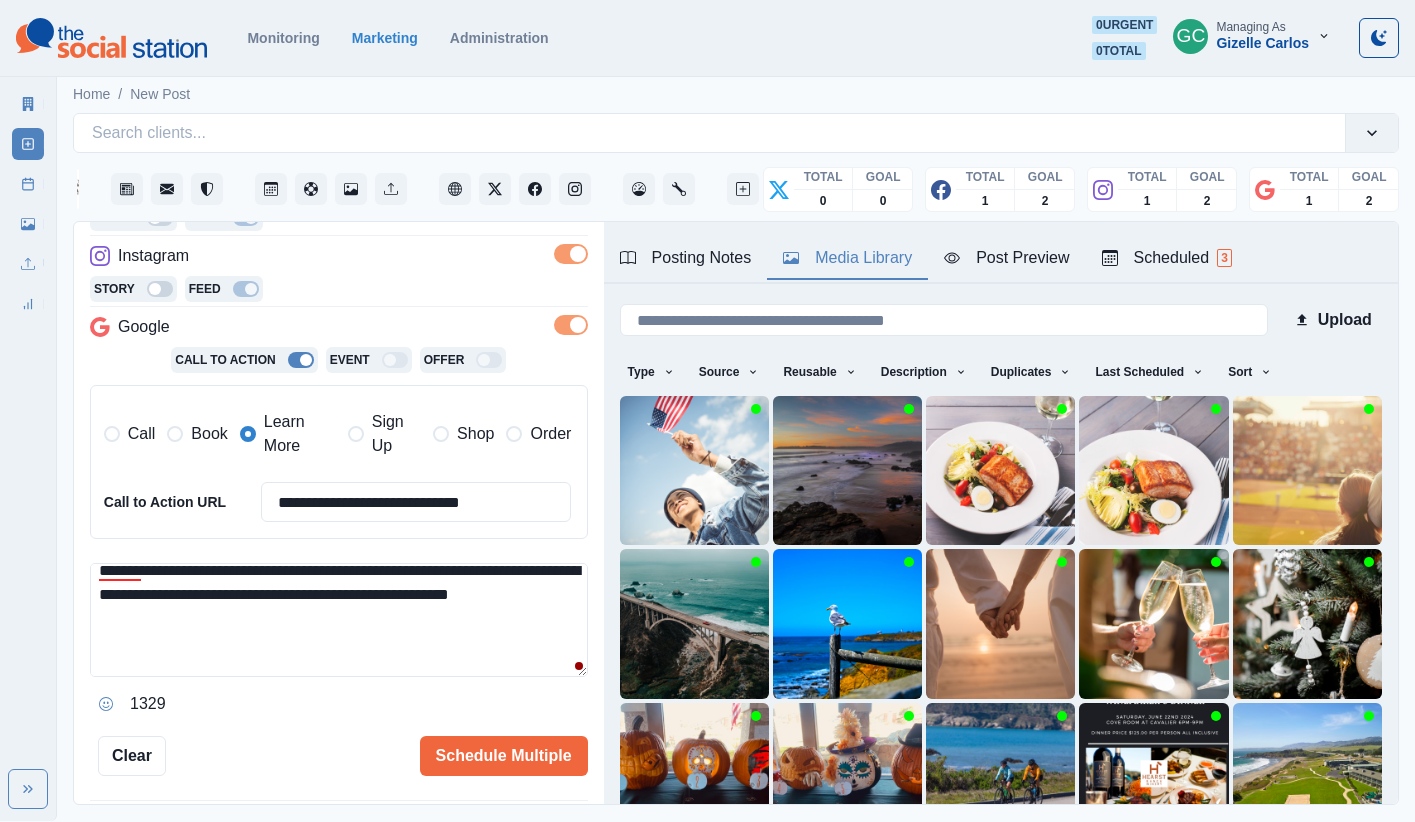 paste on "**********" 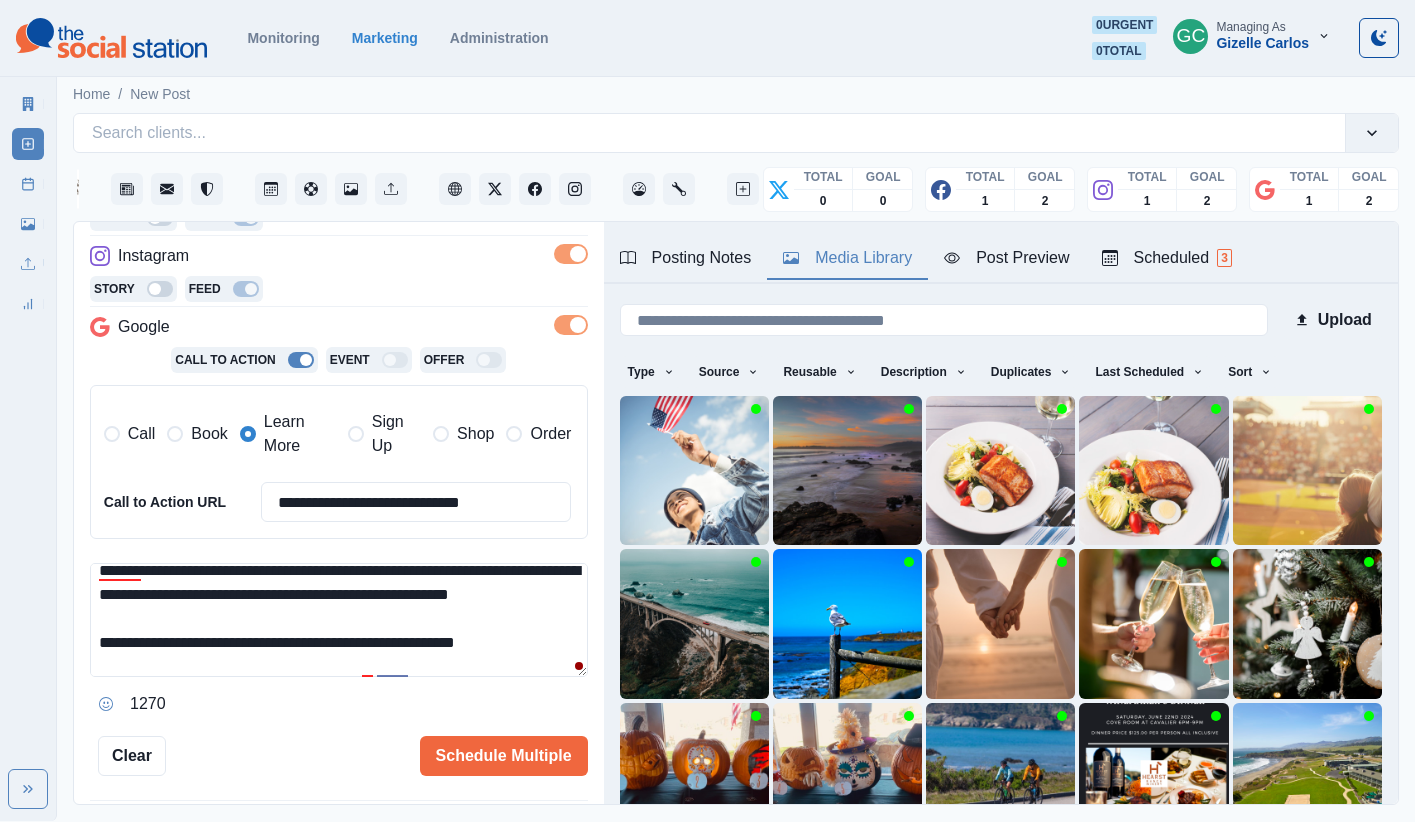 paste on "**********" 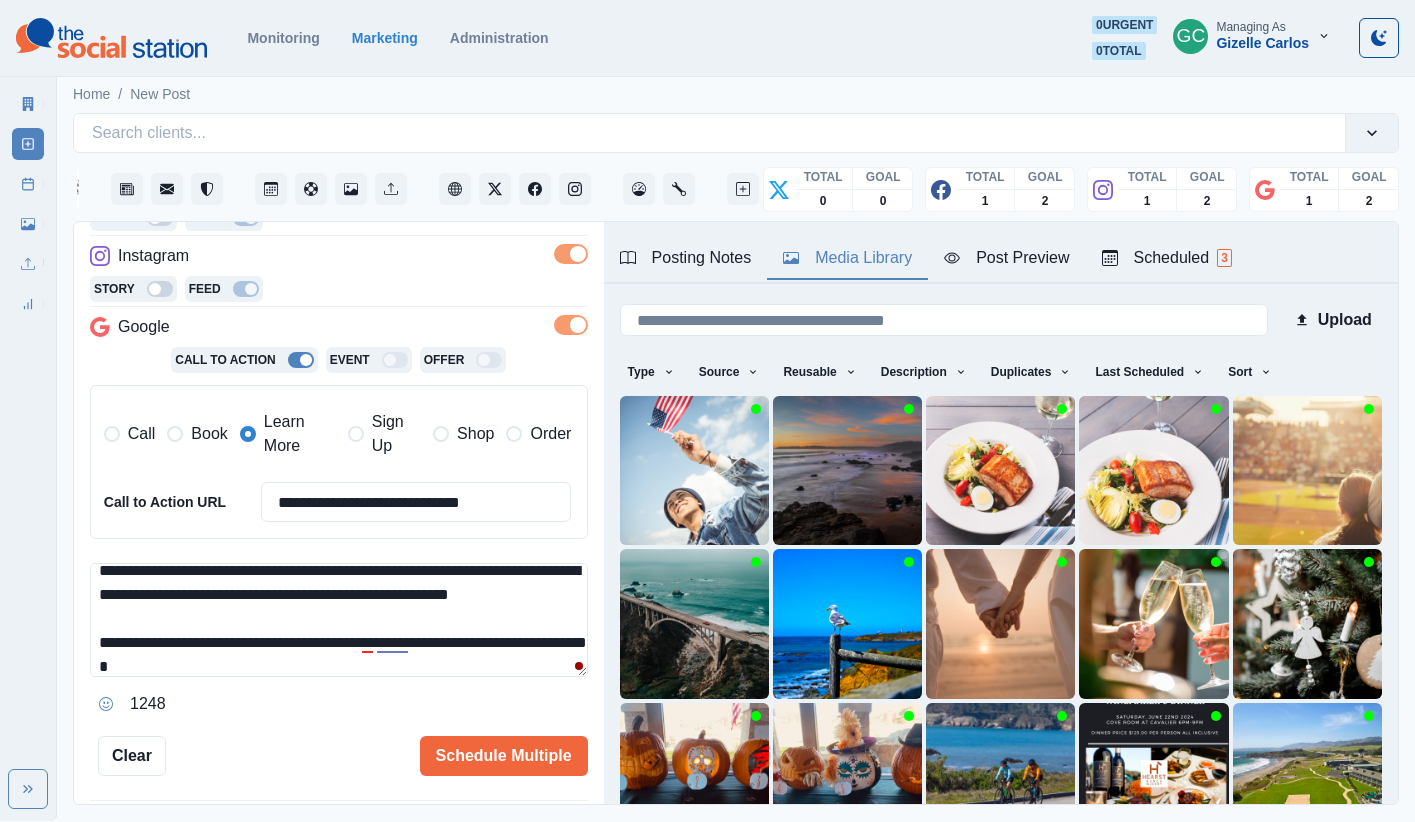 scroll, scrollTop: 37, scrollLeft: 0, axis: vertical 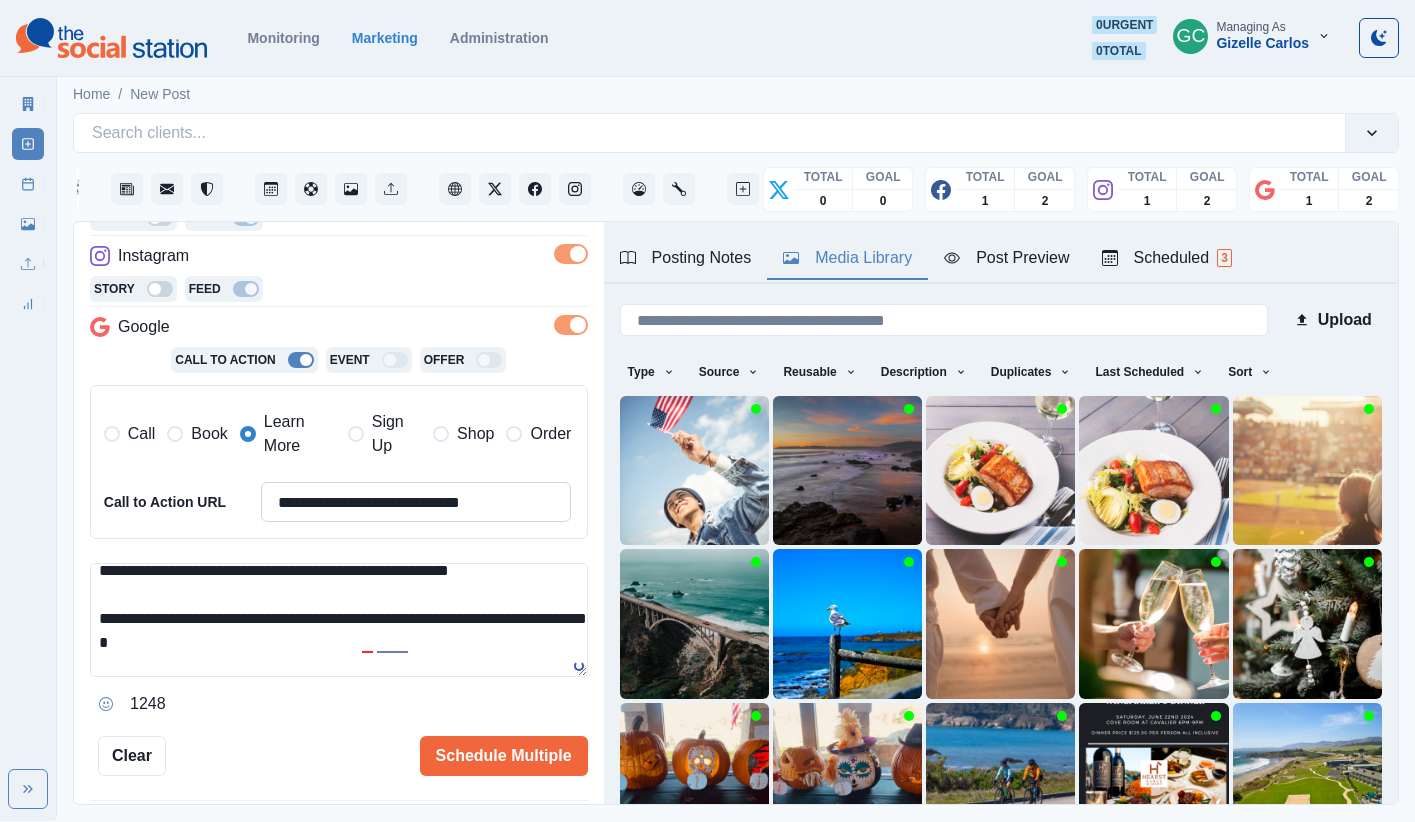type on "**********" 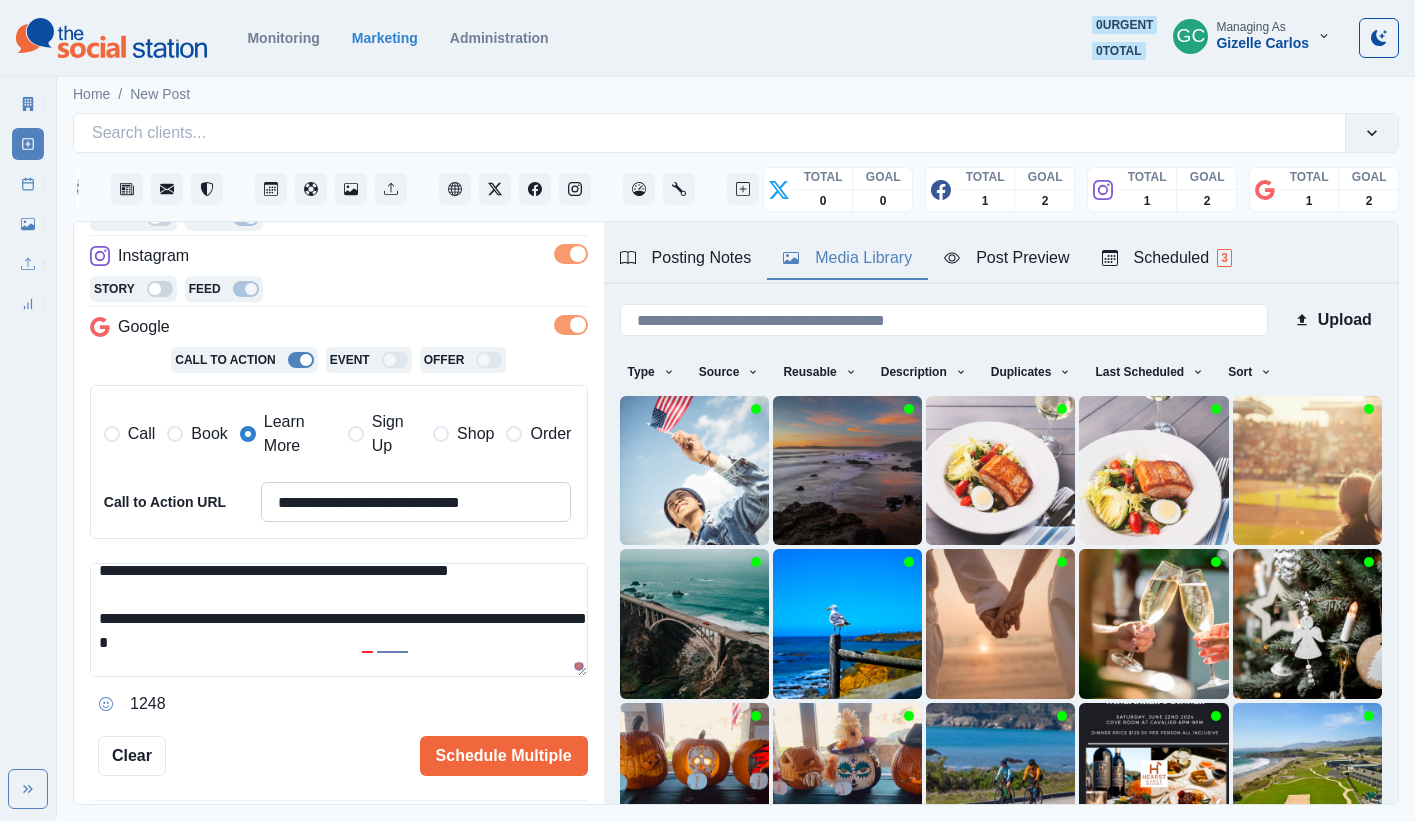 paste 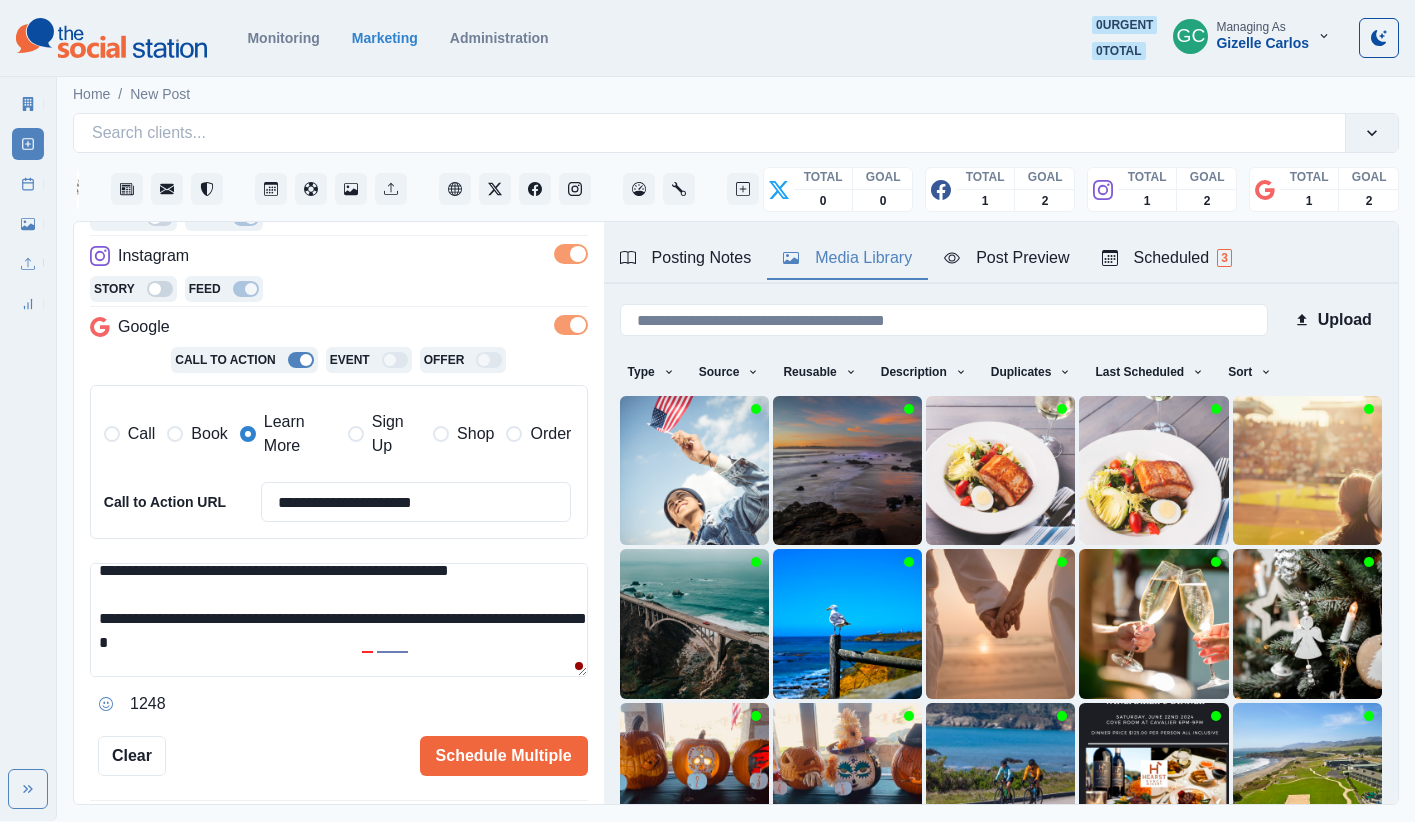 type on "**********" 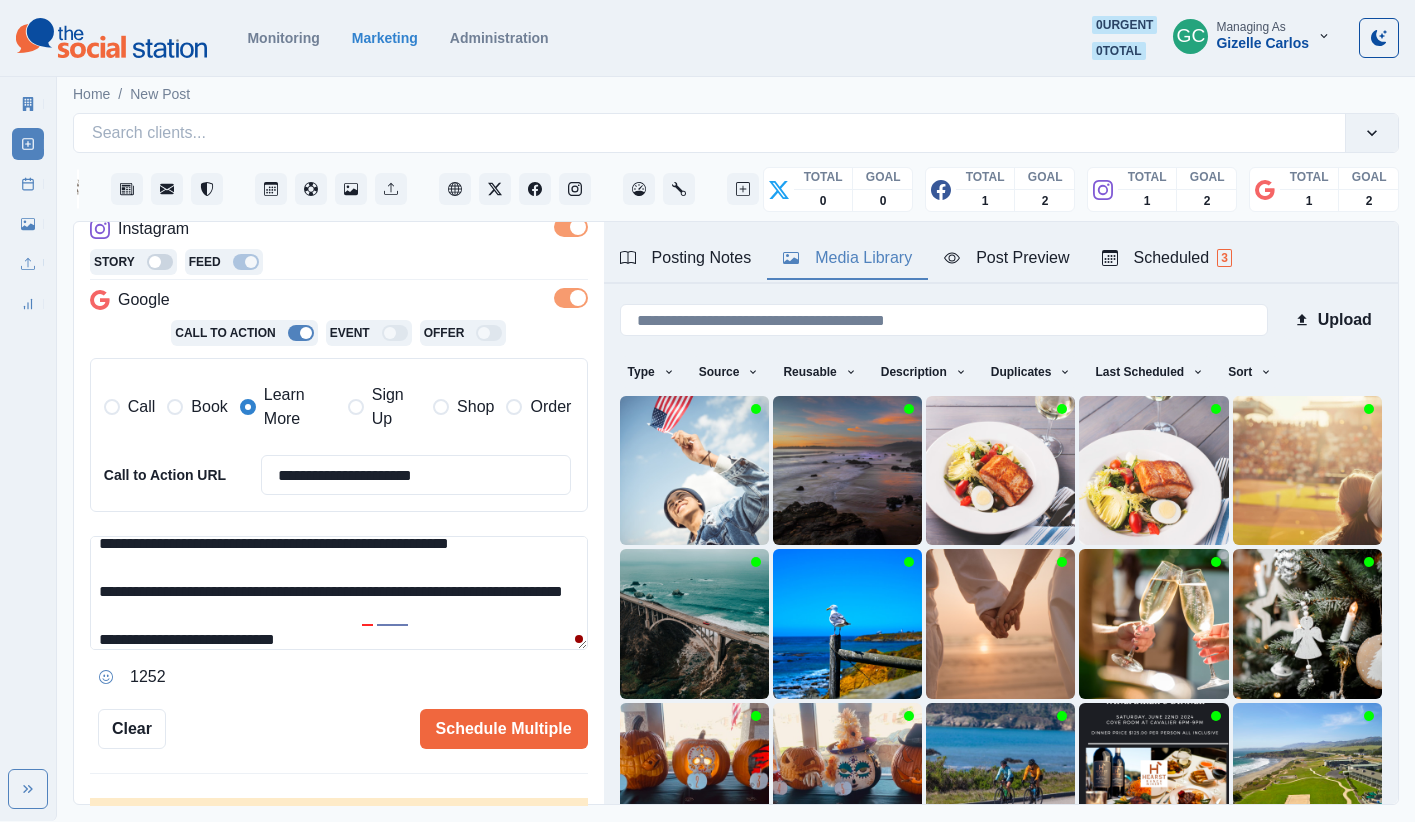 scroll, scrollTop: 397, scrollLeft: 0, axis: vertical 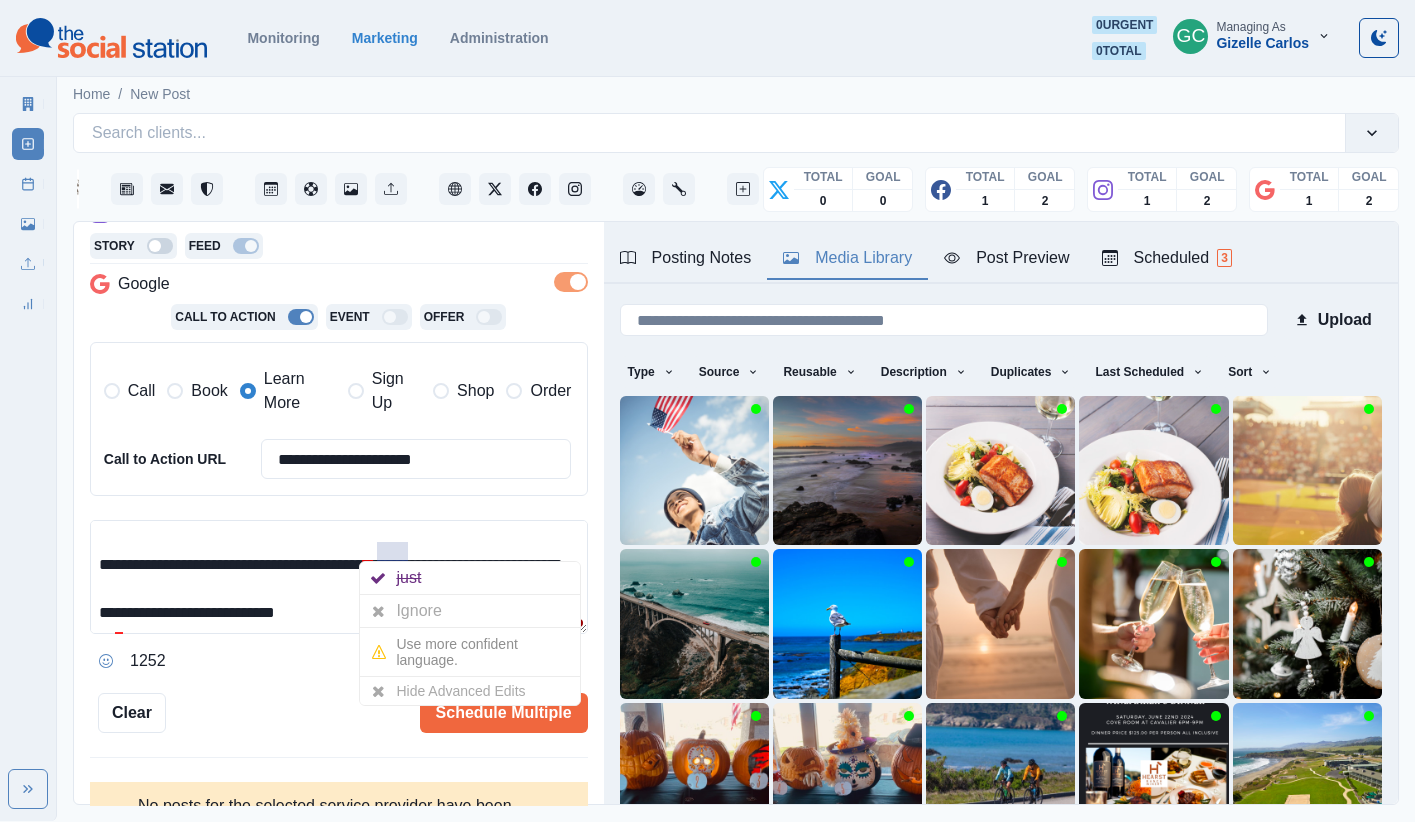 click on "just" at bounding box center (408, 577) 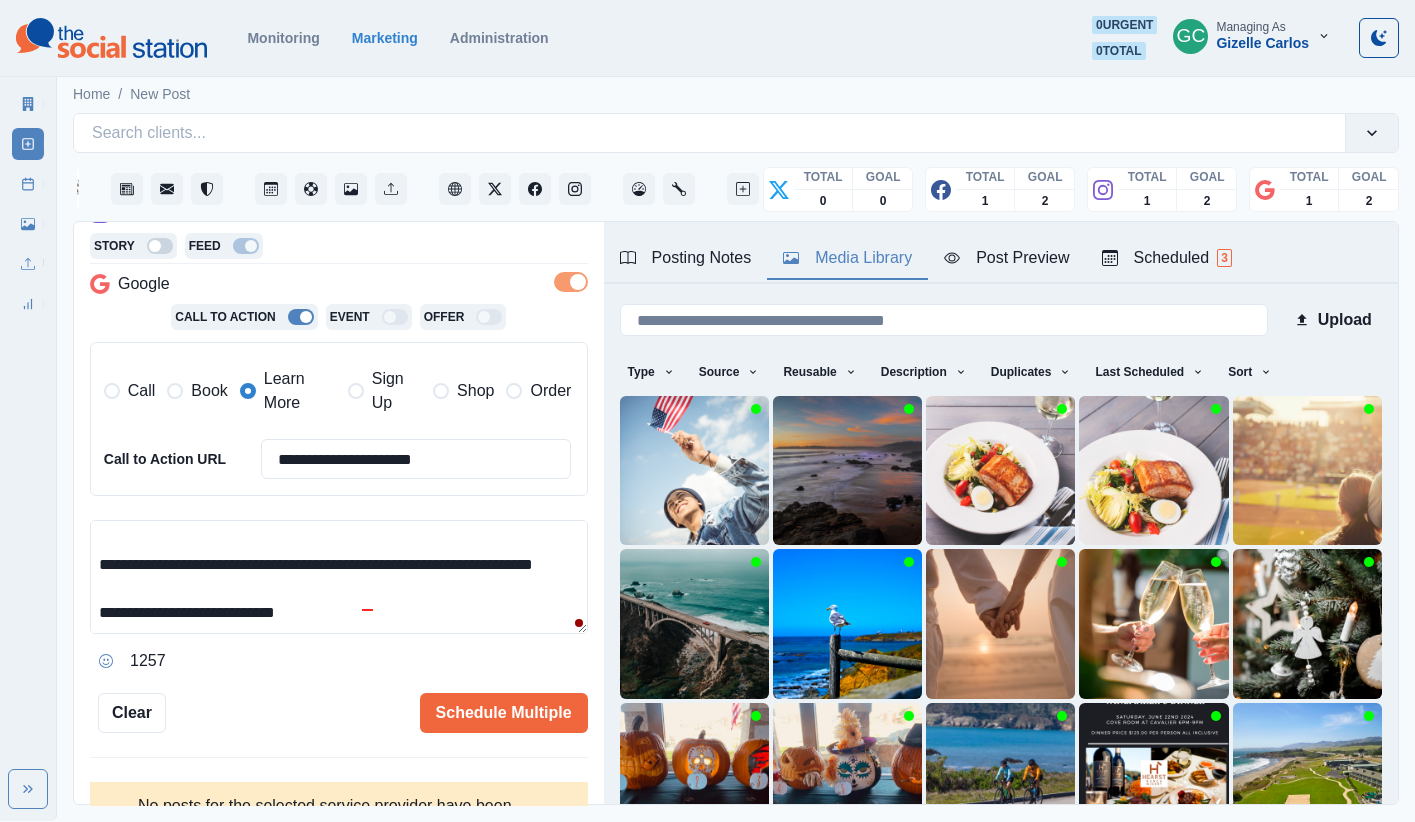 scroll, scrollTop: 19, scrollLeft: 0, axis: vertical 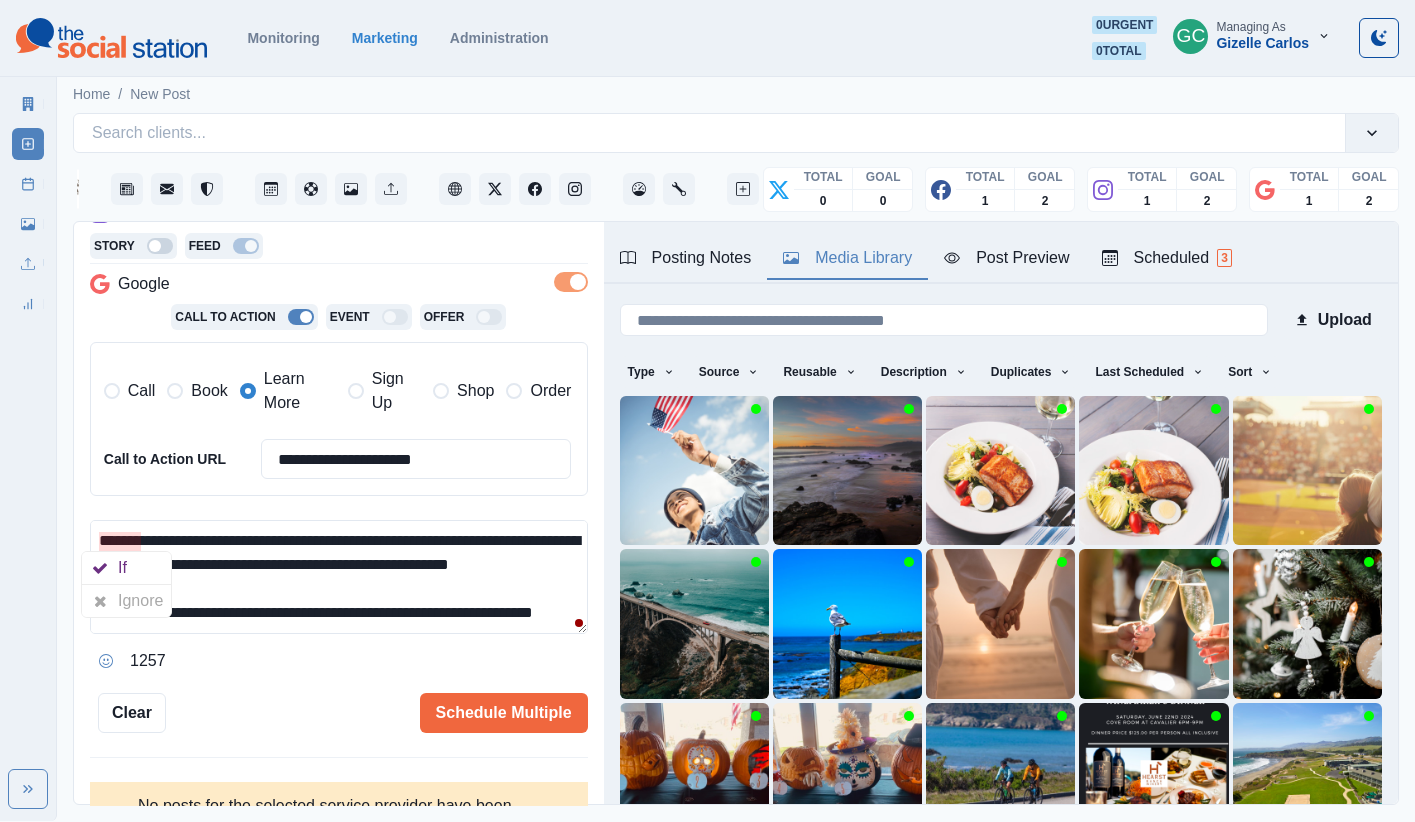 click on "**********" at bounding box center (339, 577) 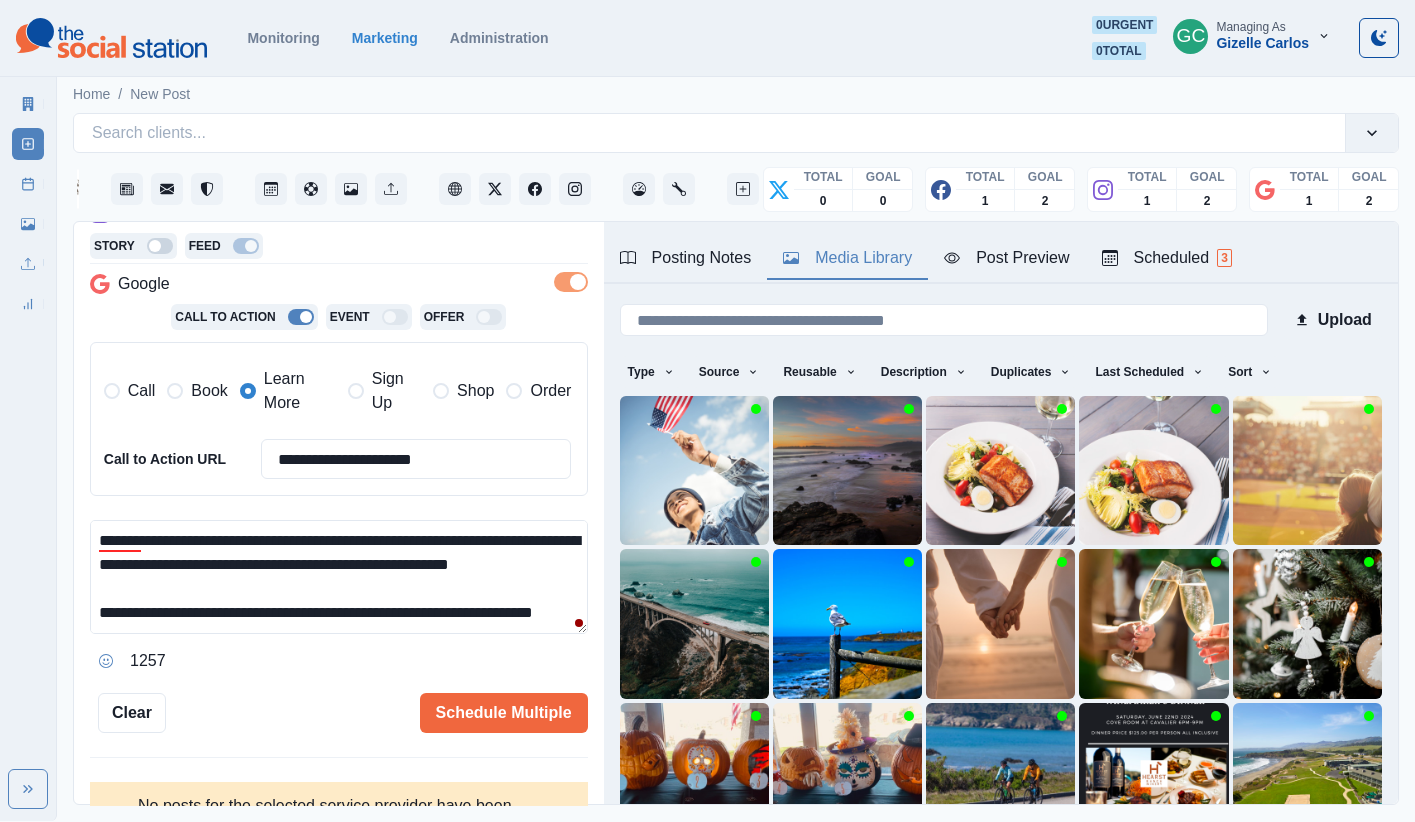 drag, startPoint x: 262, startPoint y: 600, endPoint x: 2, endPoint y: 482, distance: 285.52408 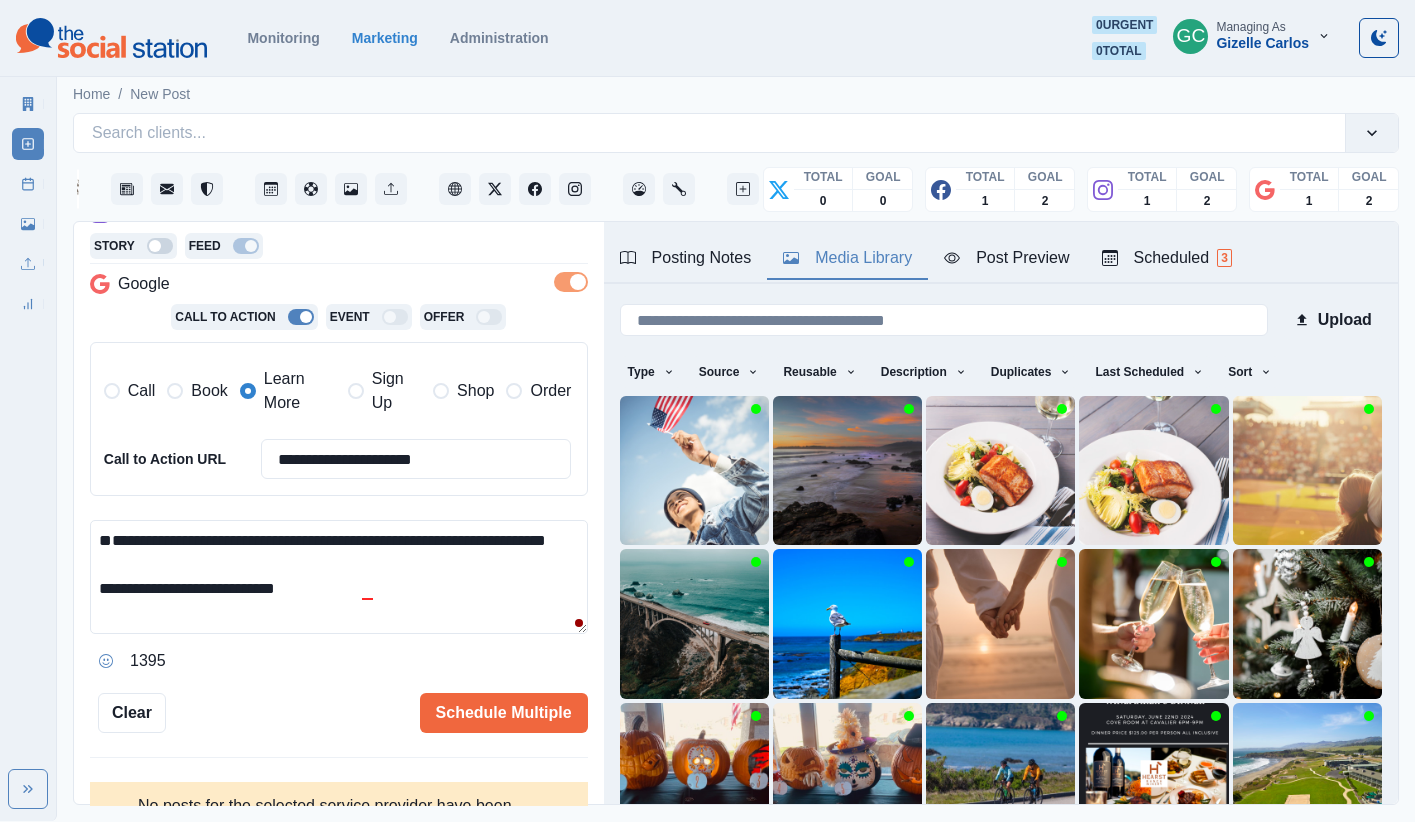 paste on "**********" 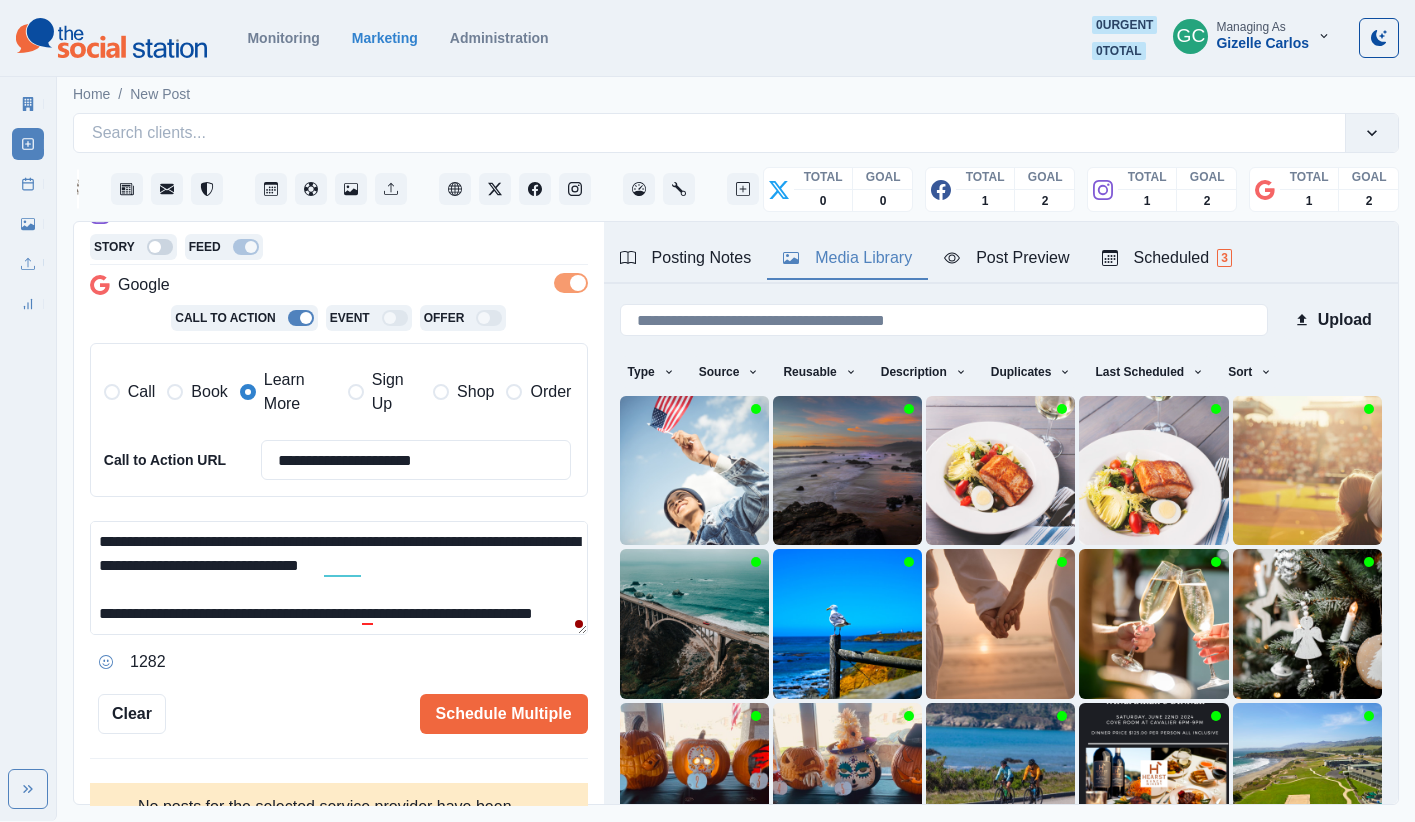 scroll, scrollTop: 397, scrollLeft: 0, axis: vertical 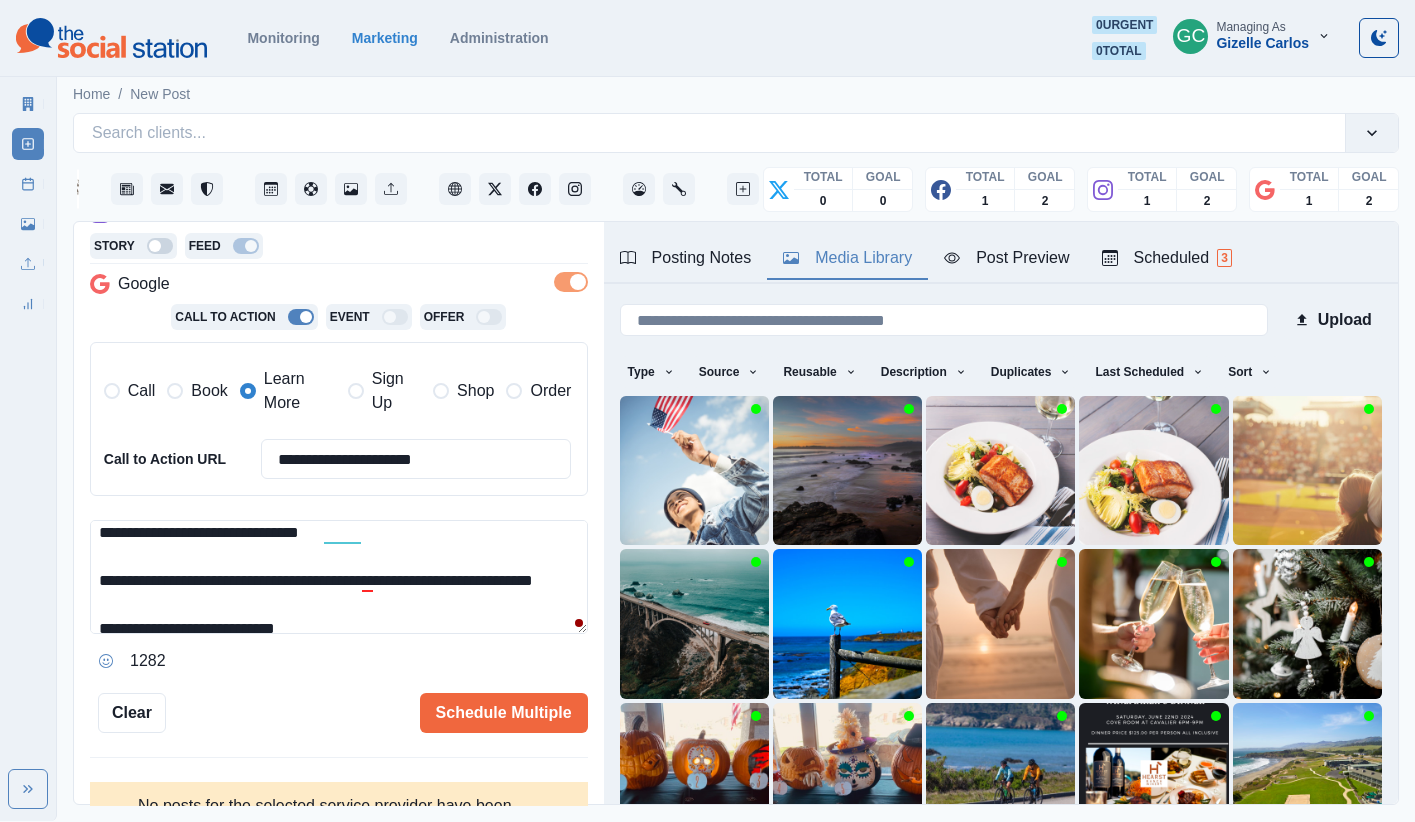 drag, startPoint x: 466, startPoint y: 533, endPoint x: 539, endPoint y: 553, distance: 75.690155 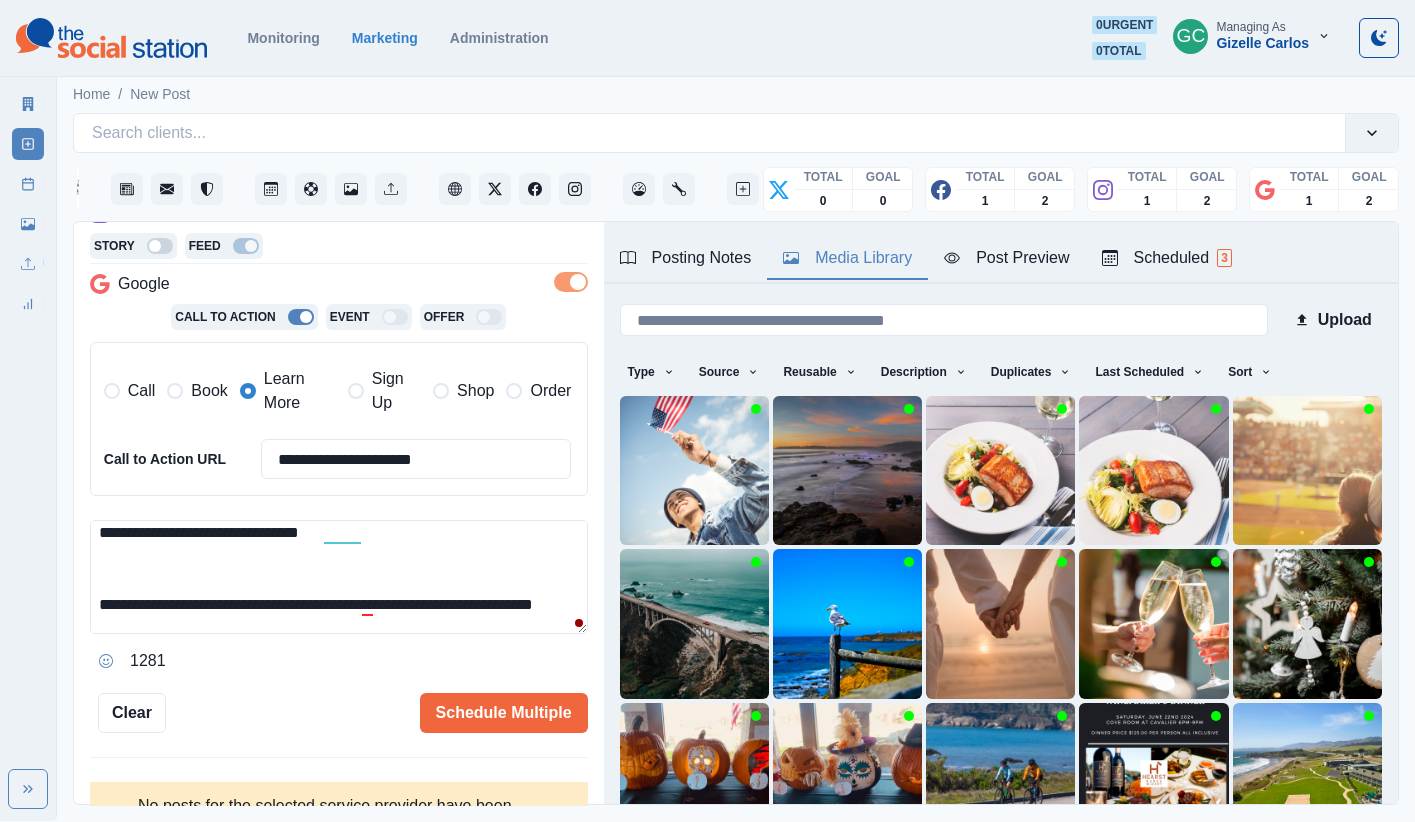 paste on "**********" 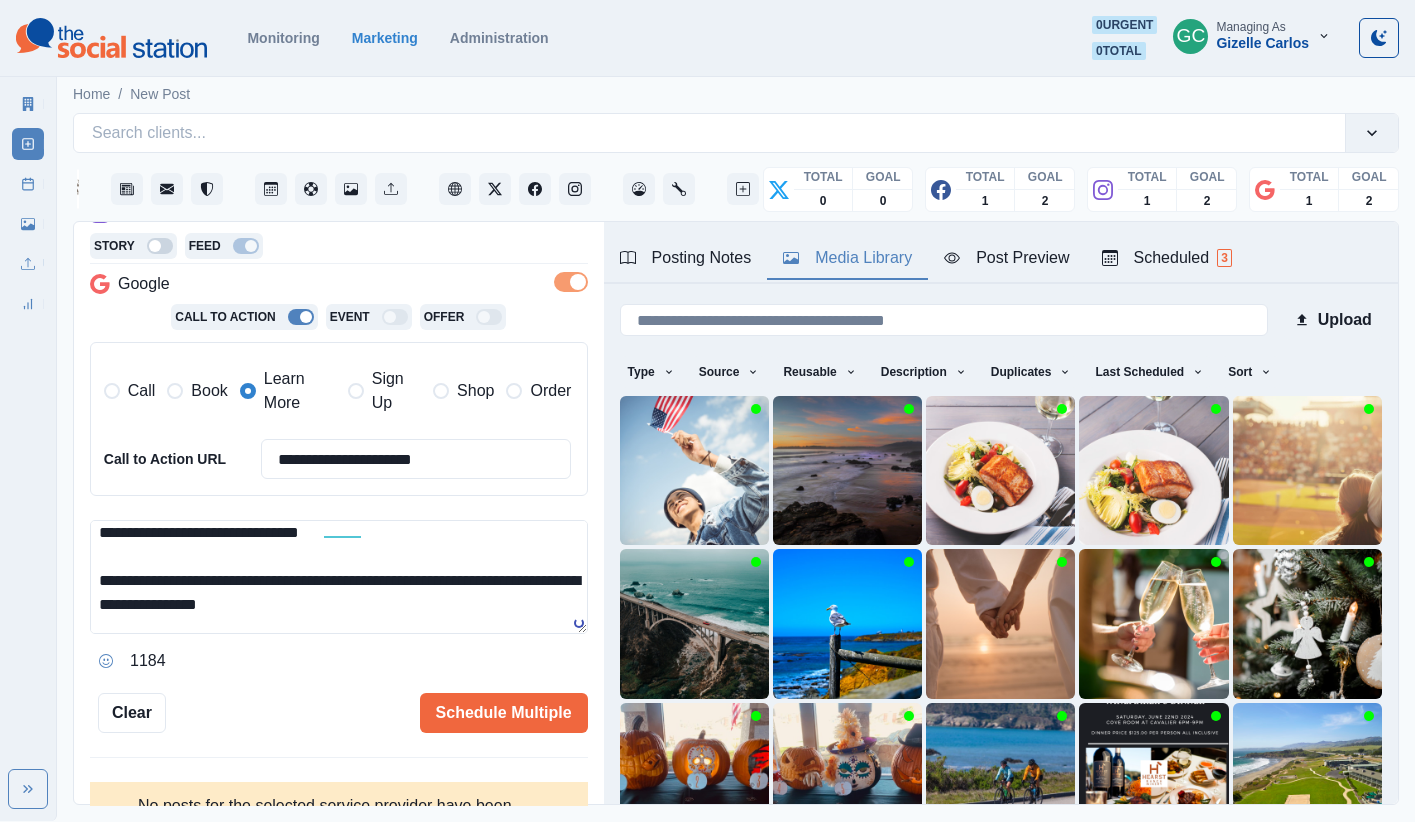 scroll, scrollTop: 37, scrollLeft: 0, axis: vertical 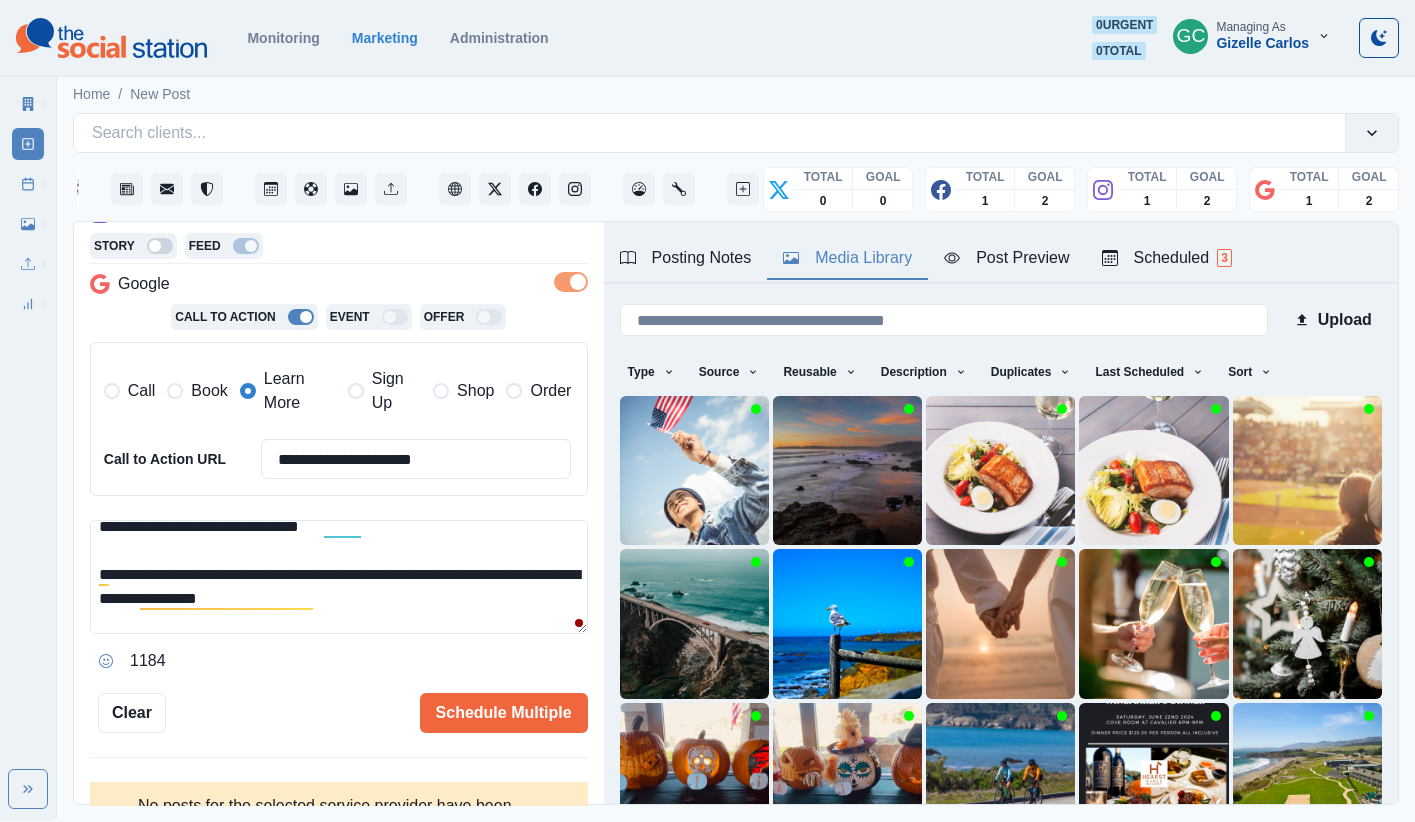 click on "**********" at bounding box center (339, 577) 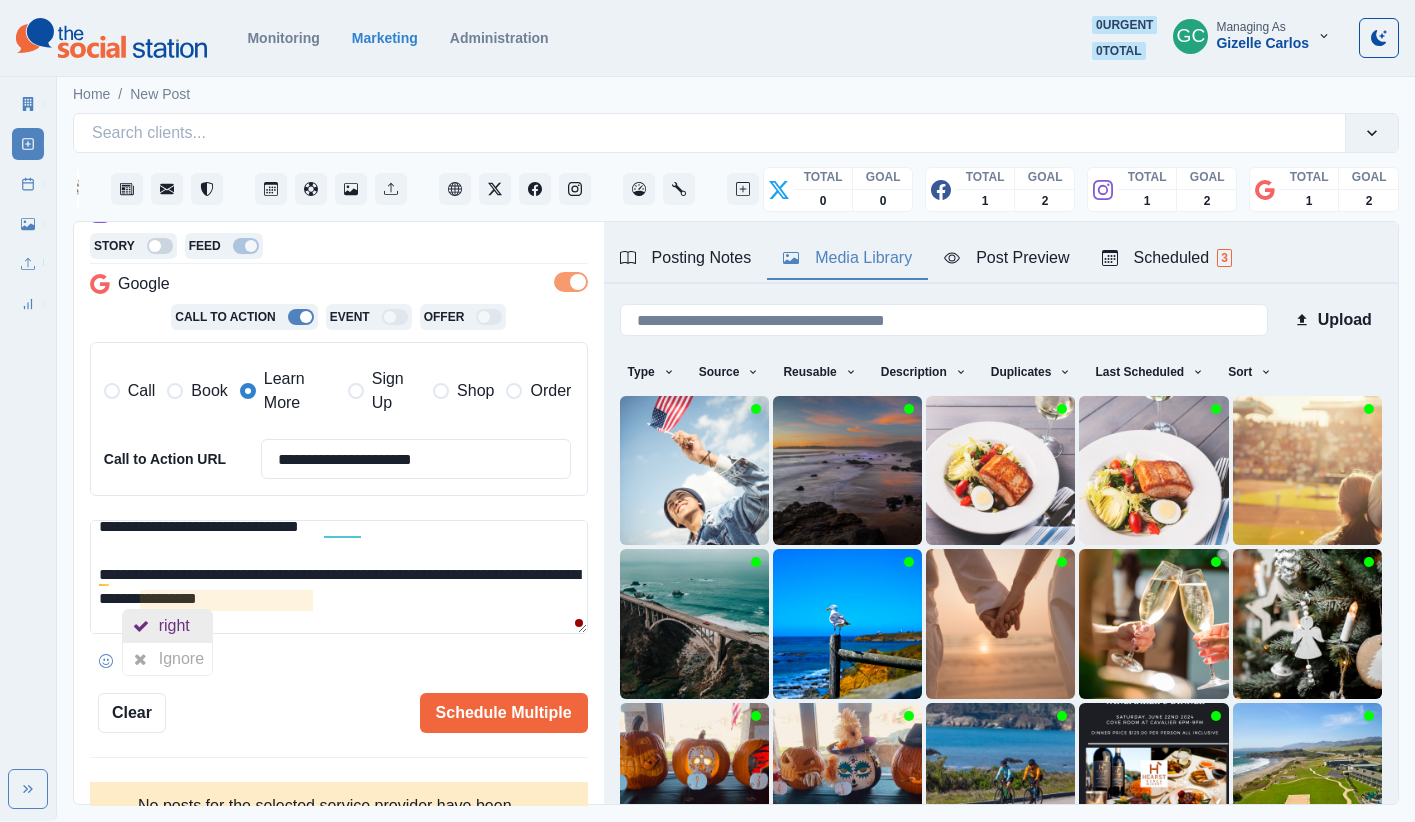 click on "right" at bounding box center (178, 626) 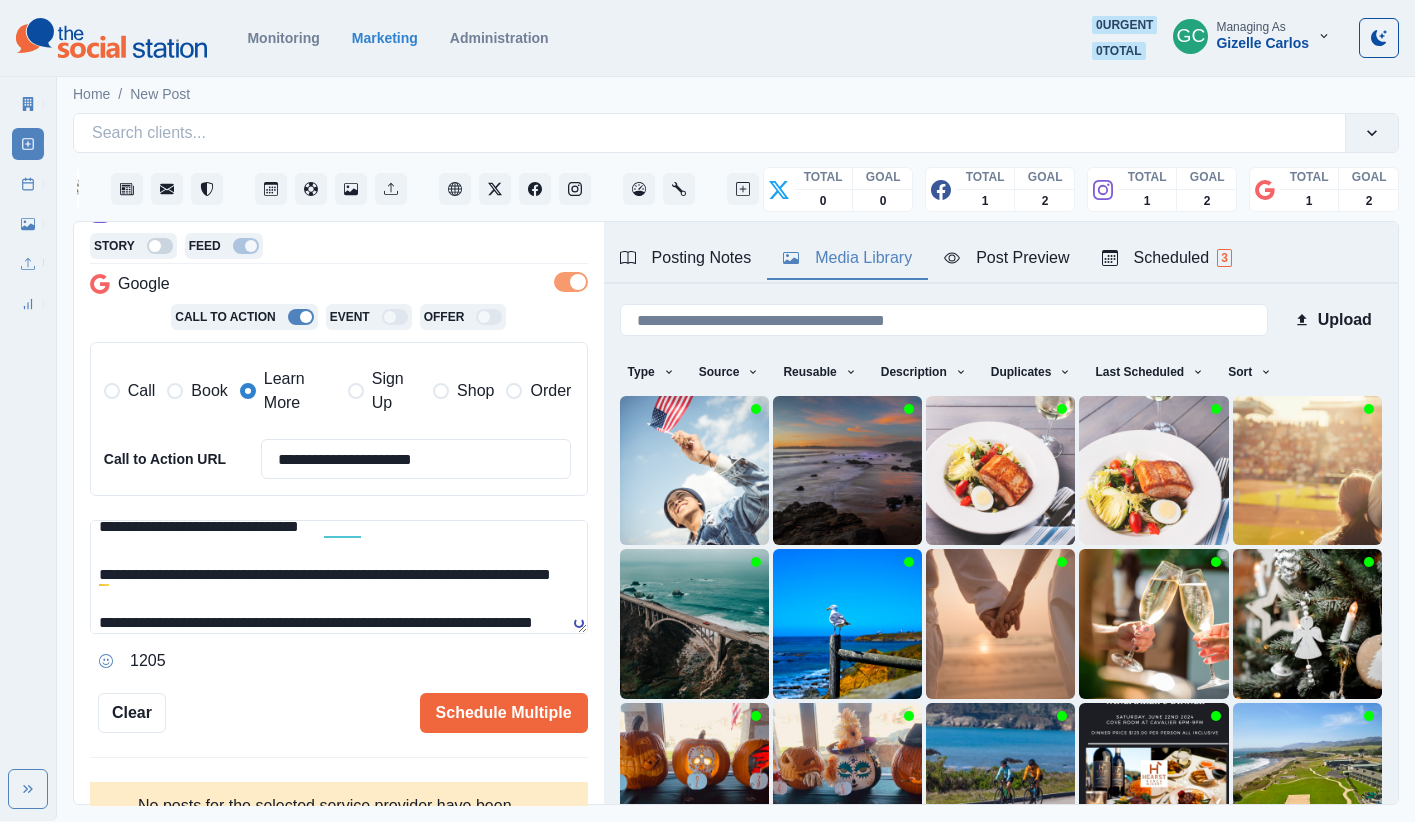 click on "**********" at bounding box center (339, 577) 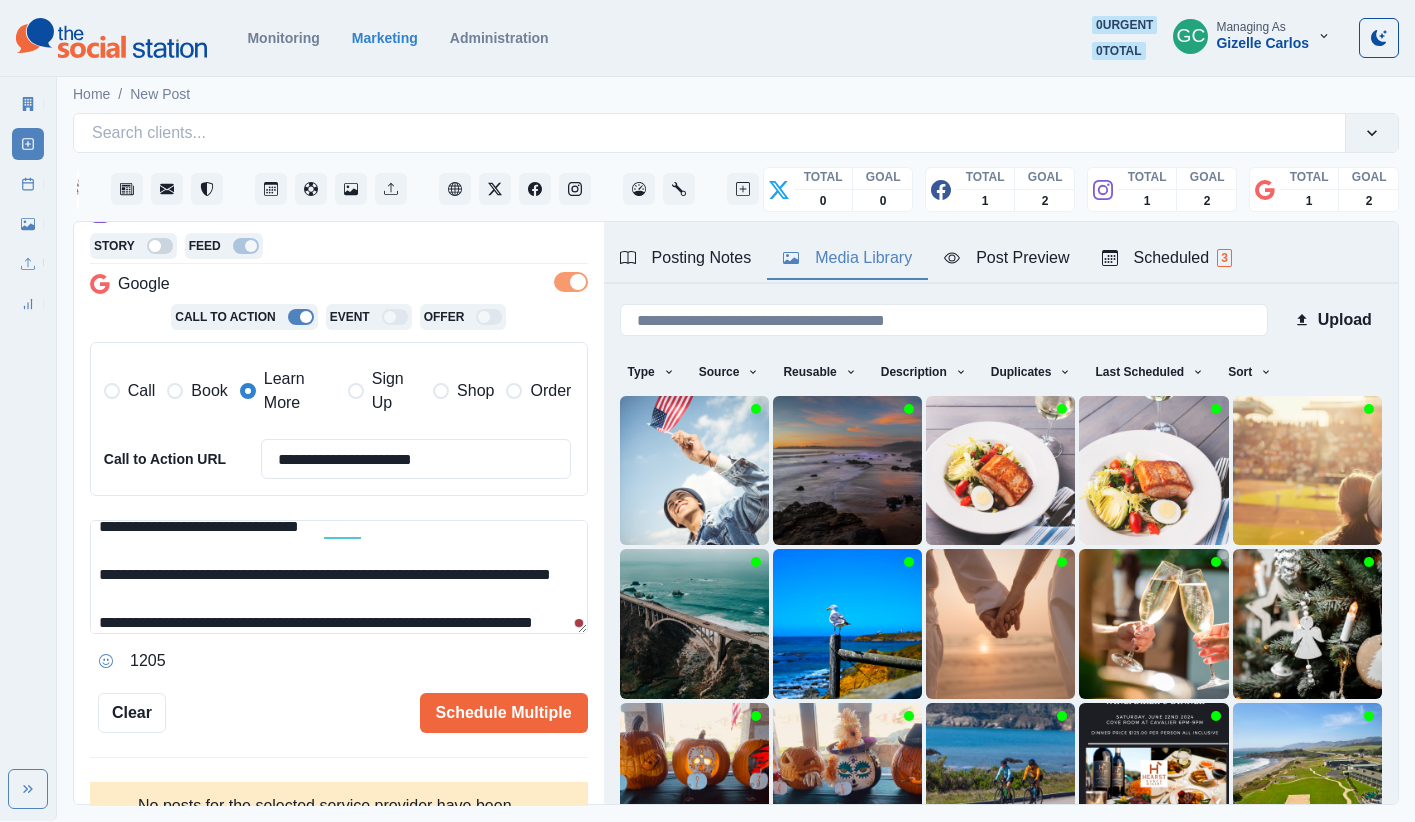 scroll, scrollTop: 42, scrollLeft: 0, axis: vertical 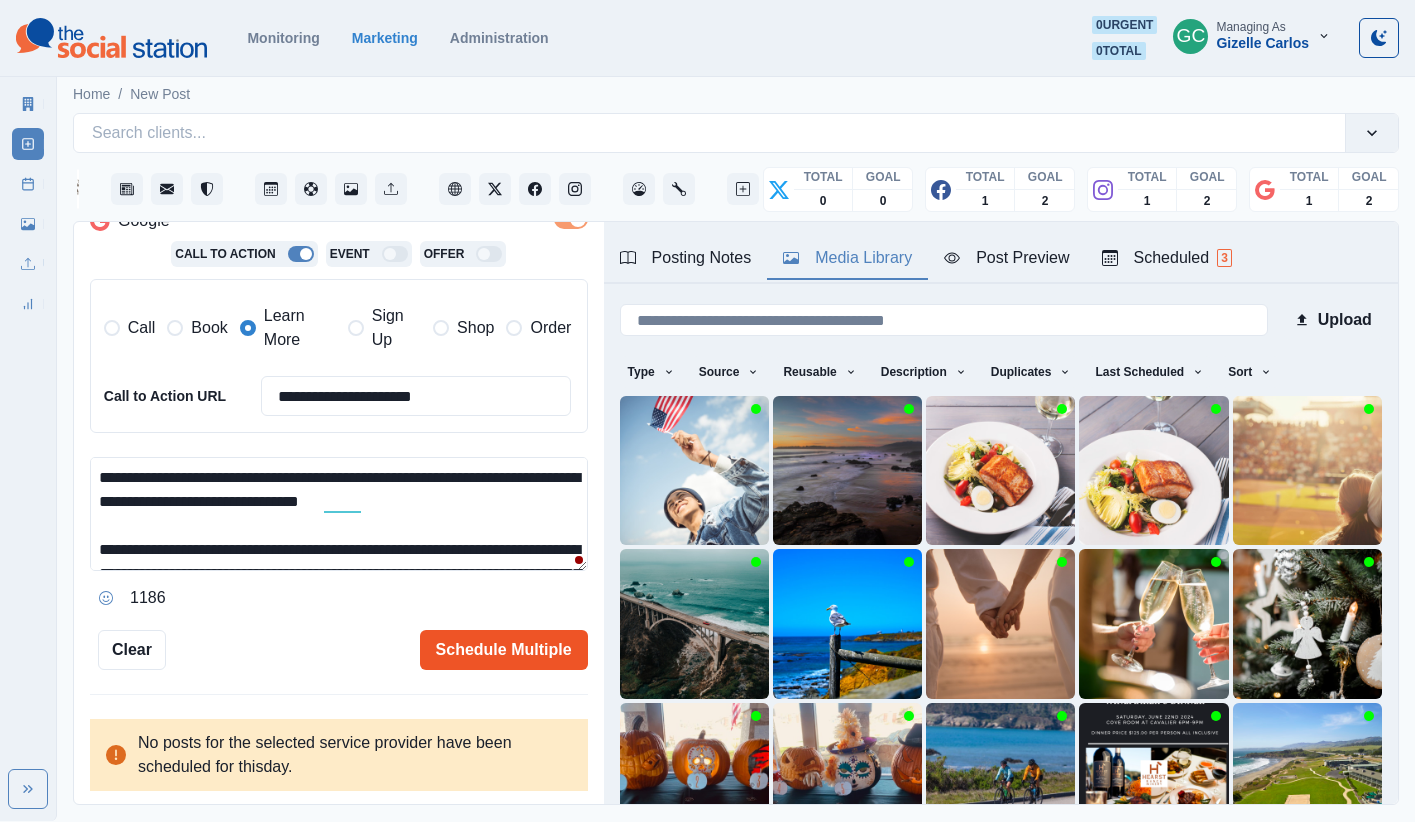 type on "**********" 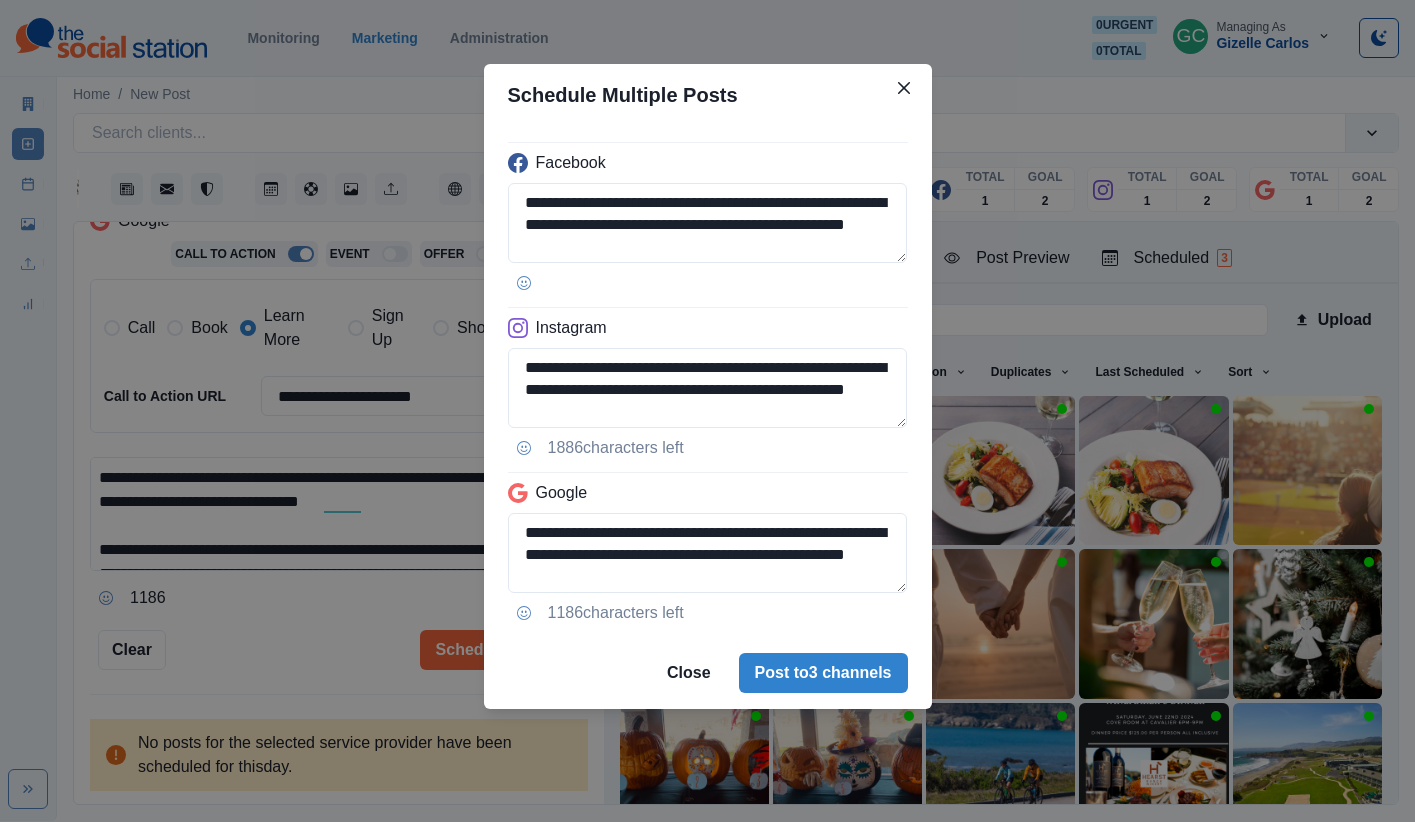 click on "**********" at bounding box center [707, 411] 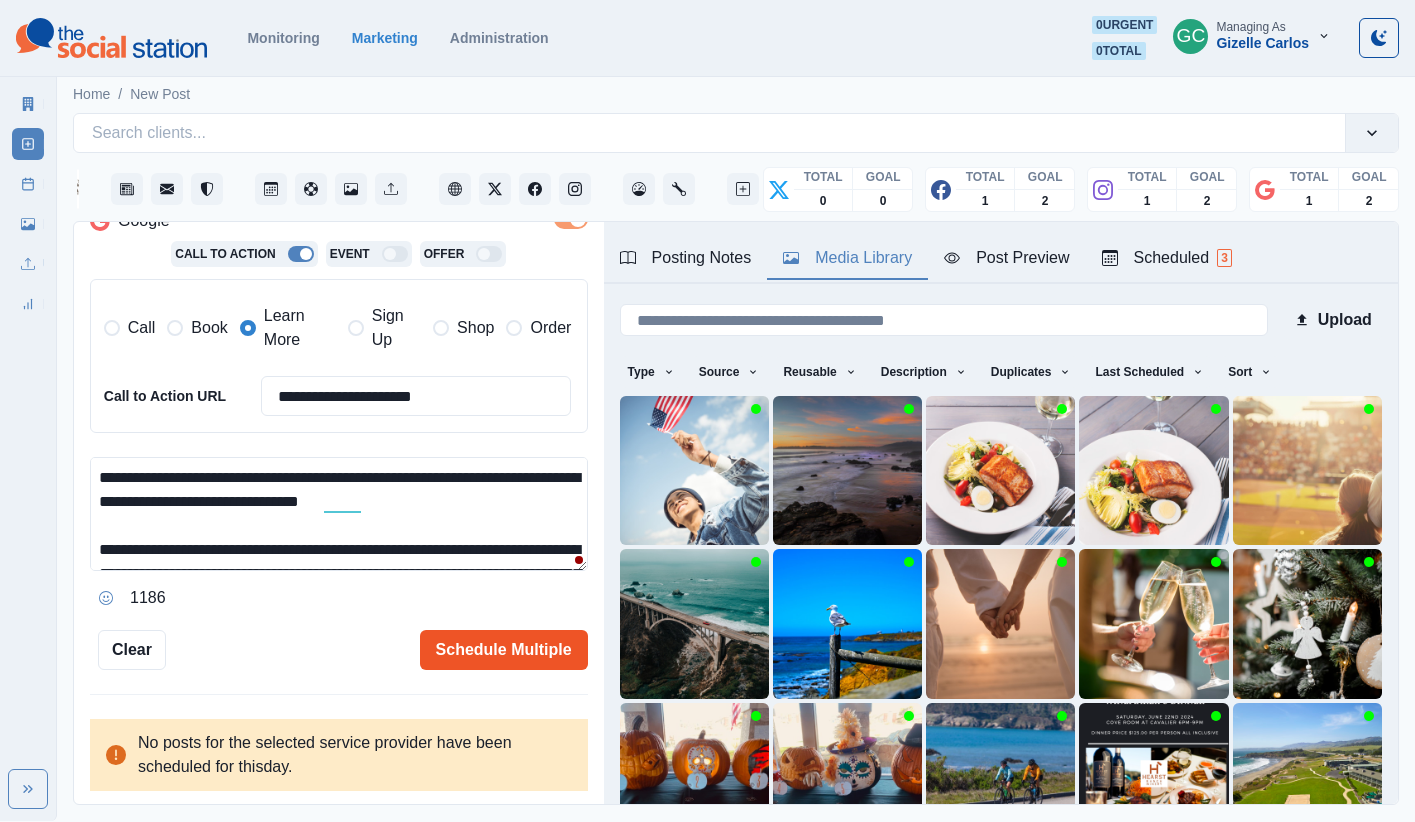 click on "Schedule Multiple" at bounding box center [504, 650] 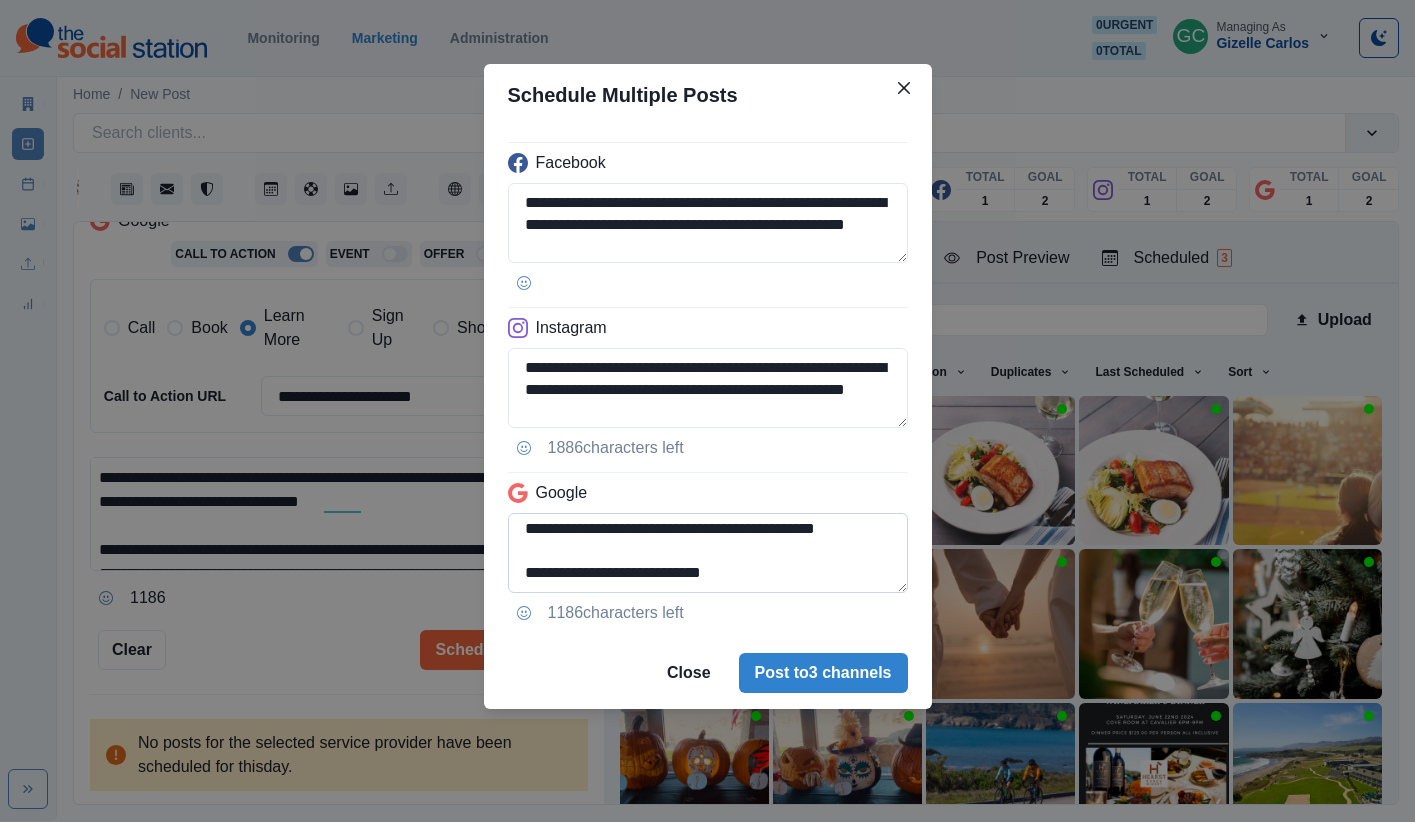 drag, startPoint x: 562, startPoint y: 534, endPoint x: 790, endPoint y: 540, distance: 228.07893 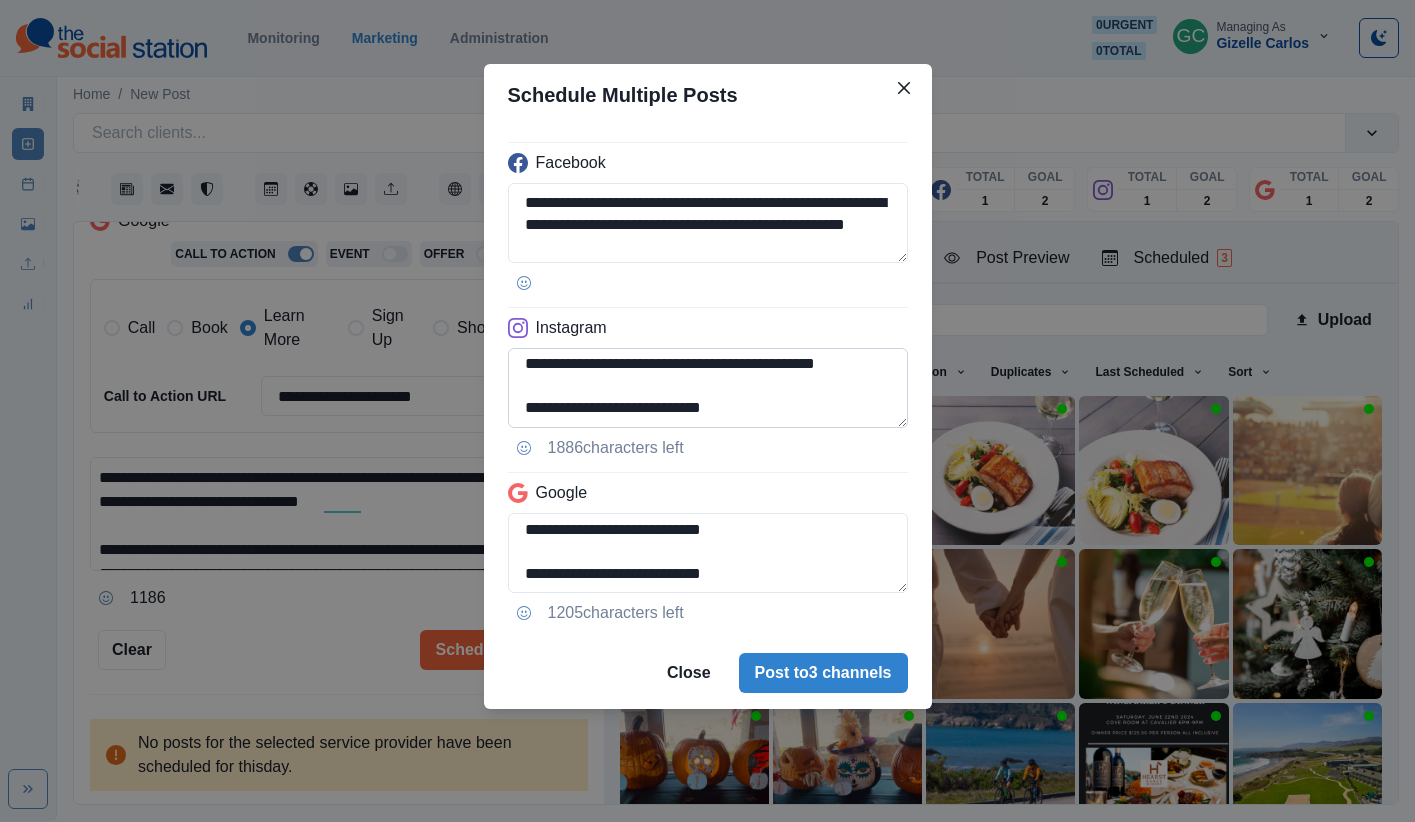 type on "**********" 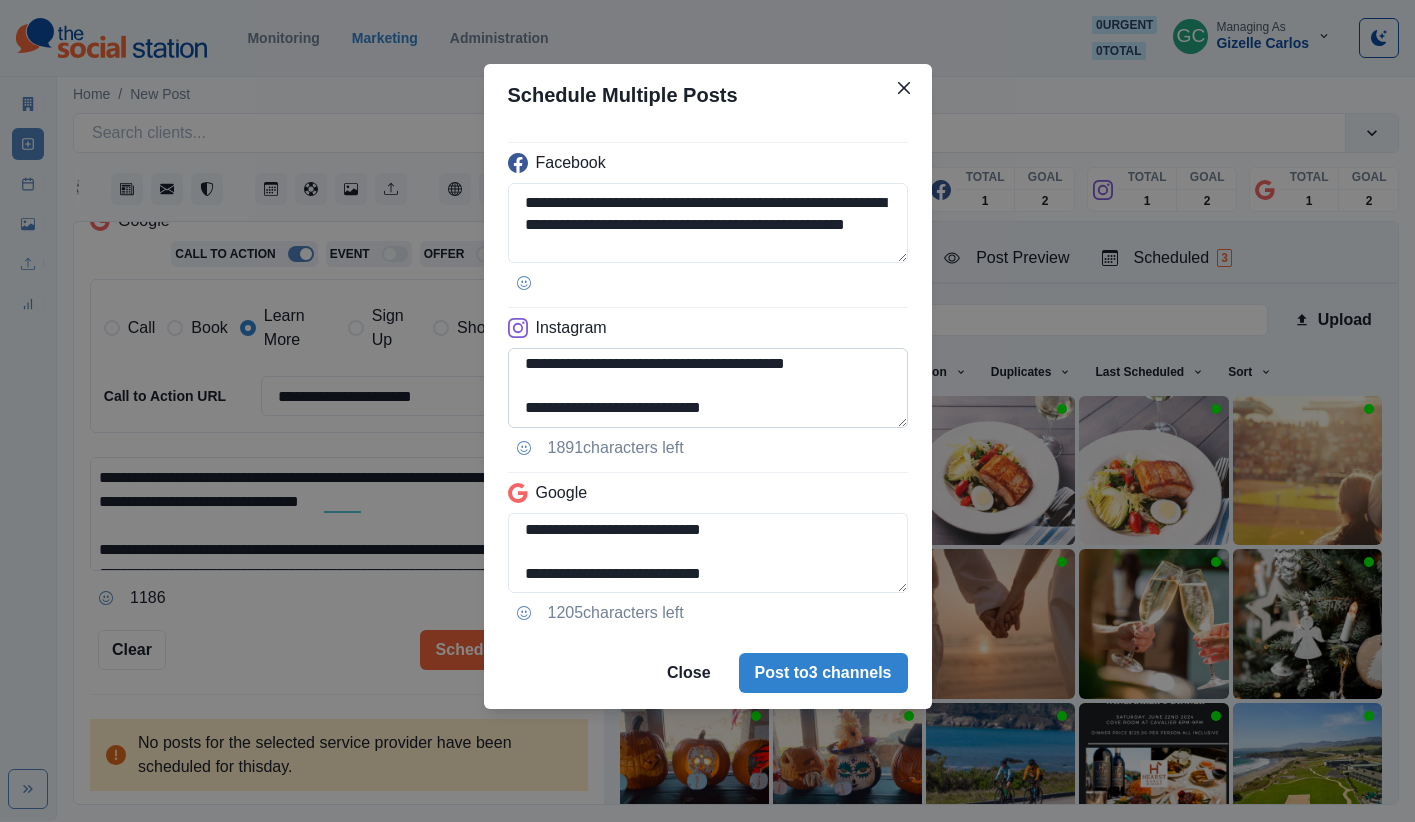 click on "**********" at bounding box center (708, 388) 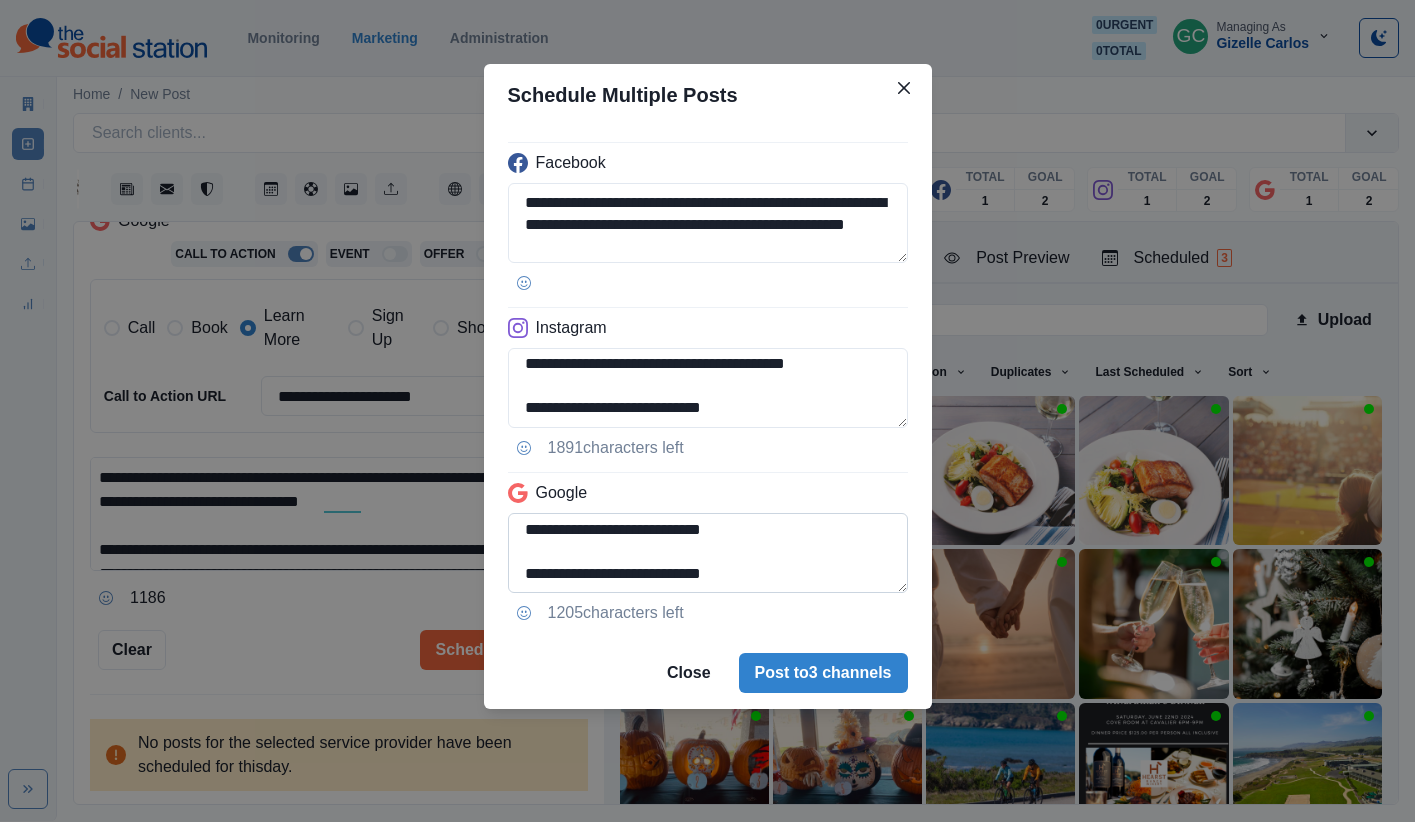 type on "**********" 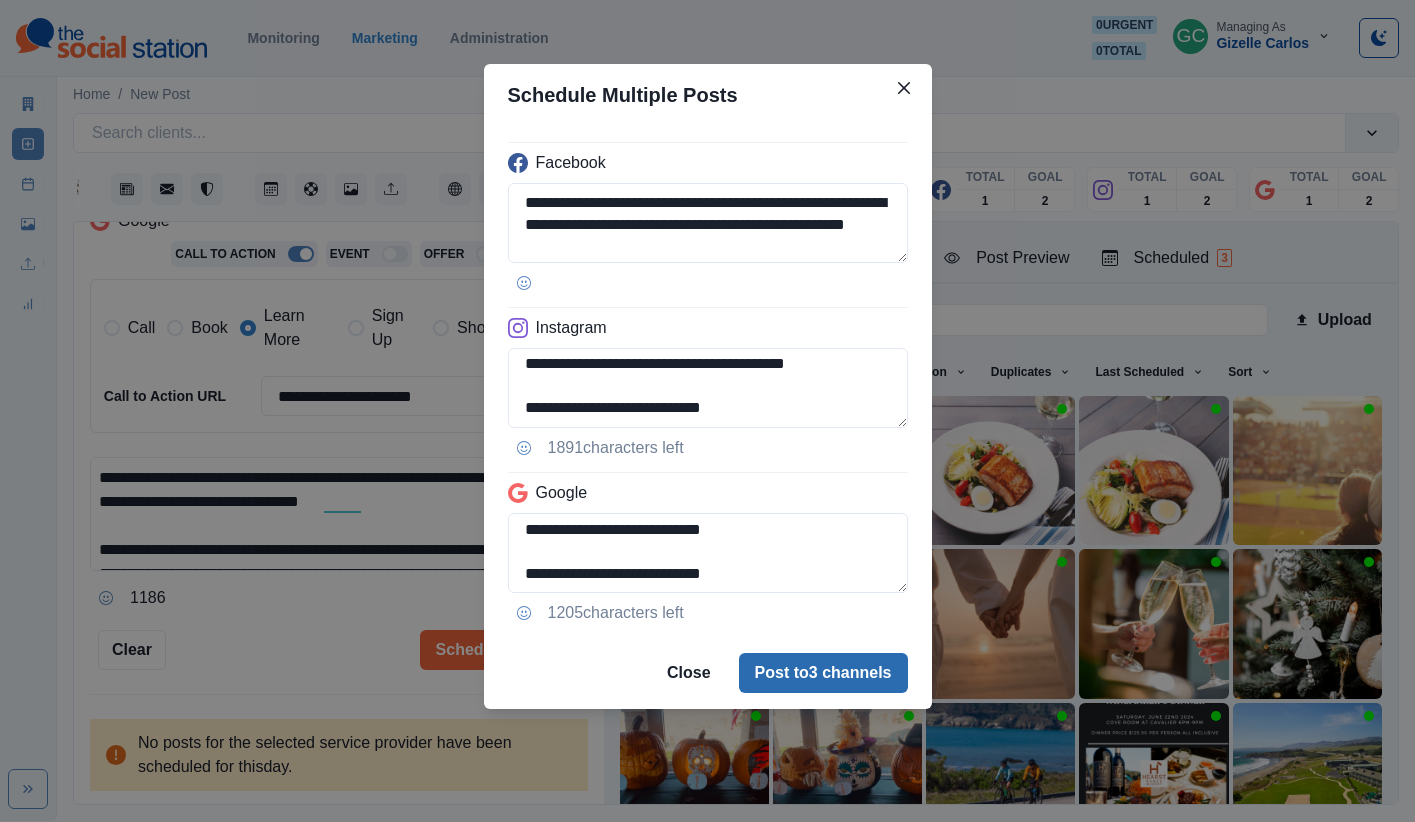 type on "**********" 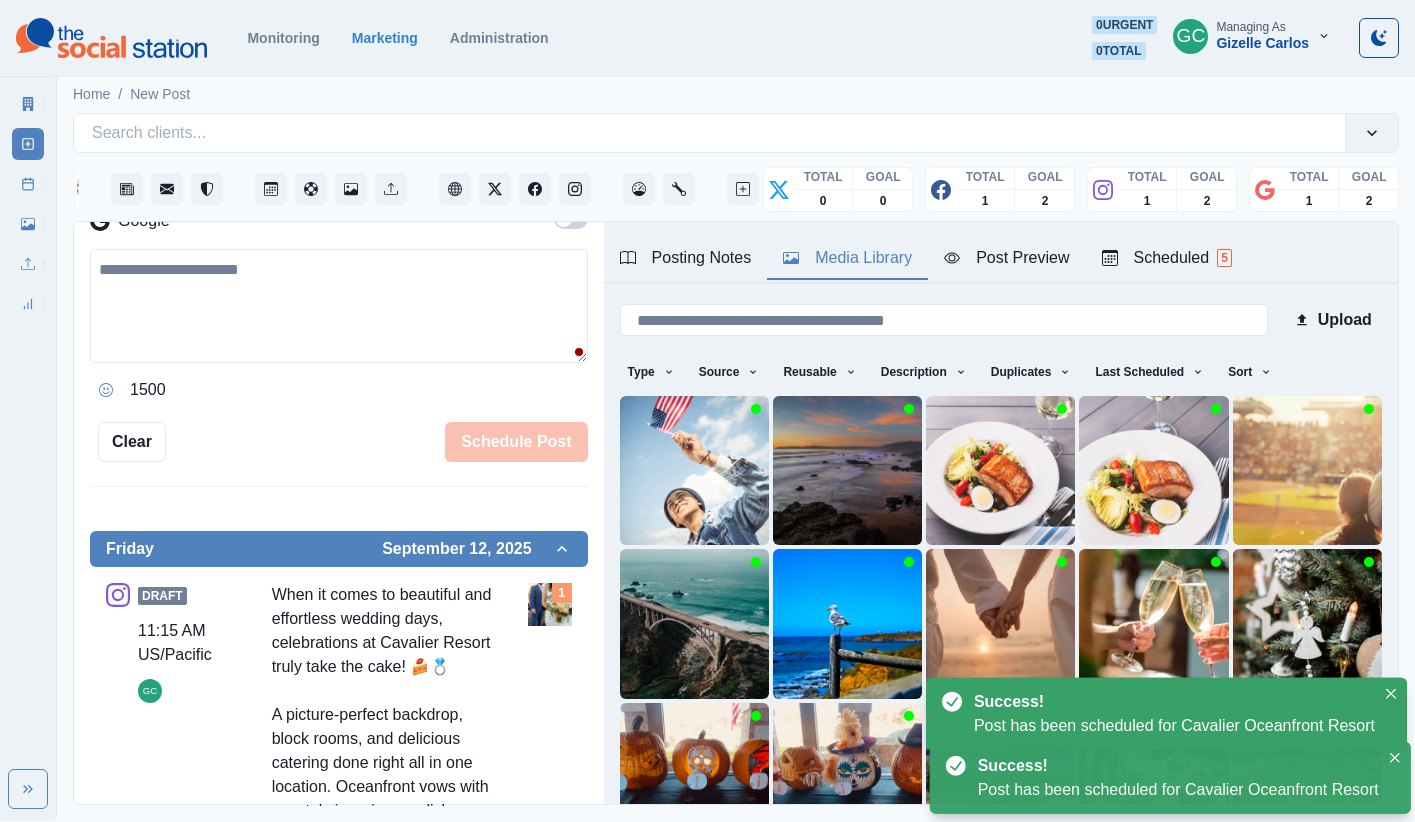 click on "Scheduled 5" at bounding box center (1167, 258) 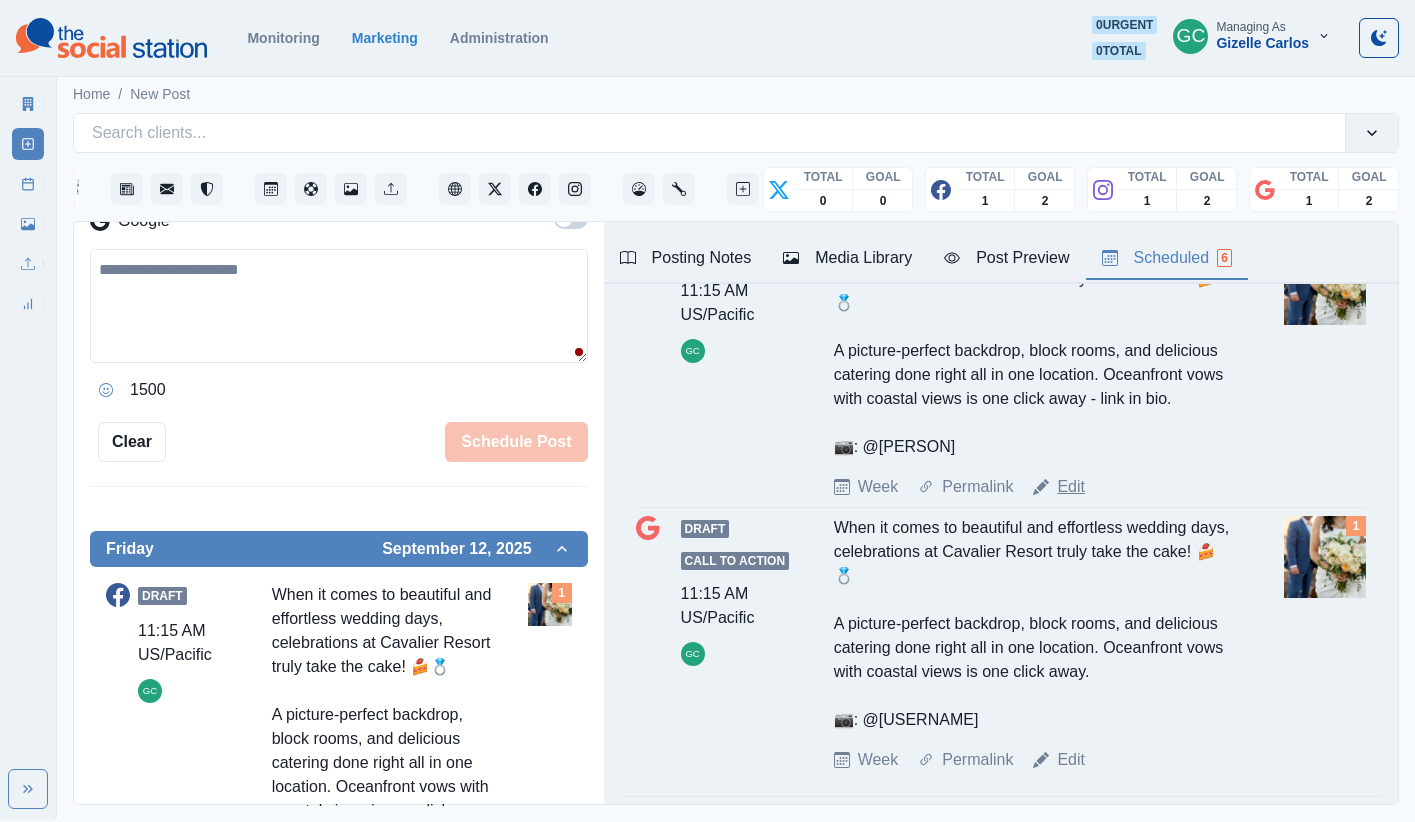 click on "Edit" at bounding box center [1071, 487] 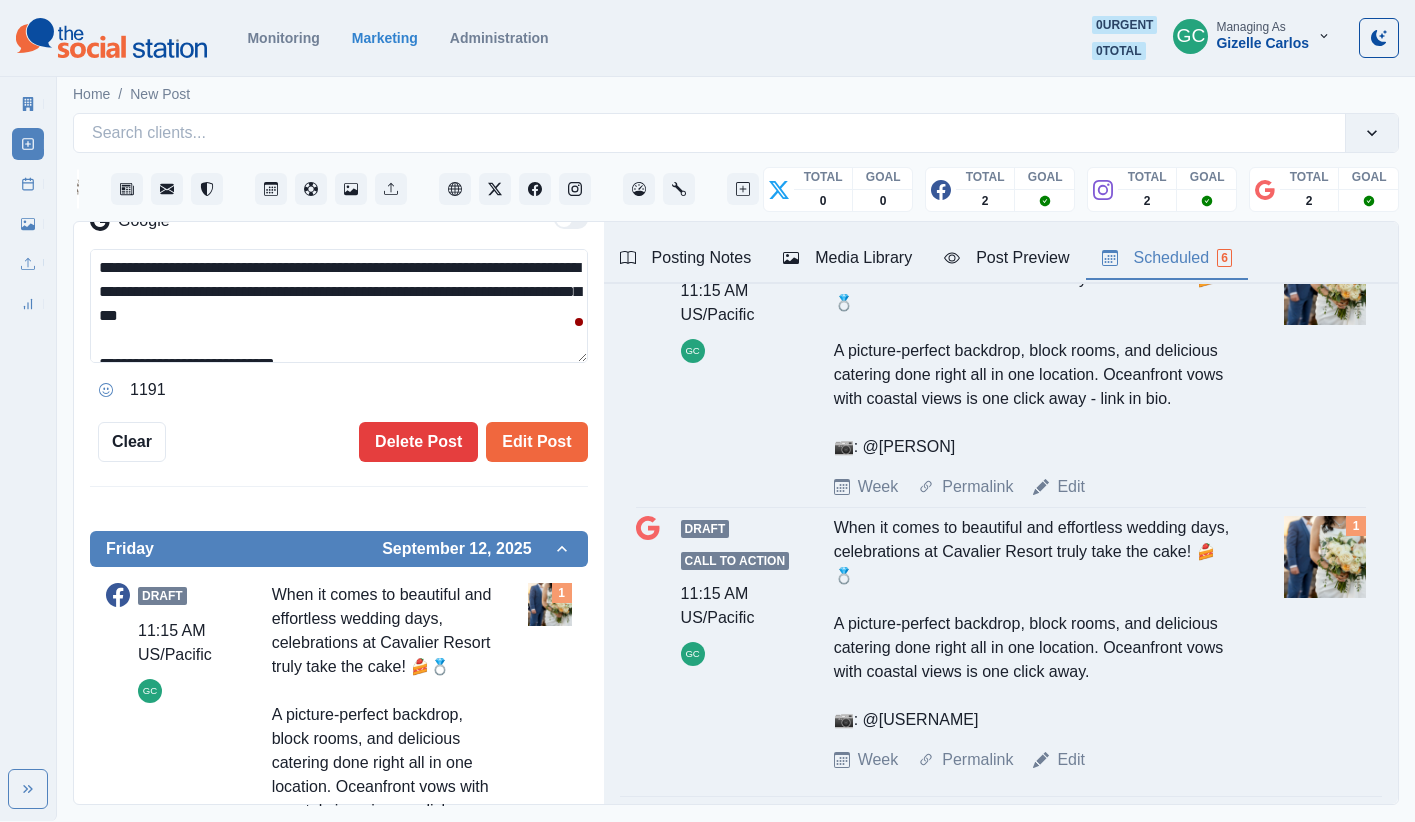 drag, startPoint x: 227, startPoint y: 284, endPoint x: 66, endPoint y: 270, distance: 161.60754 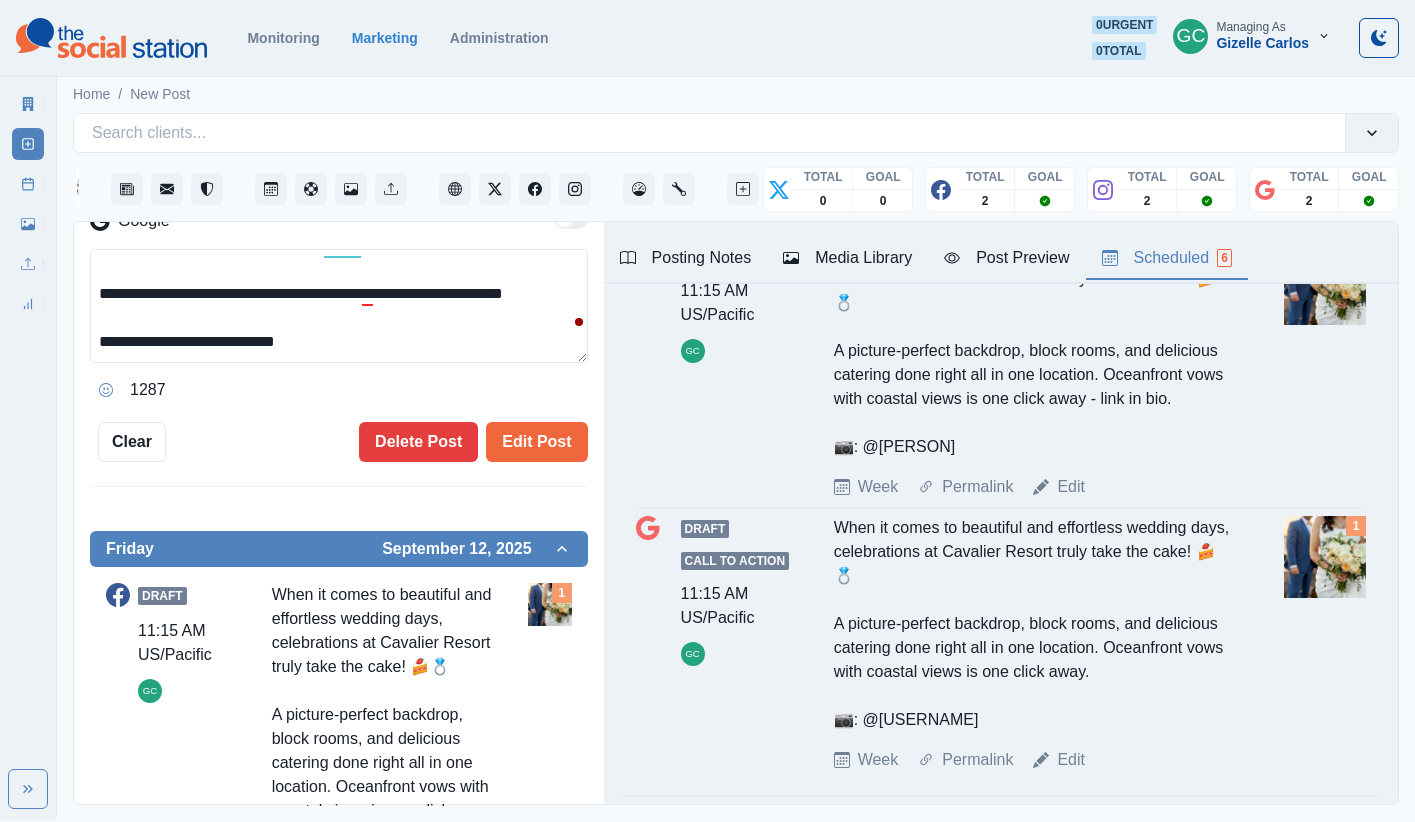 paste on "**********" 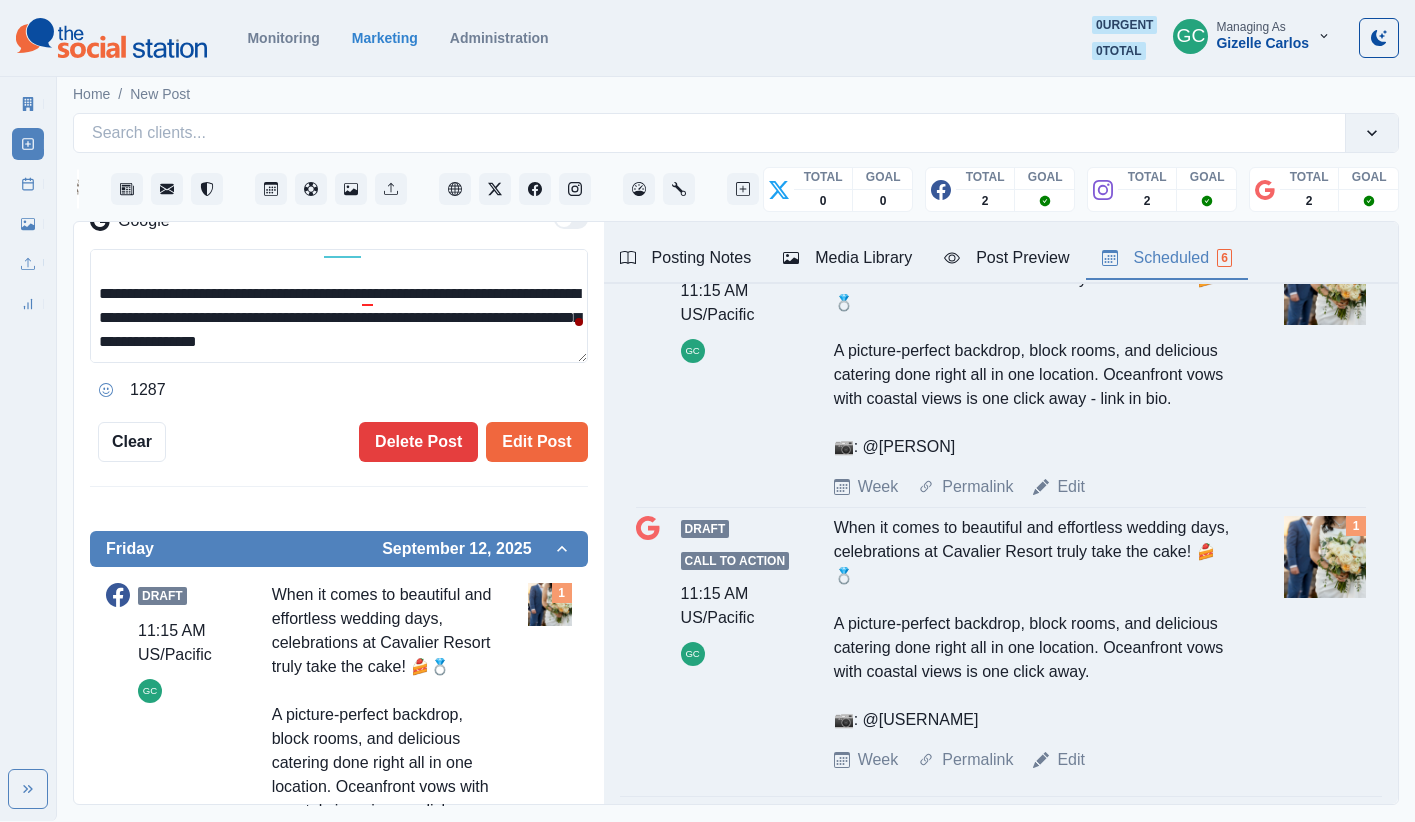 scroll, scrollTop: 74, scrollLeft: 0, axis: vertical 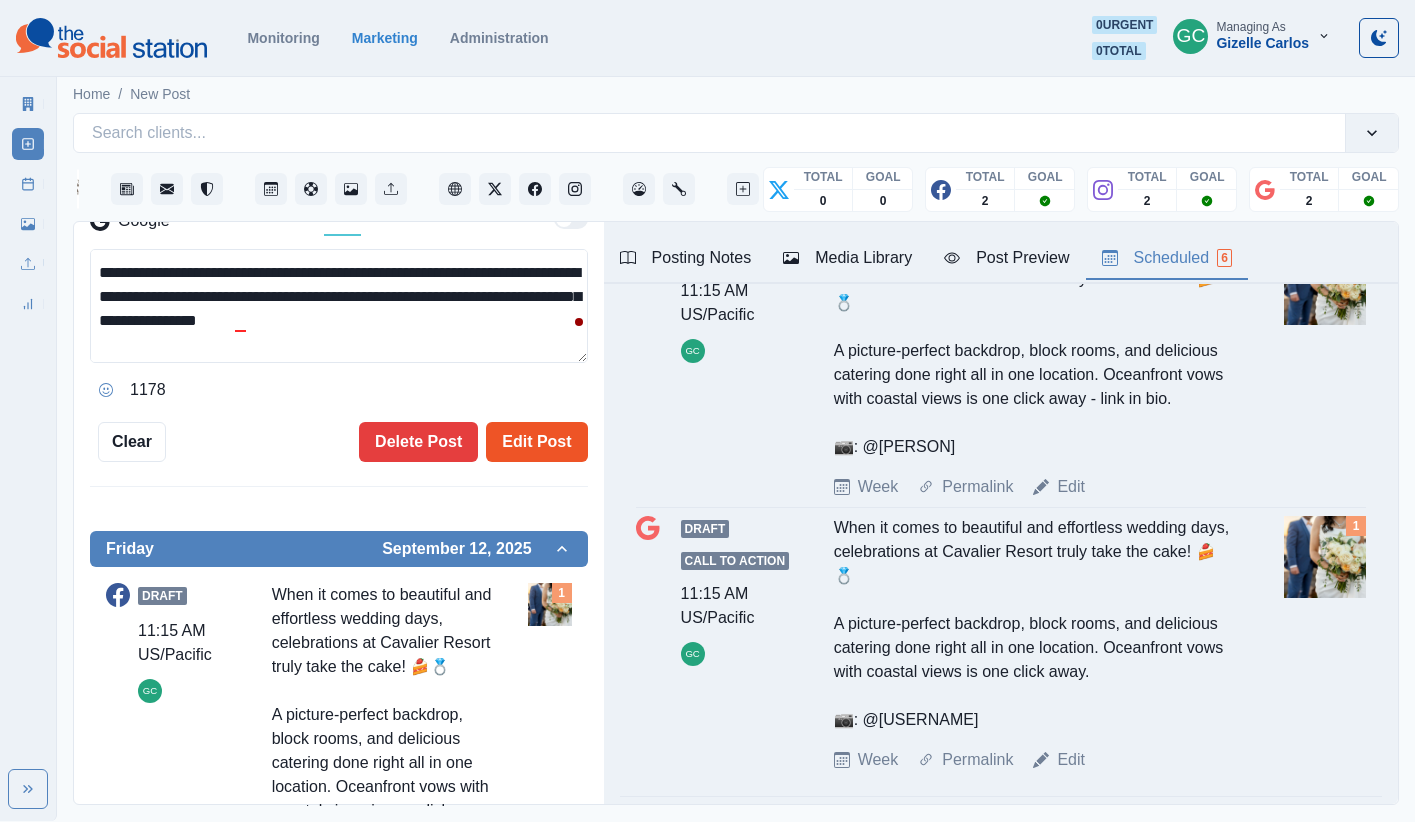 type on "**********" 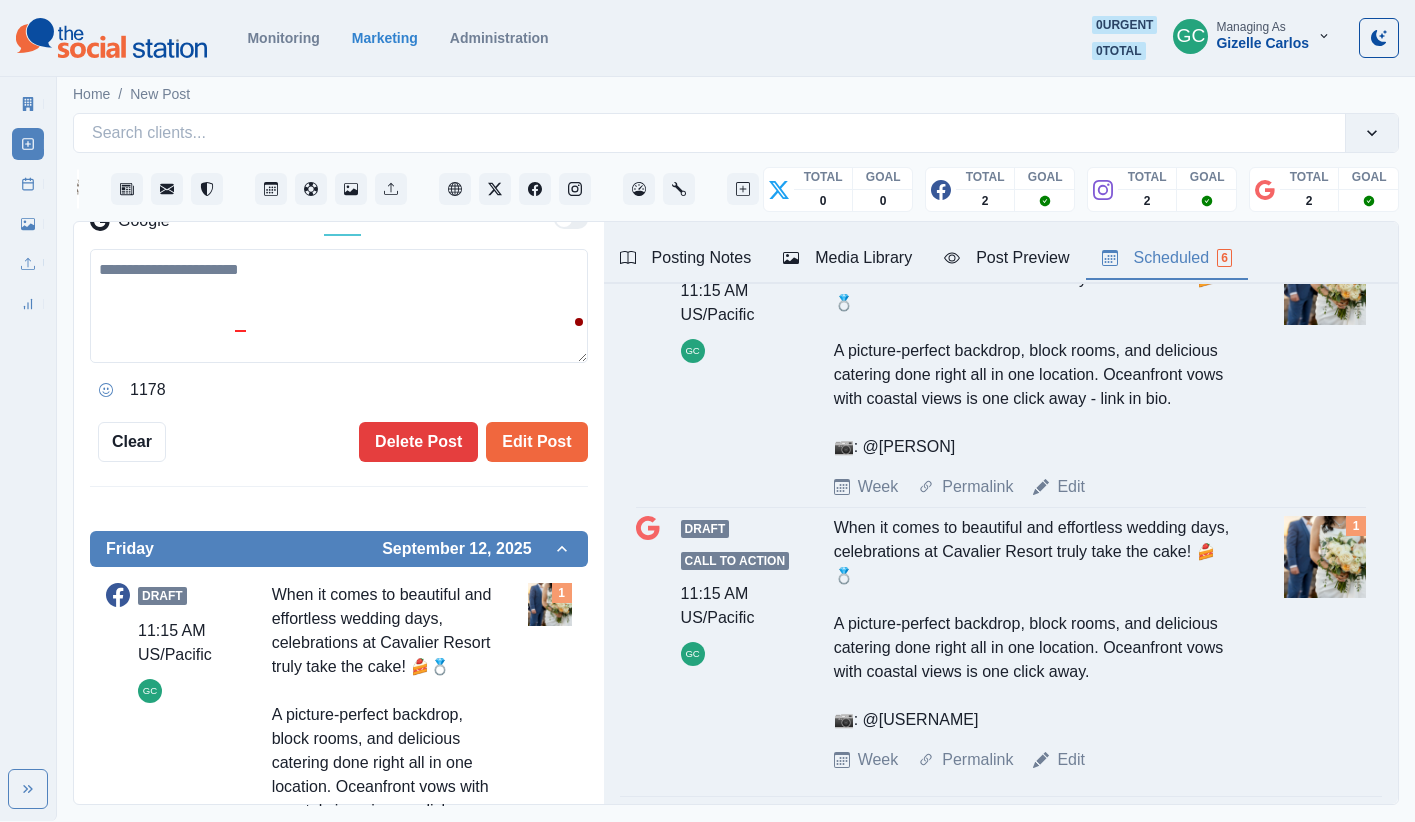 scroll, scrollTop: 400, scrollLeft: 0, axis: vertical 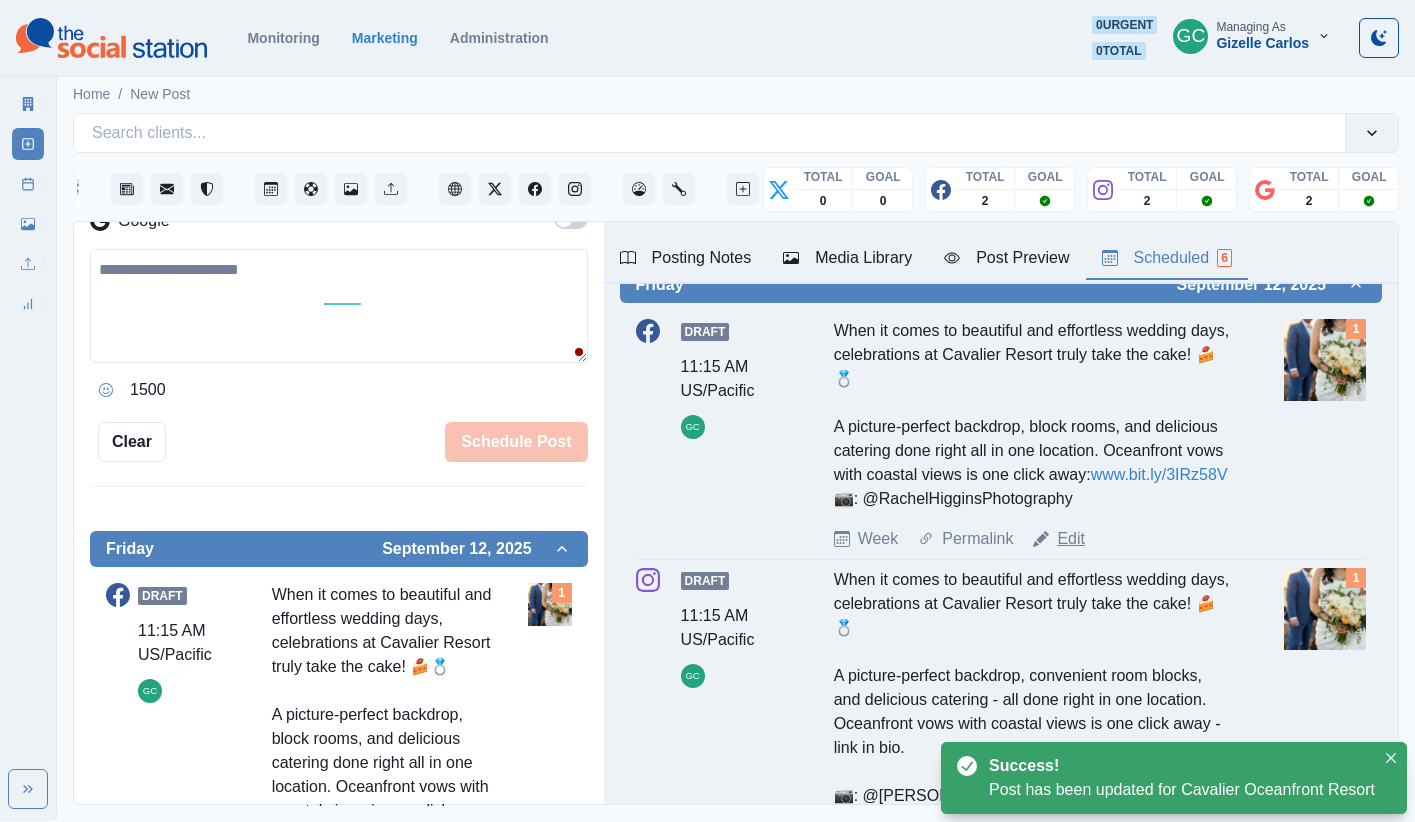 click on "Edit" at bounding box center (1071, 539) 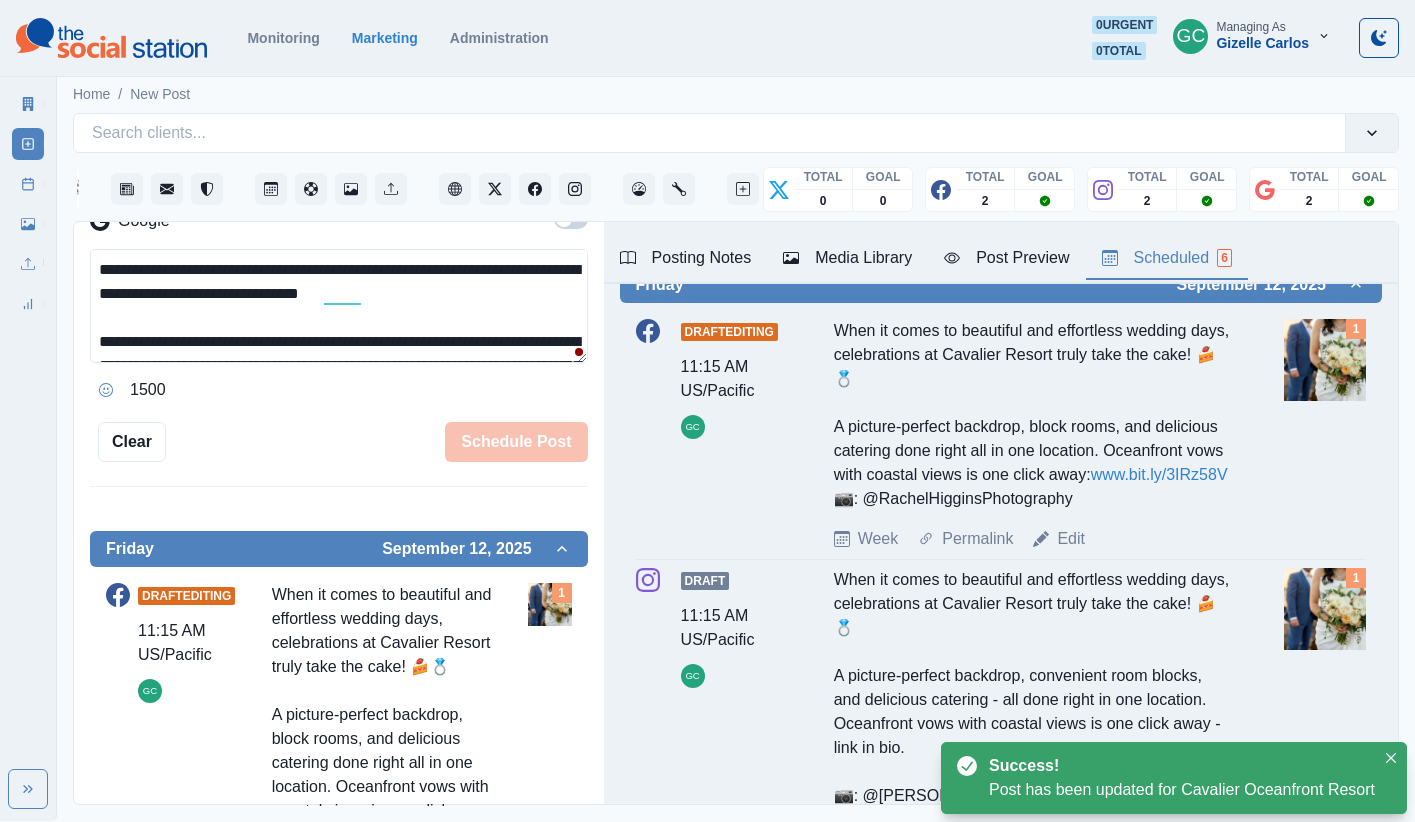 scroll, scrollTop: 430, scrollLeft: 0, axis: vertical 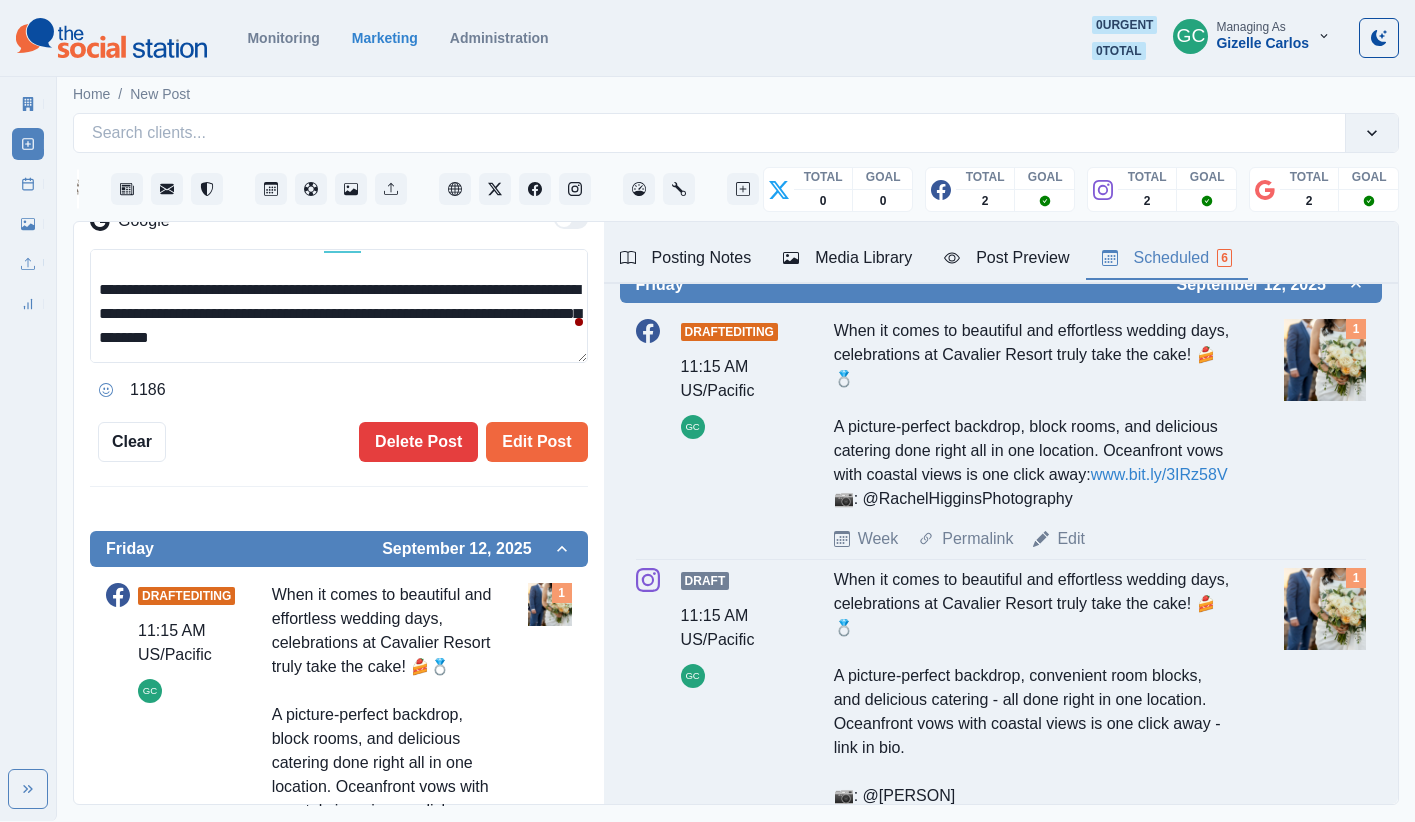 drag, startPoint x: 312, startPoint y: 315, endPoint x: 47, endPoint y: 296, distance: 265.68027 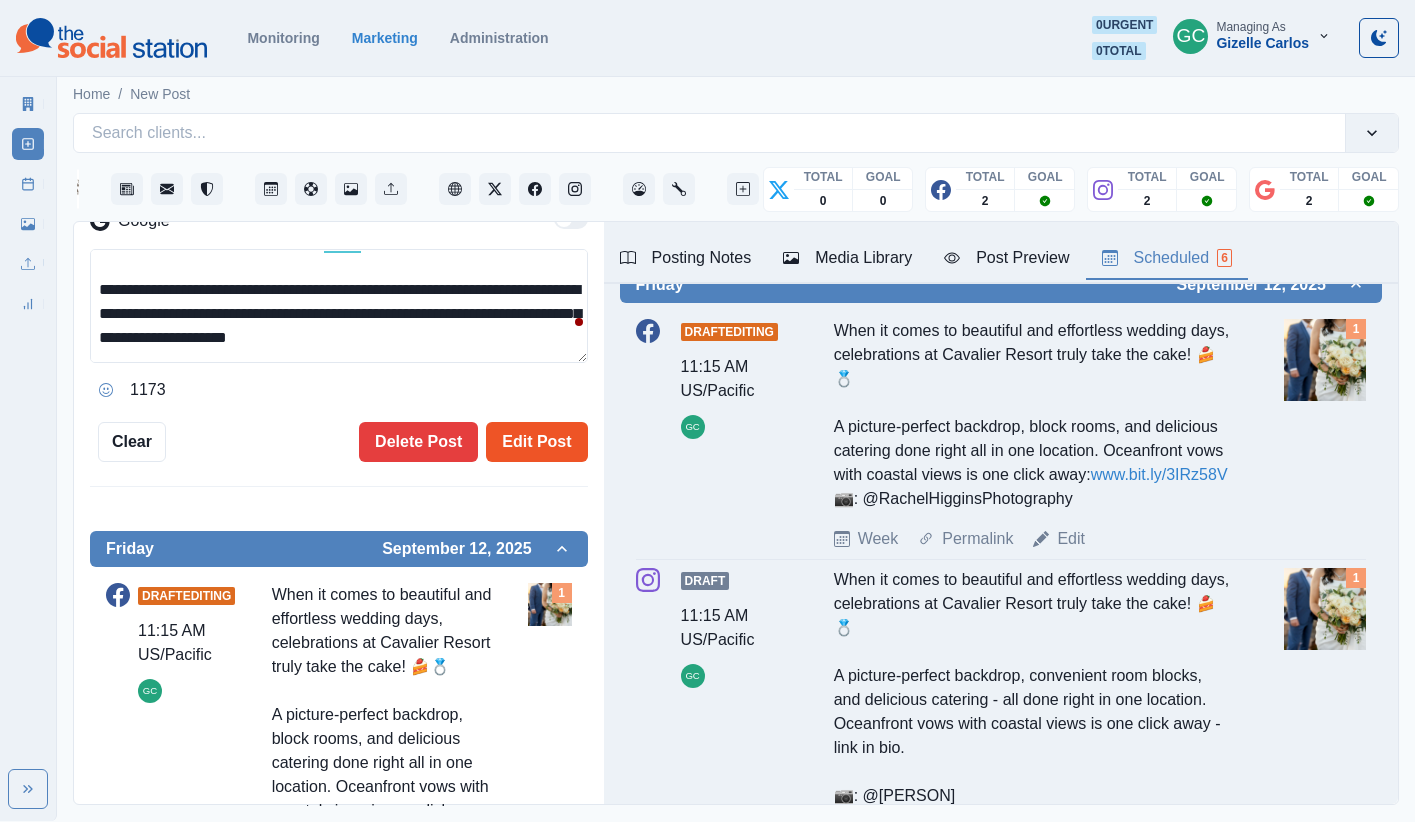 type on "**********" 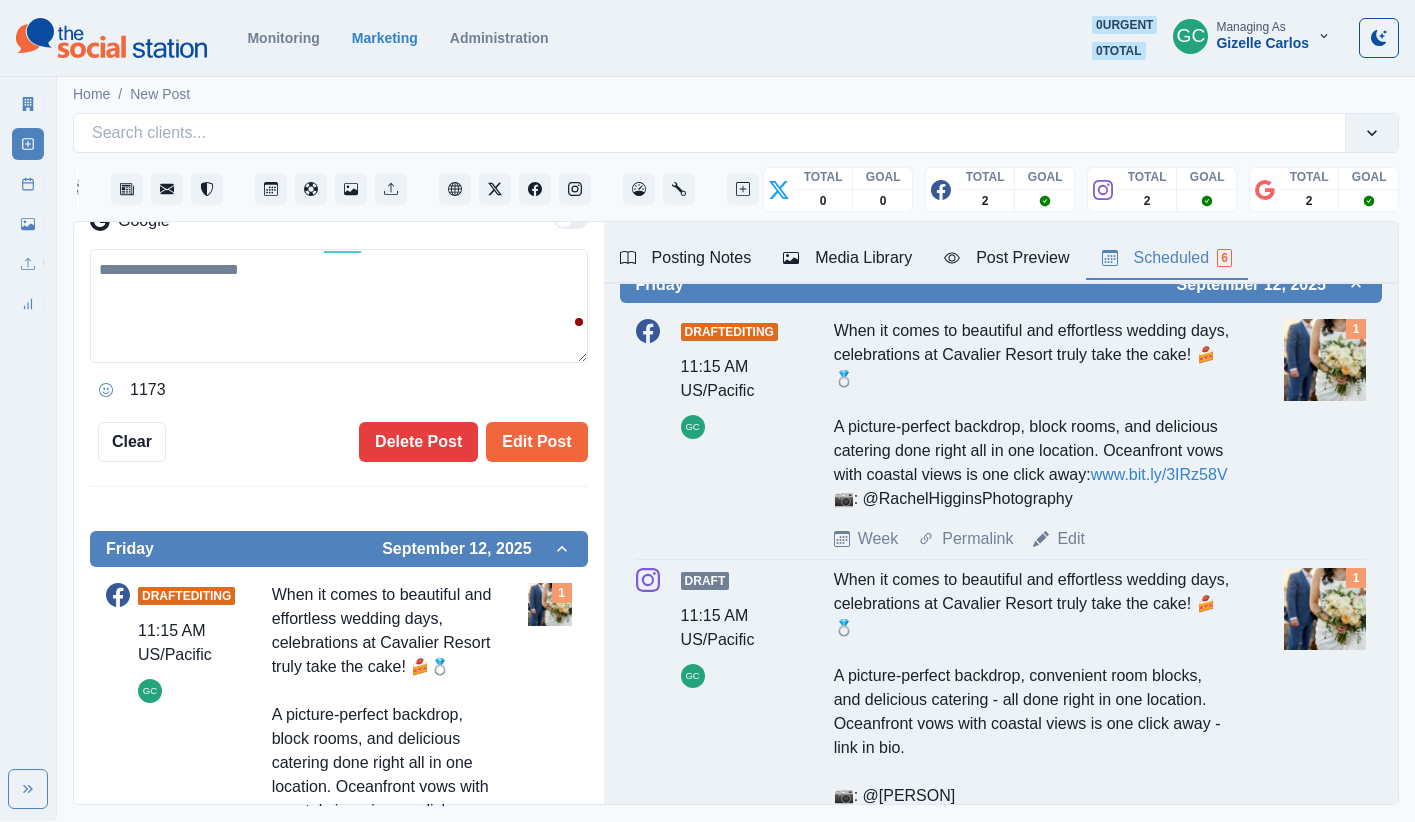 scroll, scrollTop: 400, scrollLeft: 0, axis: vertical 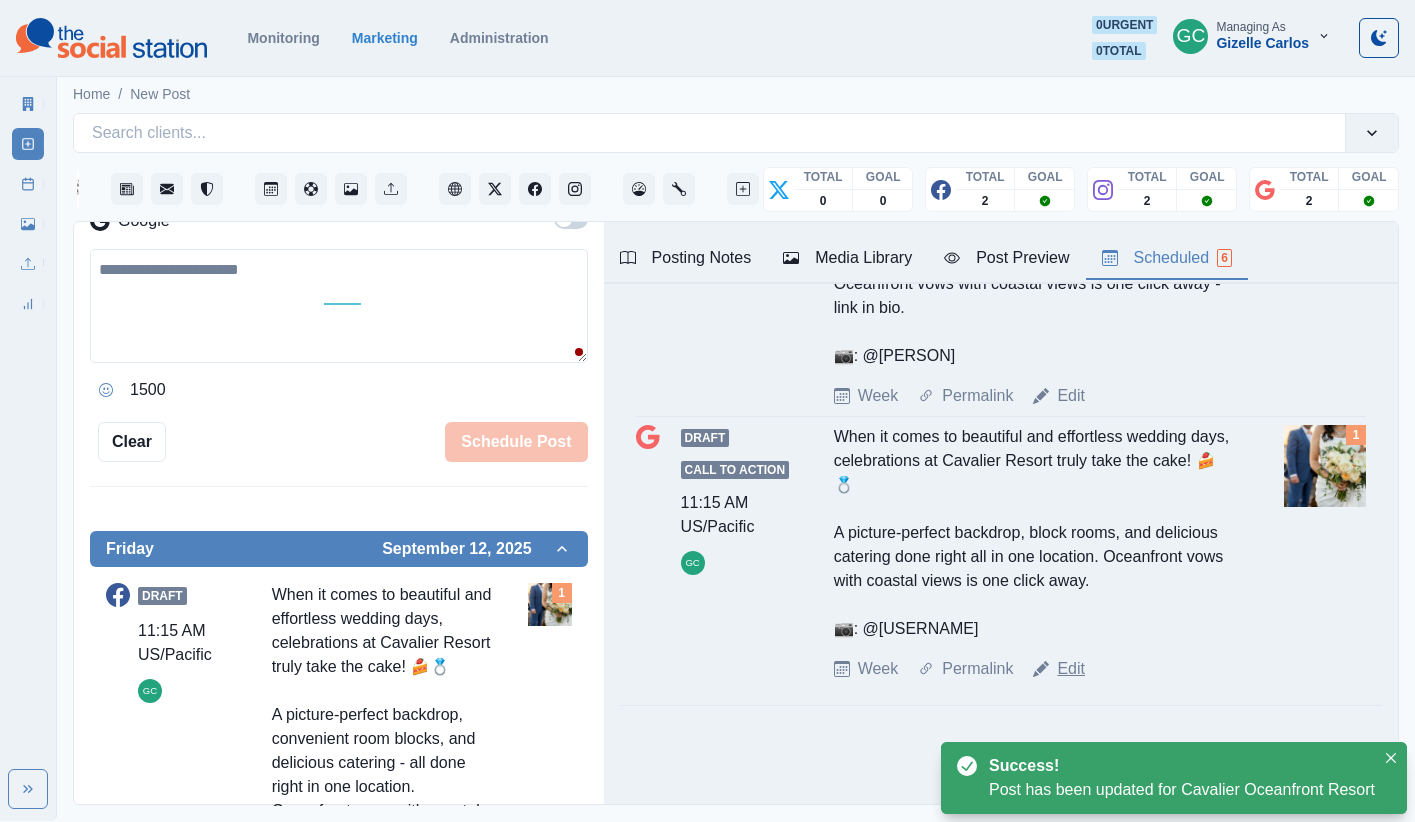 click on "Edit" at bounding box center [1071, 669] 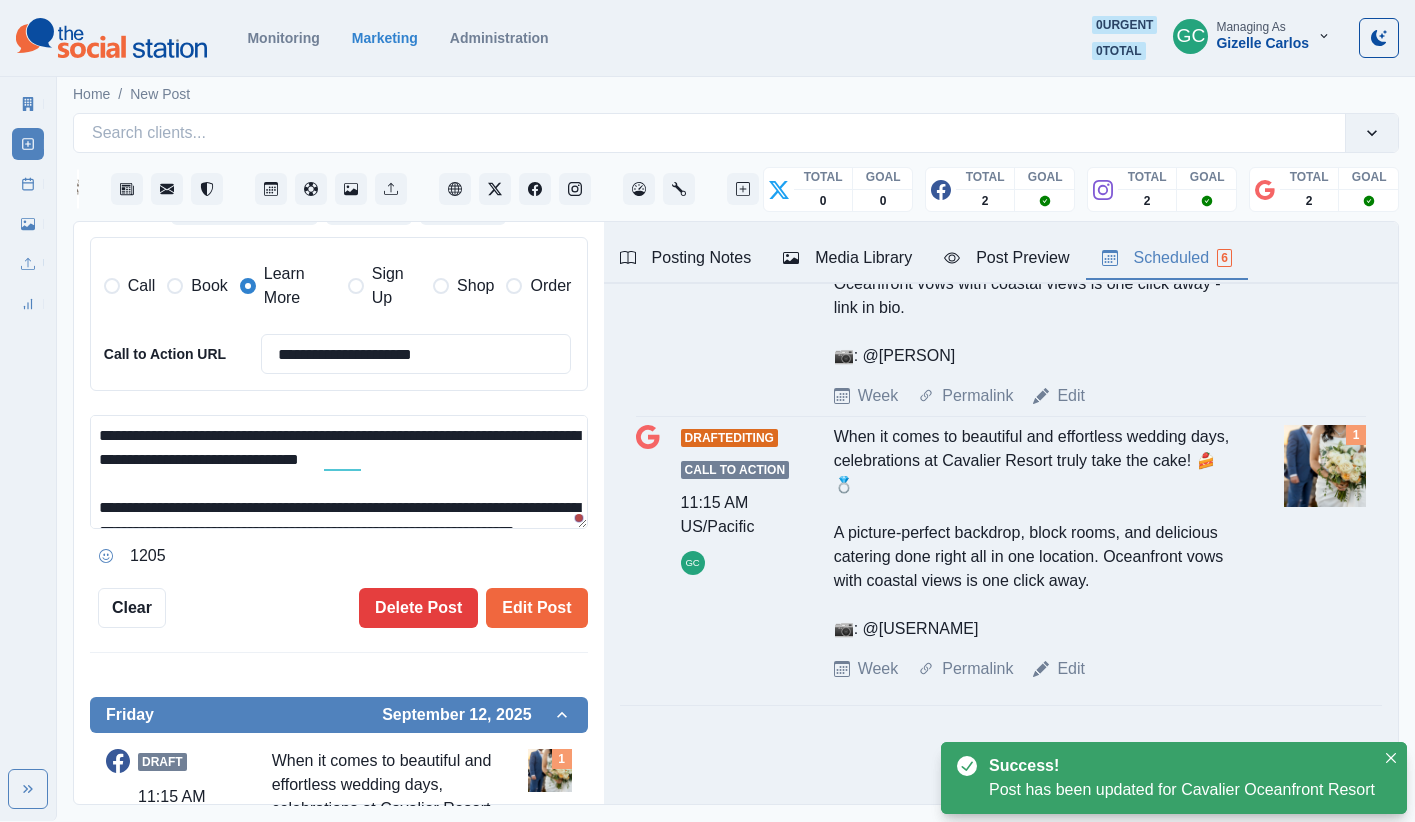 scroll, scrollTop: 444, scrollLeft: 0, axis: vertical 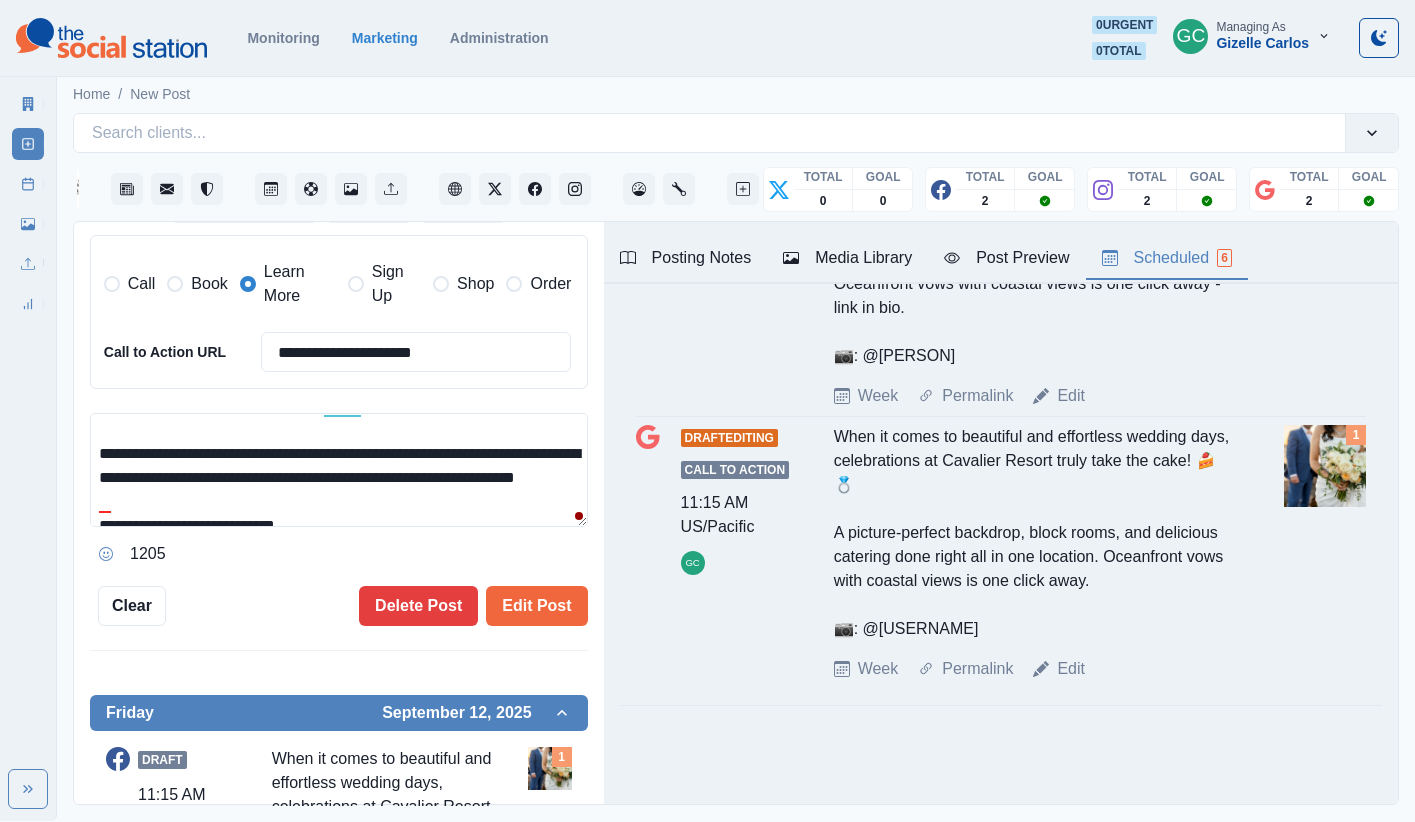drag, startPoint x: 313, startPoint y: 482, endPoint x: 43, endPoint y: 452, distance: 271.66156 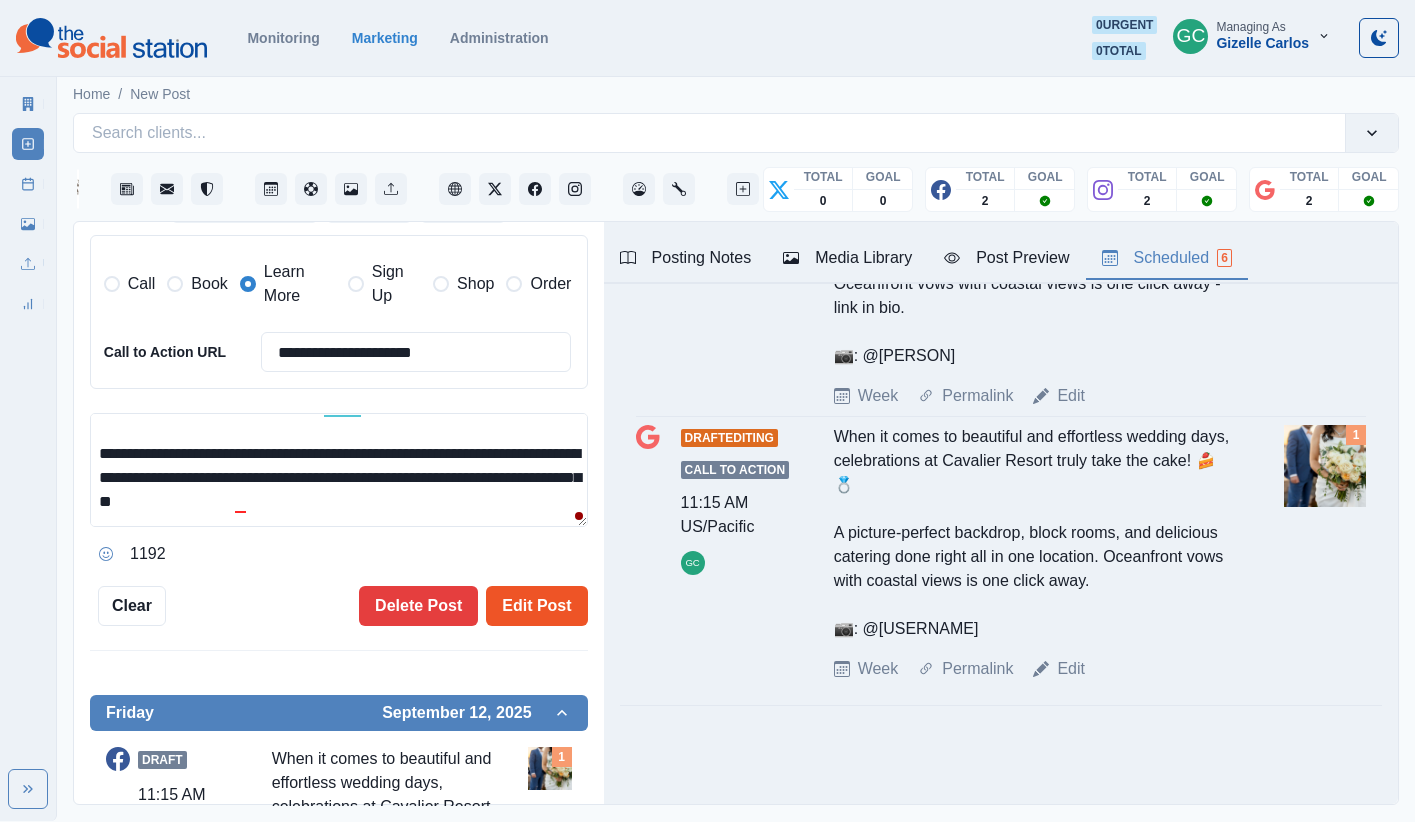 type on "**********" 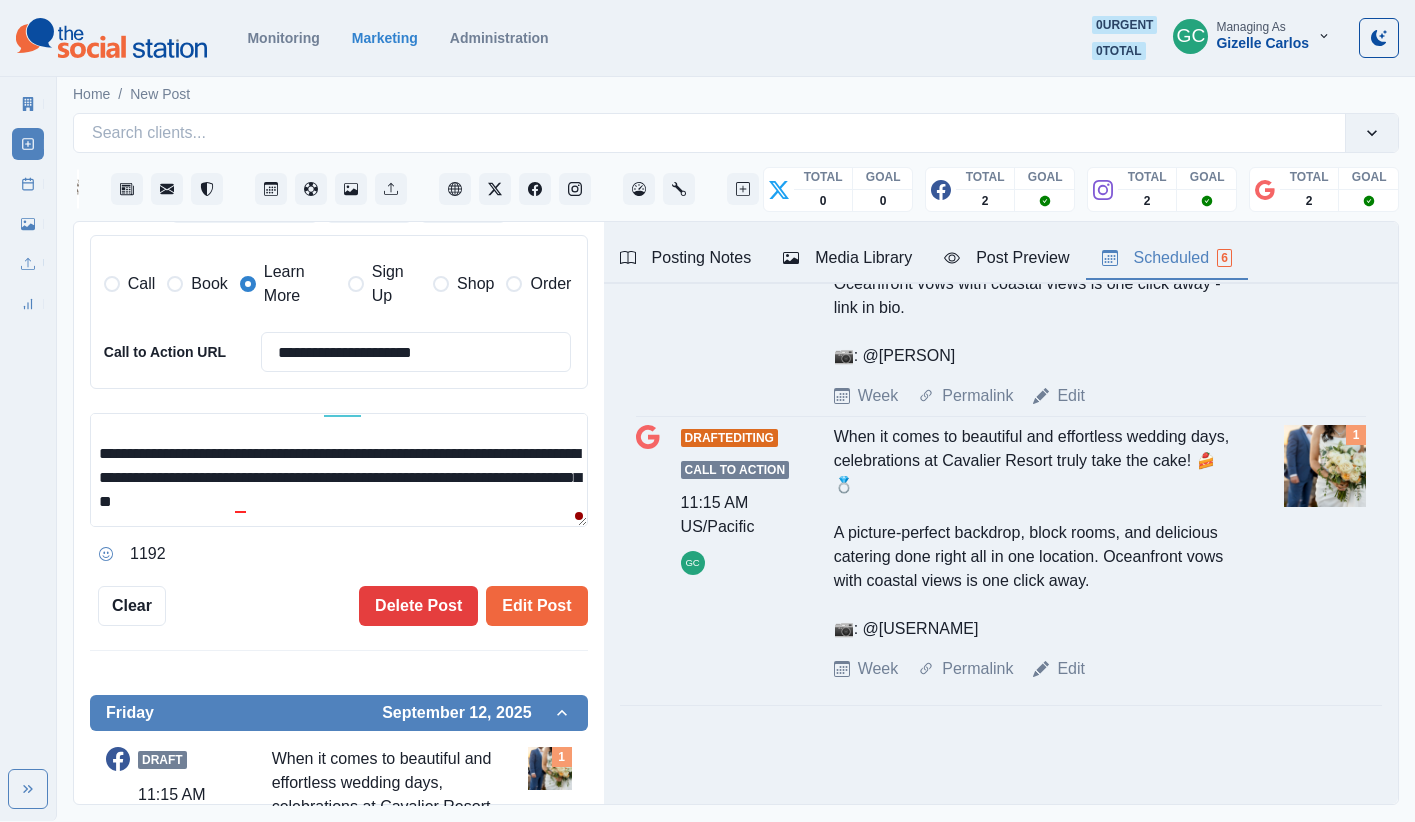 type 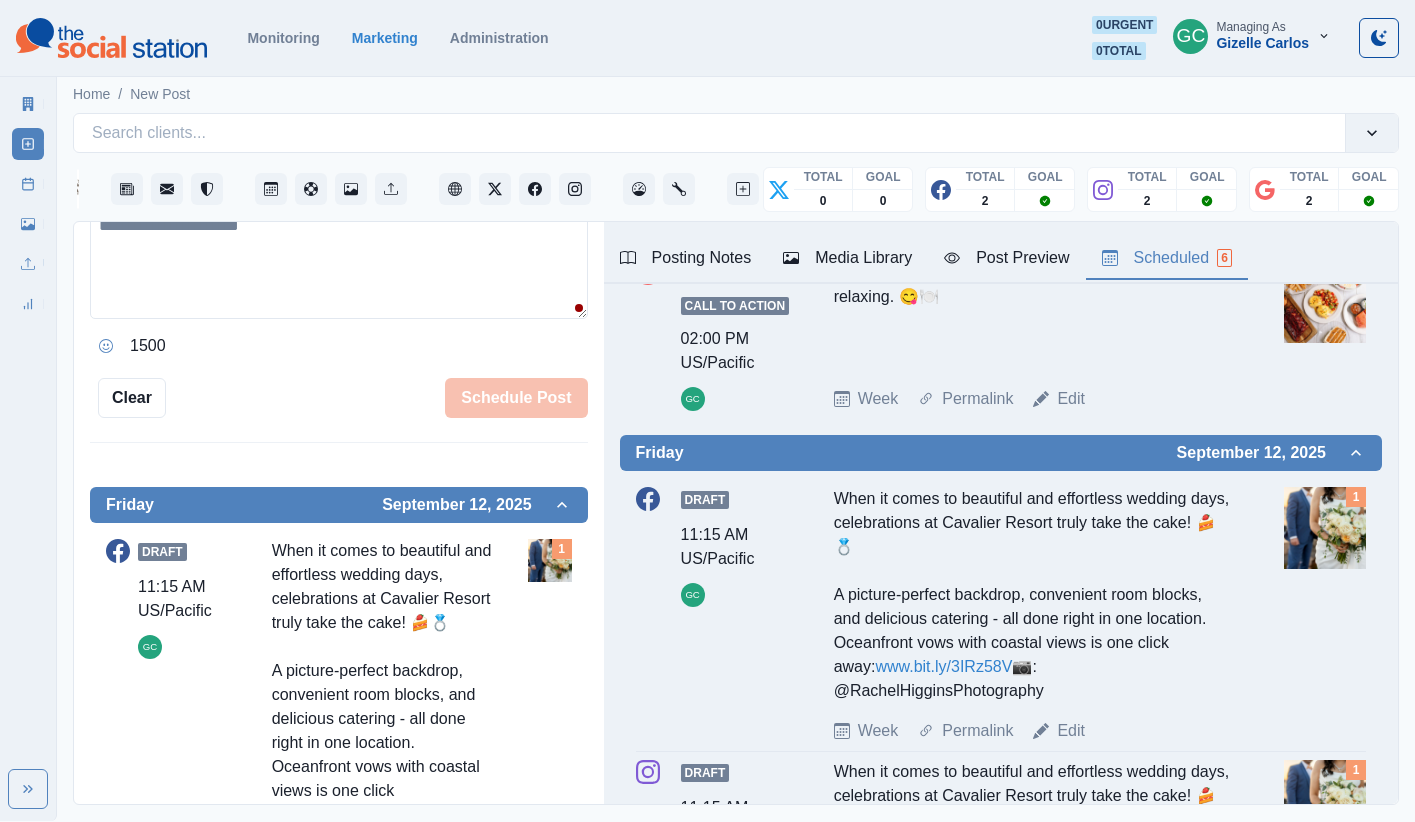 scroll, scrollTop: 52, scrollLeft: 0, axis: vertical 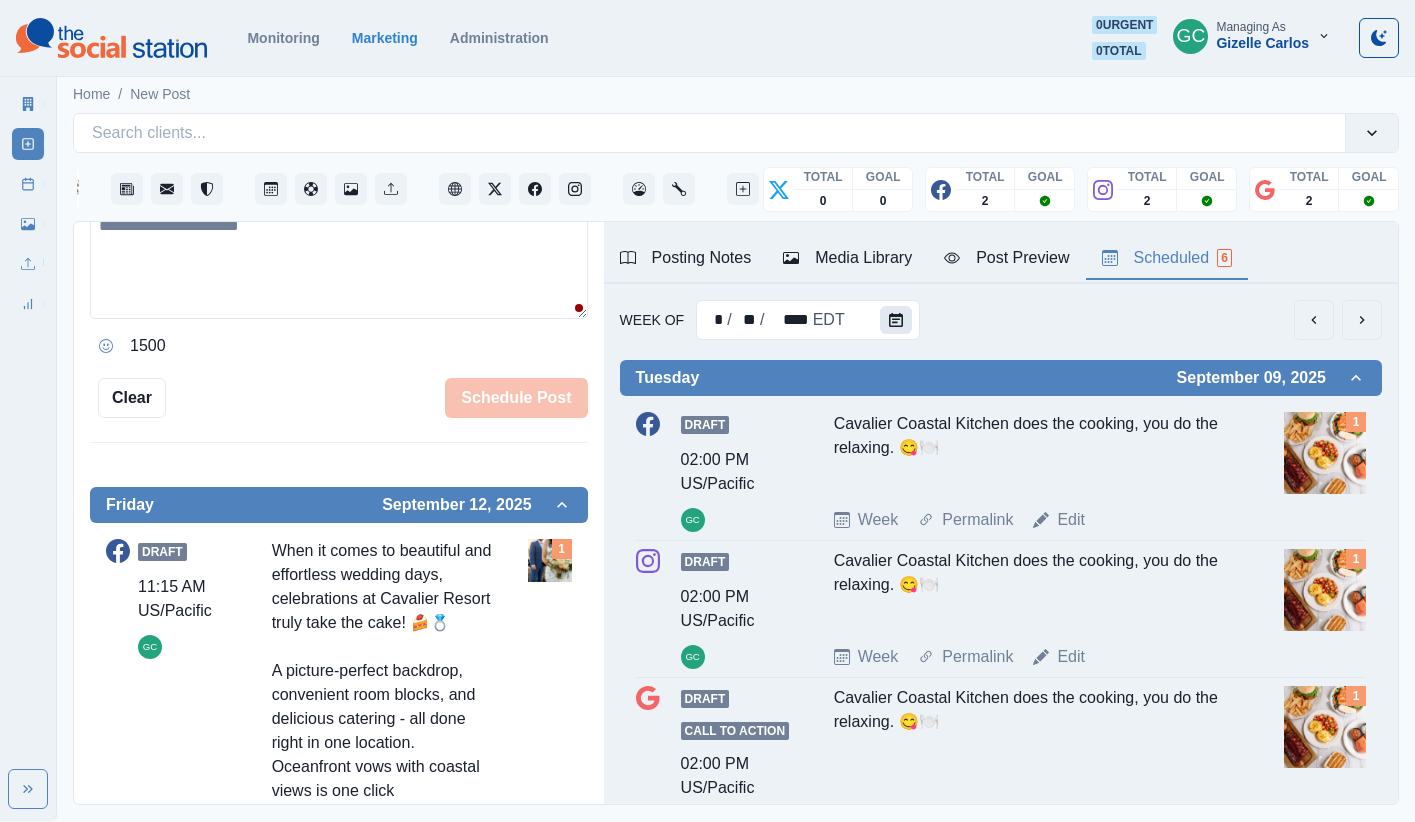 click at bounding box center [896, 320] 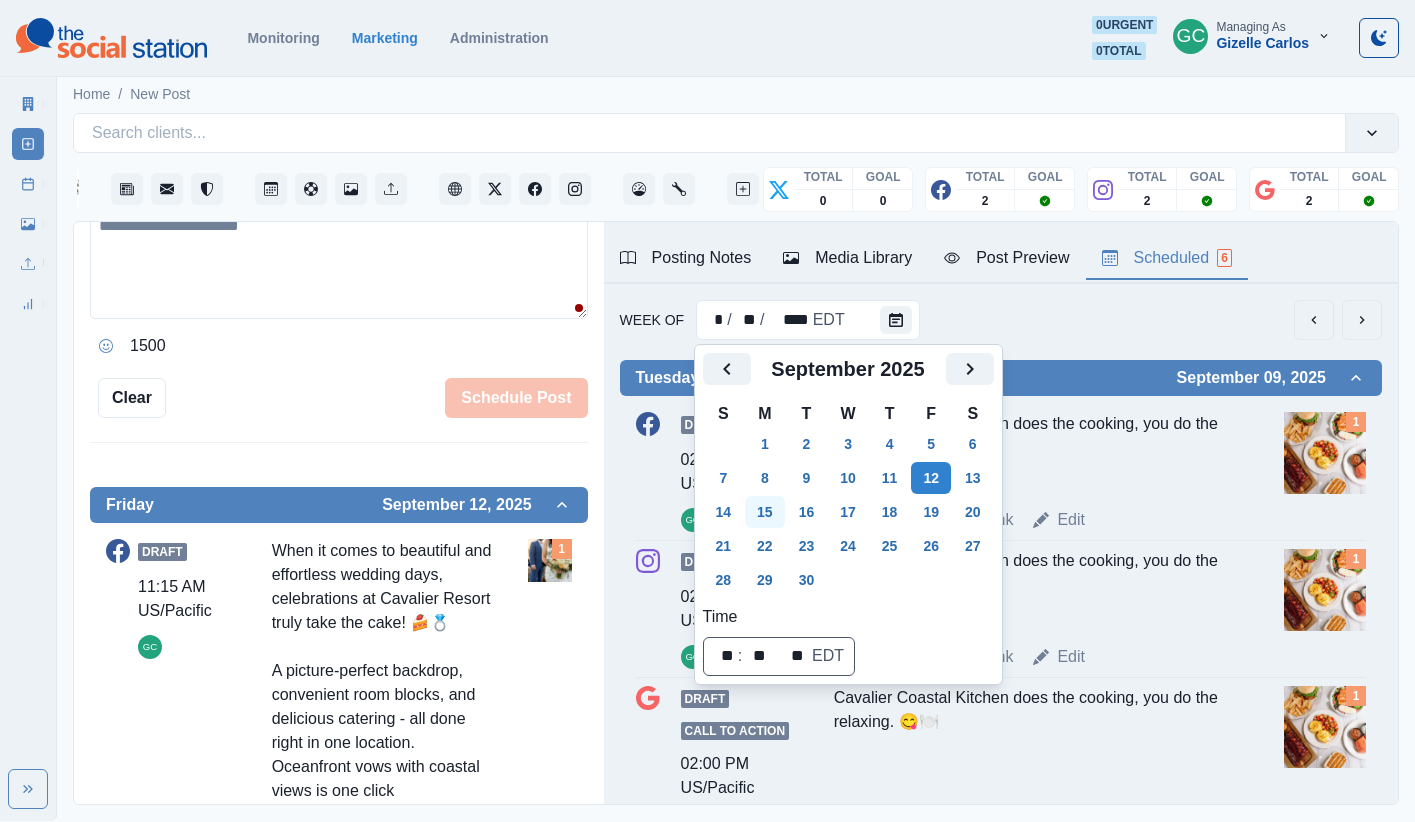 click on "15" at bounding box center (765, 512) 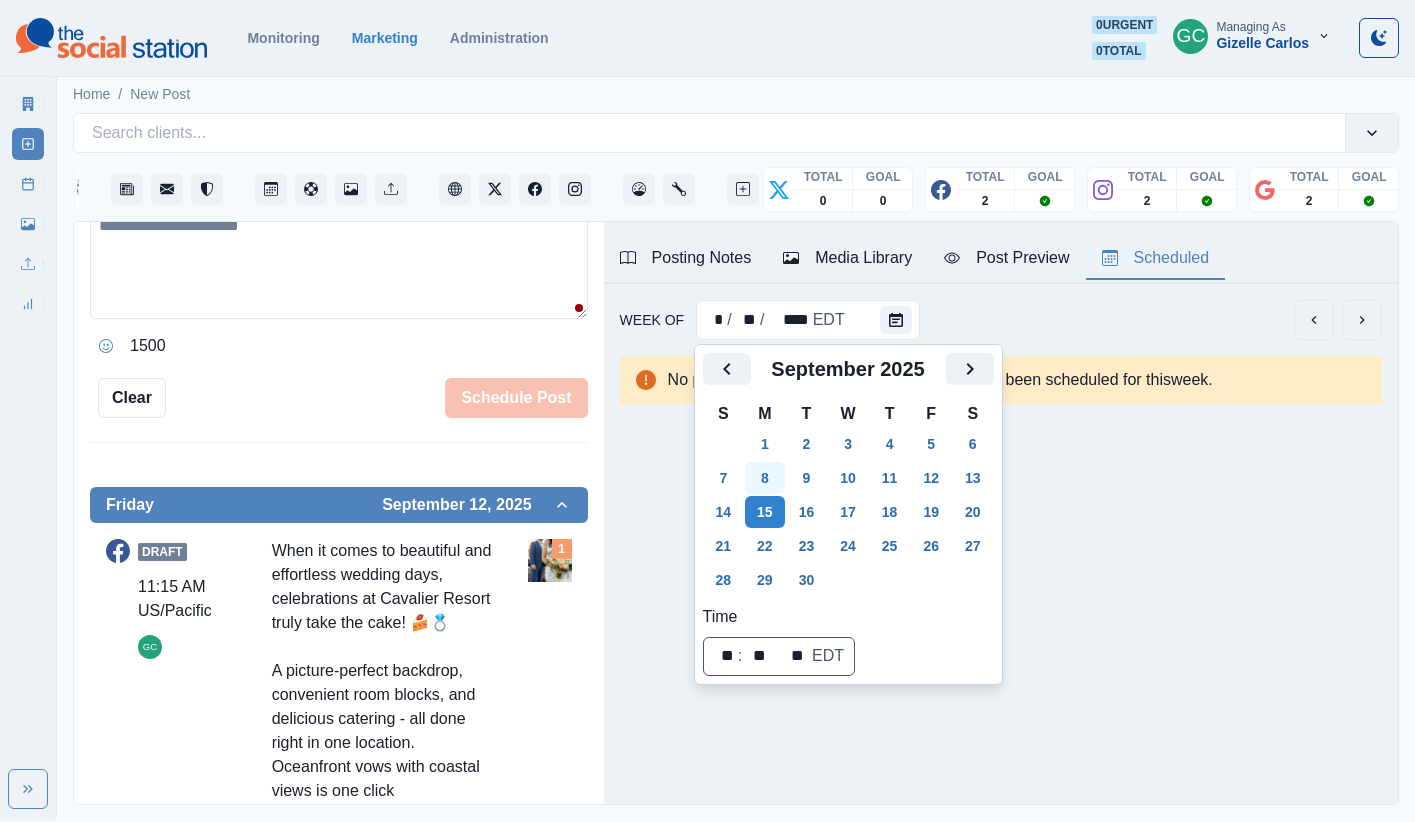 click on "8" at bounding box center [765, 478] 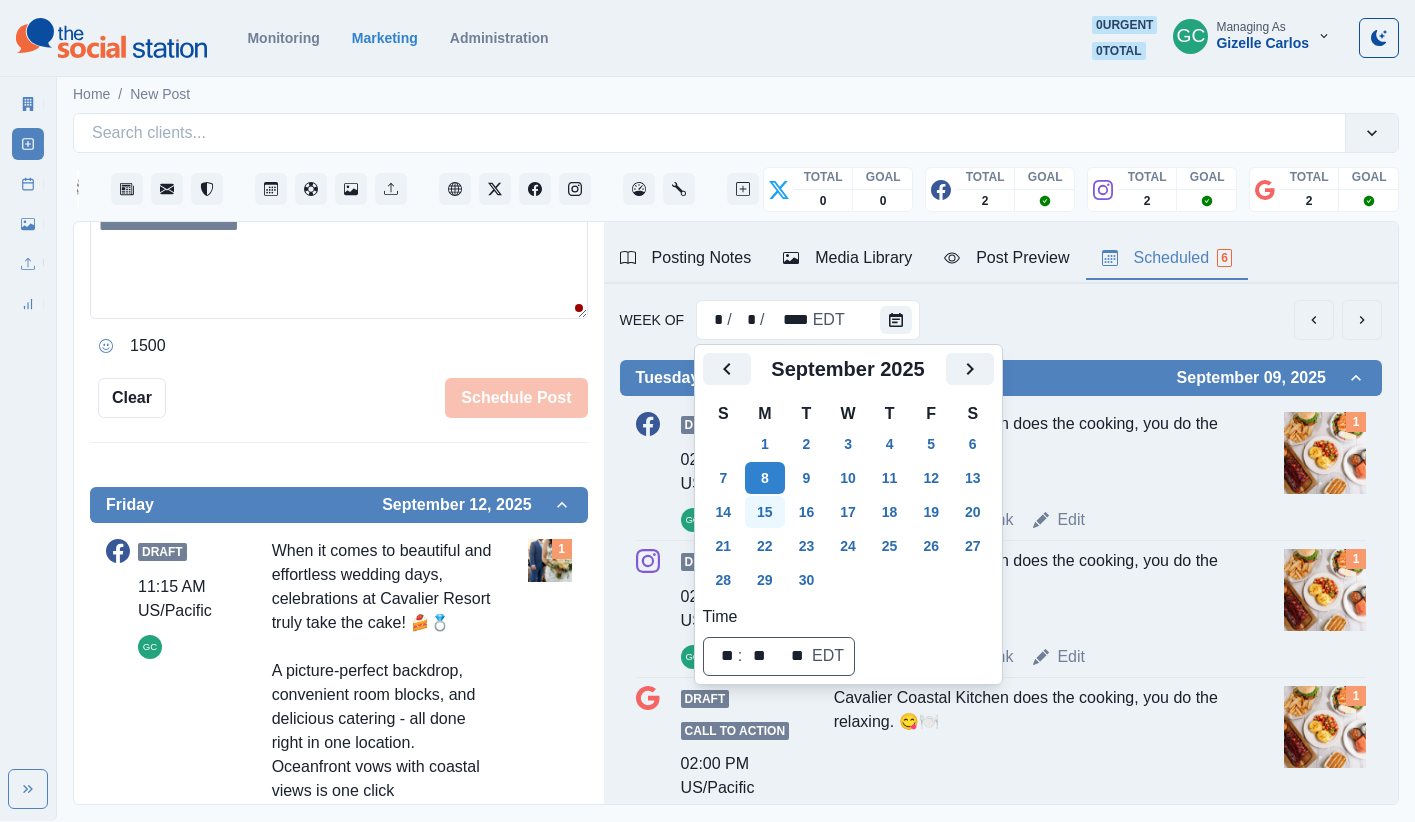 click on "15" at bounding box center [765, 512] 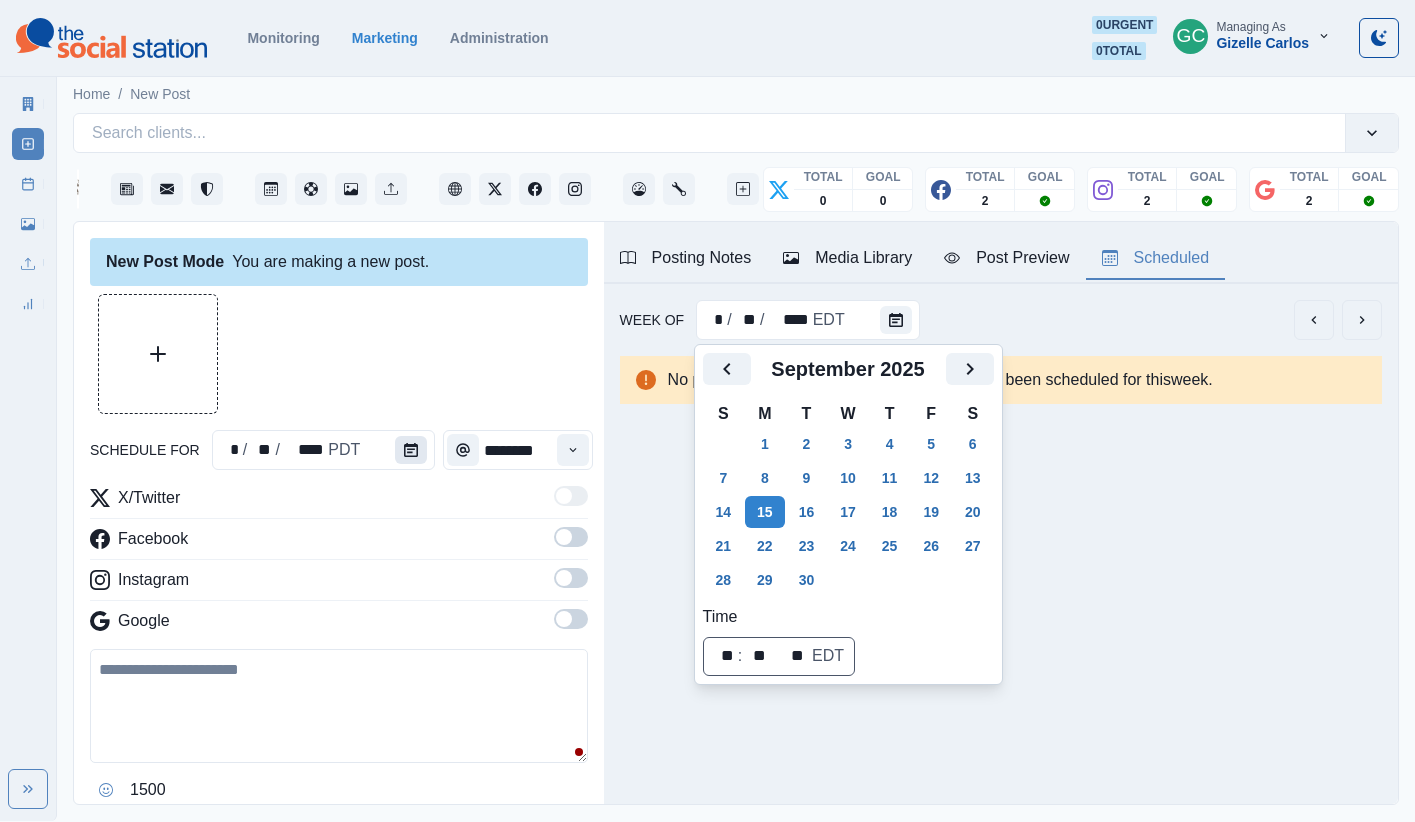 click at bounding box center (463, 450) 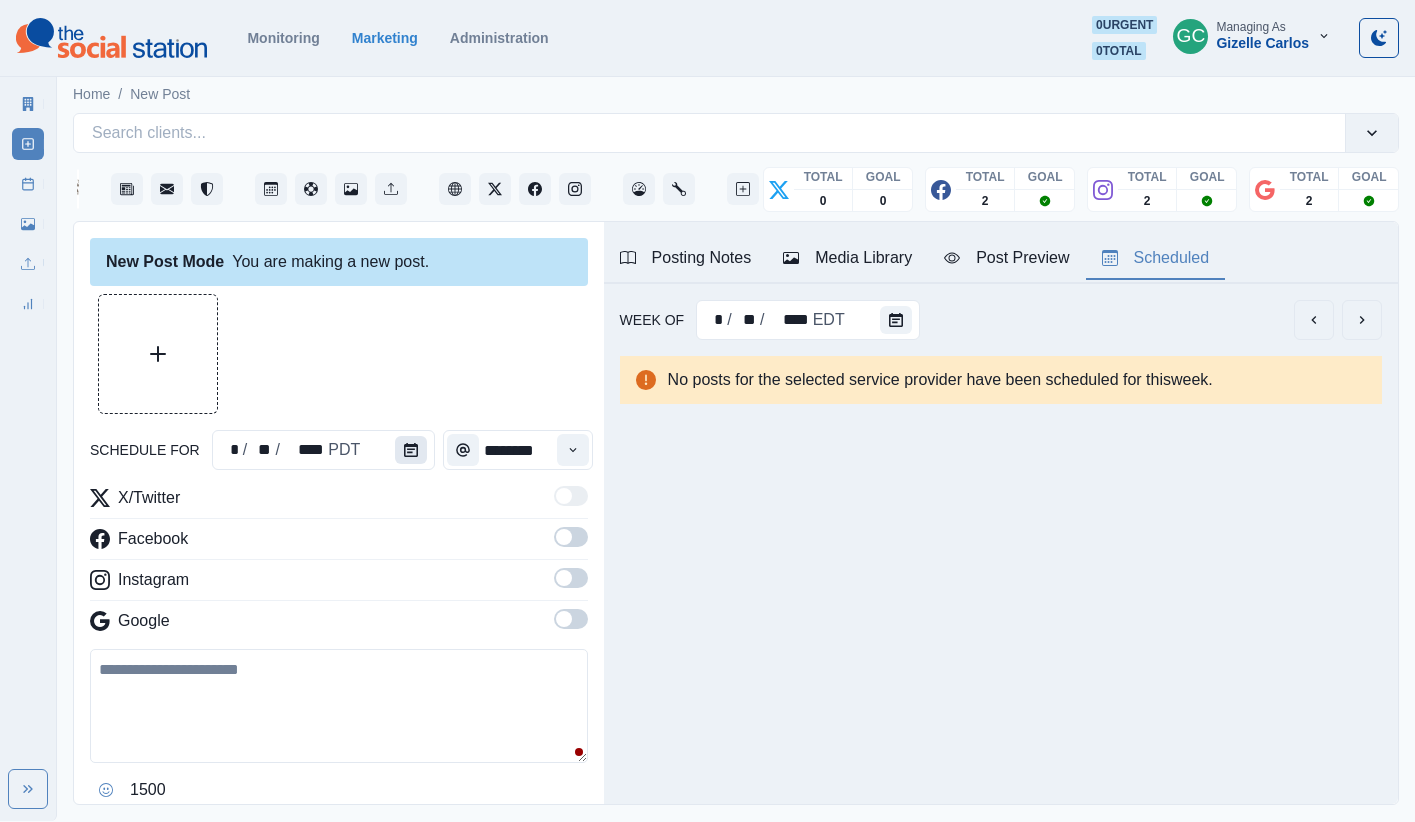 click 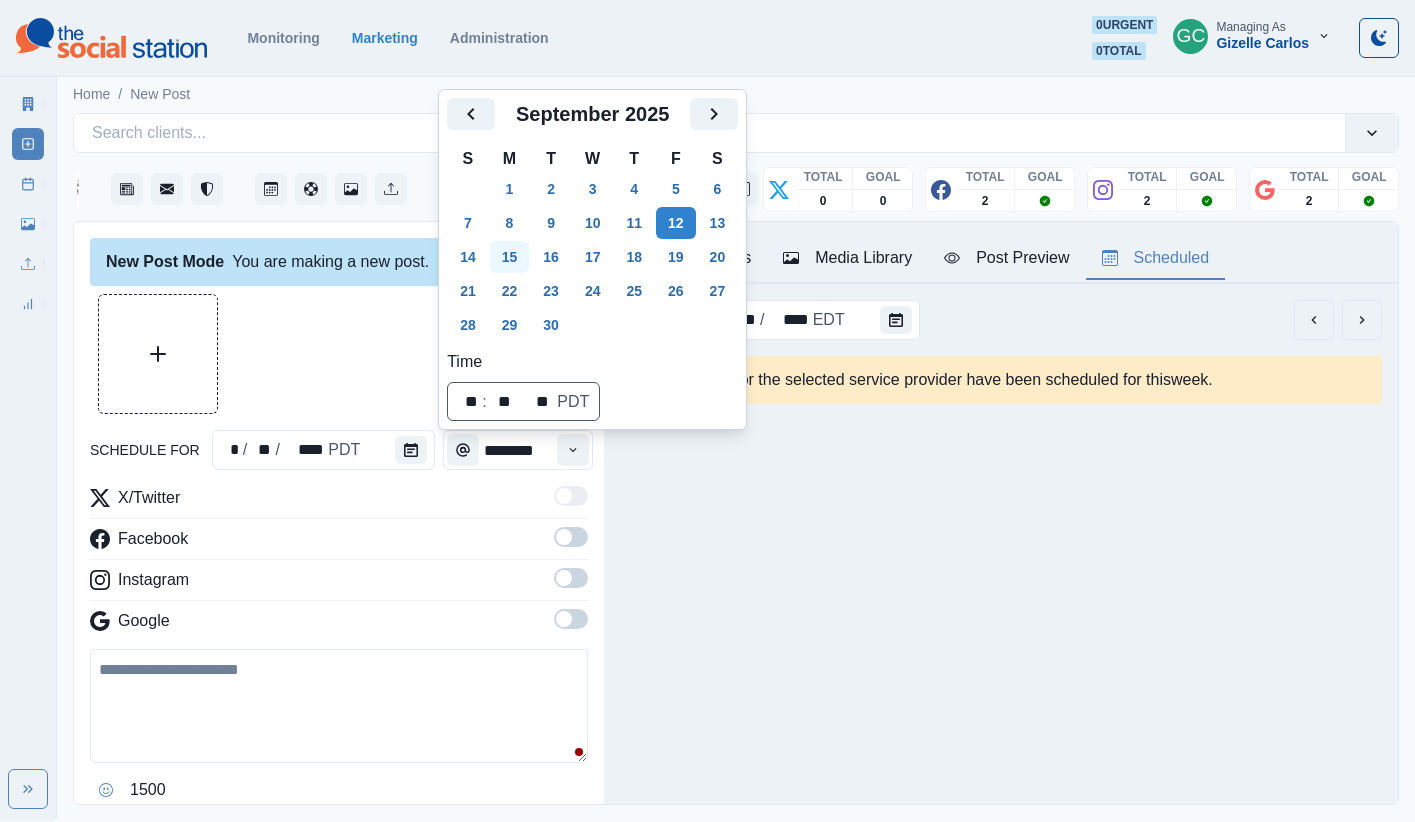 click on "15" at bounding box center (510, 257) 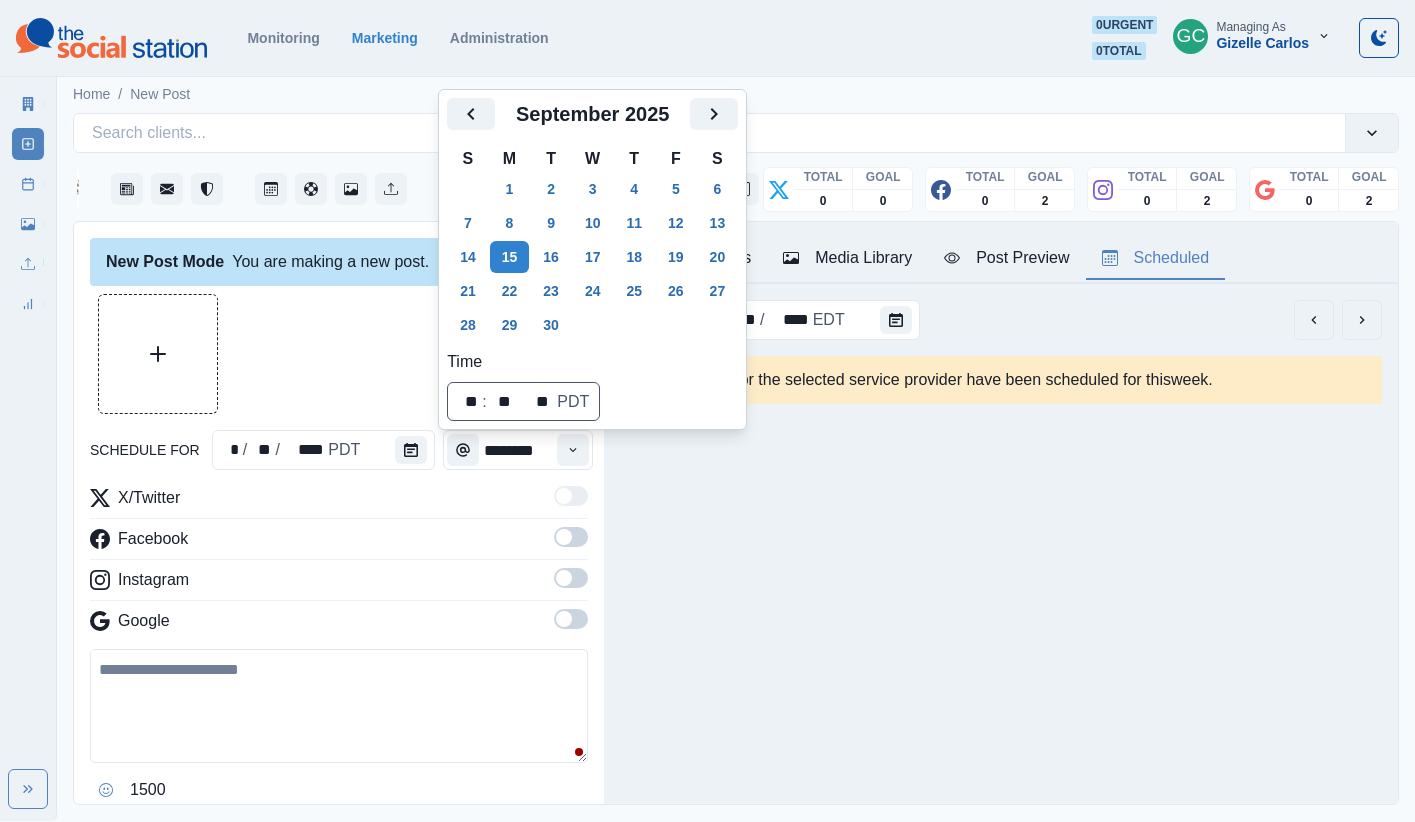 click on "New Post Mode You are making a new post. schedule for  * / ** / **** PDT ******** X/Twitter Facebook Instagram Google
1500 Clear Schedule Post No posts for the selected service provider have been scheduled for this  day ." at bounding box center [339, 514] 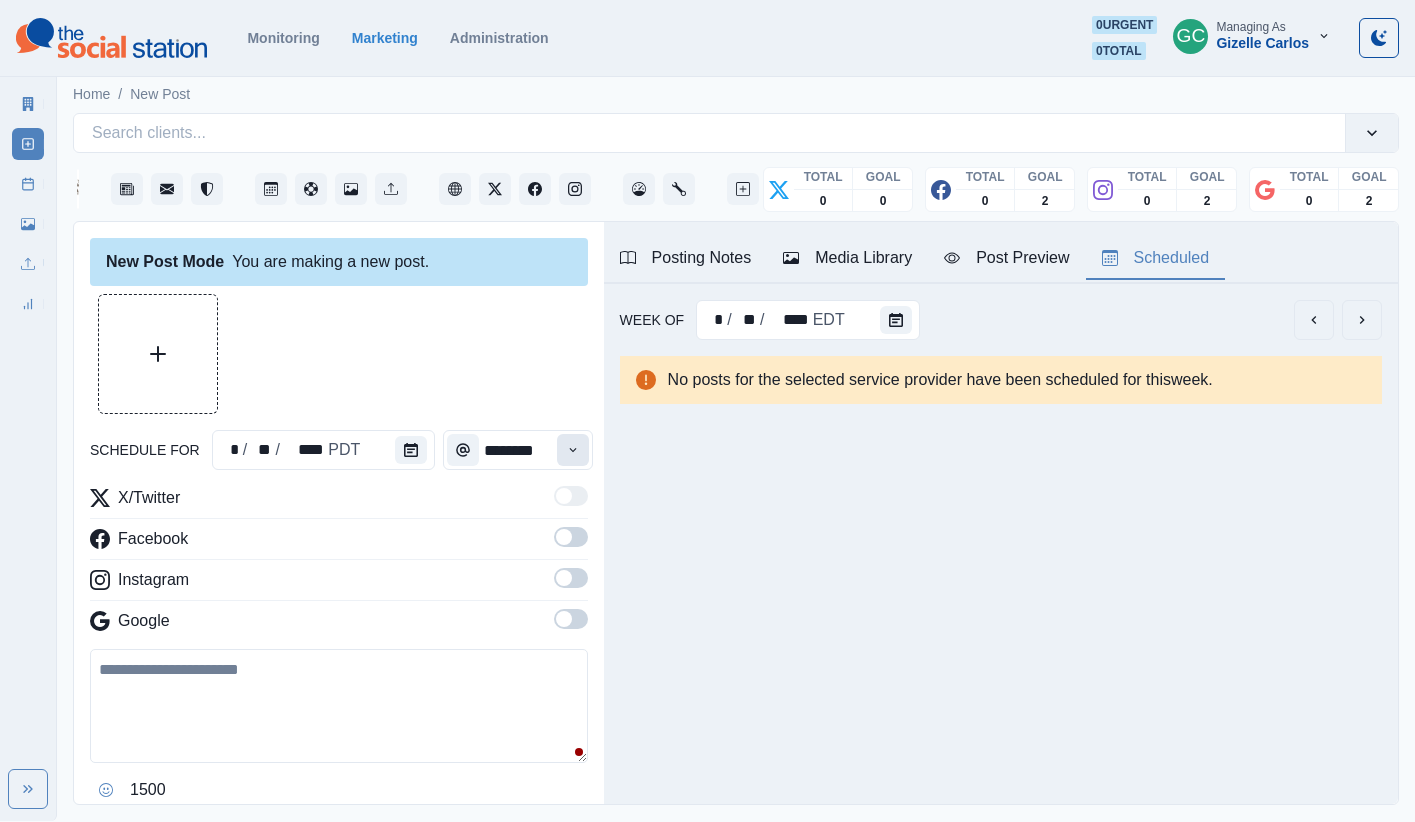 click at bounding box center (573, 450) 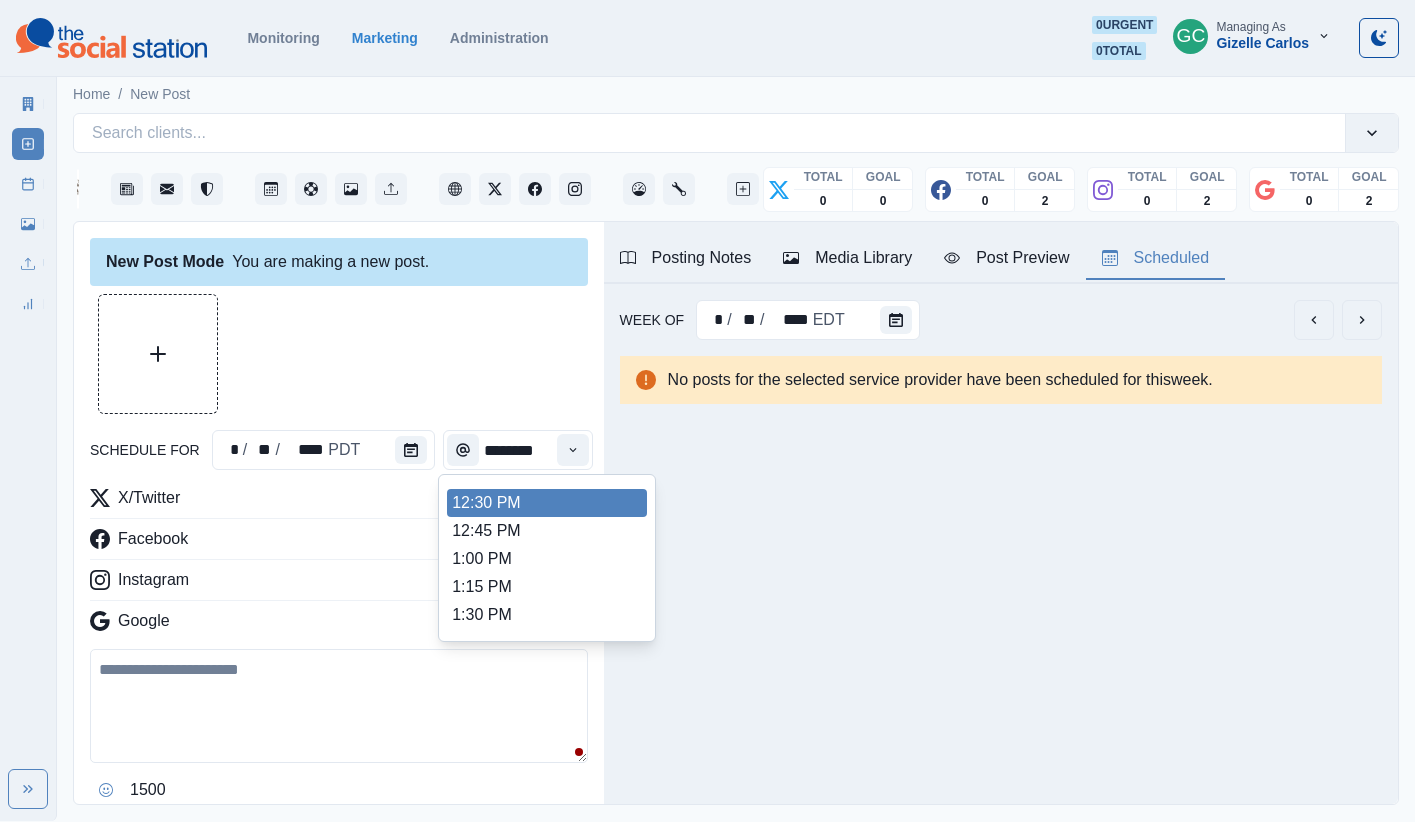 click on "1:15 PM" at bounding box center (547, 587) 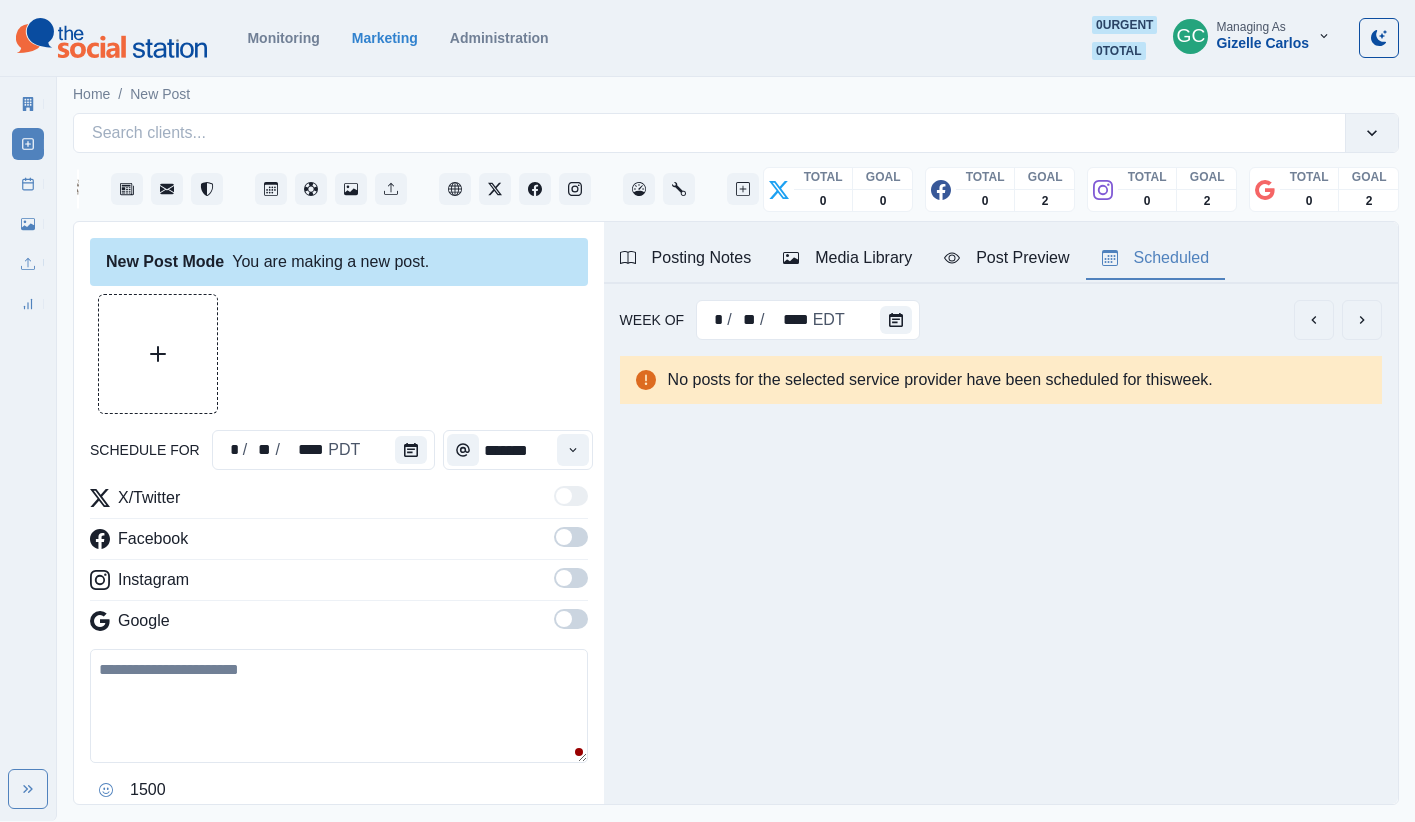 click on "X/Twitter Facebook Instagram Google" at bounding box center [339, 563] 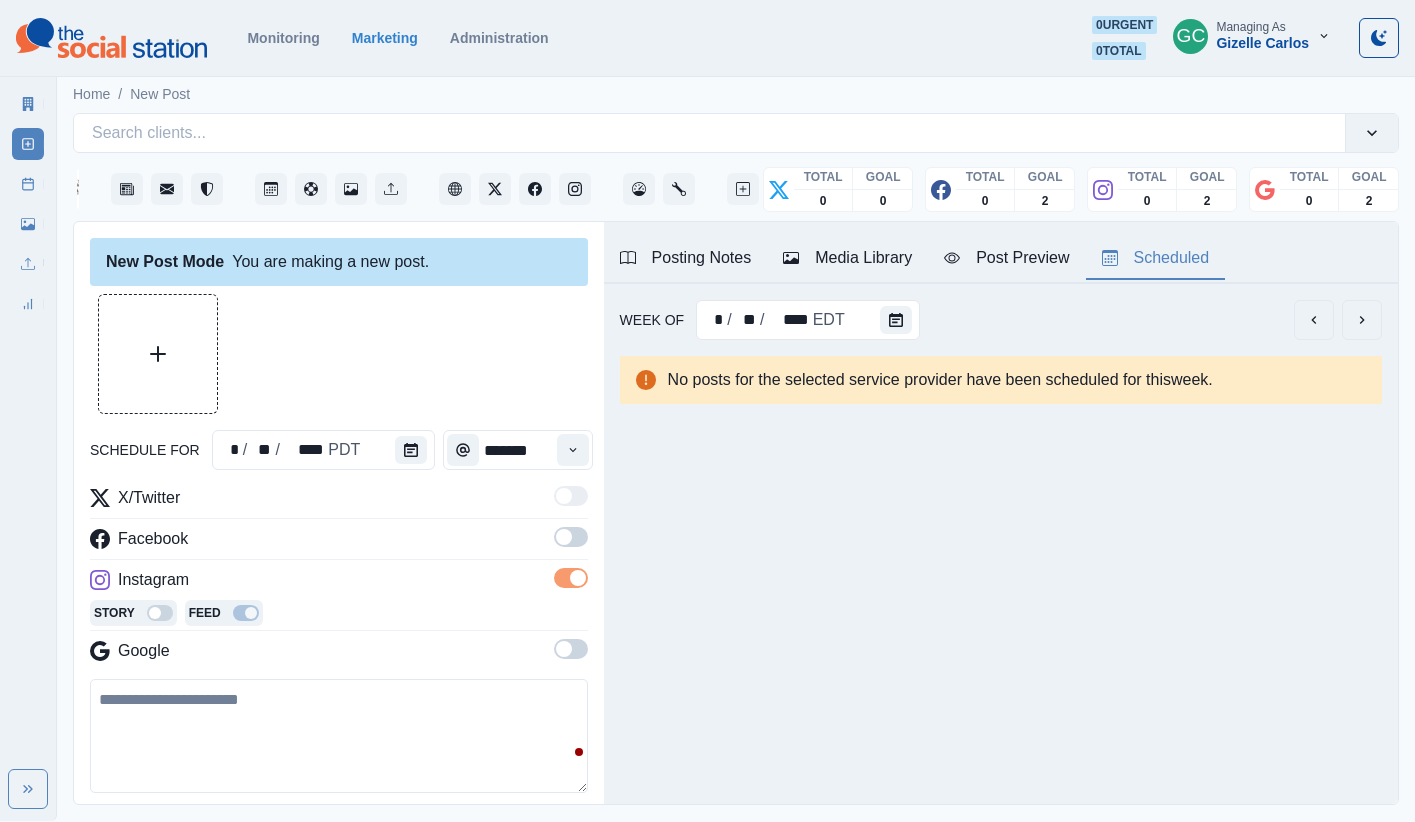 click at bounding box center (571, 537) 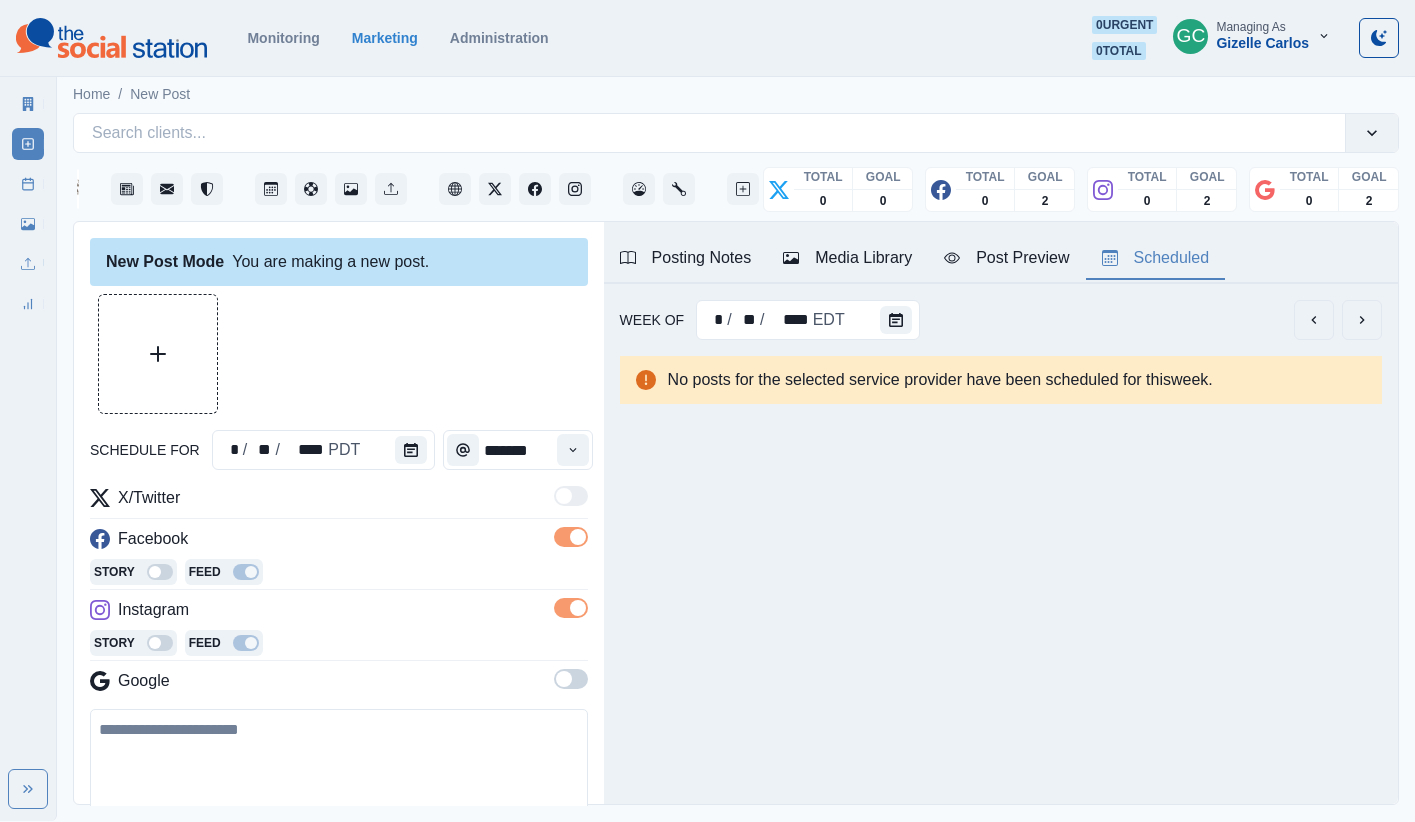 click at bounding box center [564, 679] 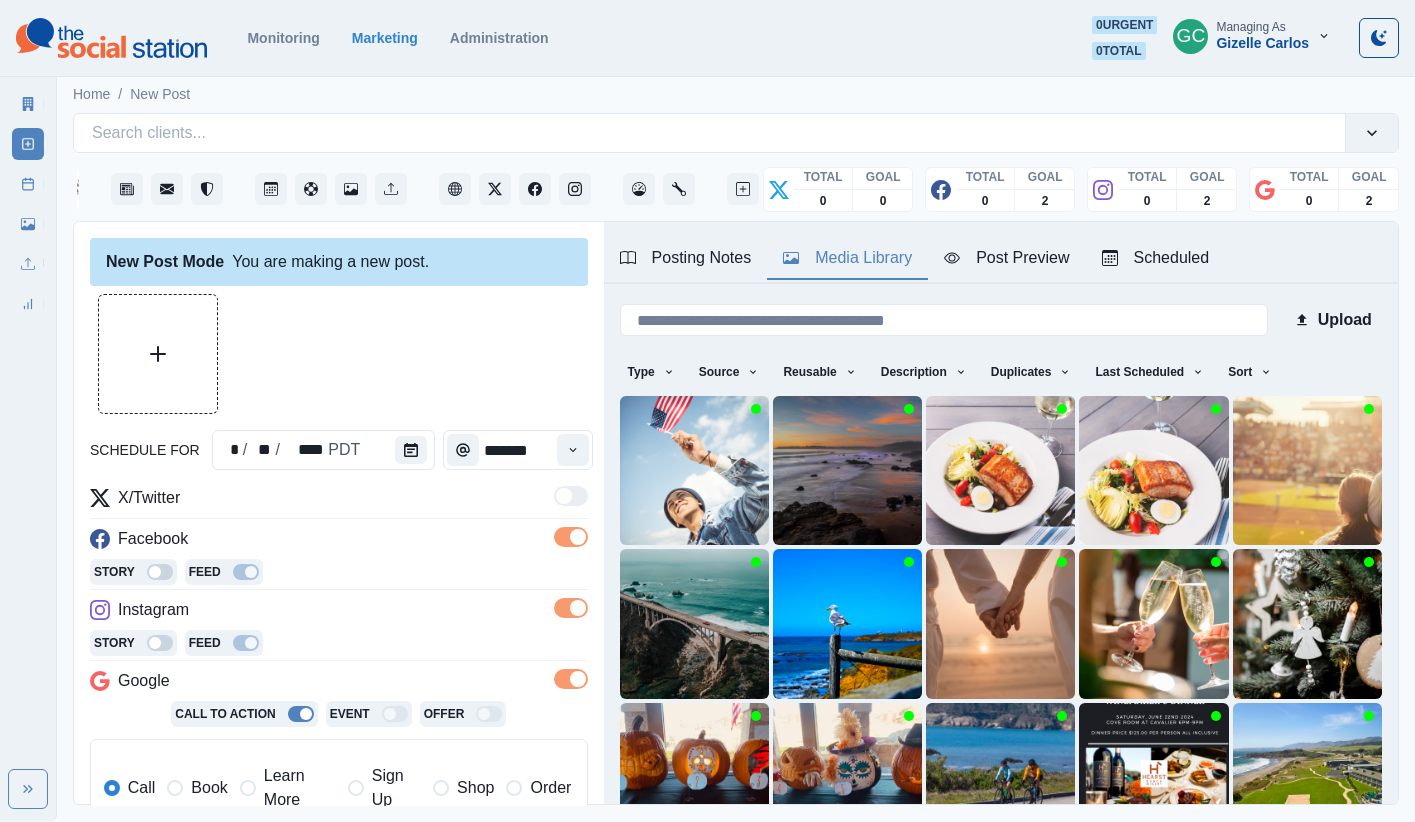 click on "Media Library" at bounding box center (847, 258) 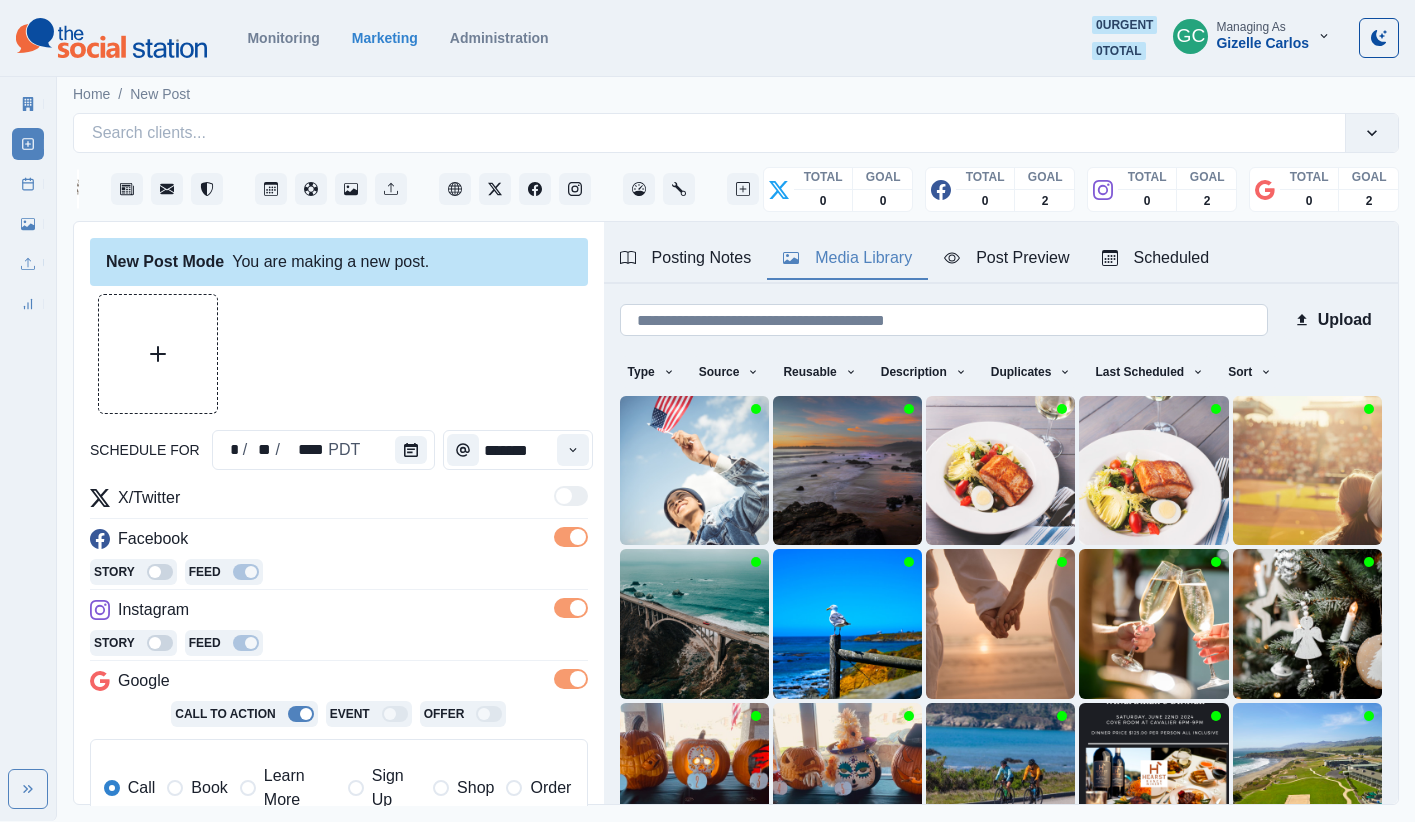 click at bounding box center [944, 320] 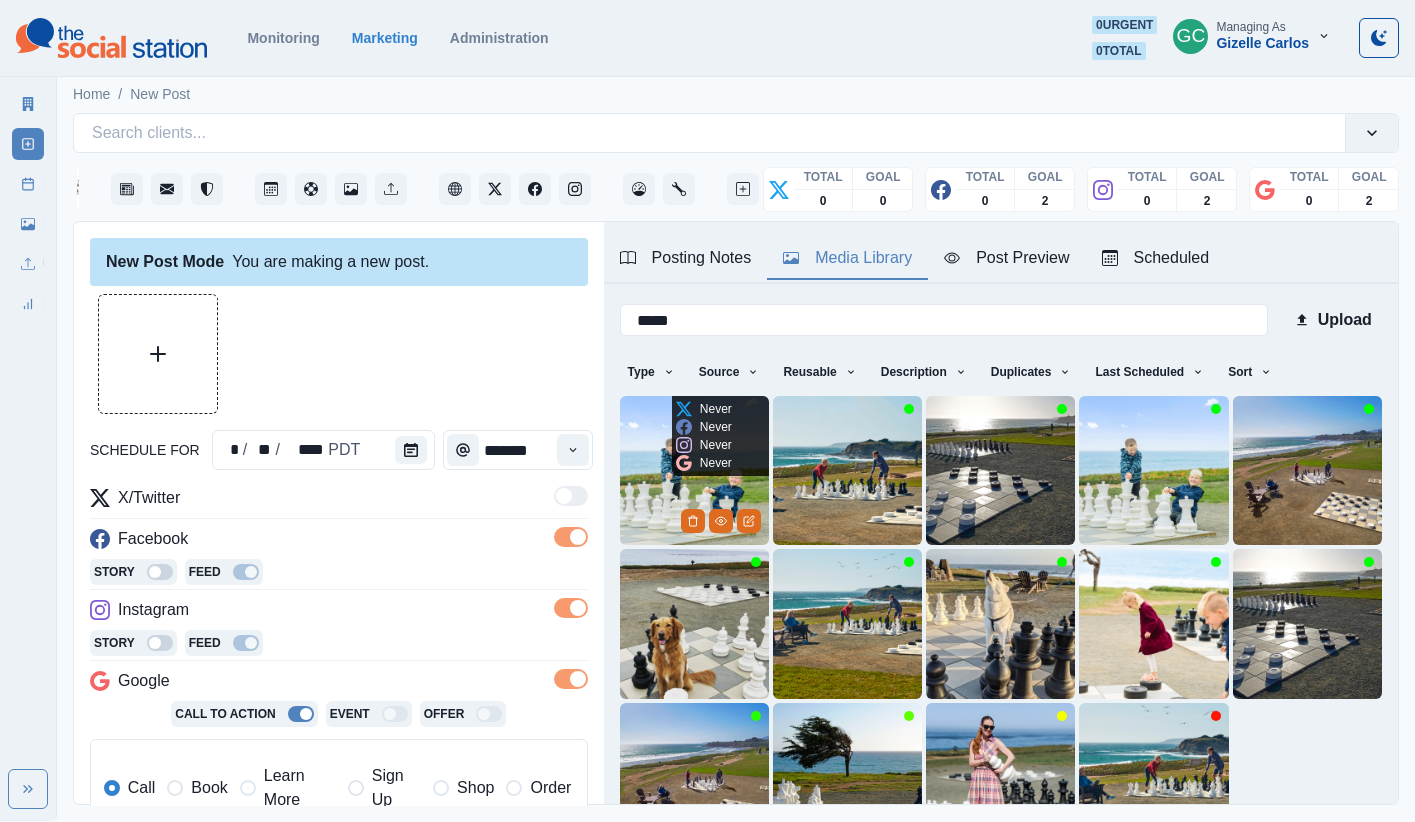type on "*****" 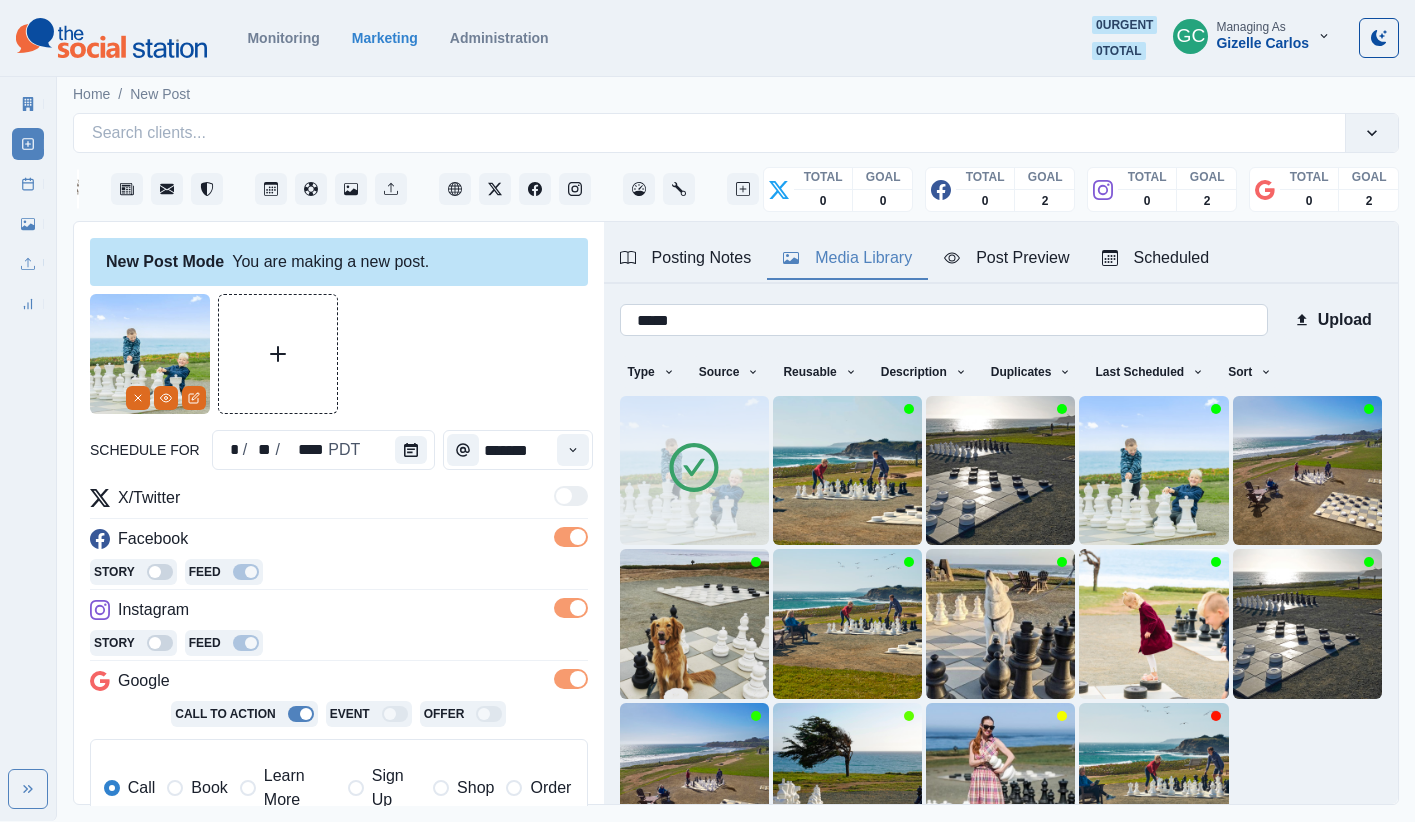 click on "*****" at bounding box center (944, 320) 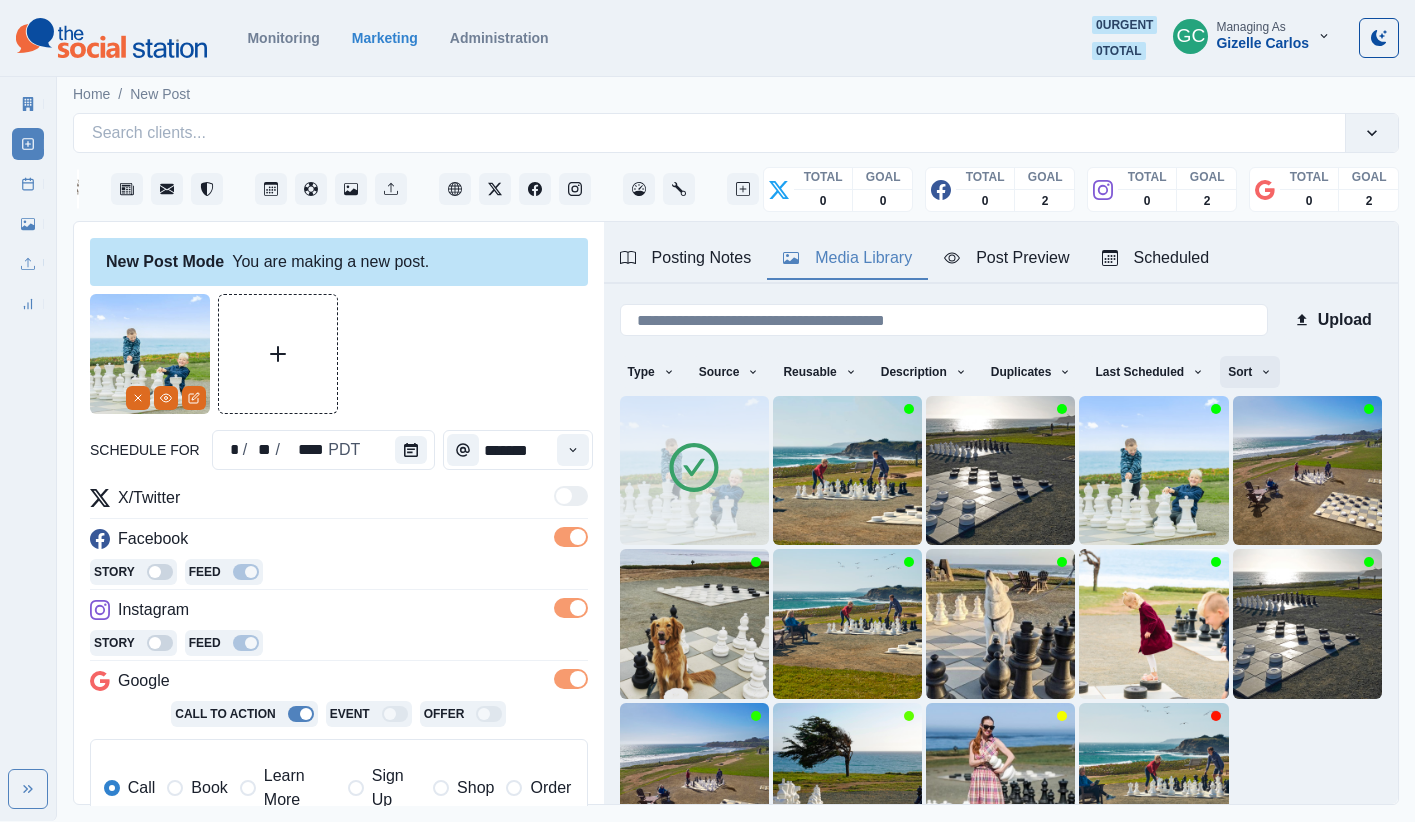 type 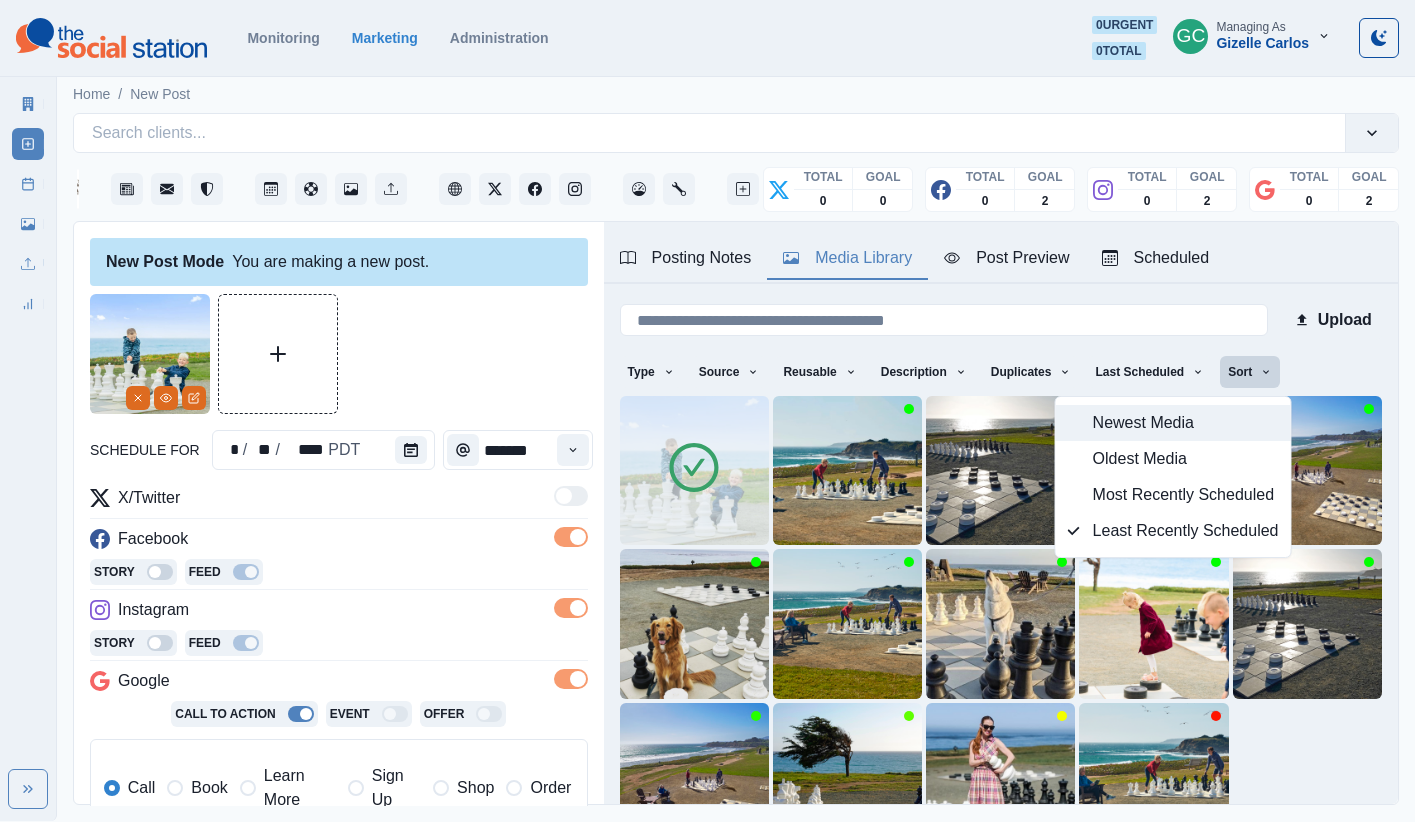 click on "Newest Media" at bounding box center [1186, 423] 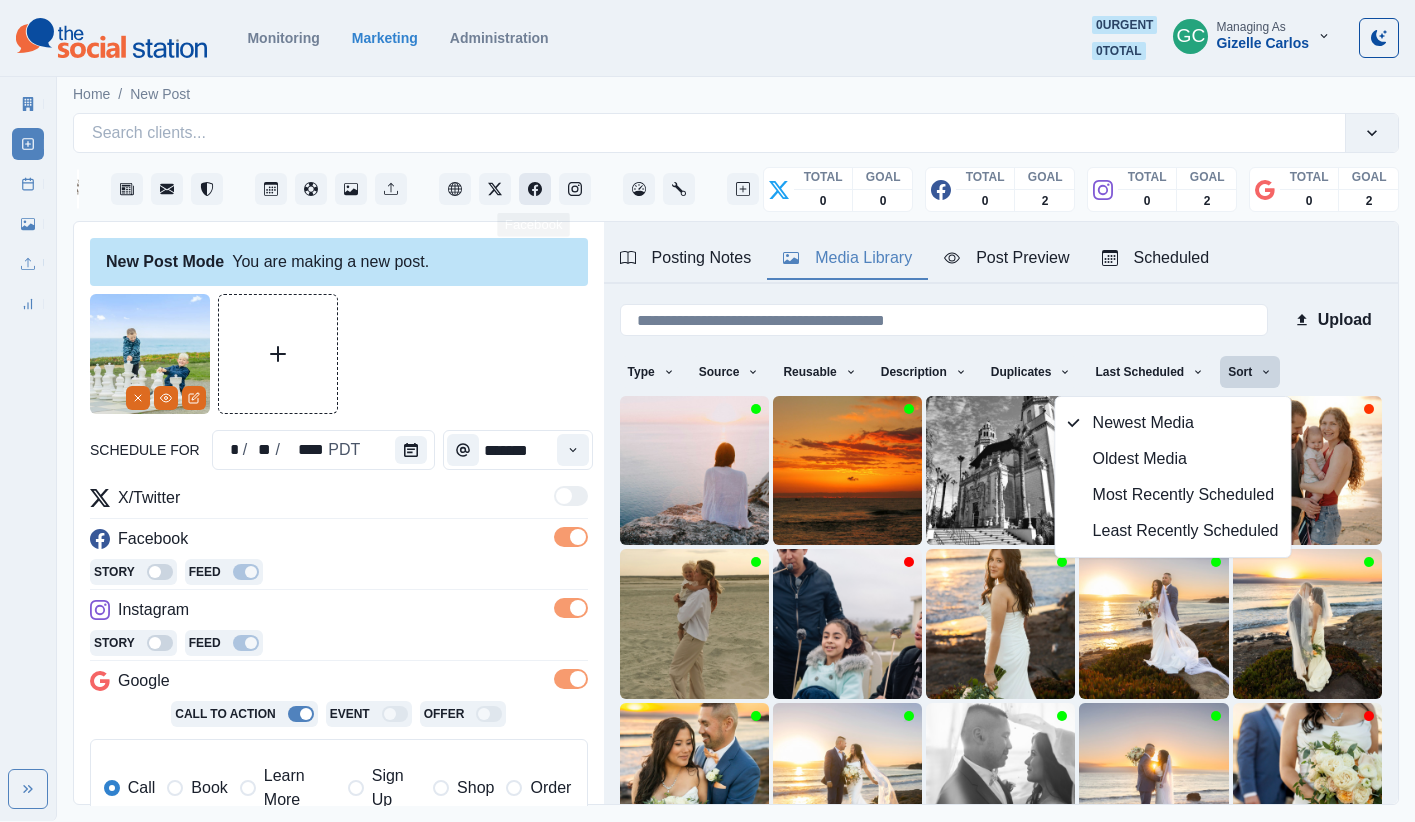 click at bounding box center [535, 189] 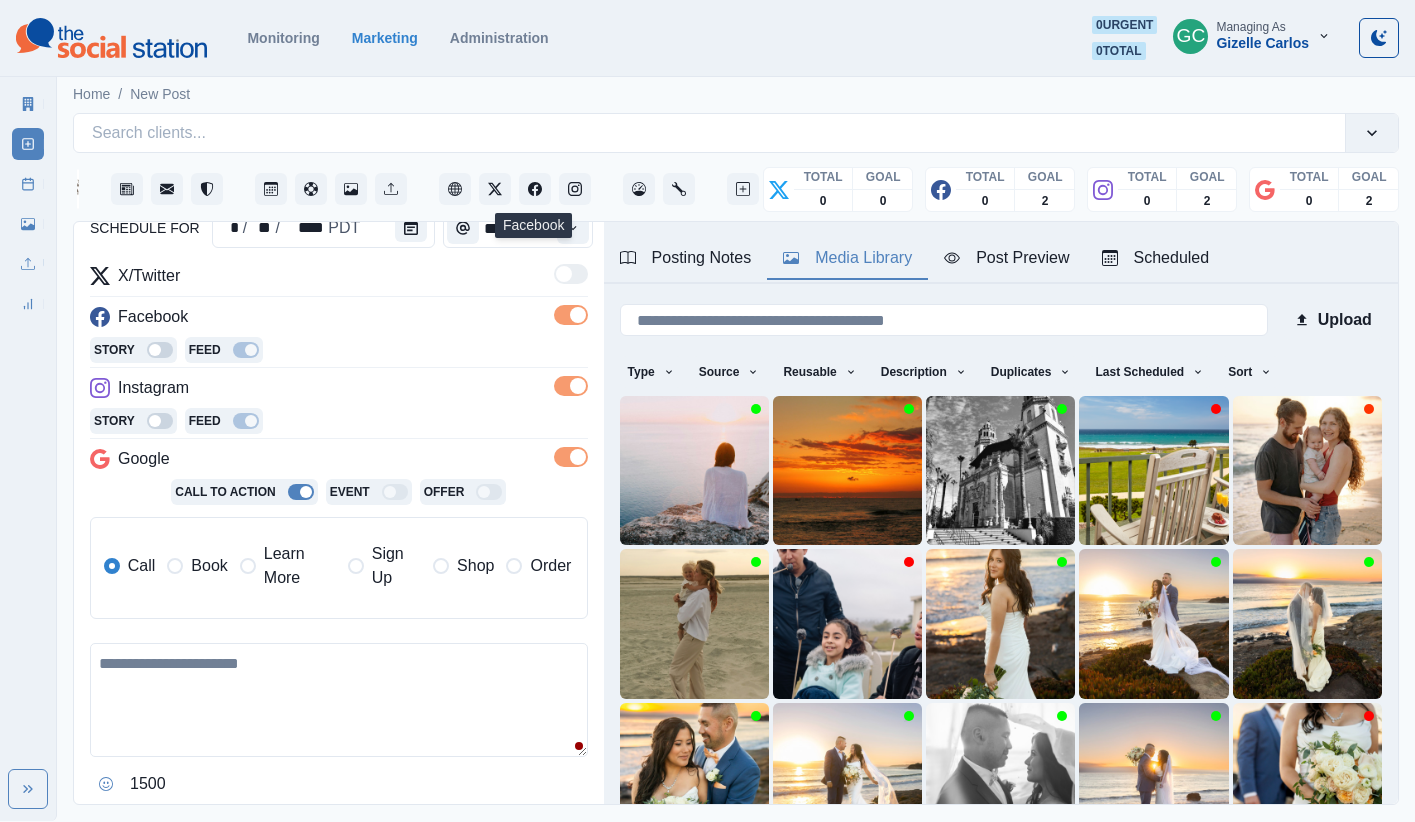 scroll, scrollTop: 241, scrollLeft: 0, axis: vertical 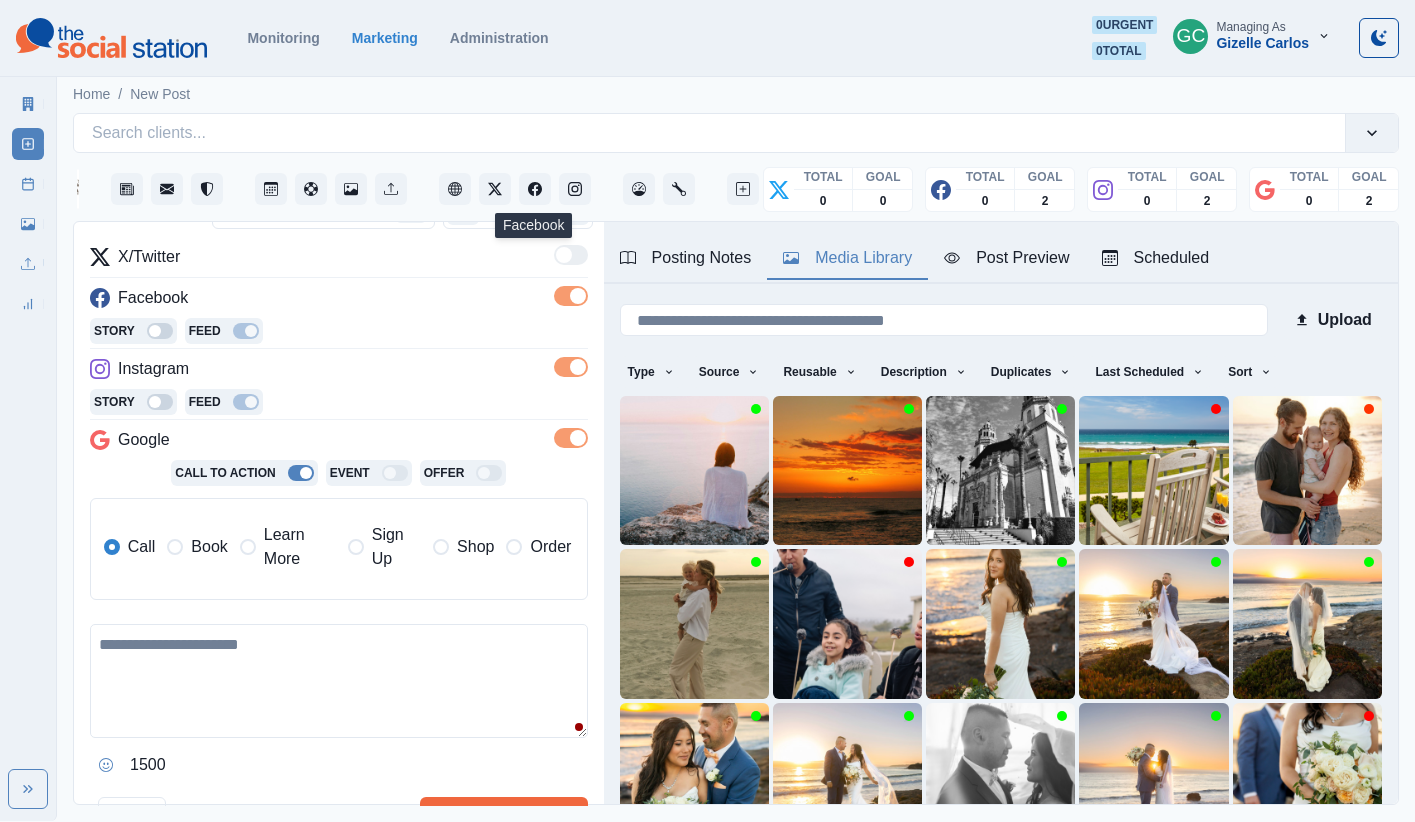 drag, startPoint x: 264, startPoint y: 550, endPoint x: 263, endPoint y: 579, distance: 29.017237 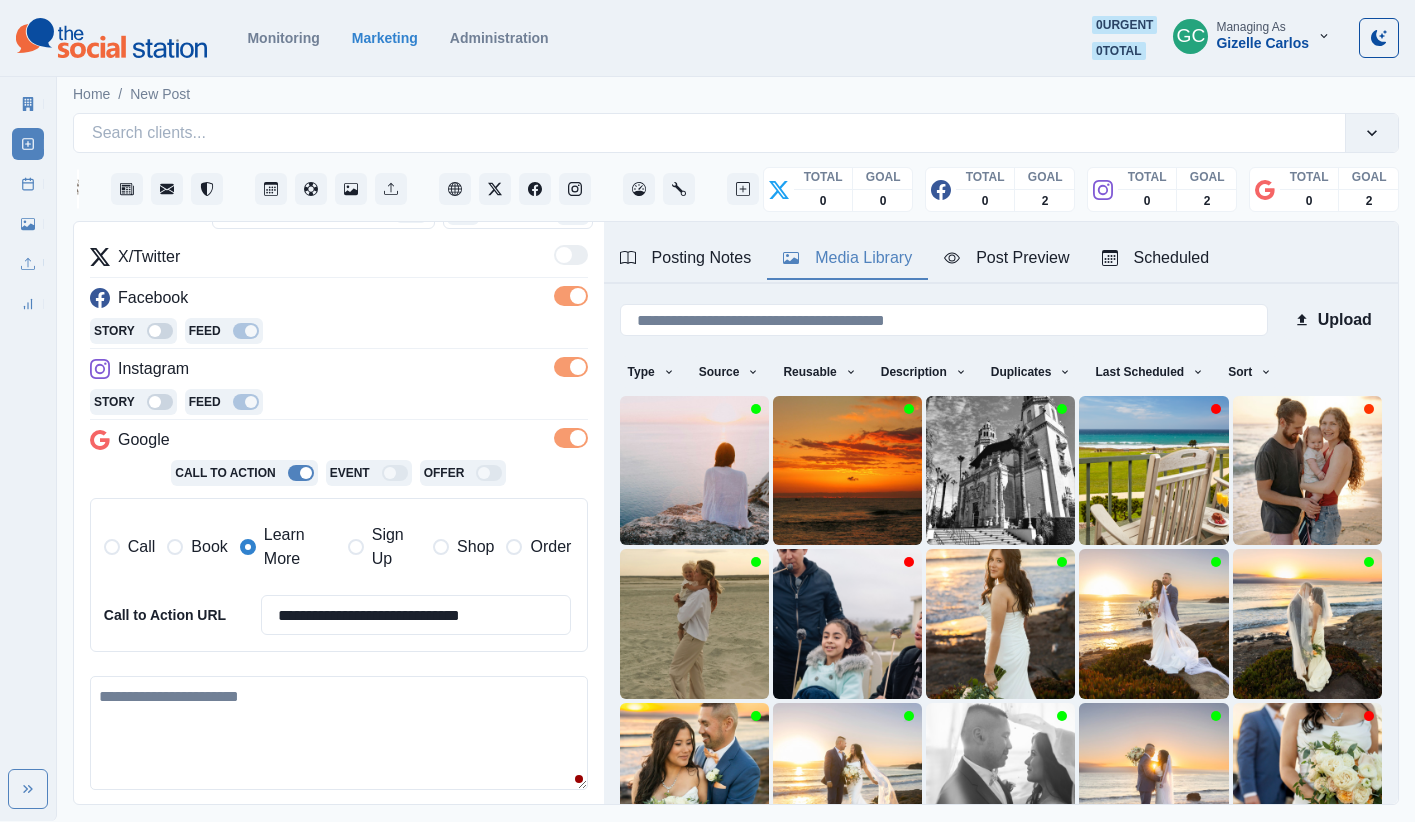 drag, startPoint x: 276, startPoint y: 691, endPoint x: 191, endPoint y: 761, distance: 110.11358 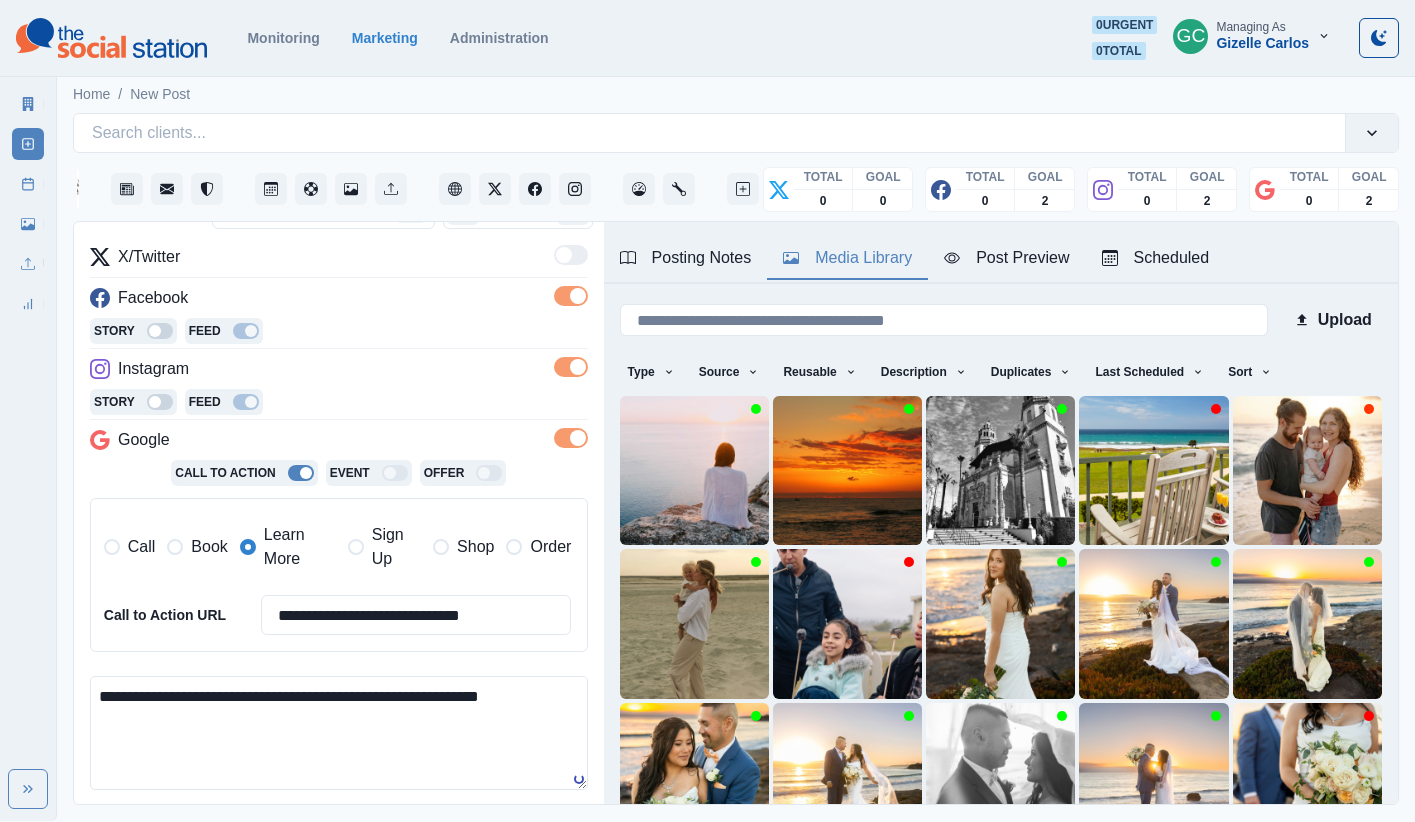 click on "**********" at bounding box center (339, 733) 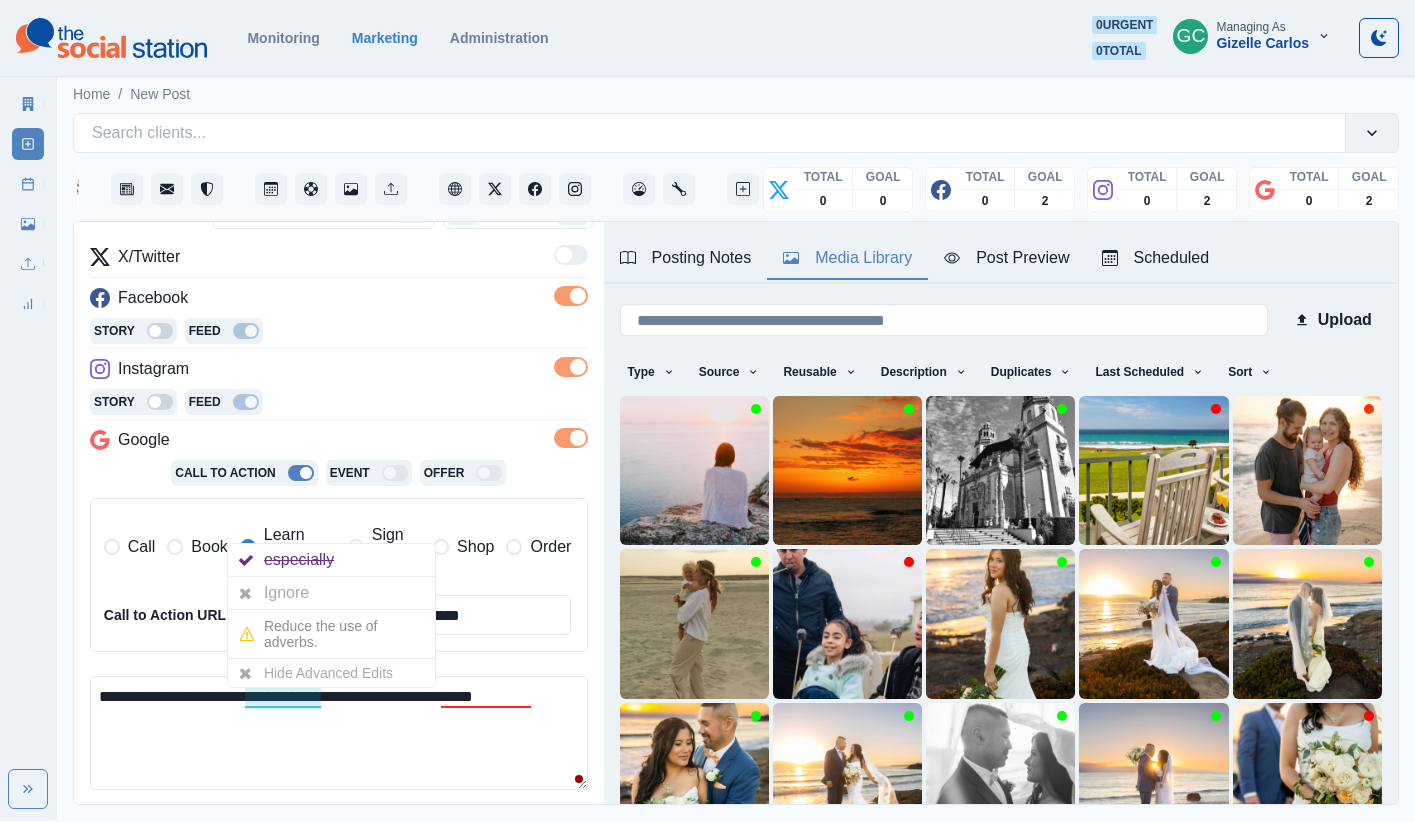 drag, startPoint x: 318, startPoint y: 702, endPoint x: 454, endPoint y: 695, distance: 136.18002 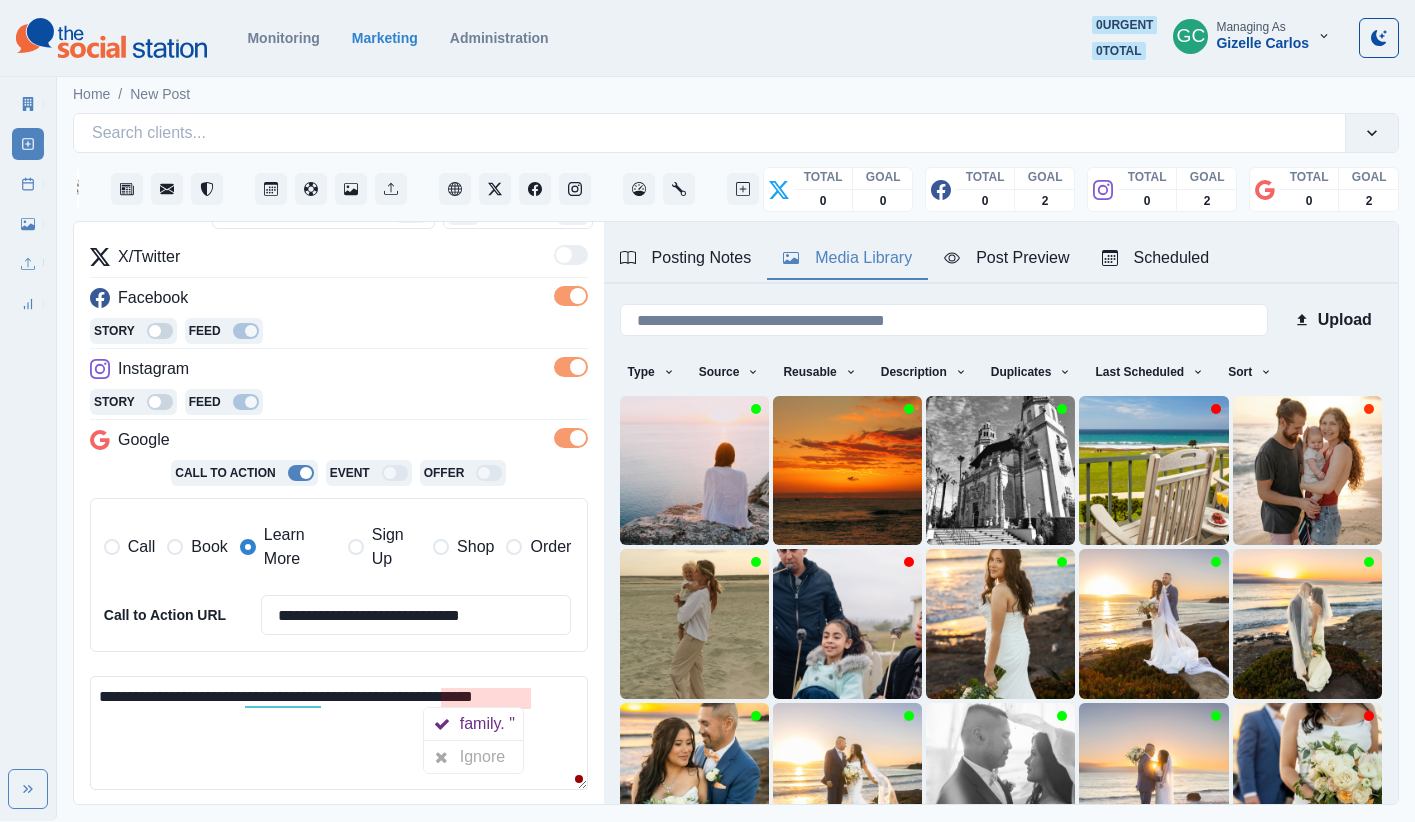click on "**********" at bounding box center [339, 733] 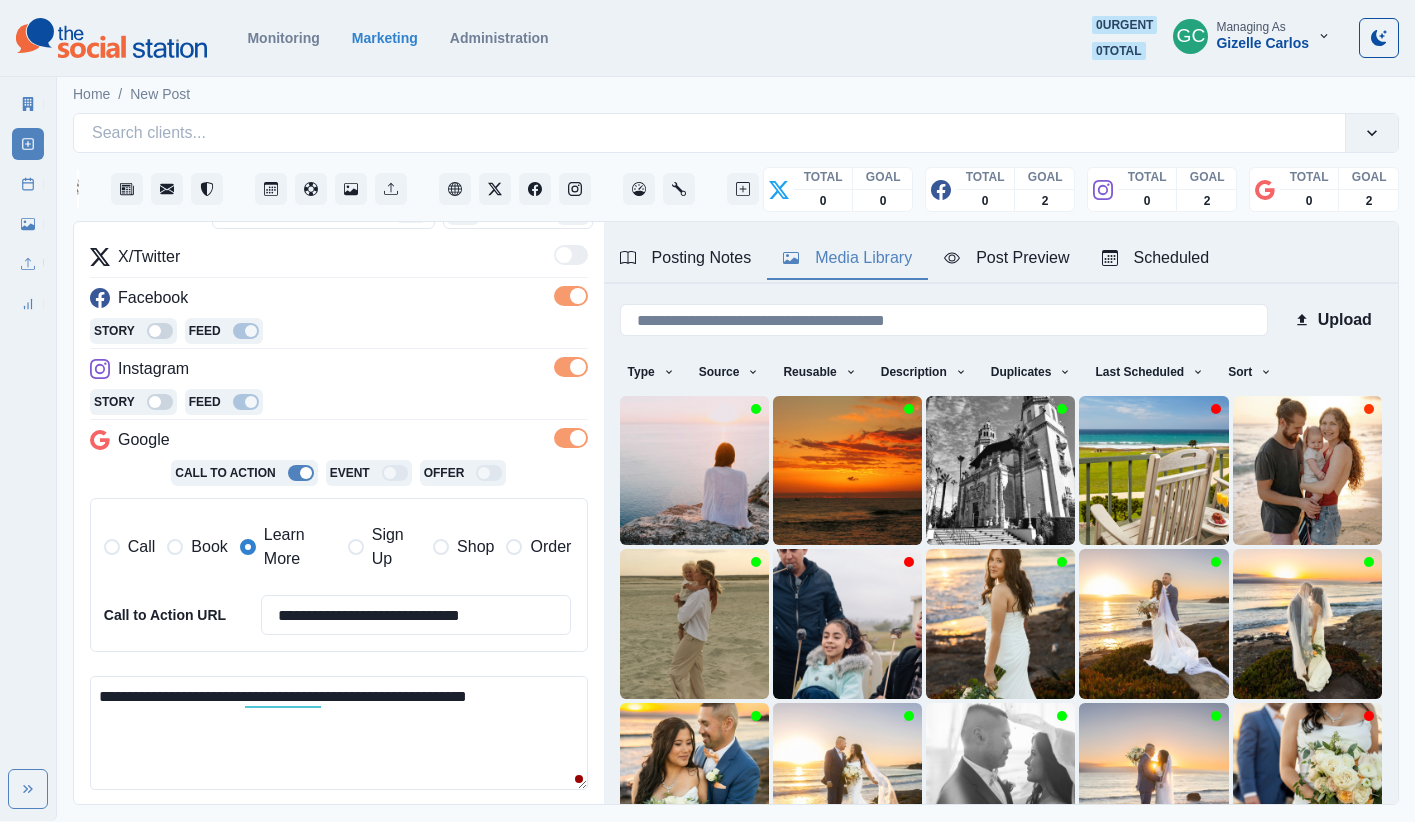 drag, startPoint x: 482, startPoint y: 697, endPoint x: 313, endPoint y: 696, distance: 169.00296 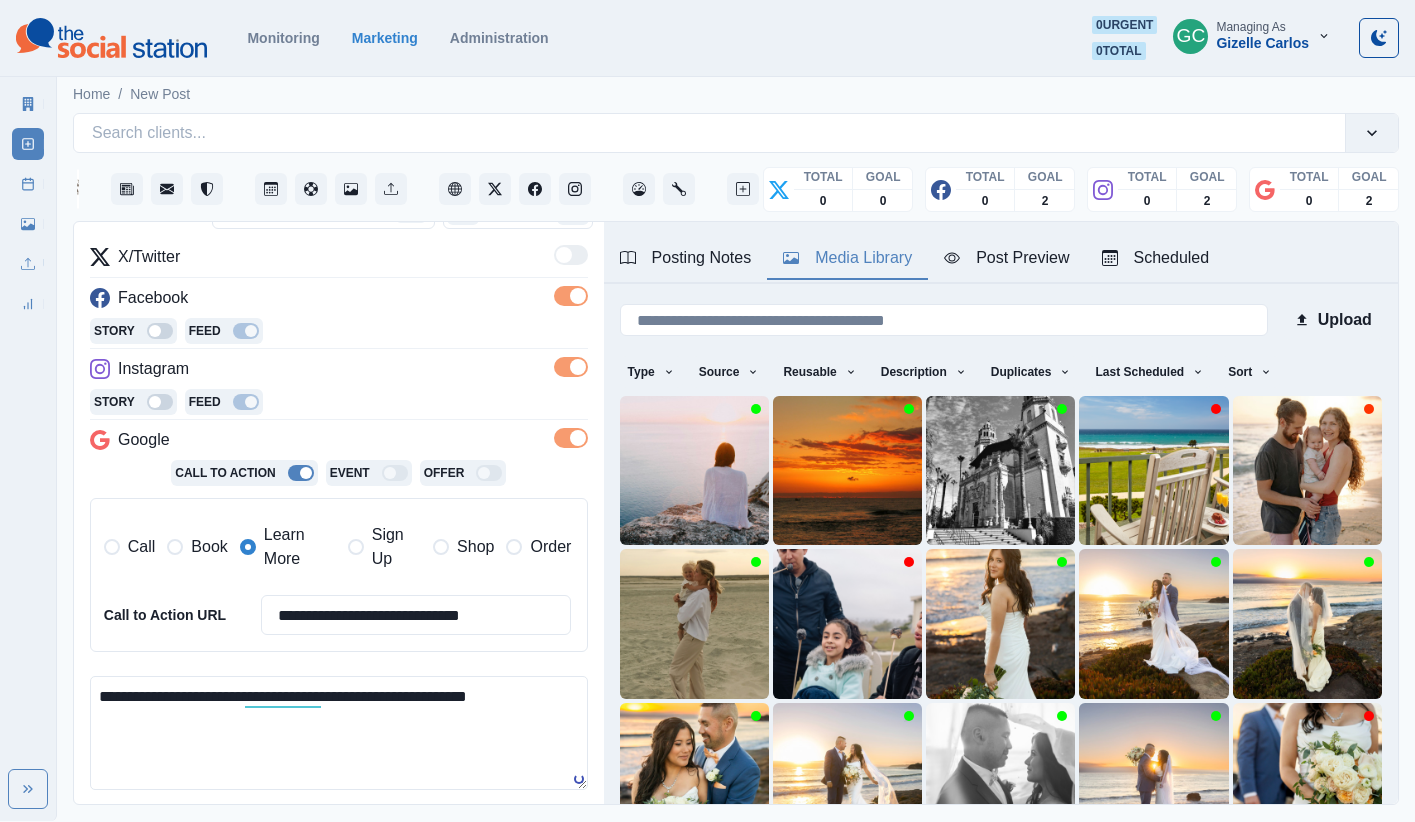 drag, startPoint x: 318, startPoint y: 749, endPoint x: 148, endPoint y: 753, distance: 170.04706 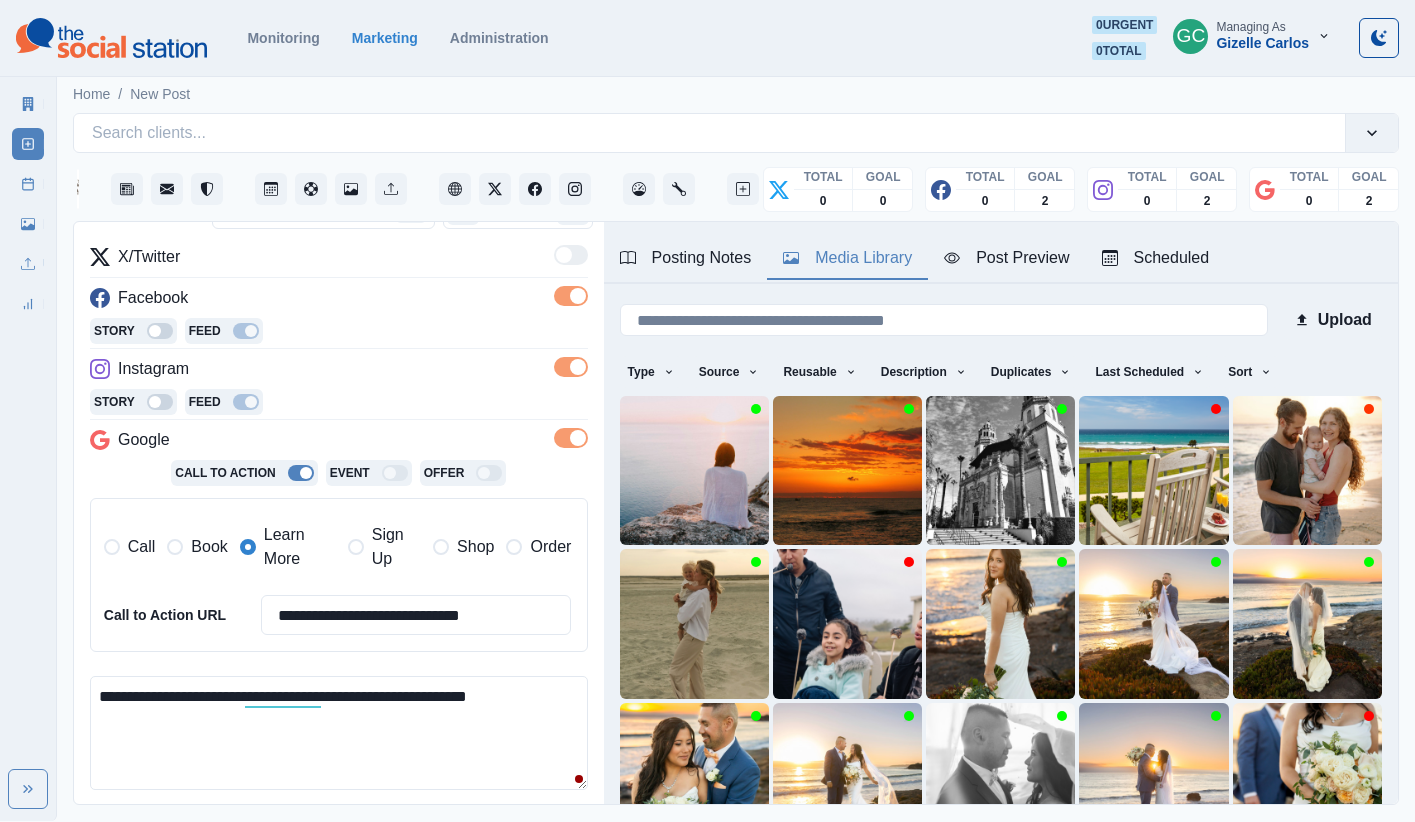 click on "**********" at bounding box center (339, 733) 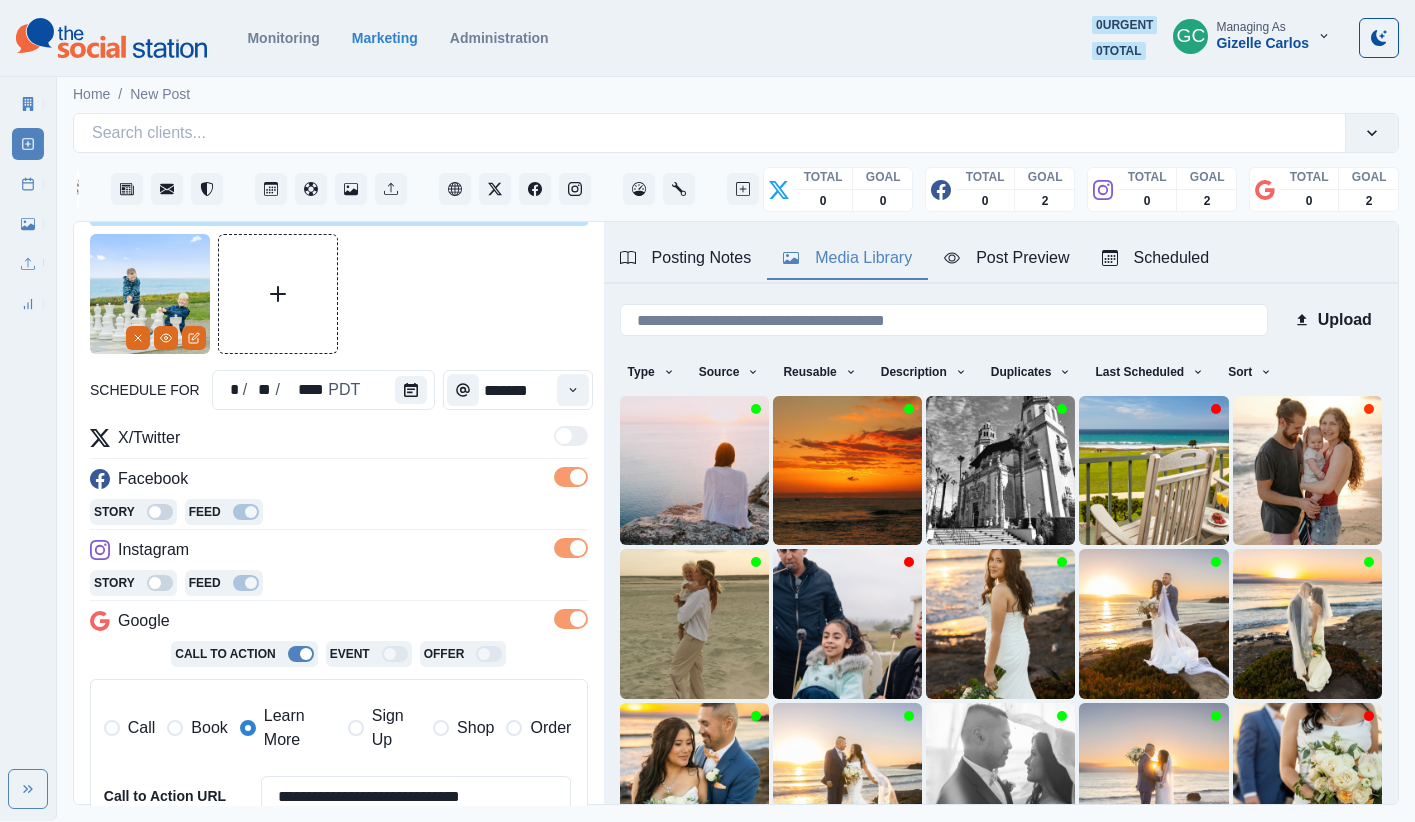 scroll, scrollTop: 0, scrollLeft: 0, axis: both 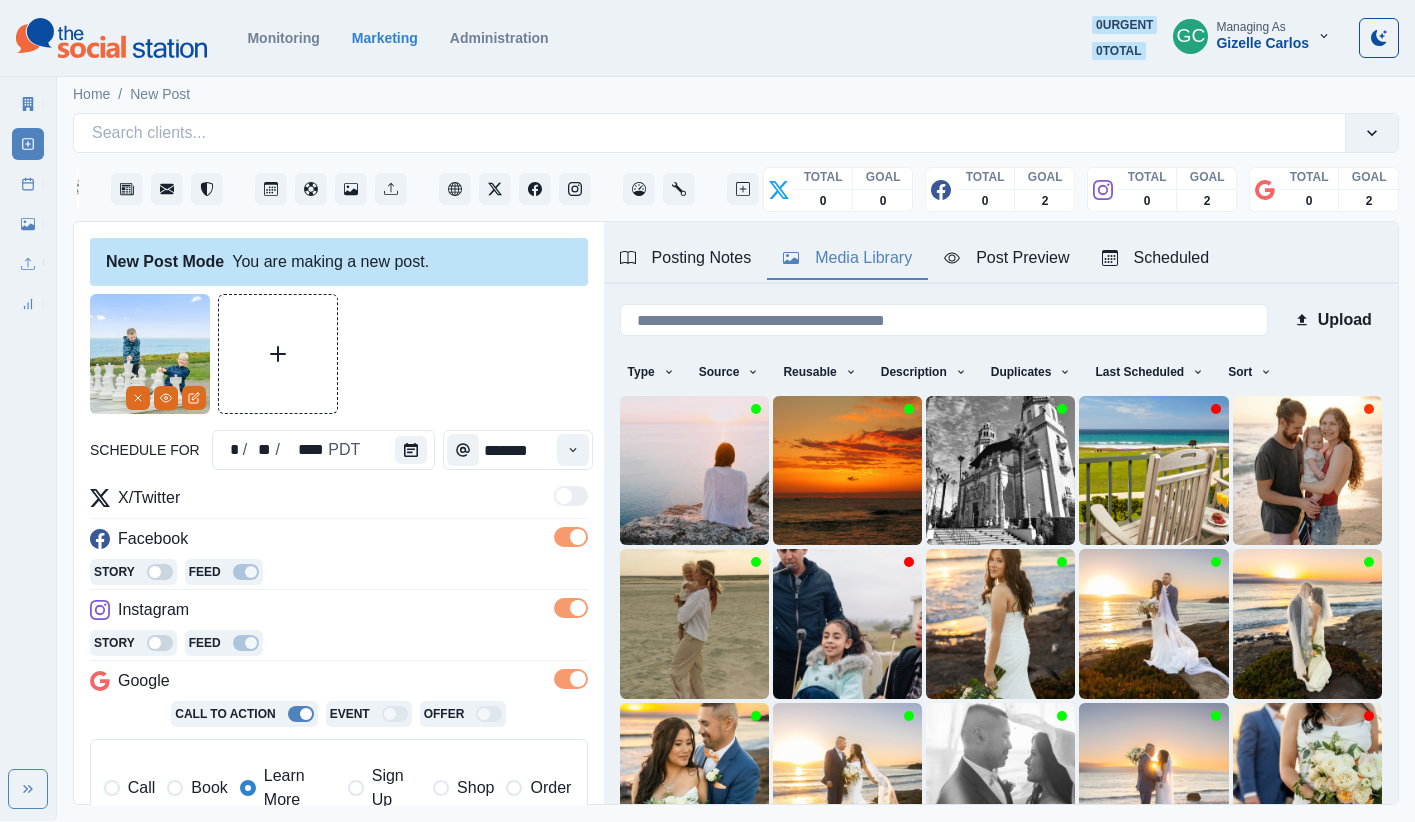 type on "**********" 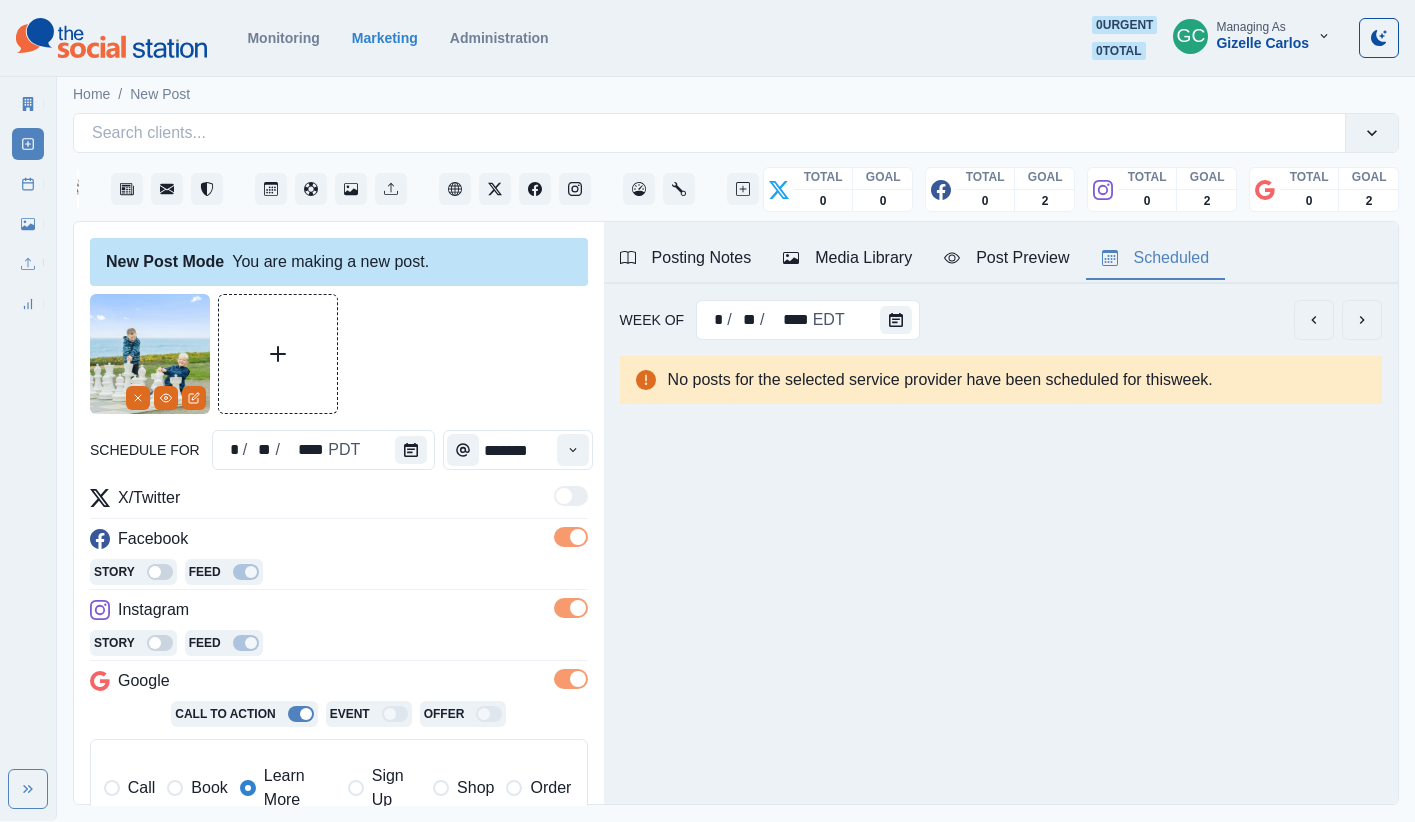 click on "Scheduled" at bounding box center (1156, 258) 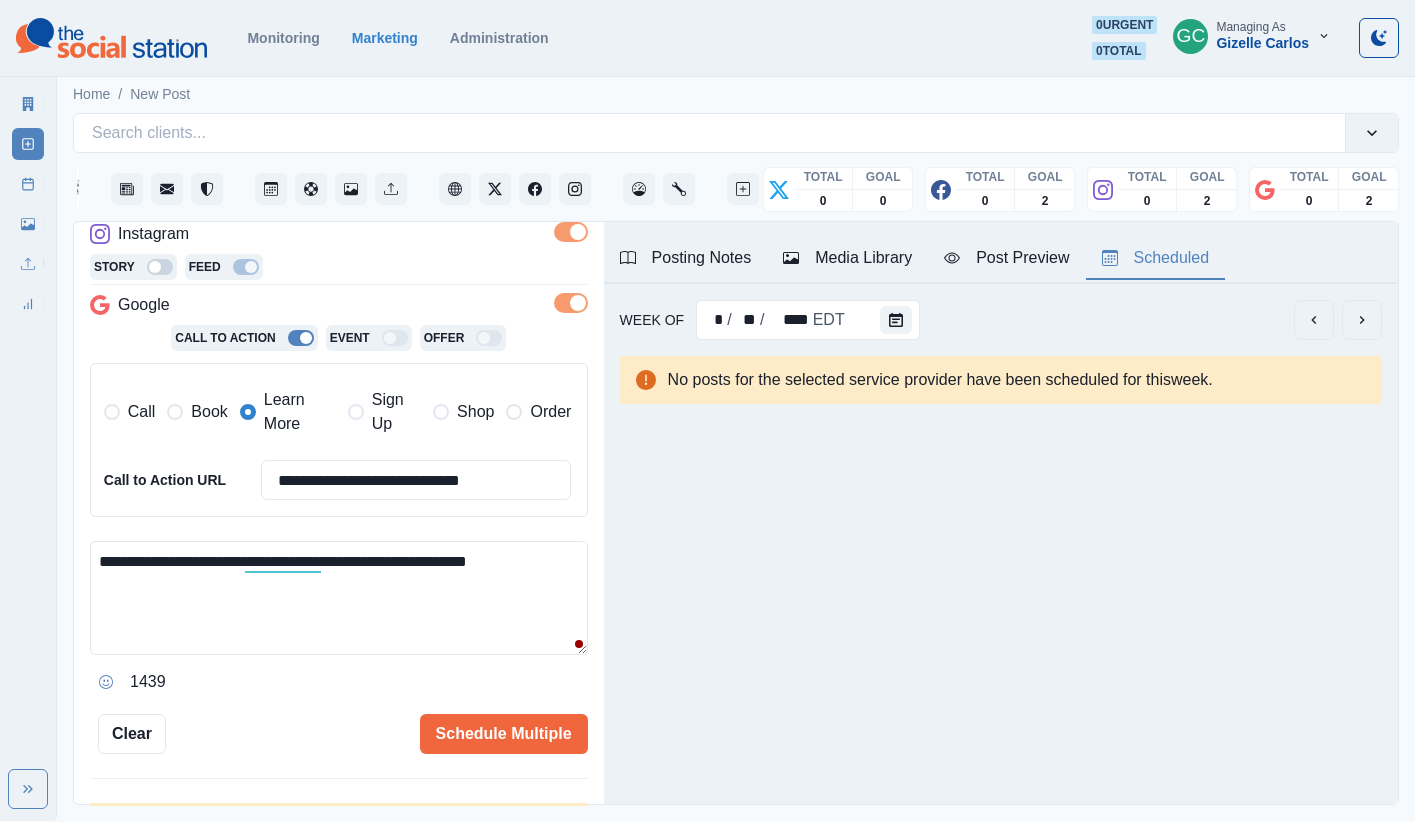 scroll, scrollTop: 460, scrollLeft: 0, axis: vertical 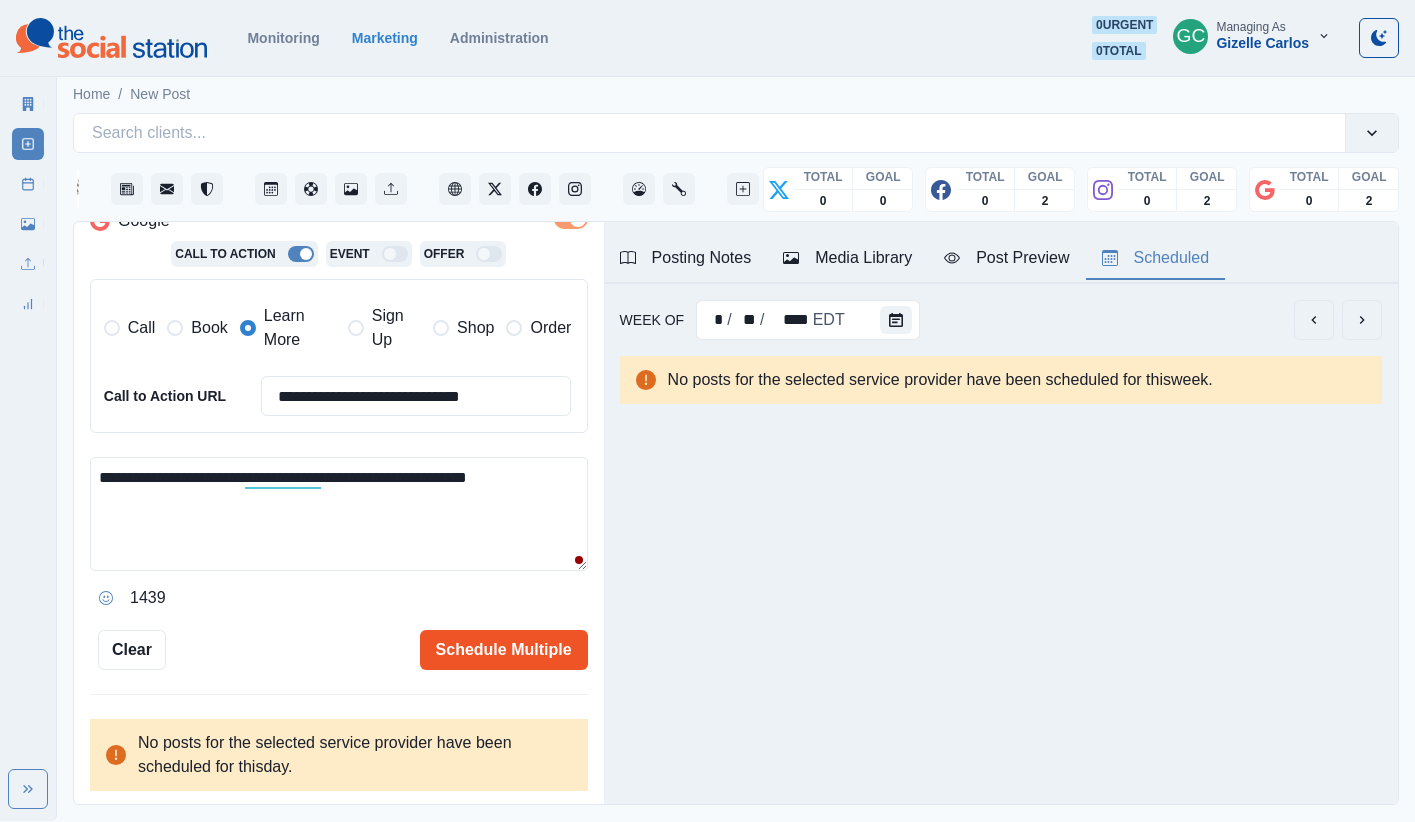 click on "Schedule Multiple" at bounding box center [504, 650] 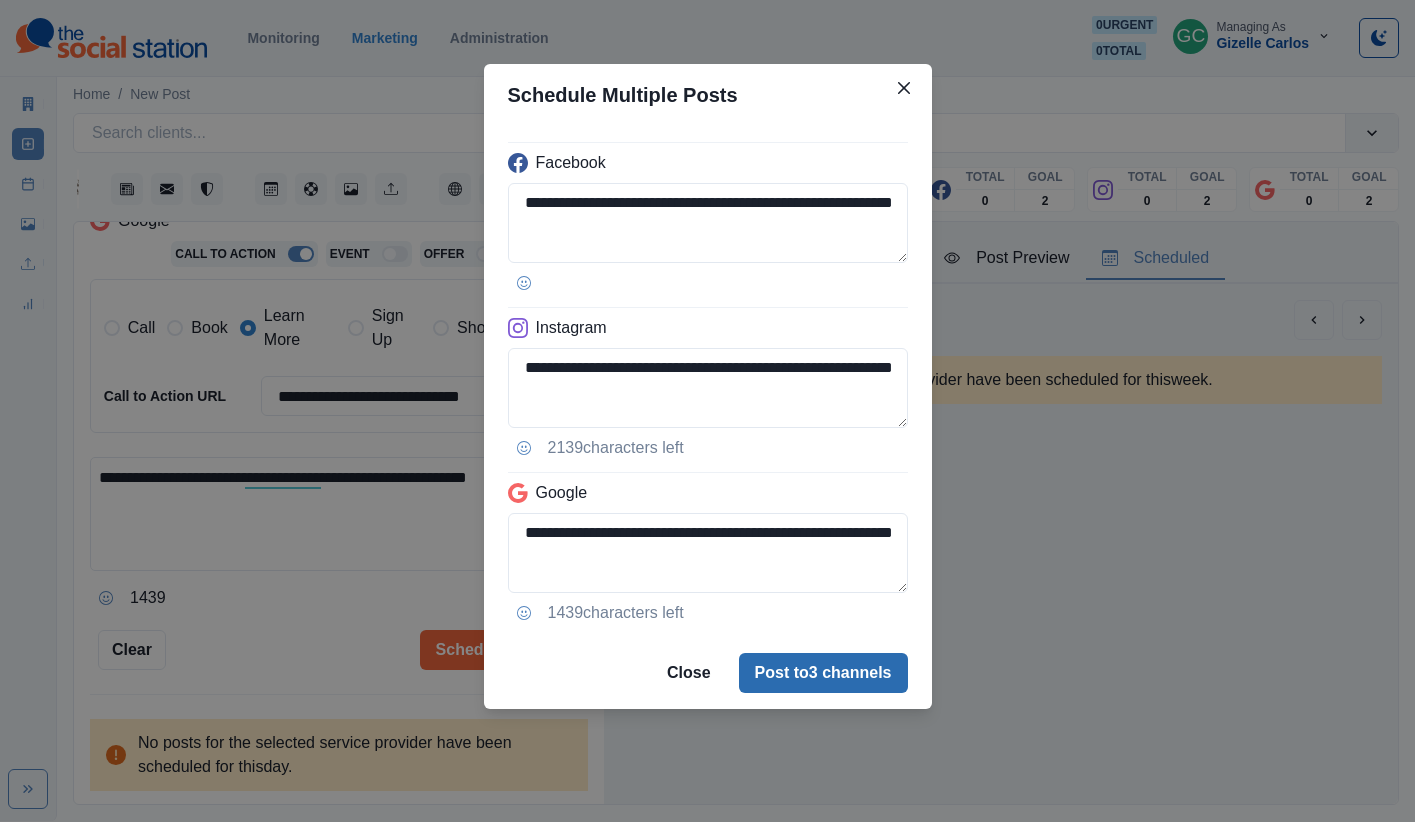 click on "Post to  3   channels" at bounding box center [823, 673] 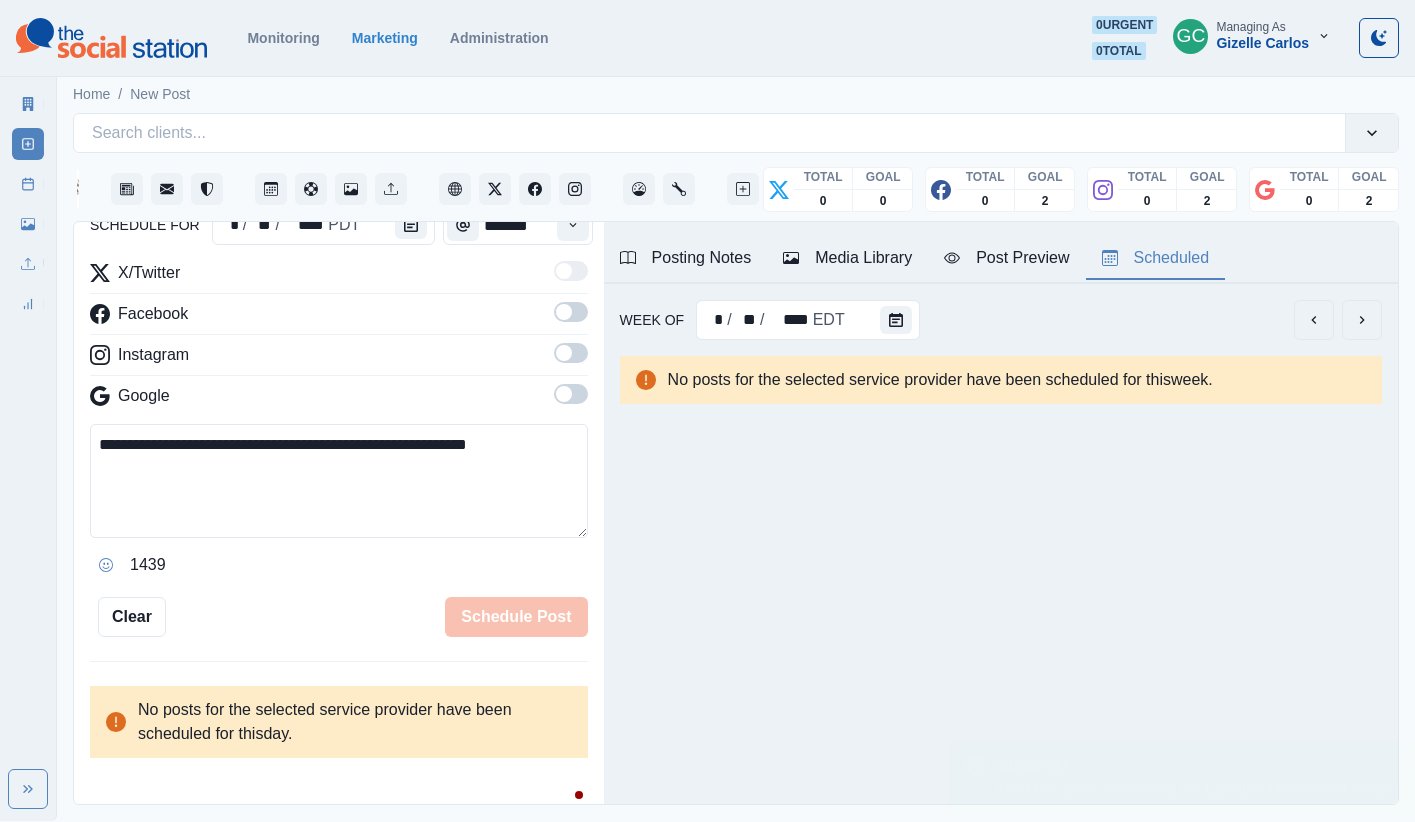 type 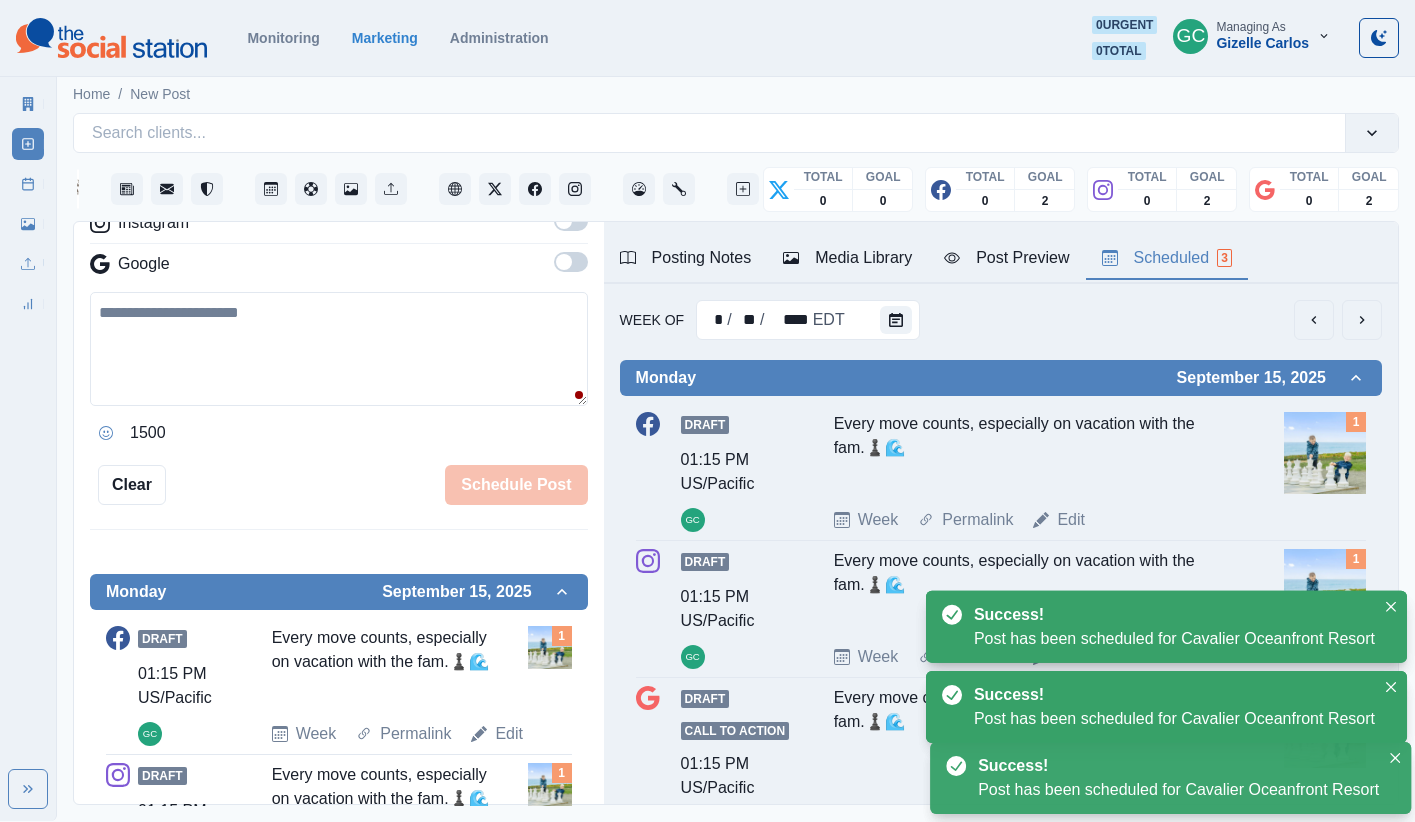 scroll, scrollTop: 400, scrollLeft: 0, axis: vertical 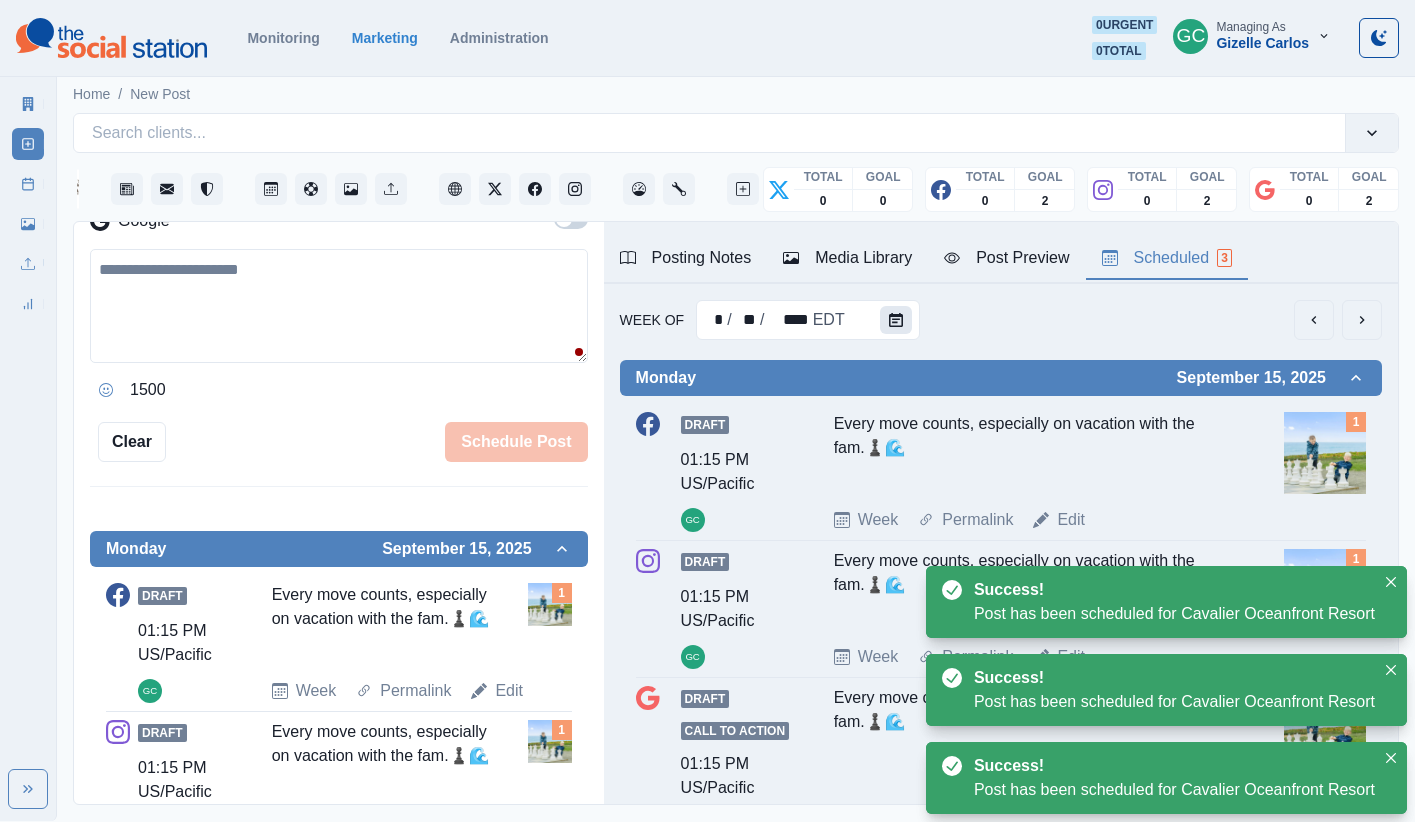 drag, startPoint x: 941, startPoint y: 336, endPoint x: 897, endPoint y: 330, distance: 44.407207 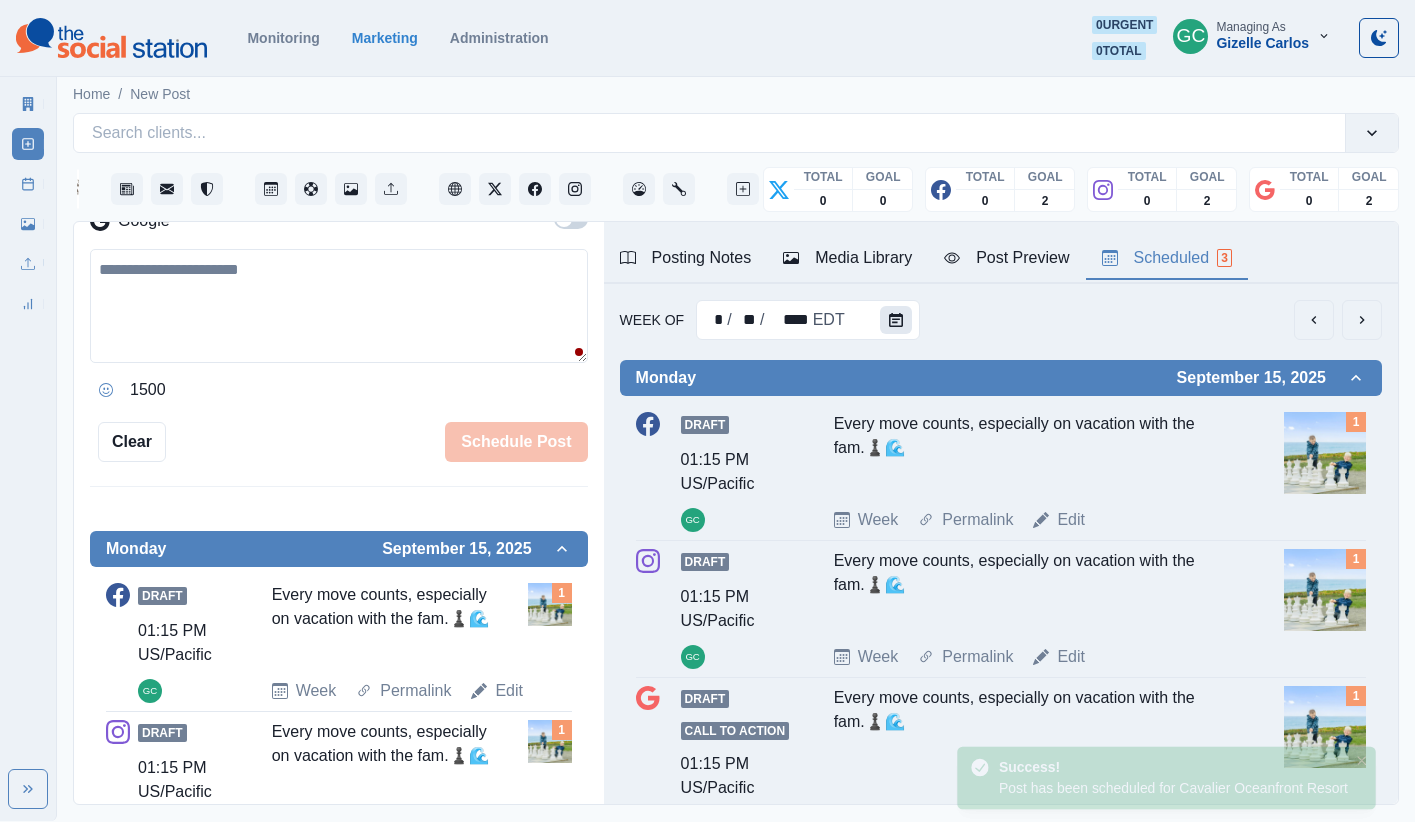 click 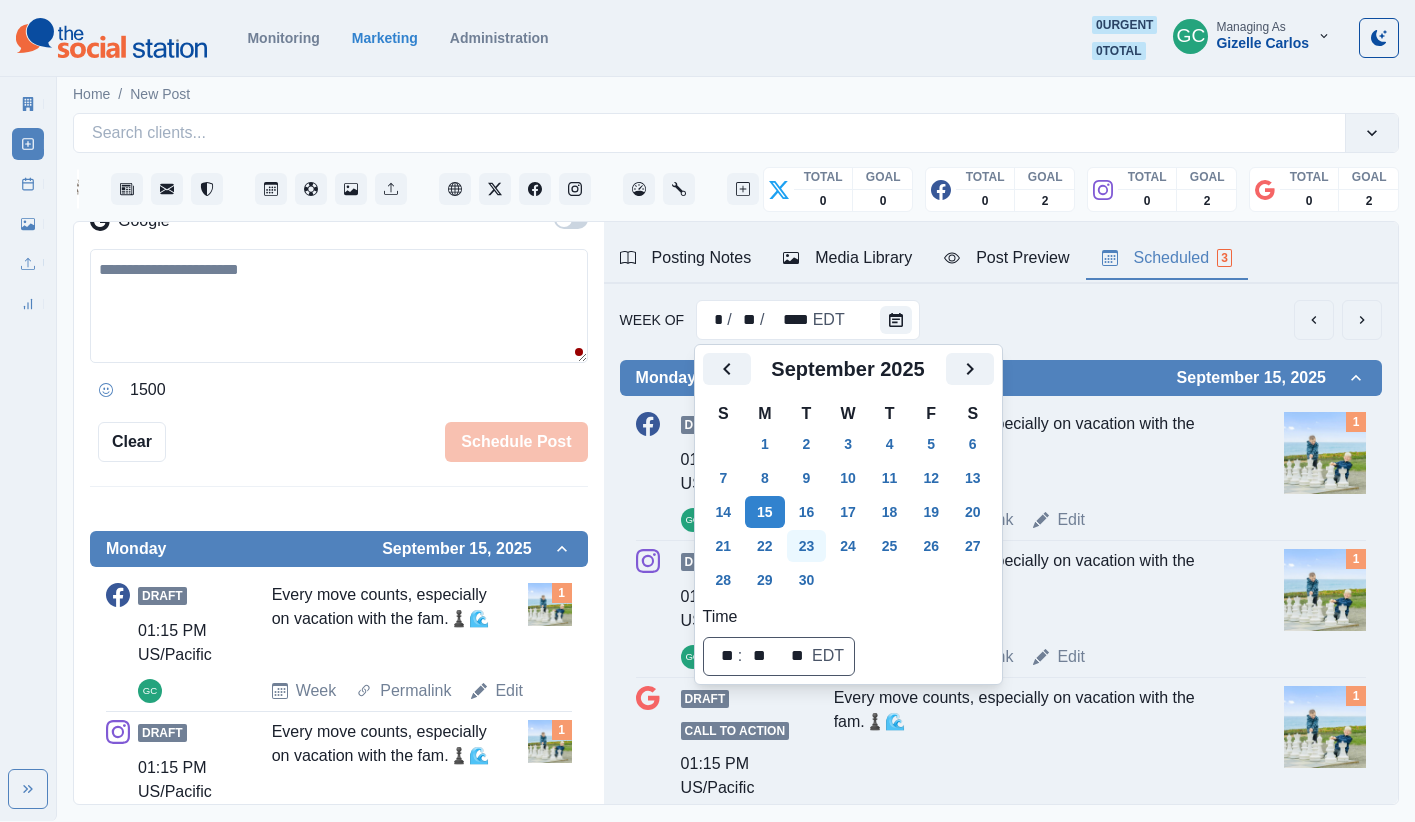 click on "23" at bounding box center [807, 546] 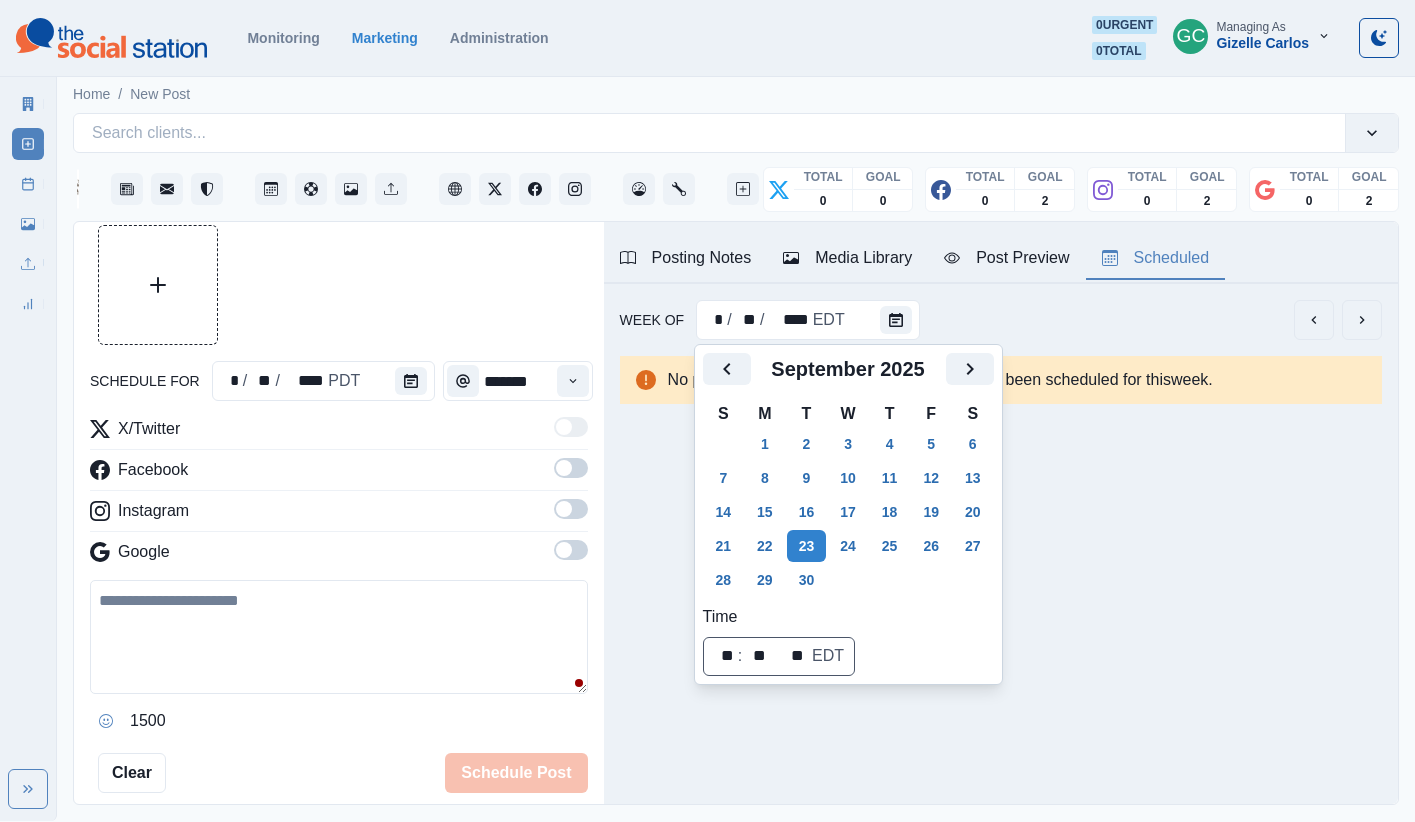 scroll, scrollTop: 0, scrollLeft: 0, axis: both 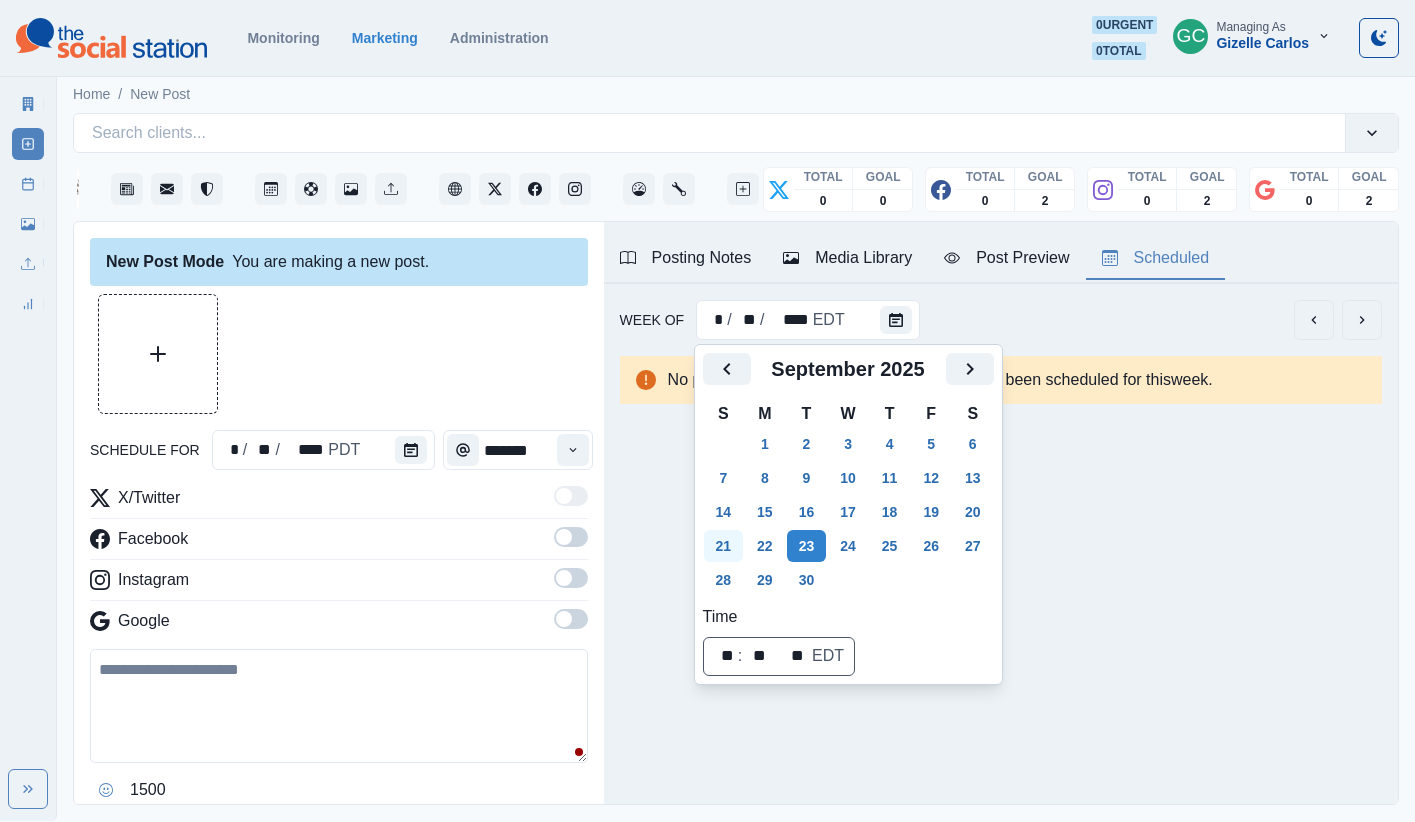 click on "22" at bounding box center (765, 546) 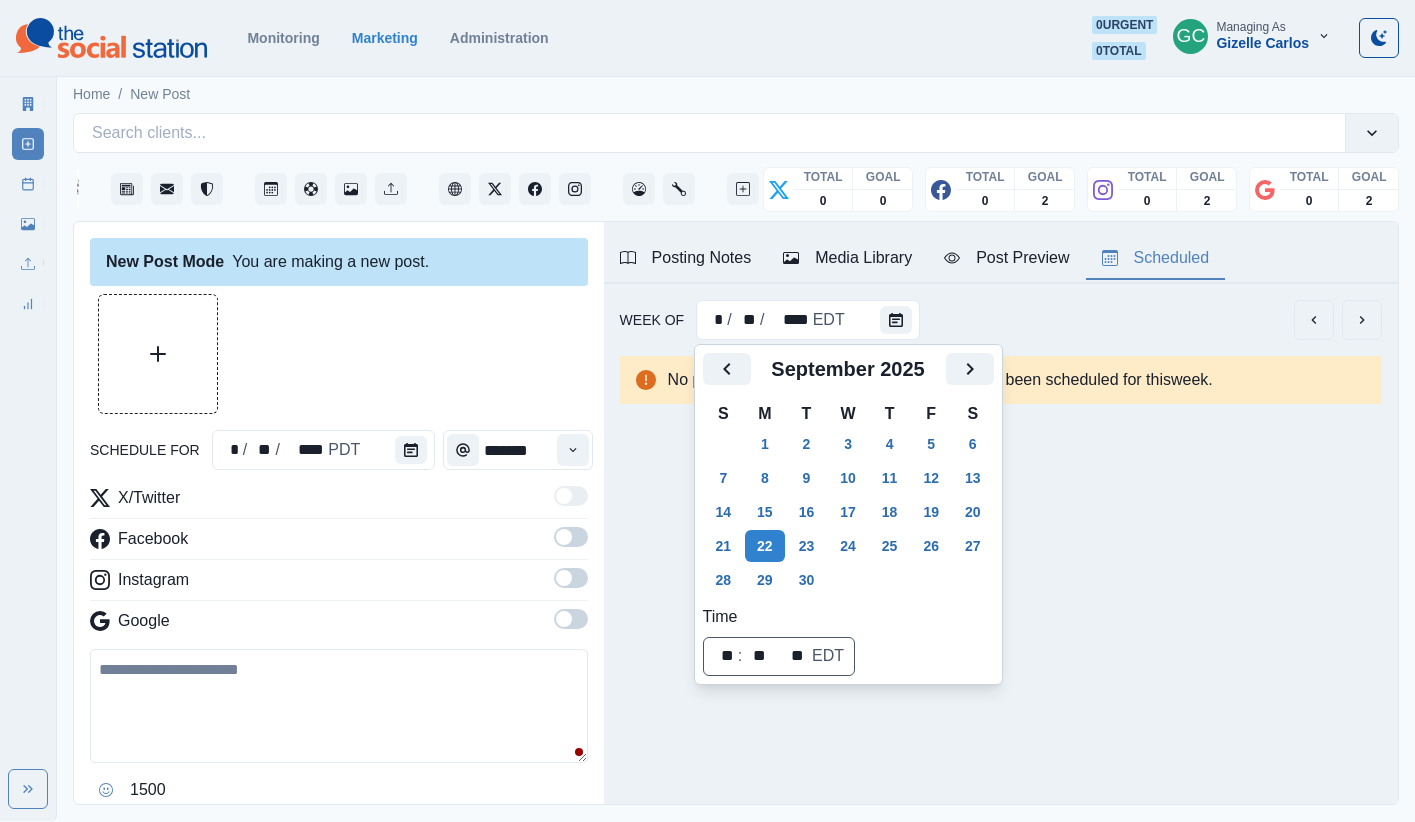 click at bounding box center (415, 450) 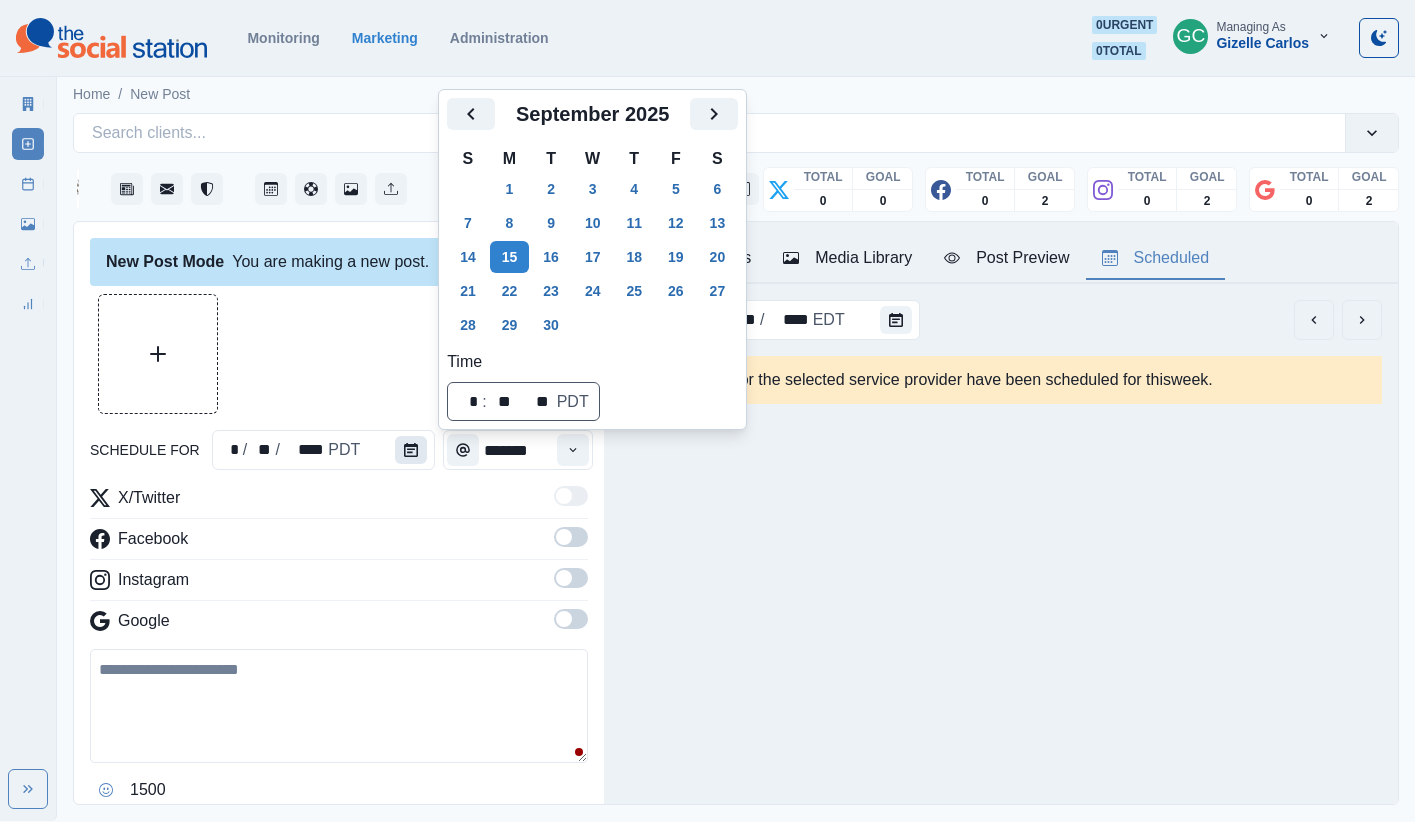 click 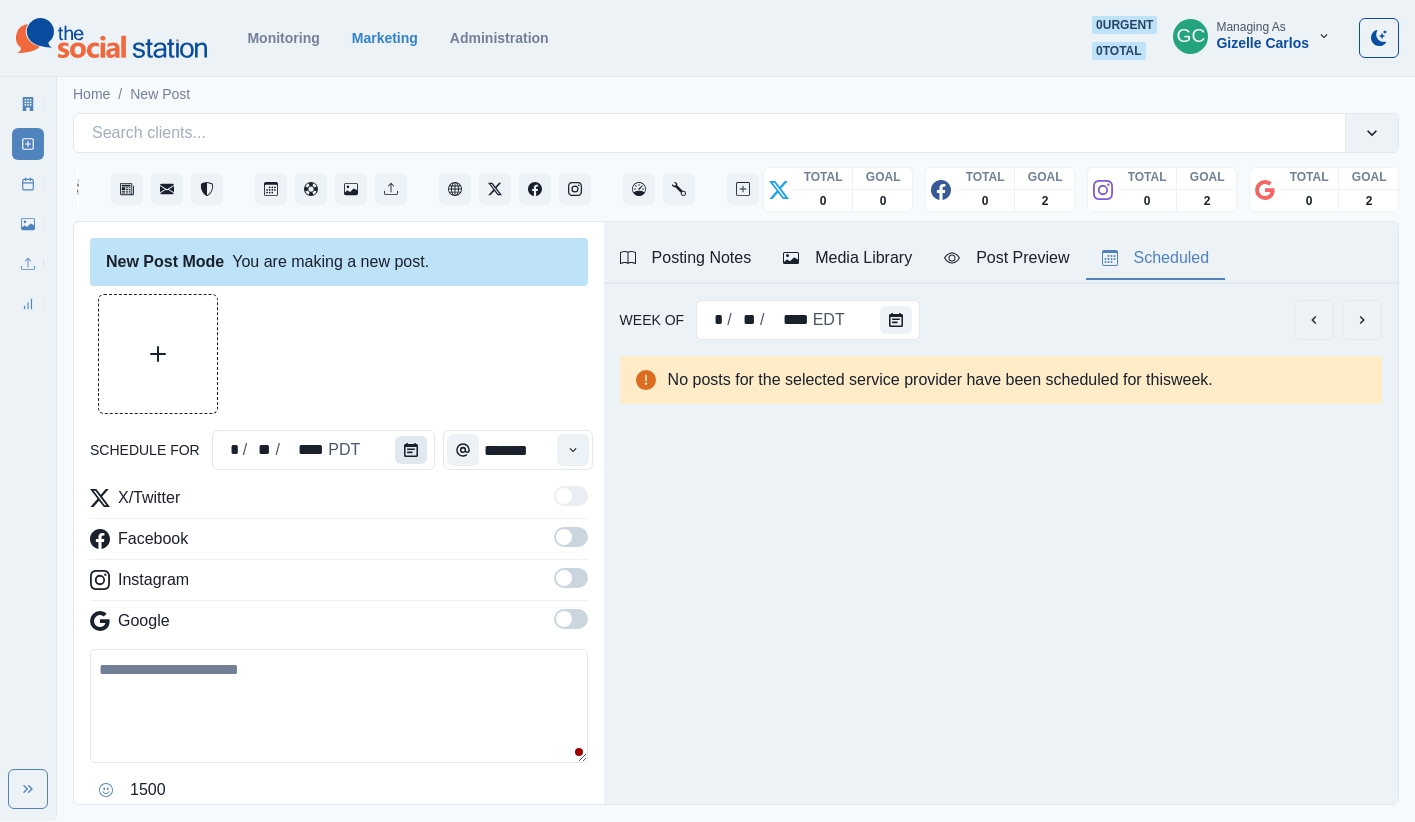 click 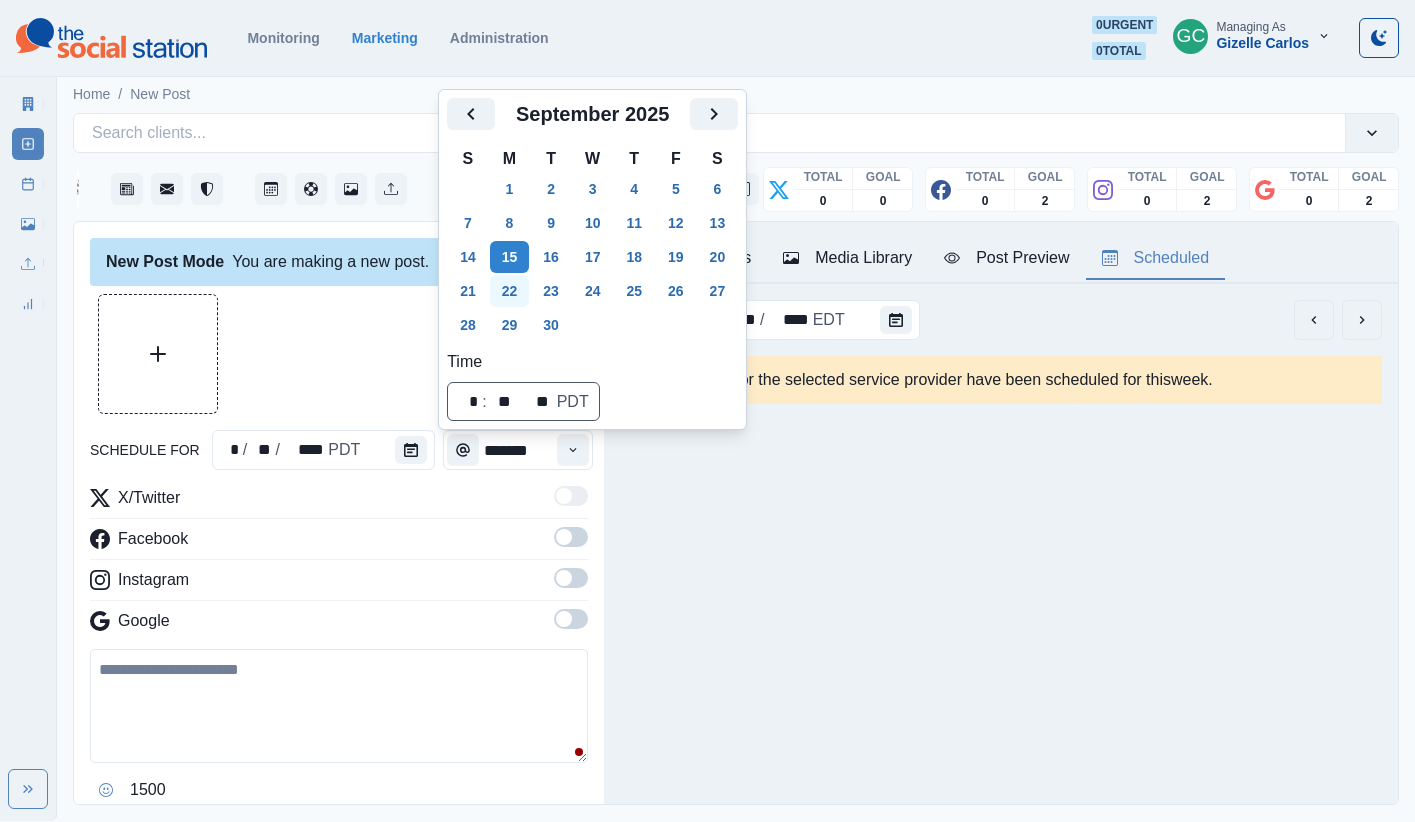 click on "22" at bounding box center [510, 291] 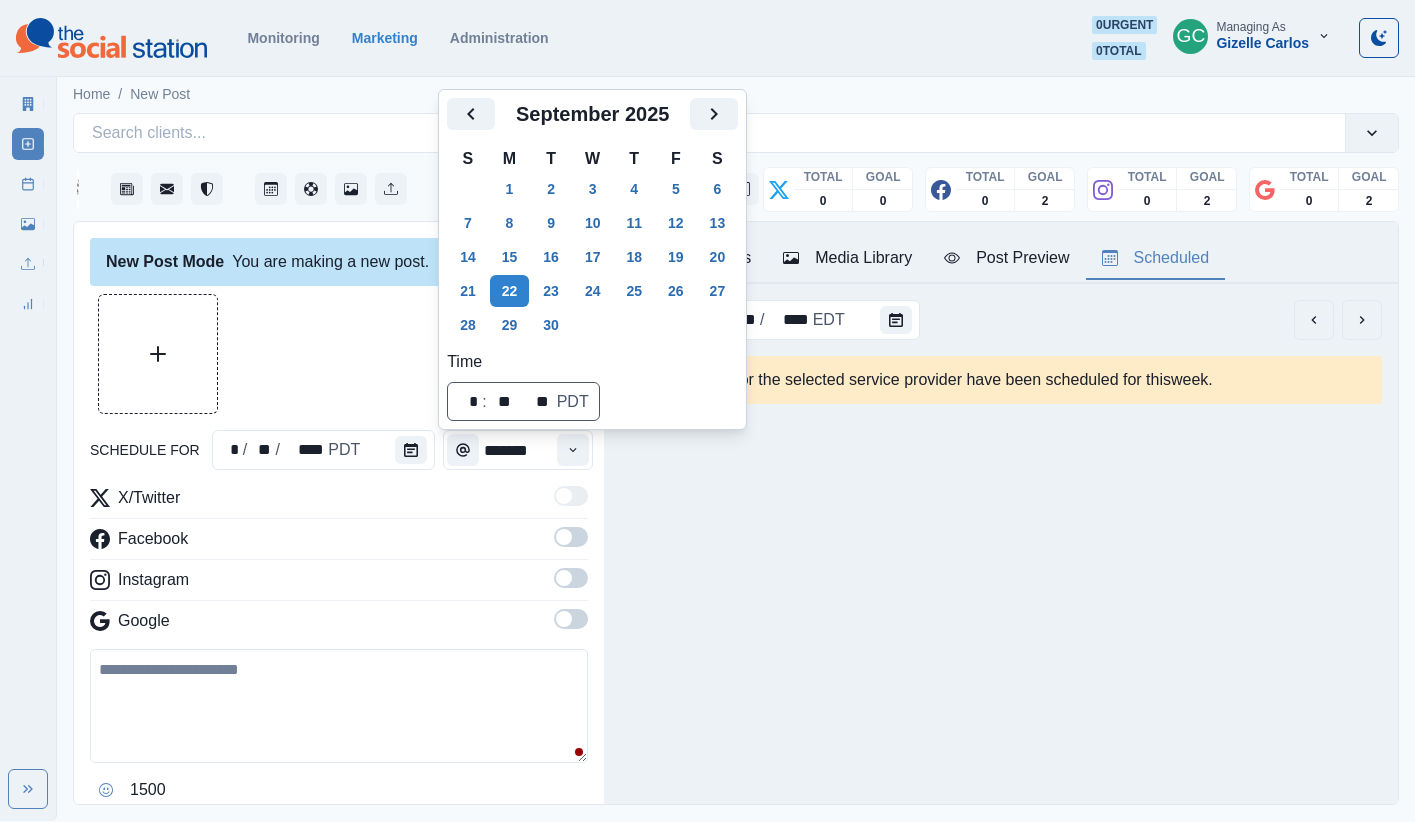 click at bounding box center [573, 450] 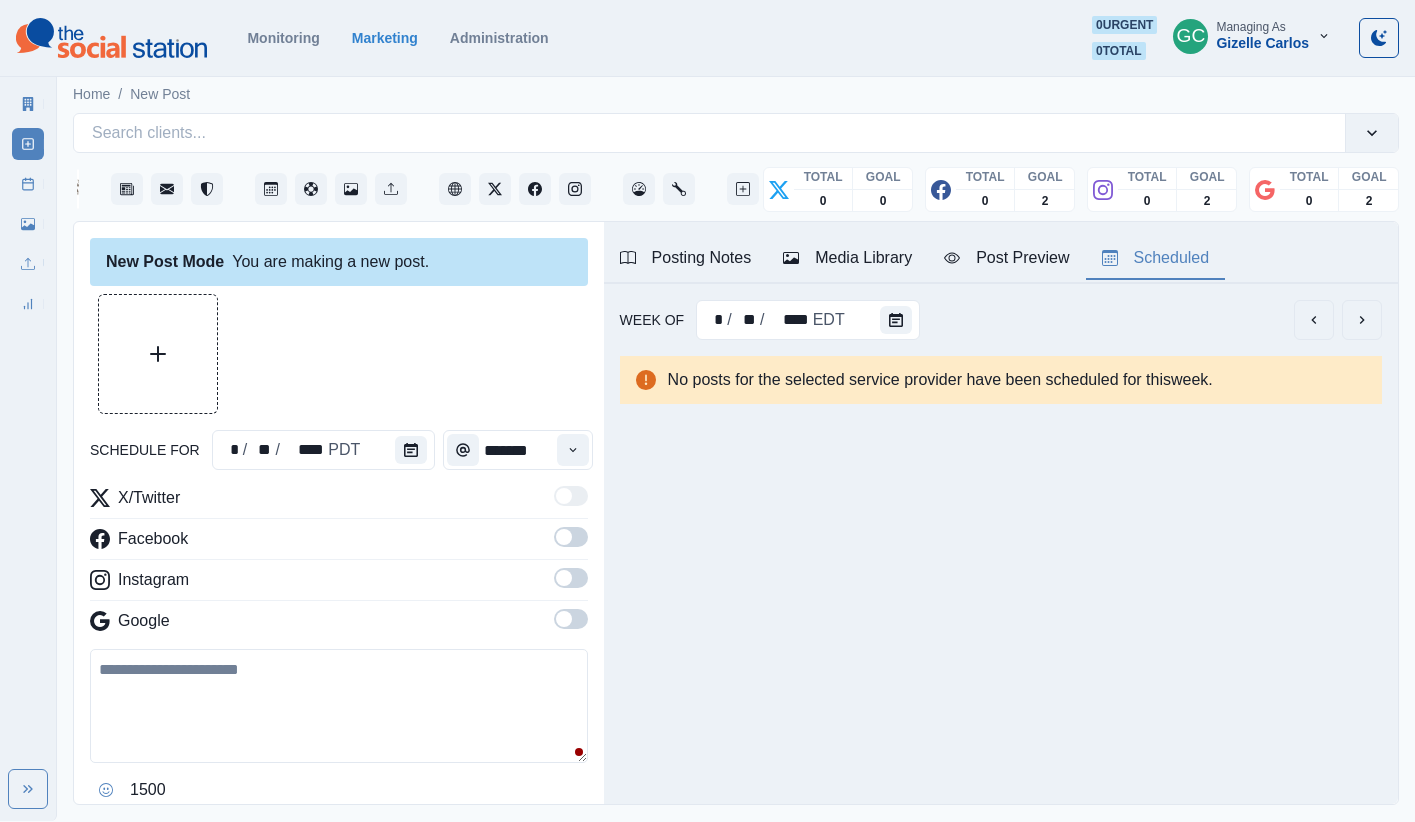 click at bounding box center (573, 450) 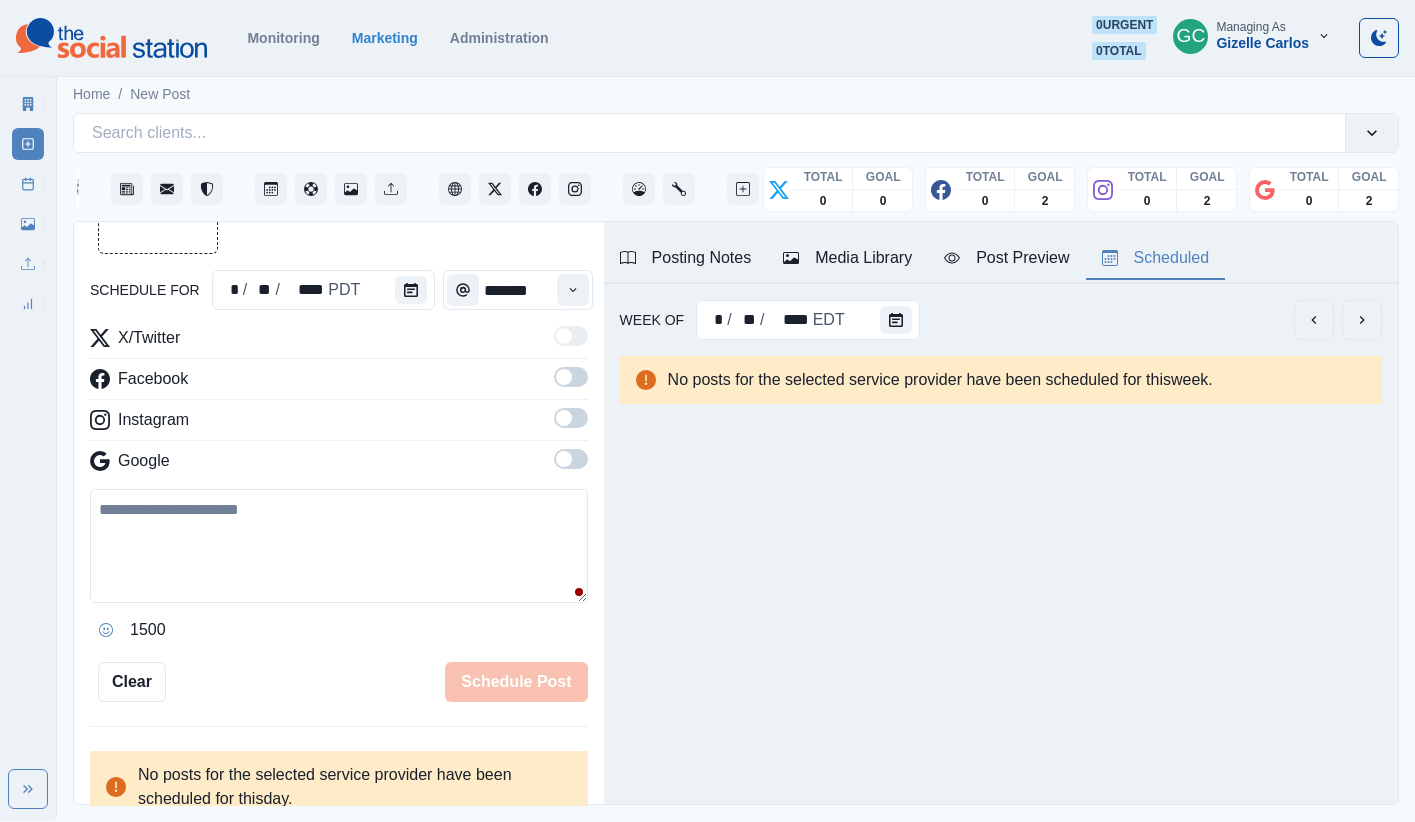 scroll, scrollTop: 179, scrollLeft: 0, axis: vertical 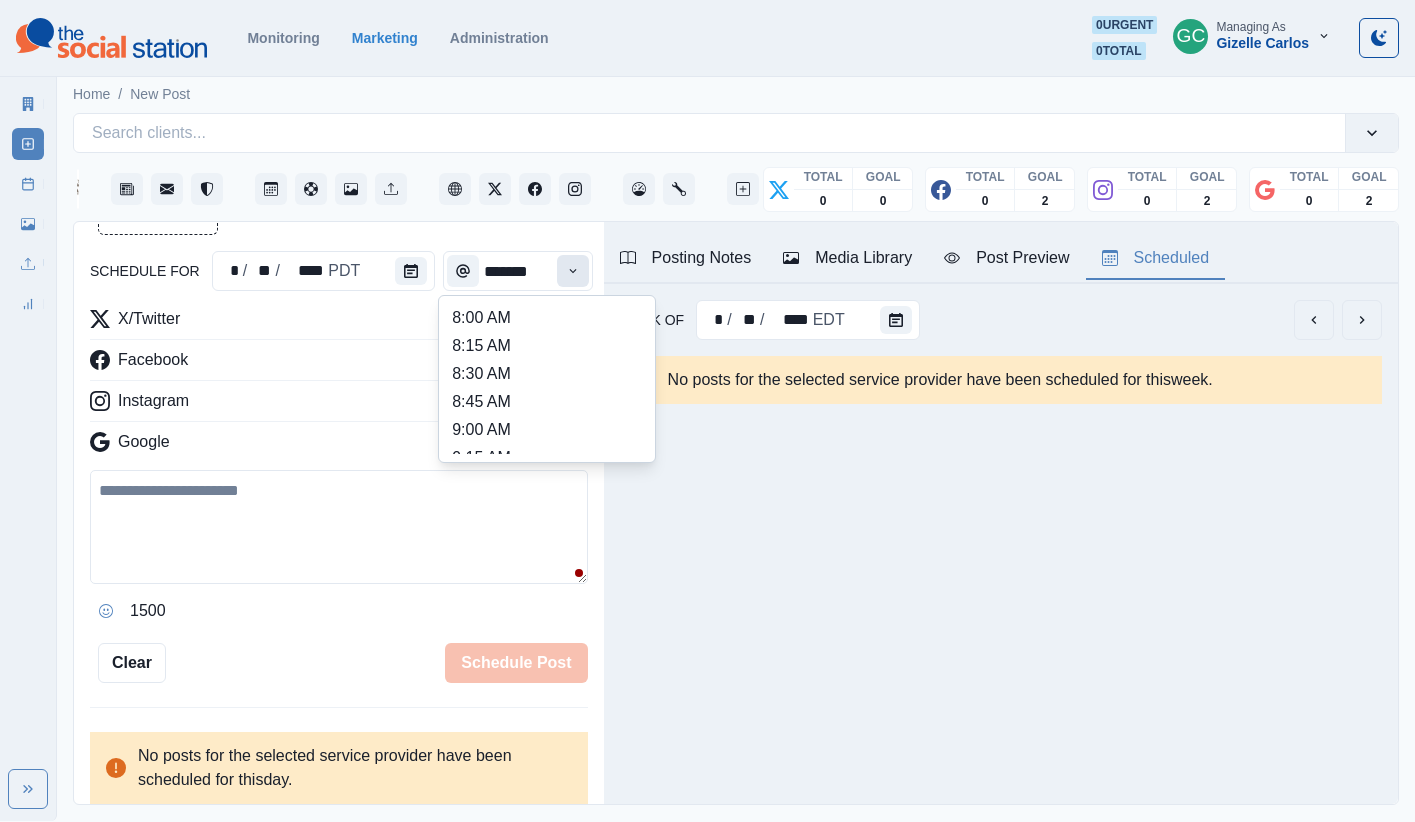 click 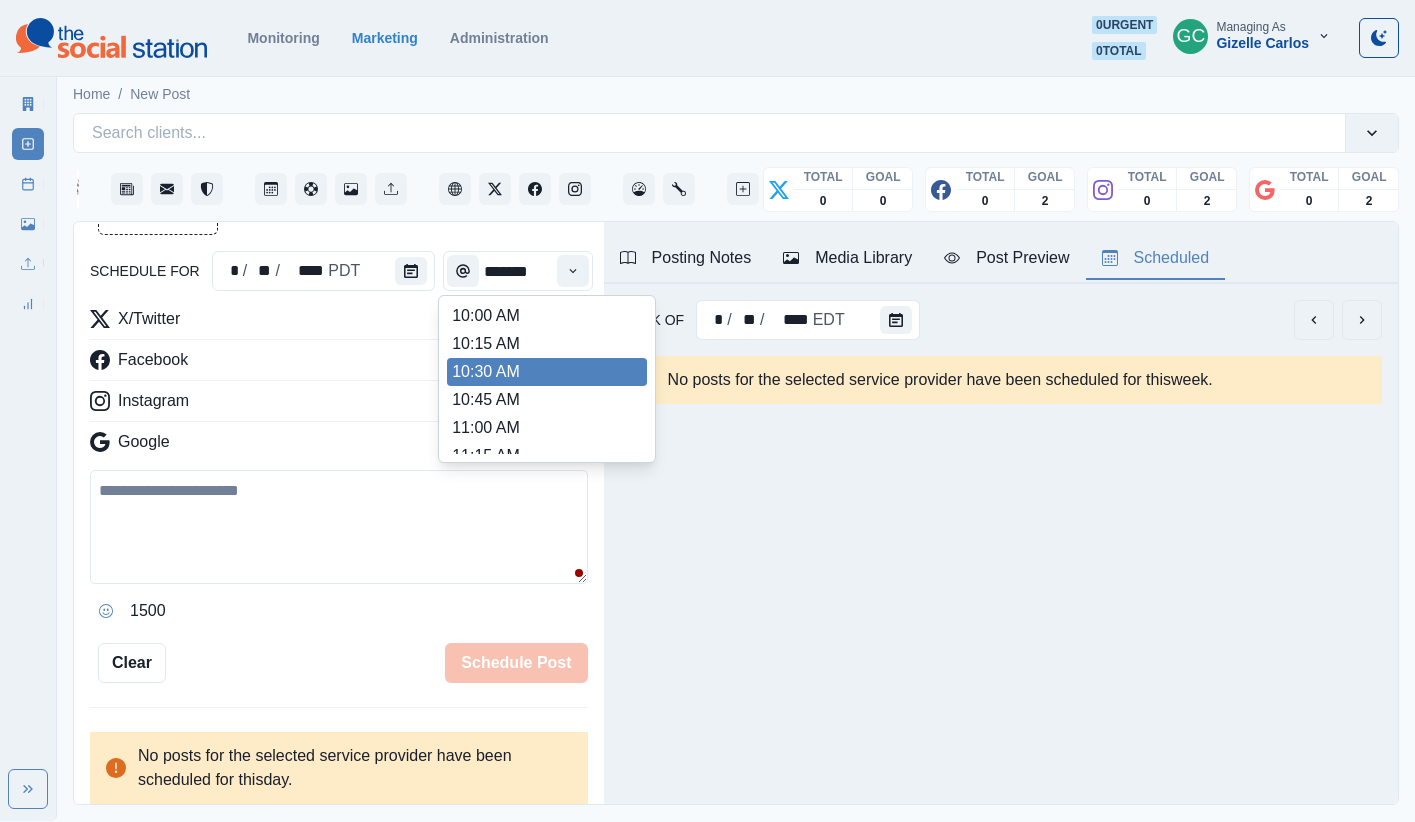 scroll, scrollTop: 260, scrollLeft: 0, axis: vertical 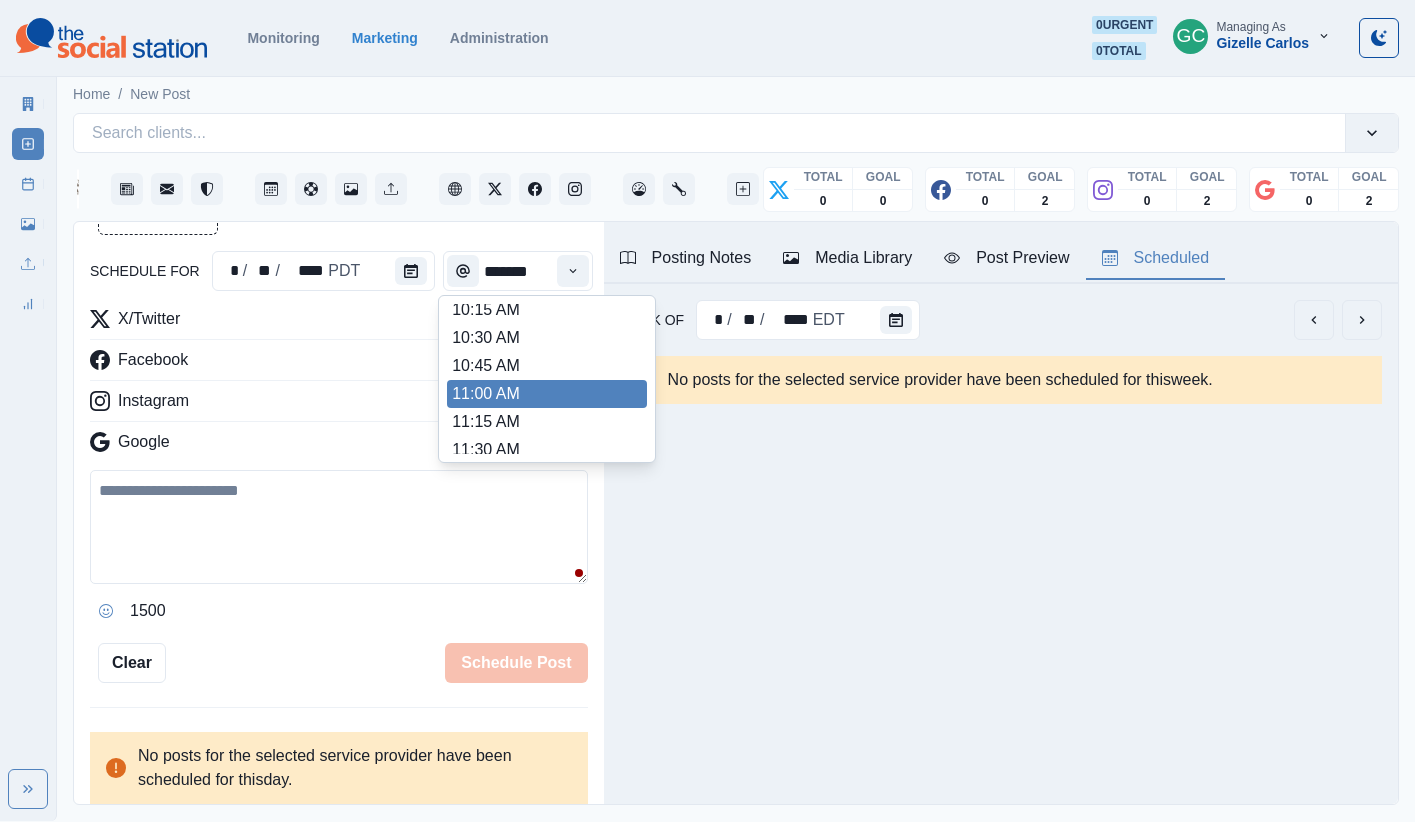 click on "11:00 AM" at bounding box center (547, 394) 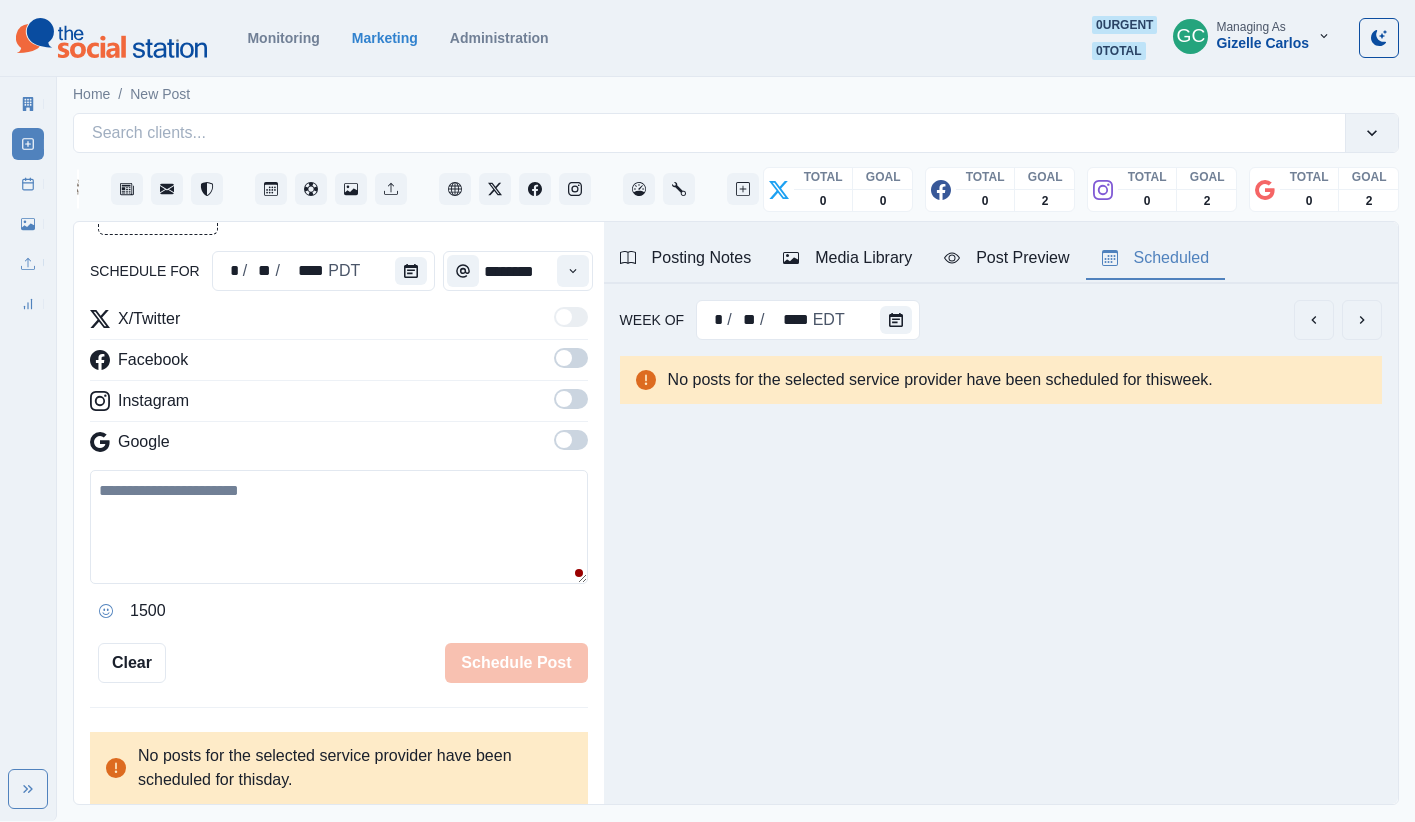 drag, startPoint x: 568, startPoint y: 449, endPoint x: 549, endPoint y: 405, distance: 47.92703 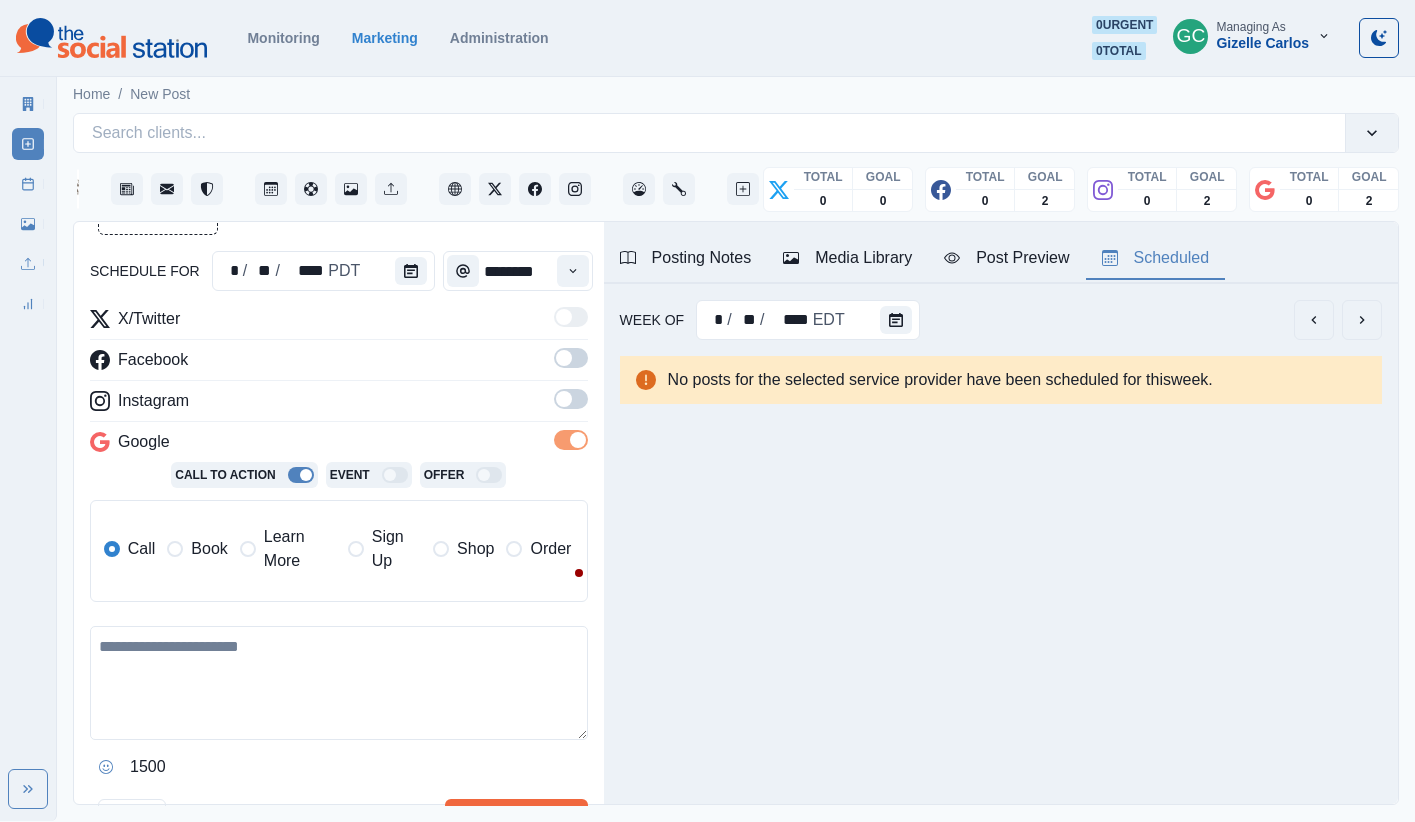 drag, startPoint x: 548, startPoint y: 399, endPoint x: 563, endPoint y: 395, distance: 15.524175 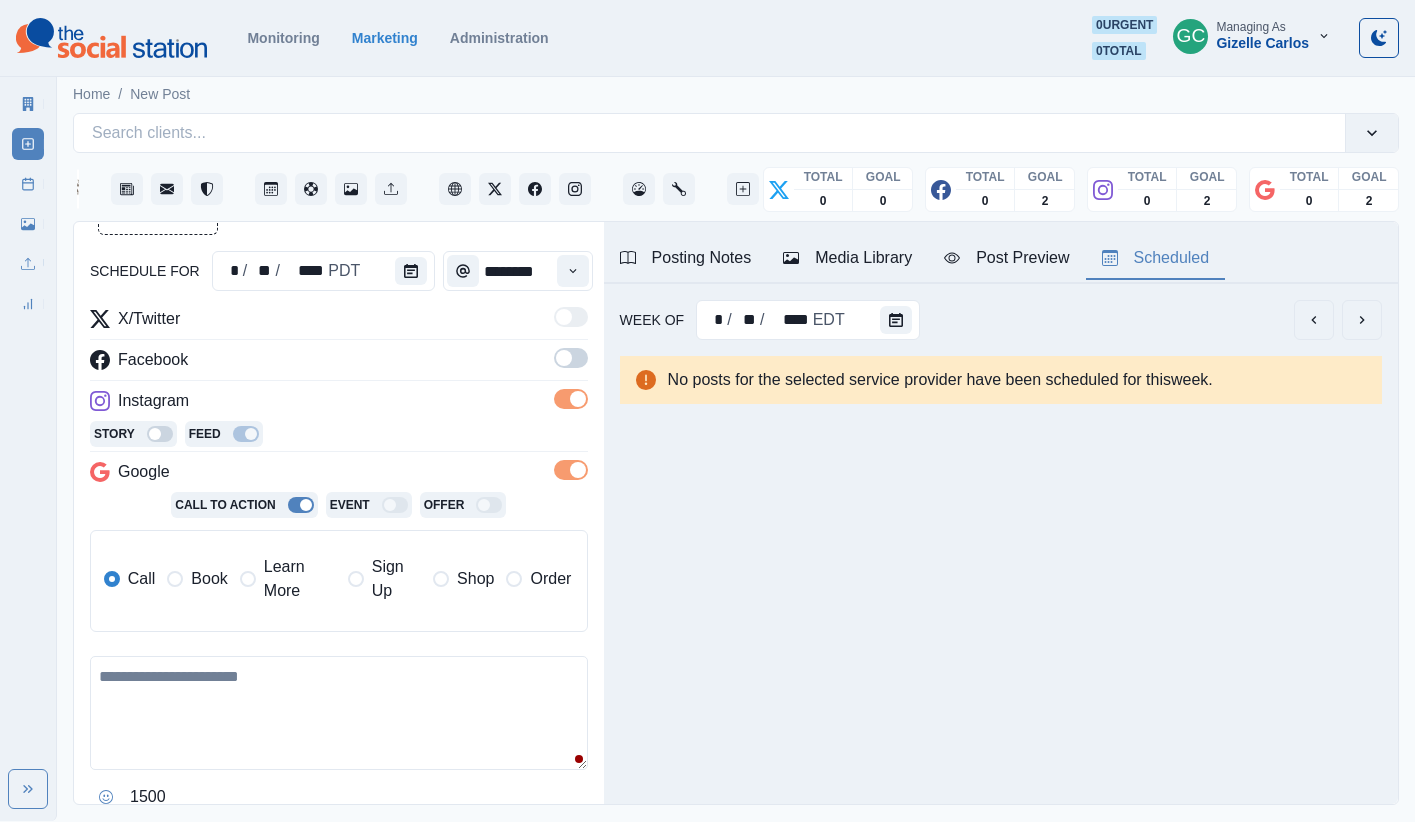 click at bounding box center [564, 358] 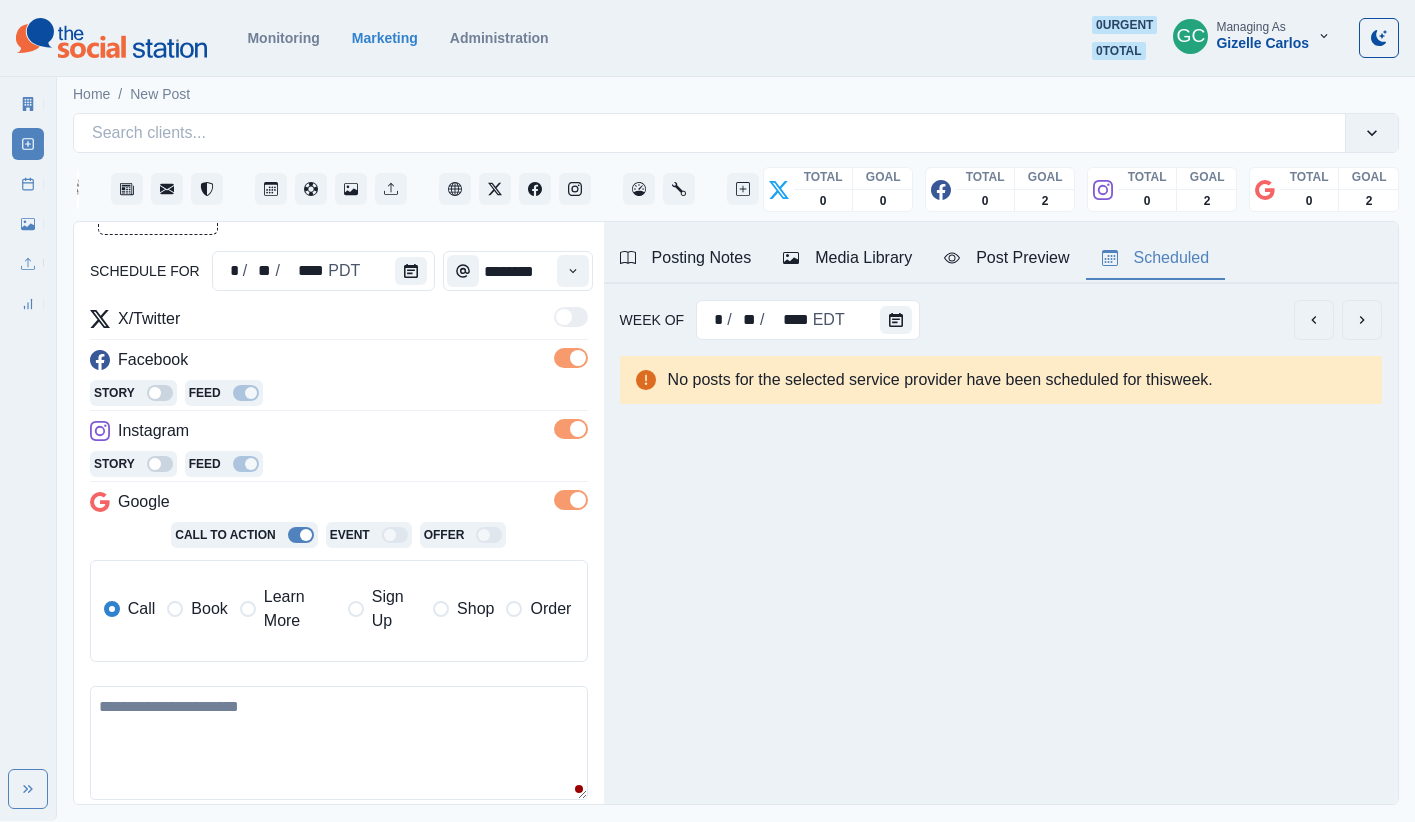 click on "Learn More" at bounding box center (288, 609) 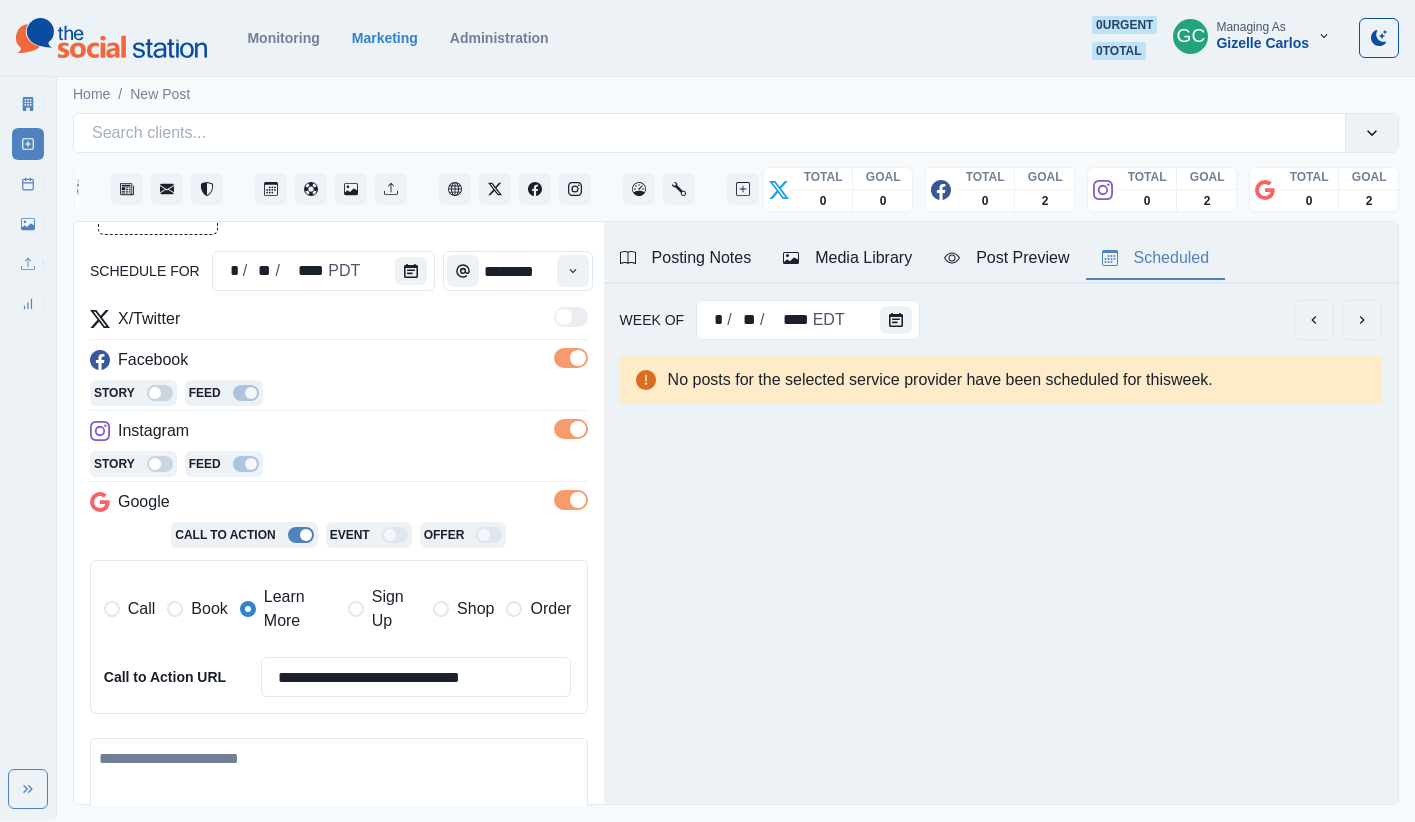 scroll, scrollTop: 199, scrollLeft: 0, axis: vertical 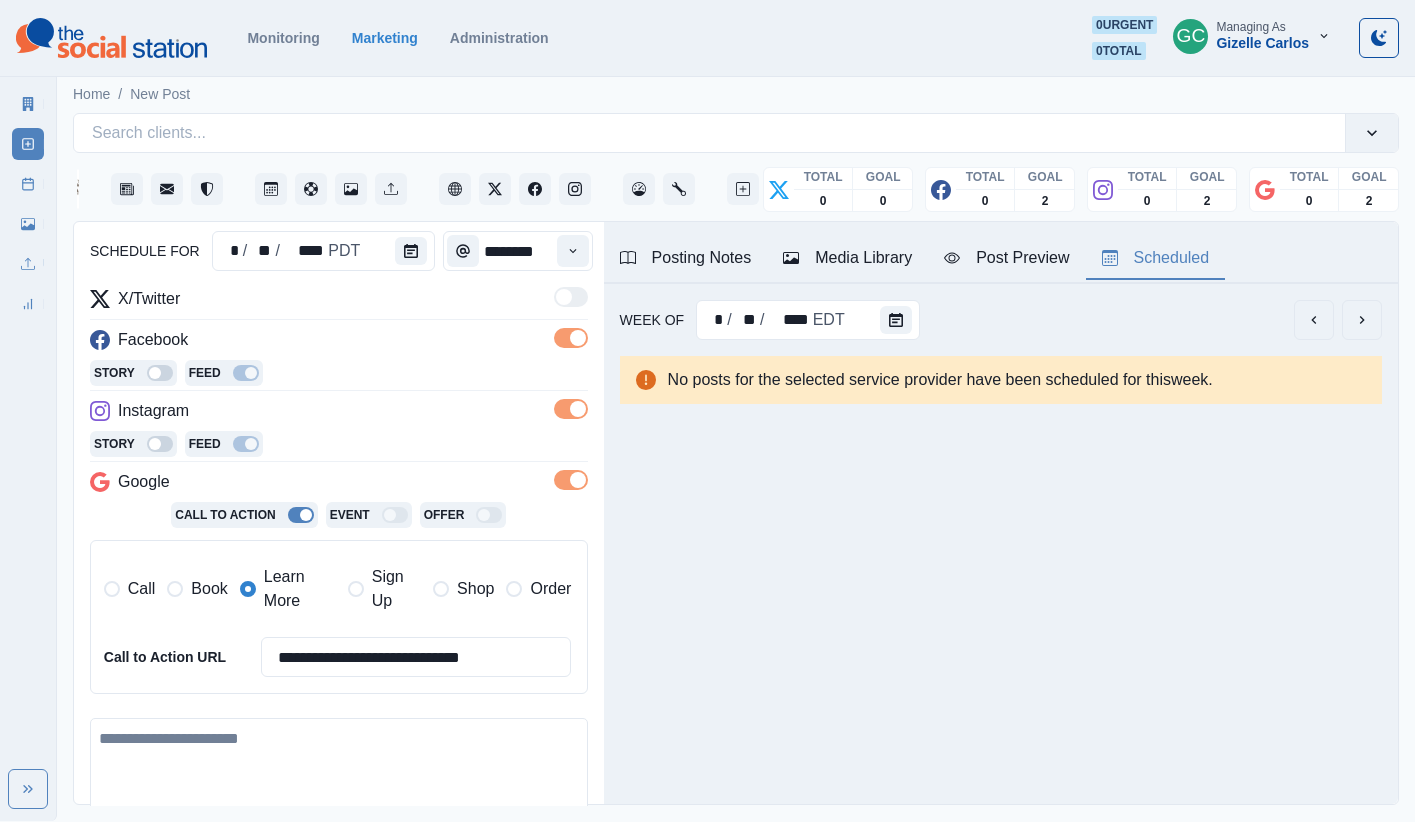 paste on "**********" 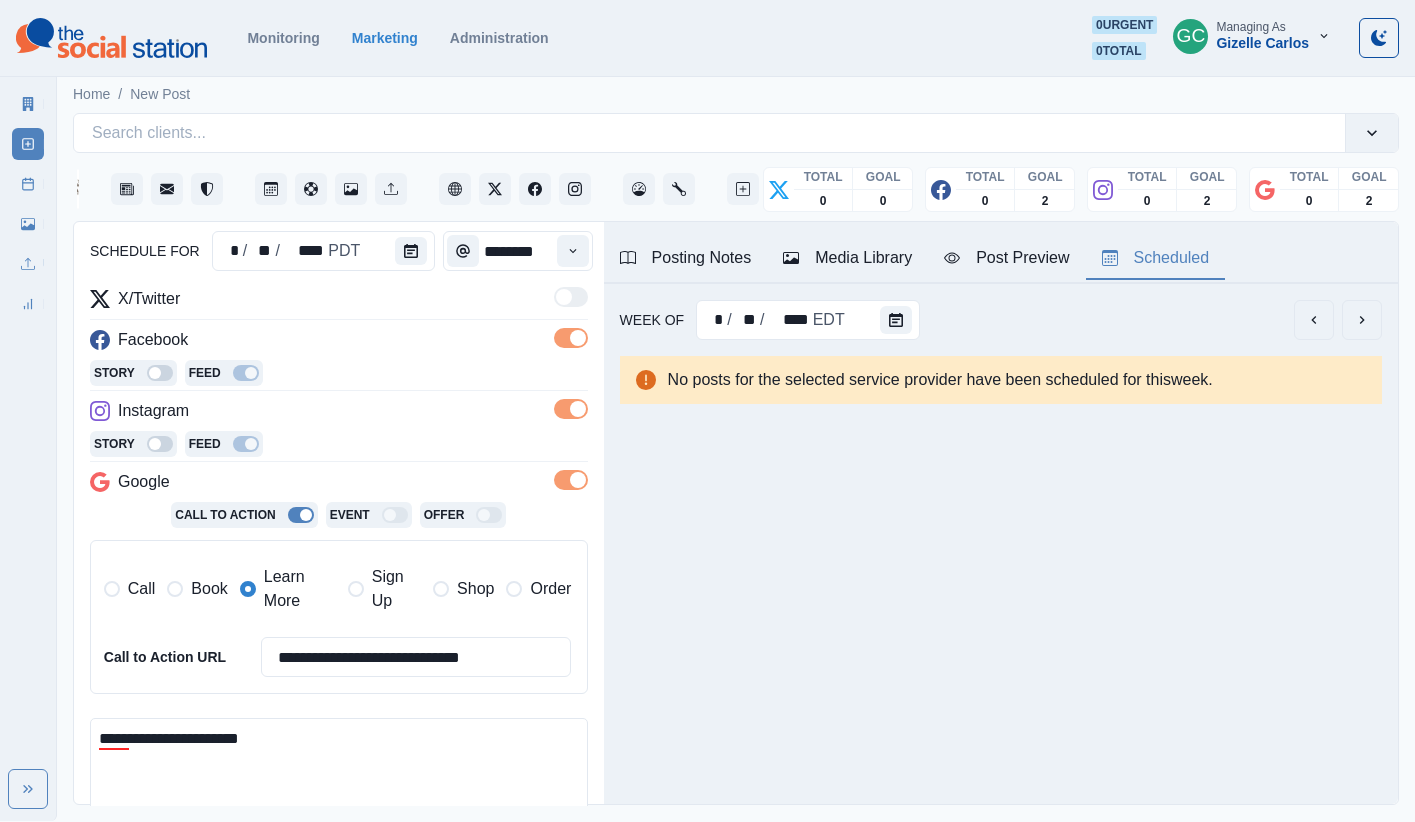 type on "**********" 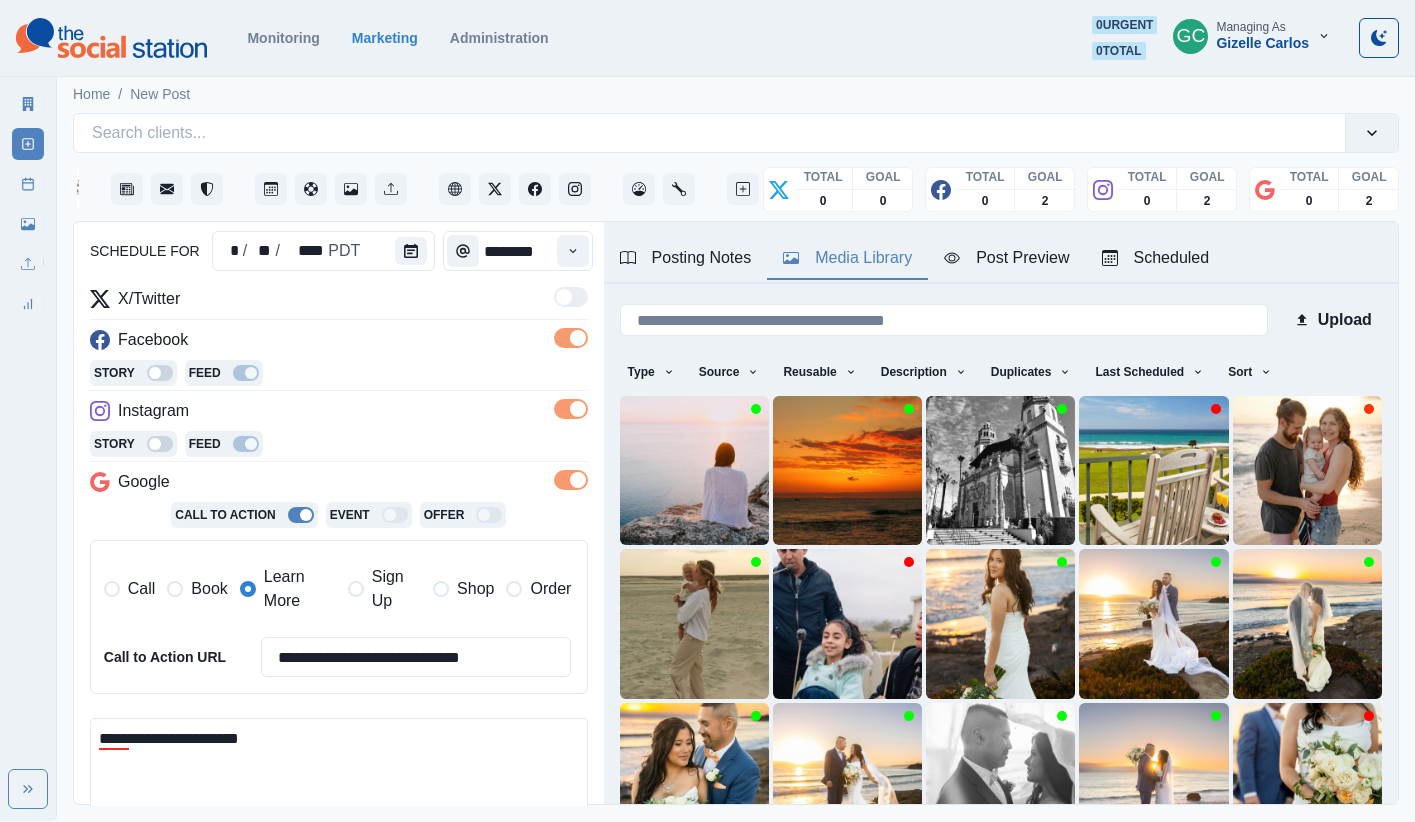 click on "Media Library" at bounding box center (847, 258) 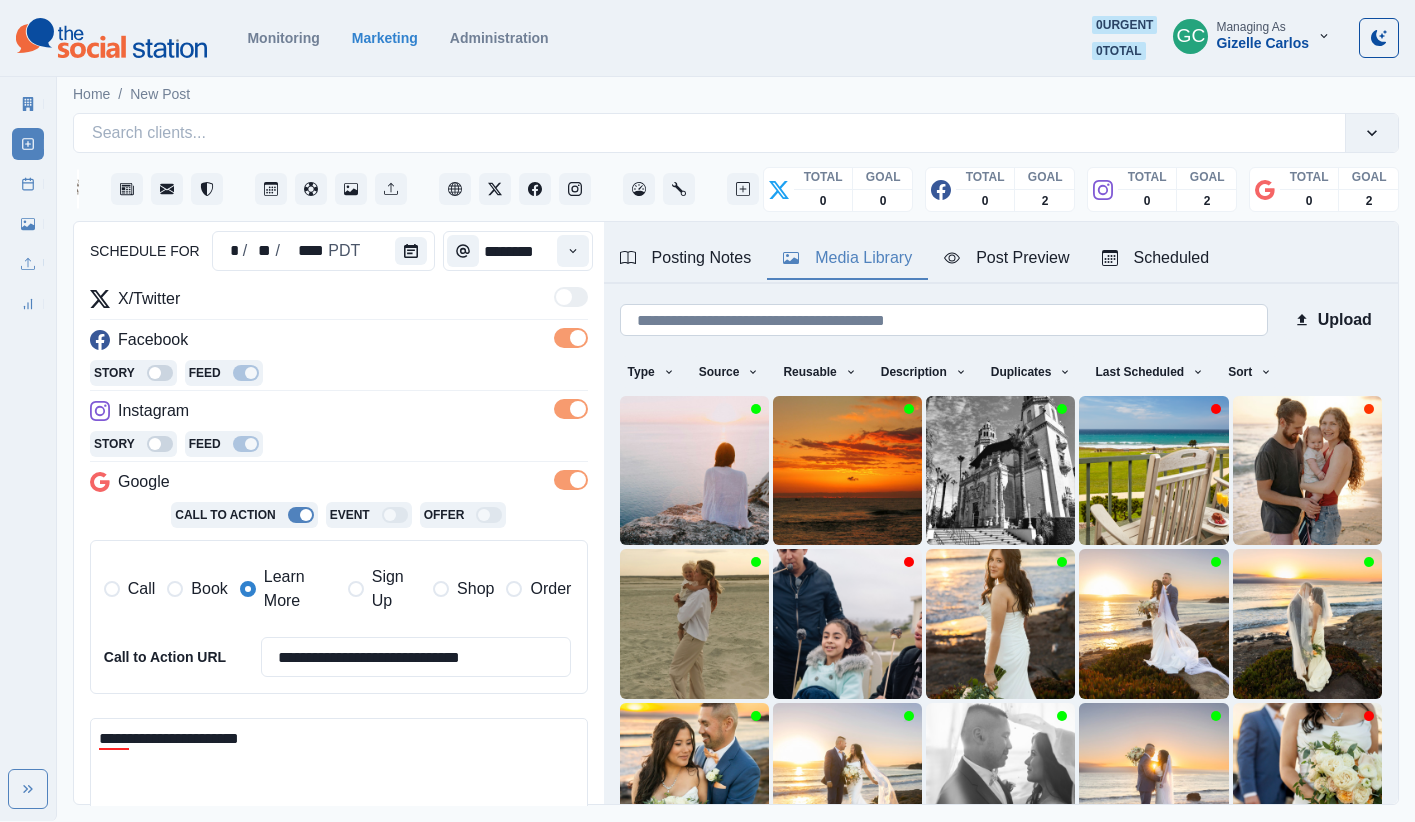 click at bounding box center (944, 320) 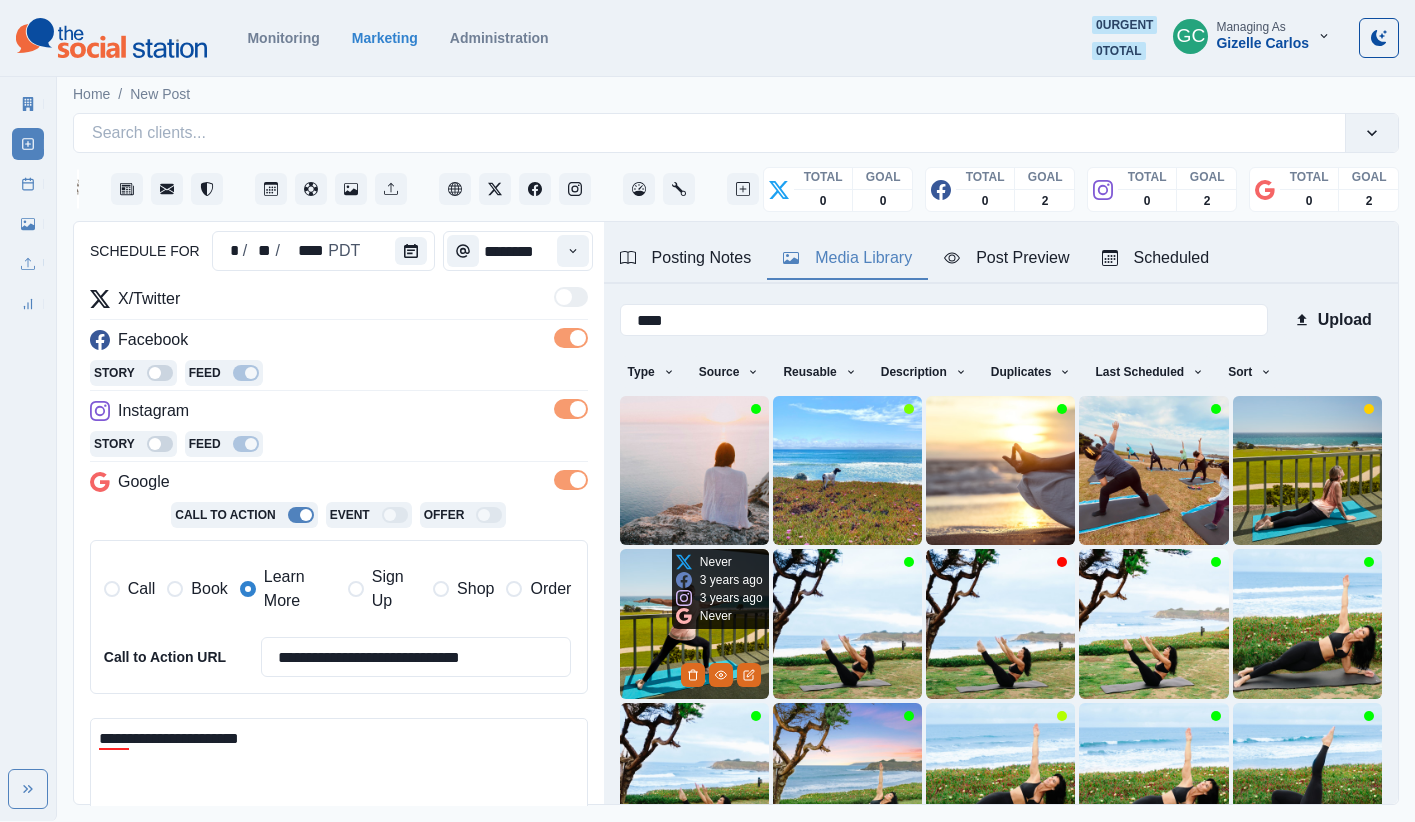 type on "****" 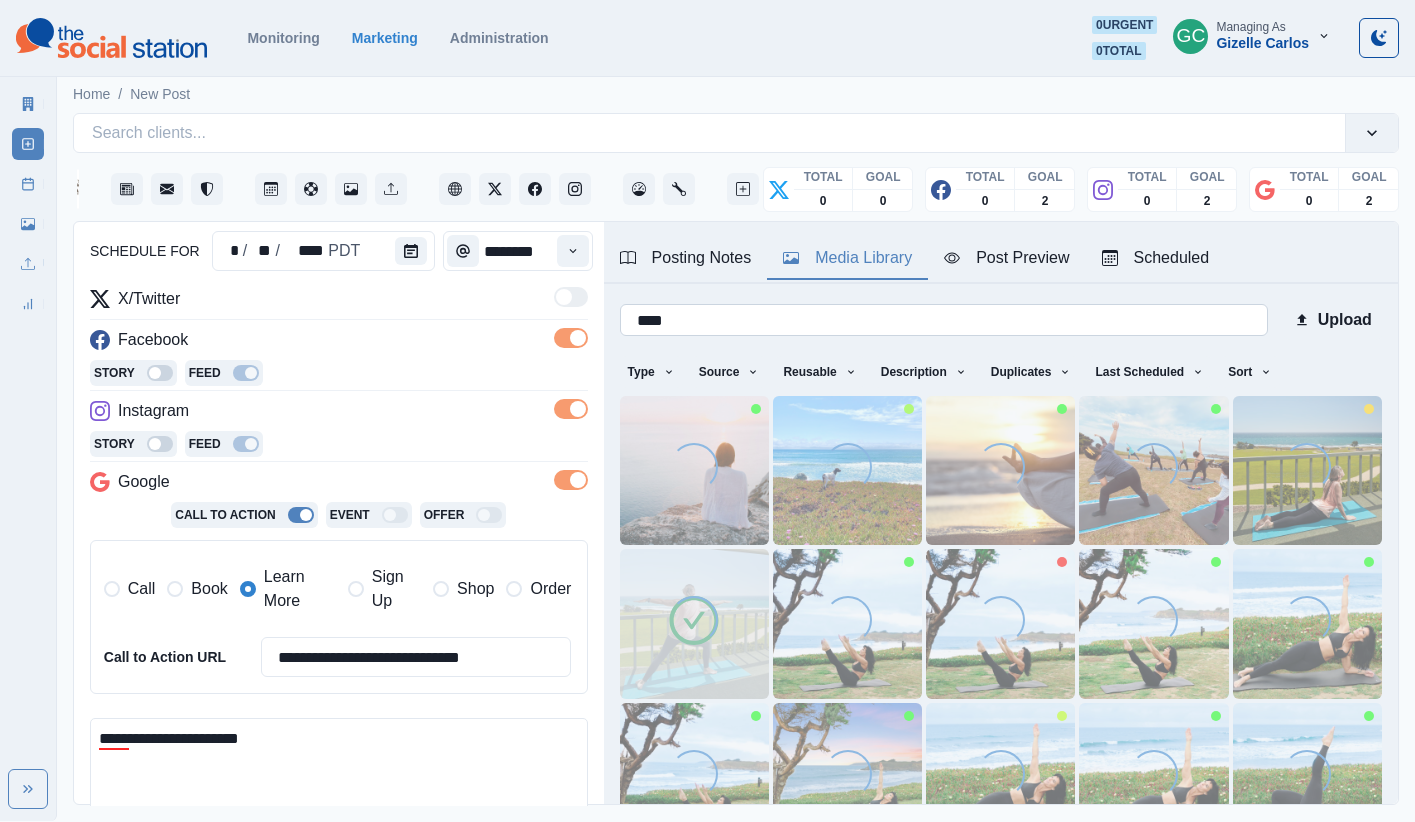 click on "****" at bounding box center [944, 320] 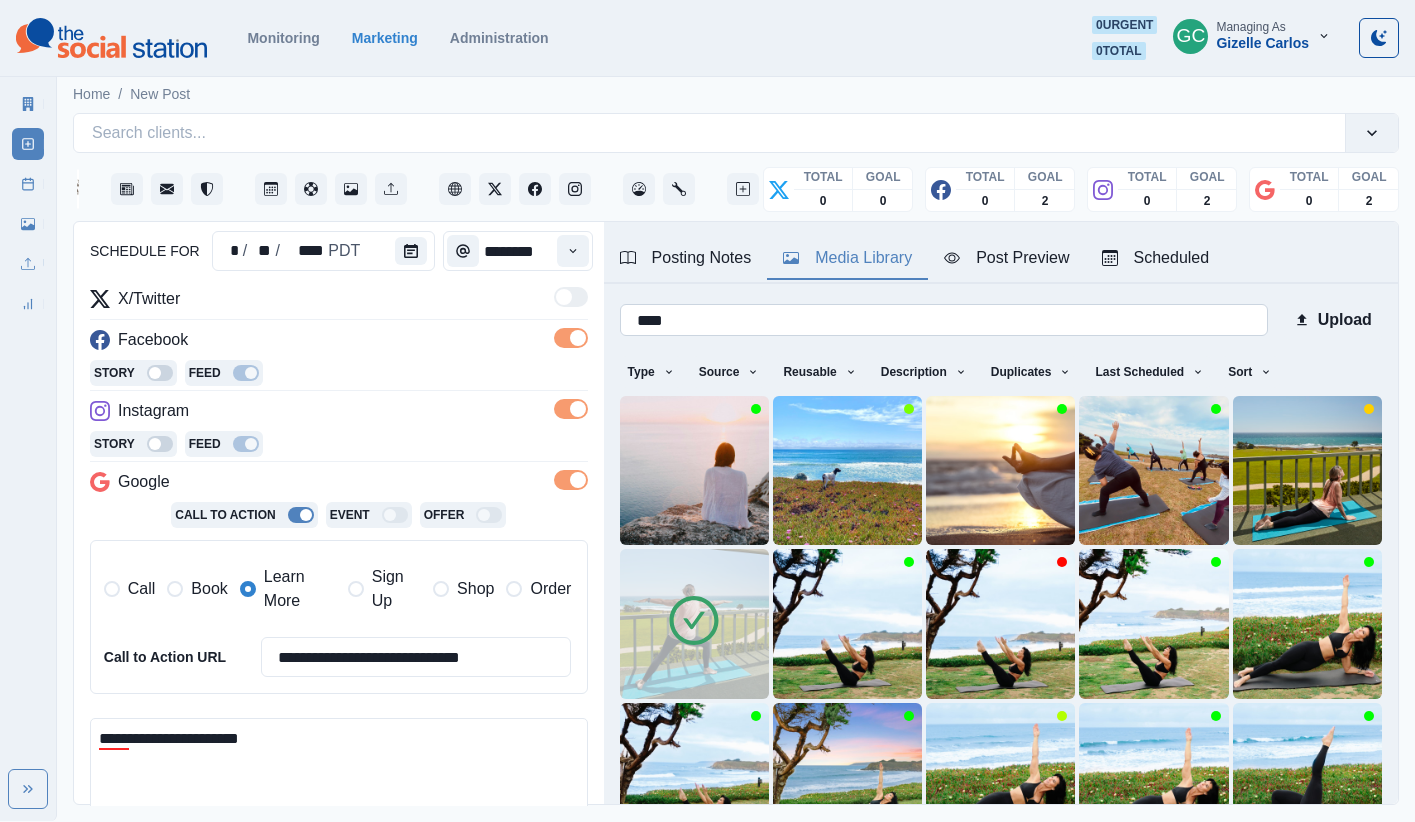 type 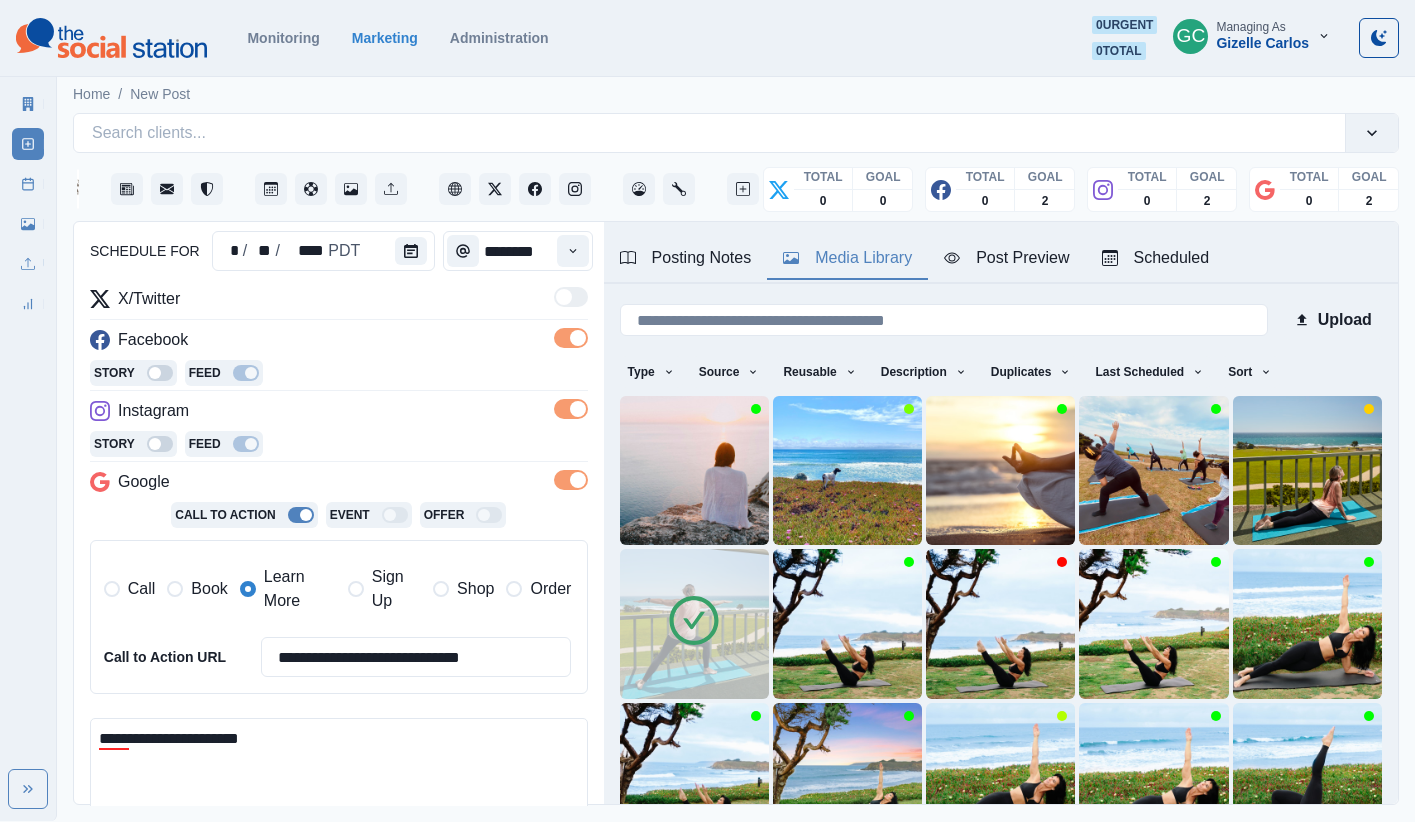 click on "Scheduled" at bounding box center [1156, 258] 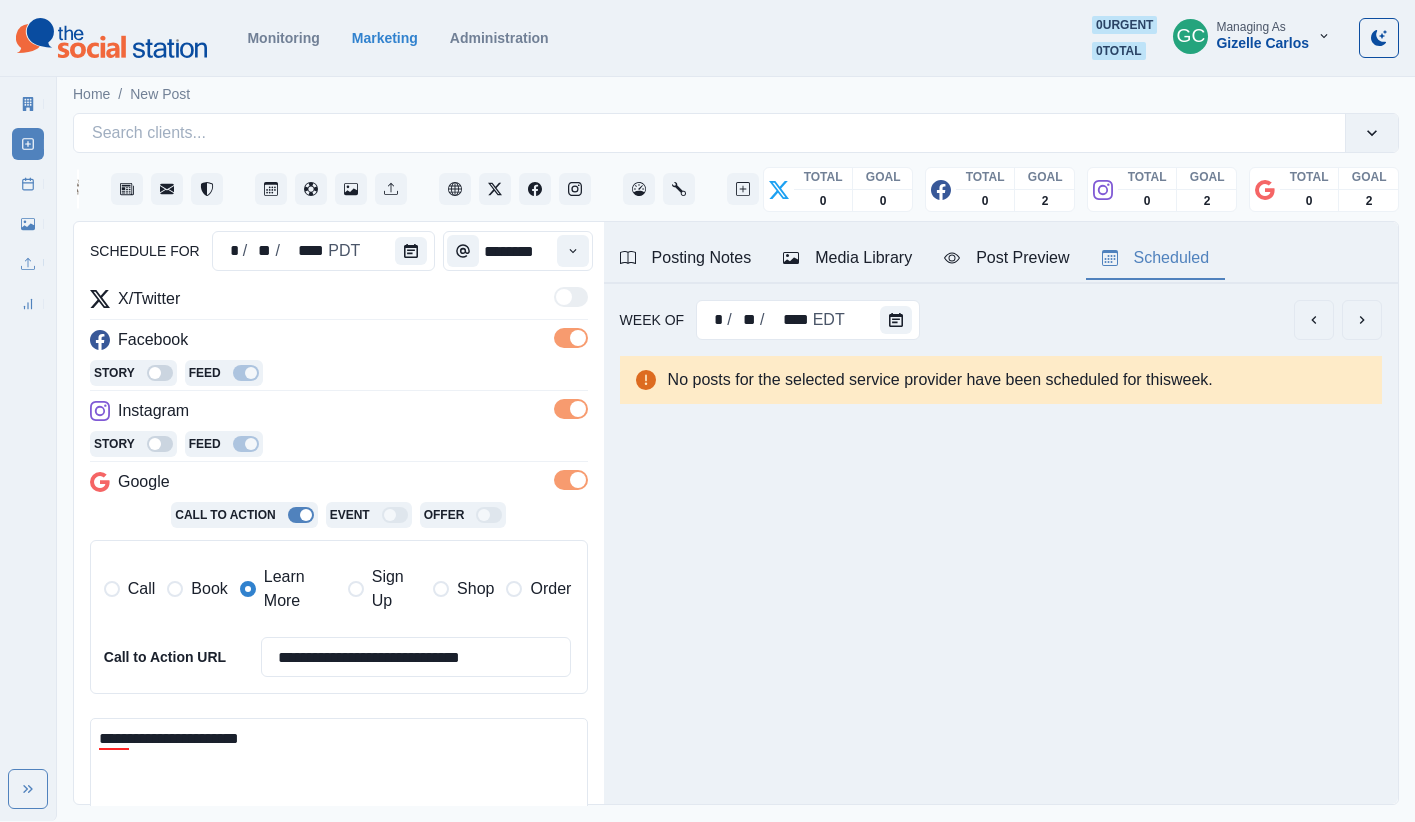 click on "**********" at bounding box center [339, 775] 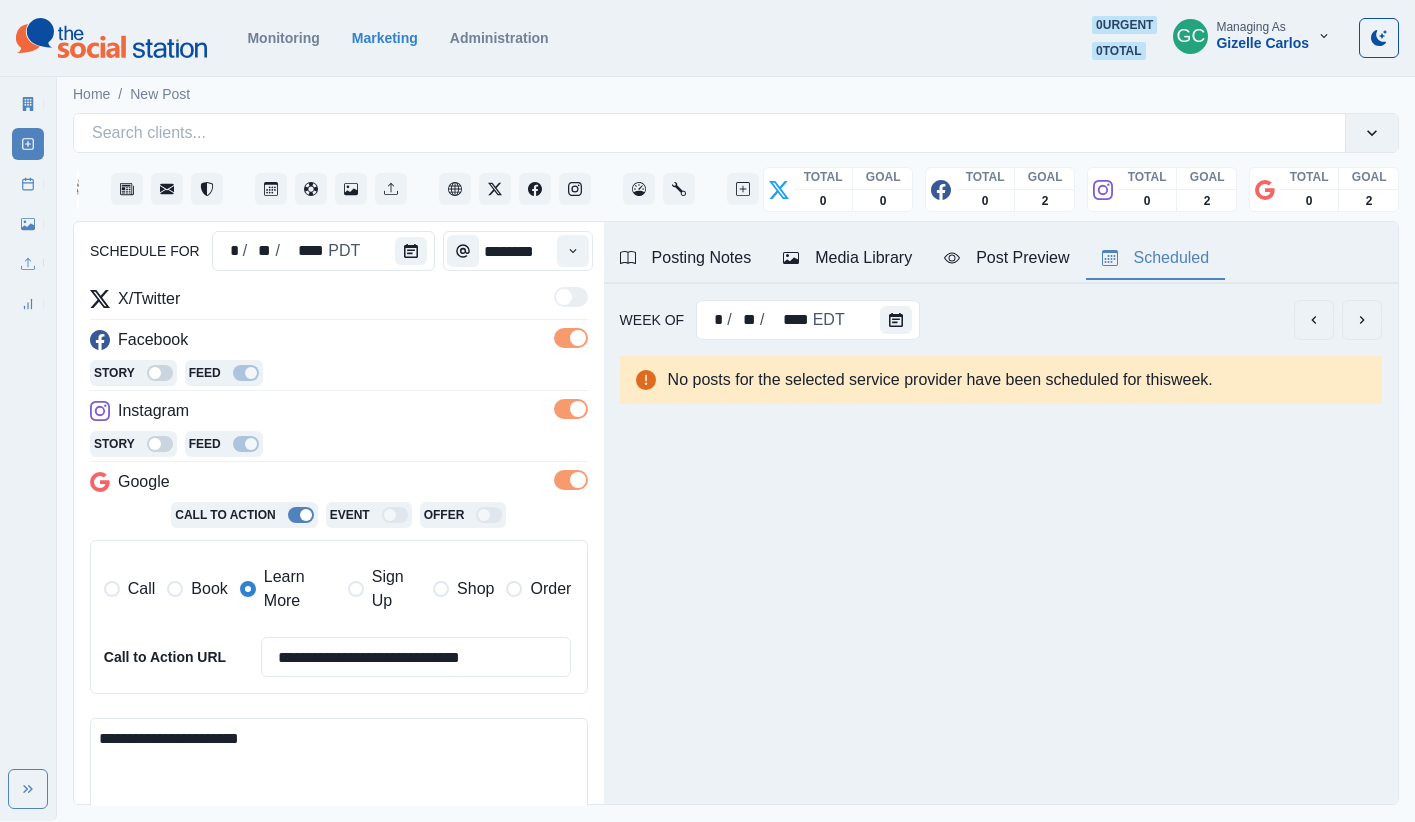 click on "**********" at bounding box center [339, 775] 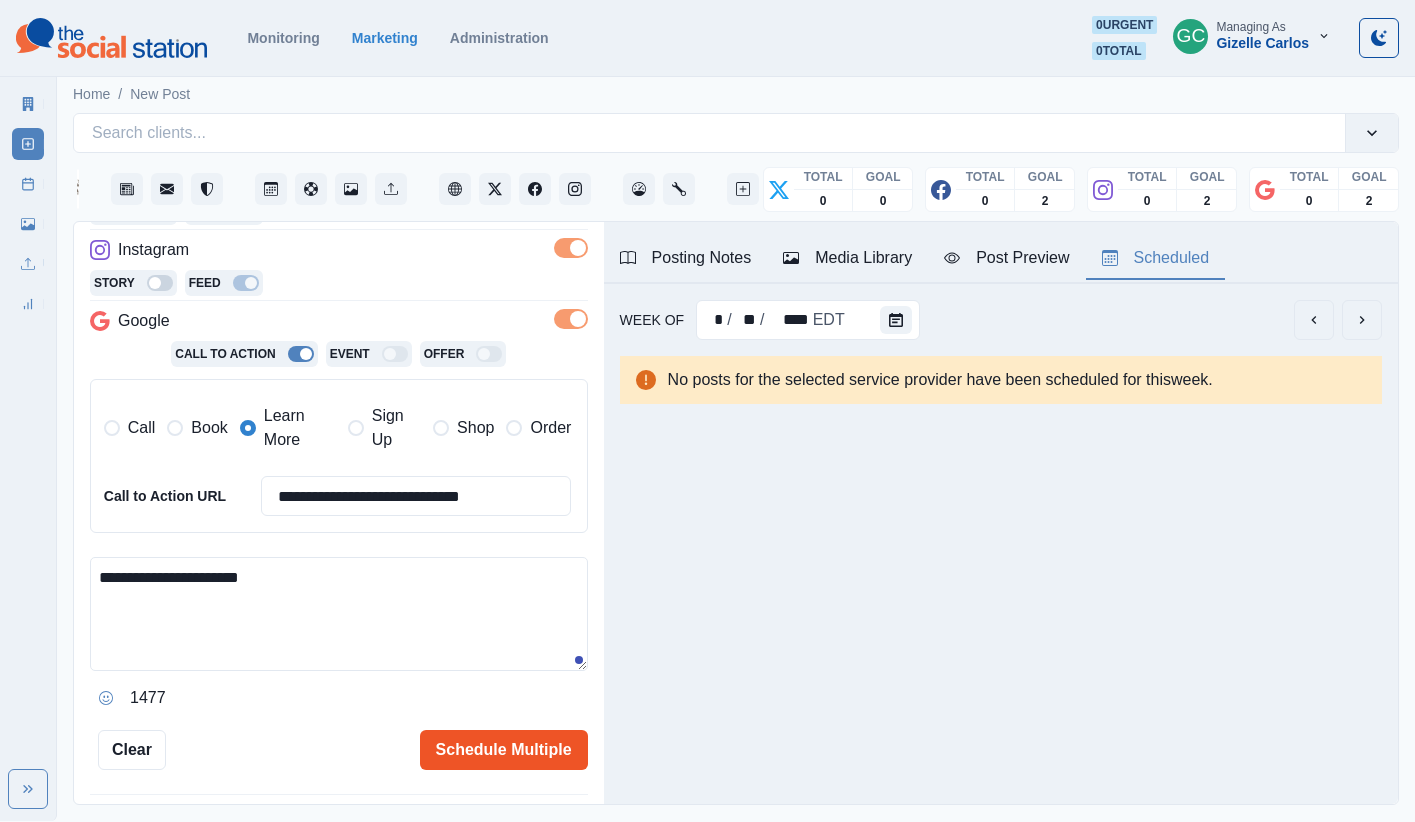 scroll, scrollTop: 388, scrollLeft: 0, axis: vertical 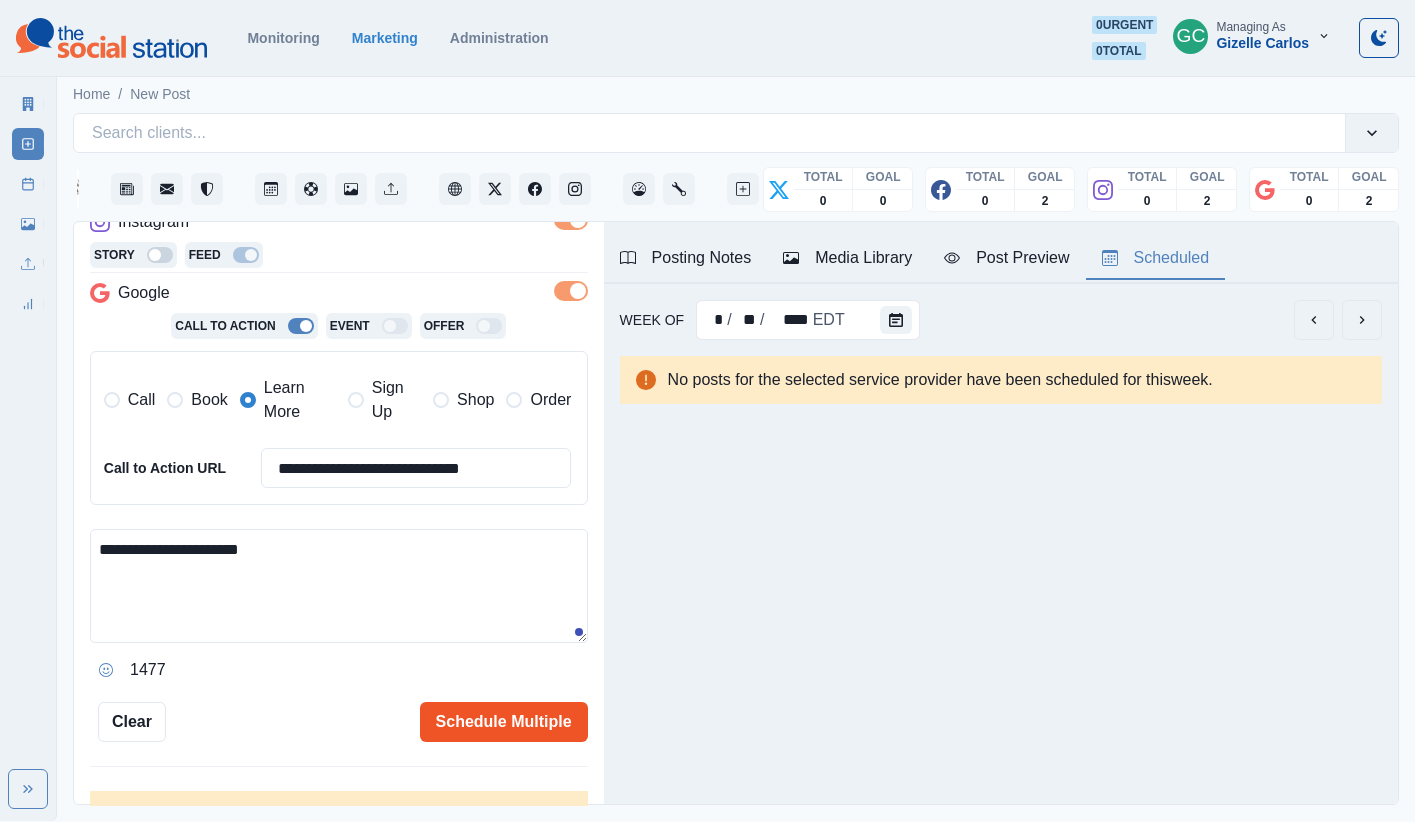 type on "**********" 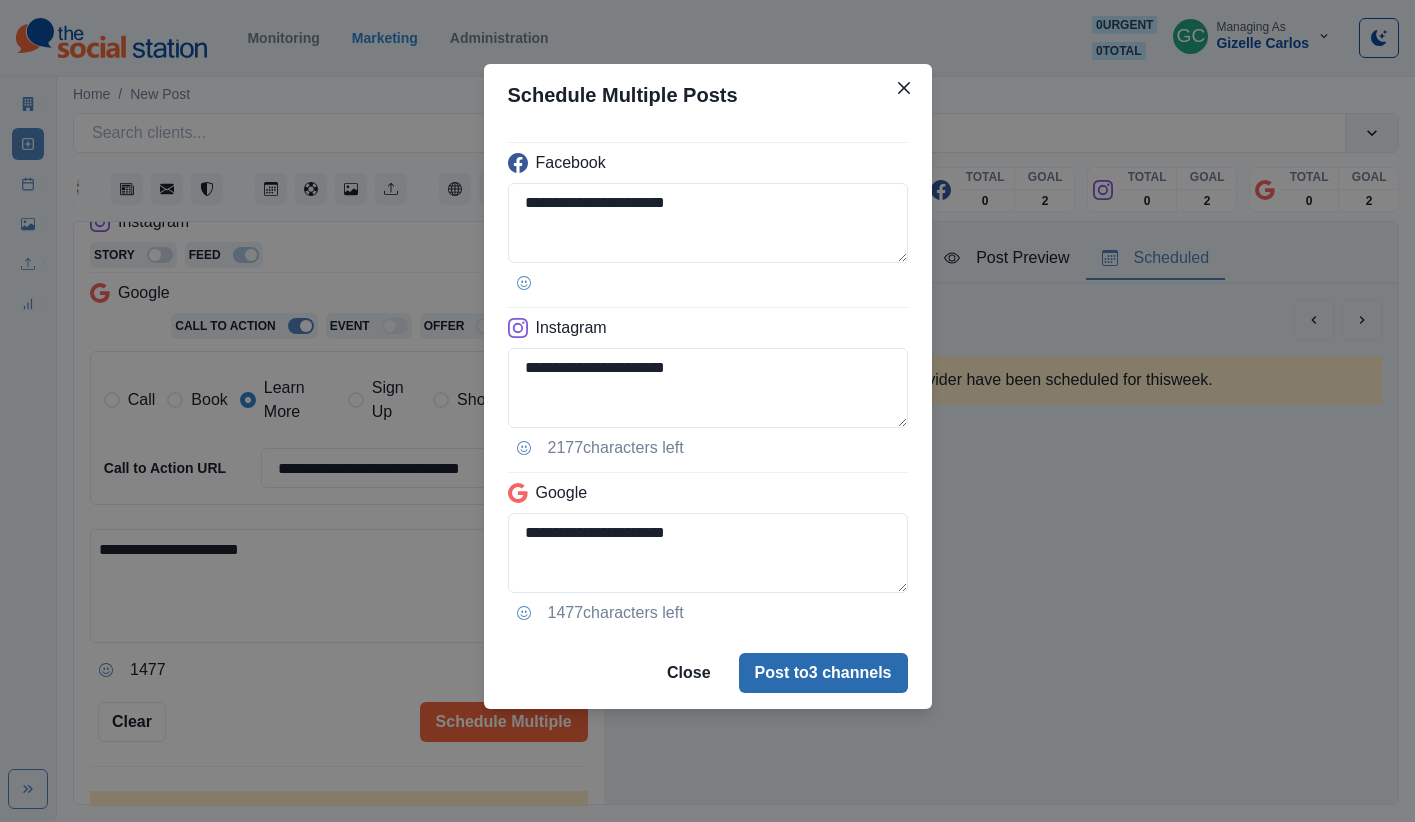 click on "Post to  3   channels" at bounding box center (823, 673) 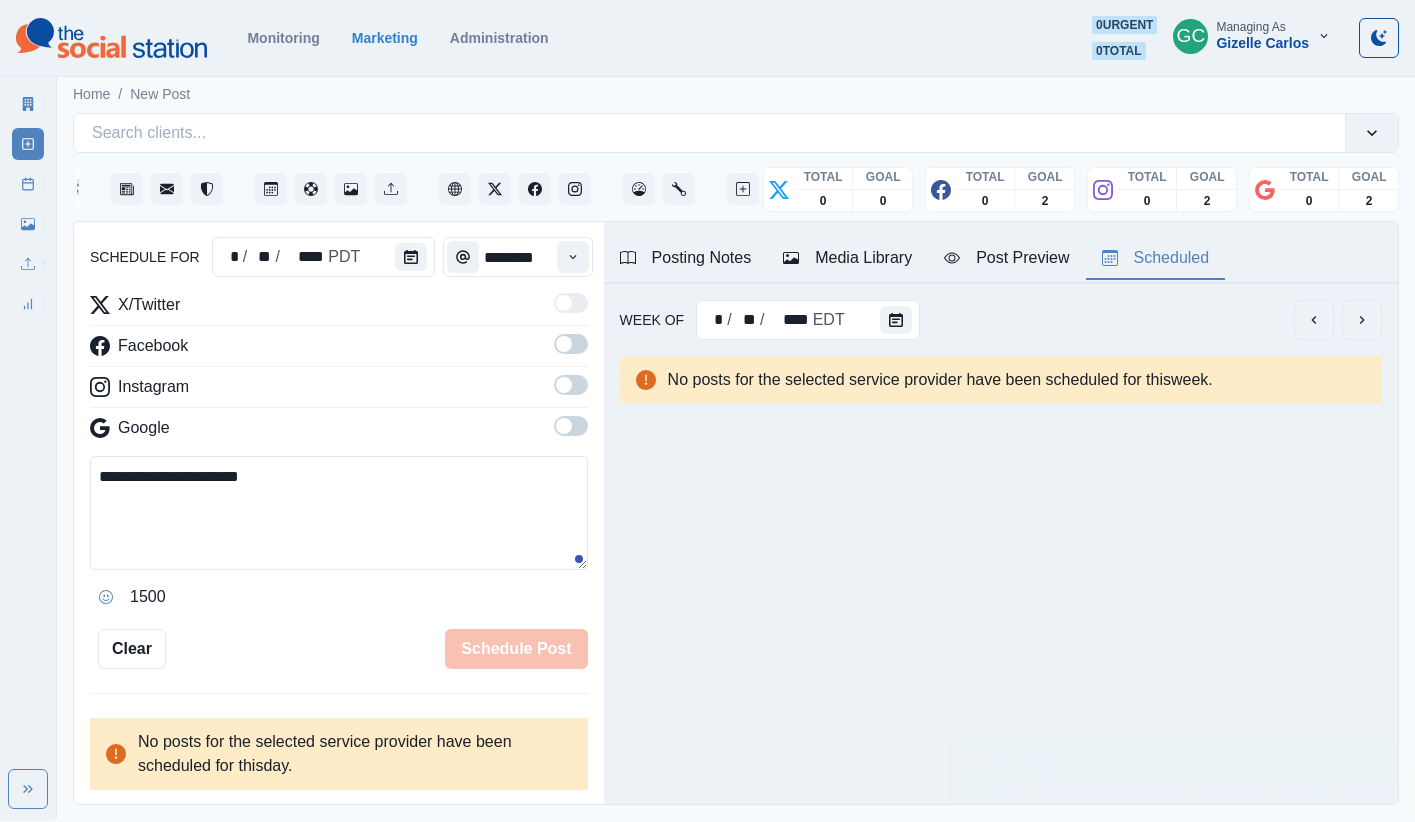 type 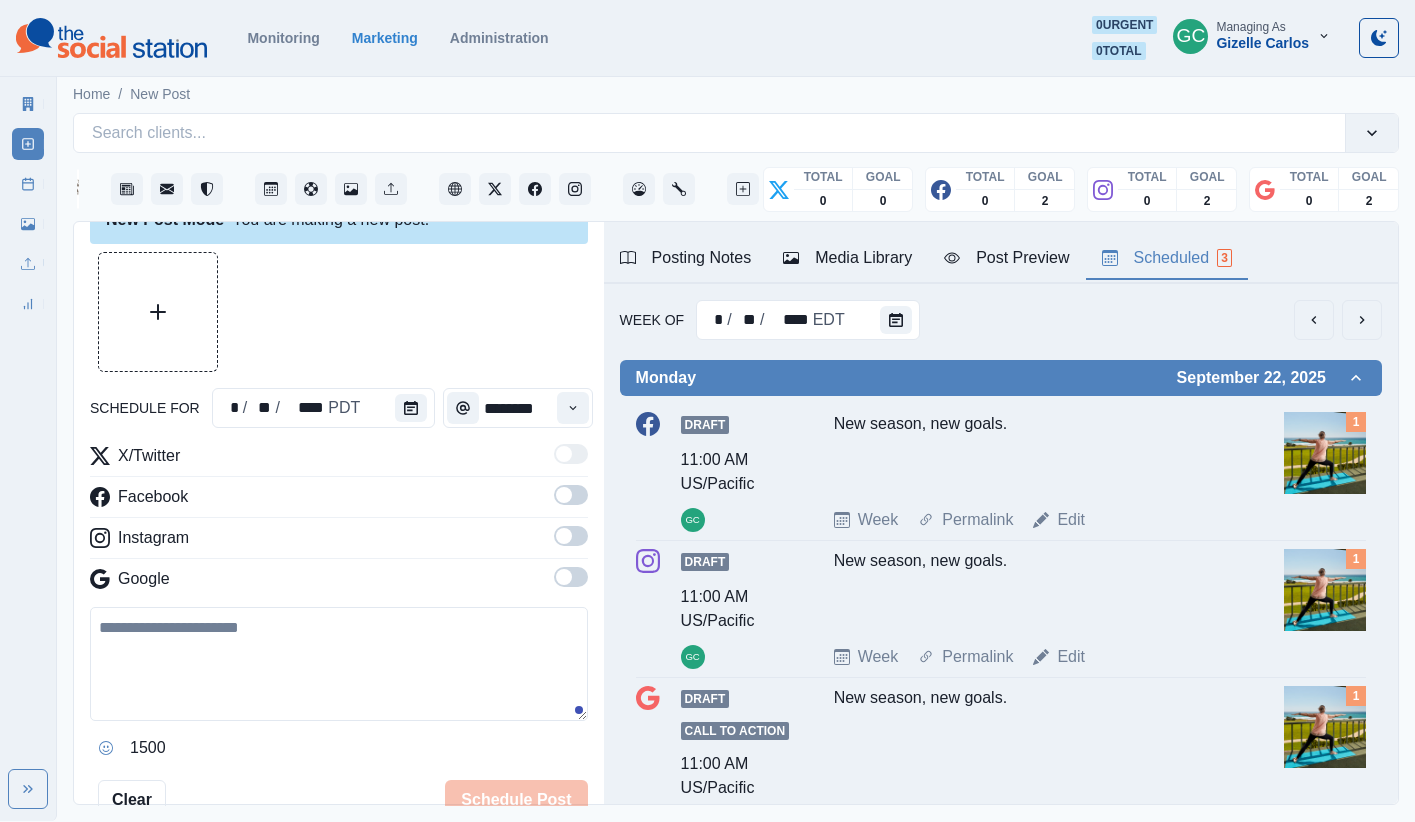 scroll, scrollTop: 0, scrollLeft: 0, axis: both 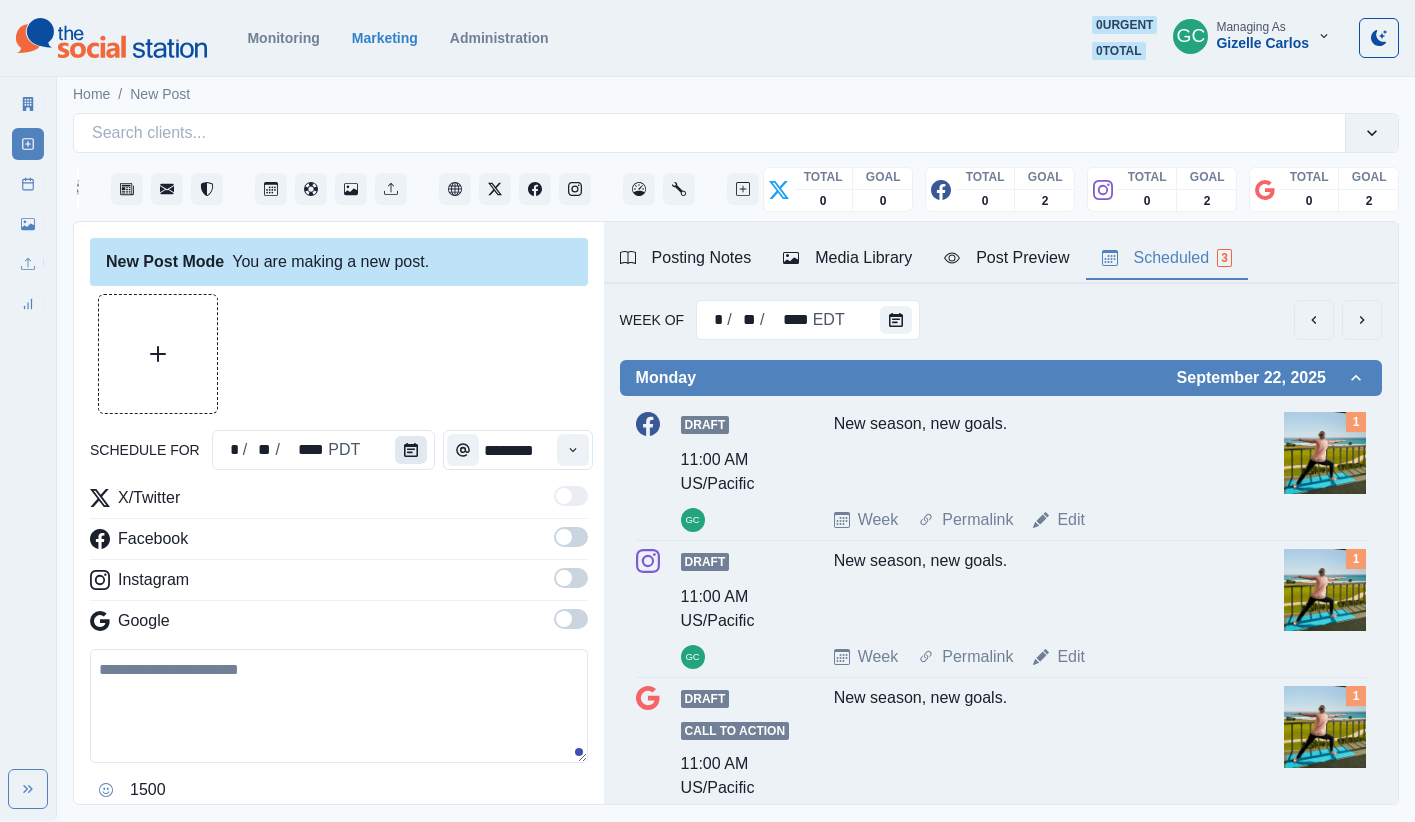 click 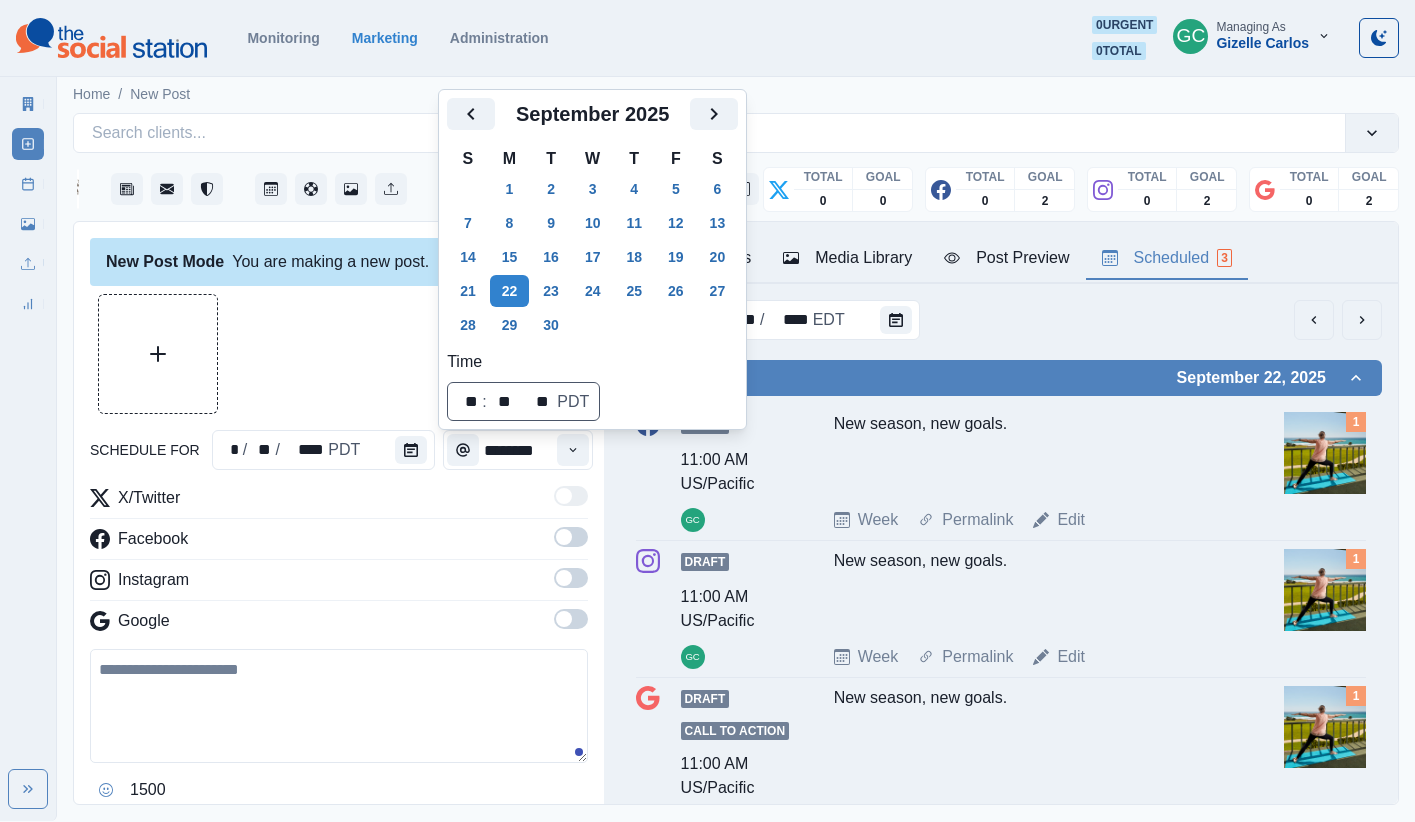 scroll, scrollTop: 1, scrollLeft: 0, axis: vertical 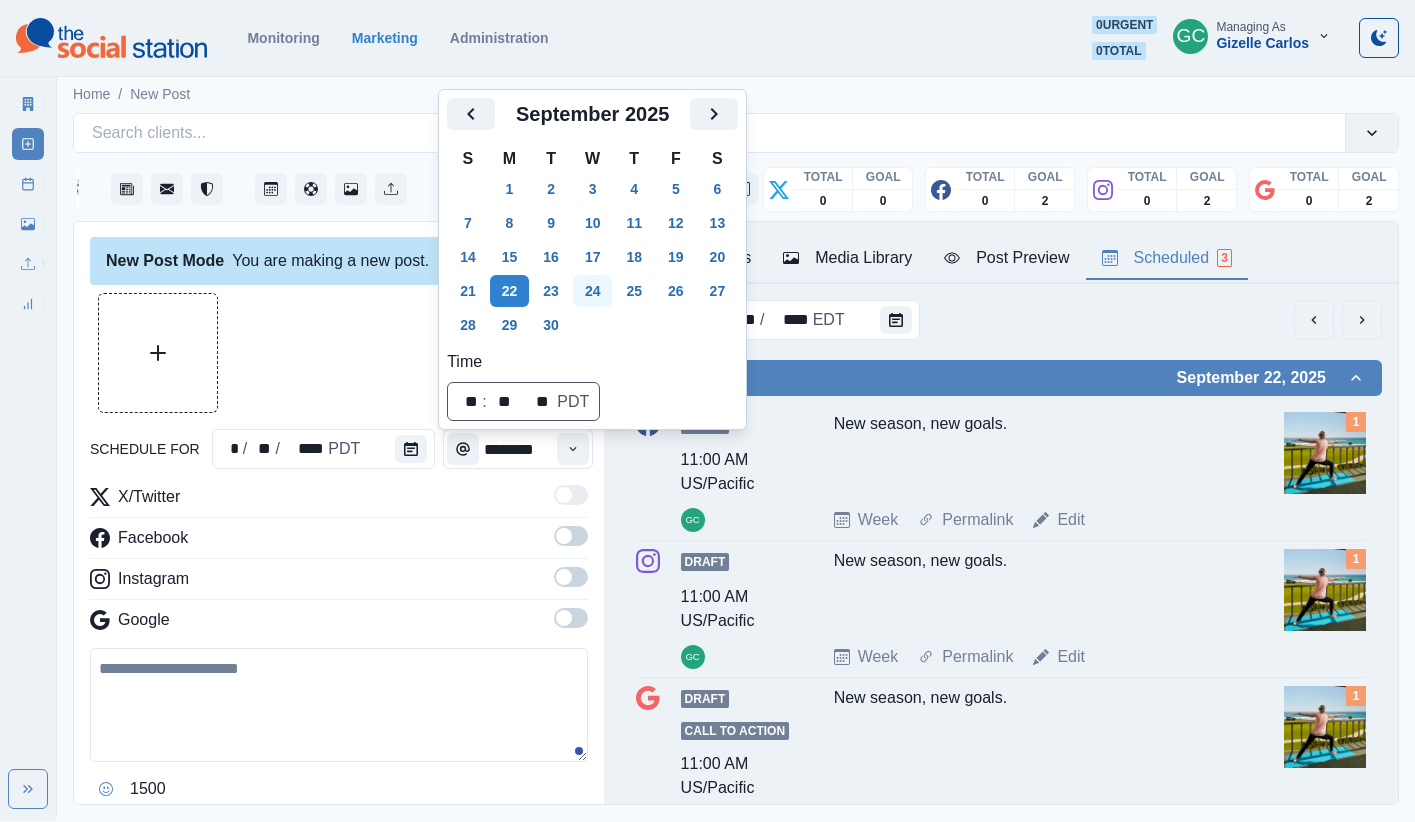 click on "24" at bounding box center (593, 291) 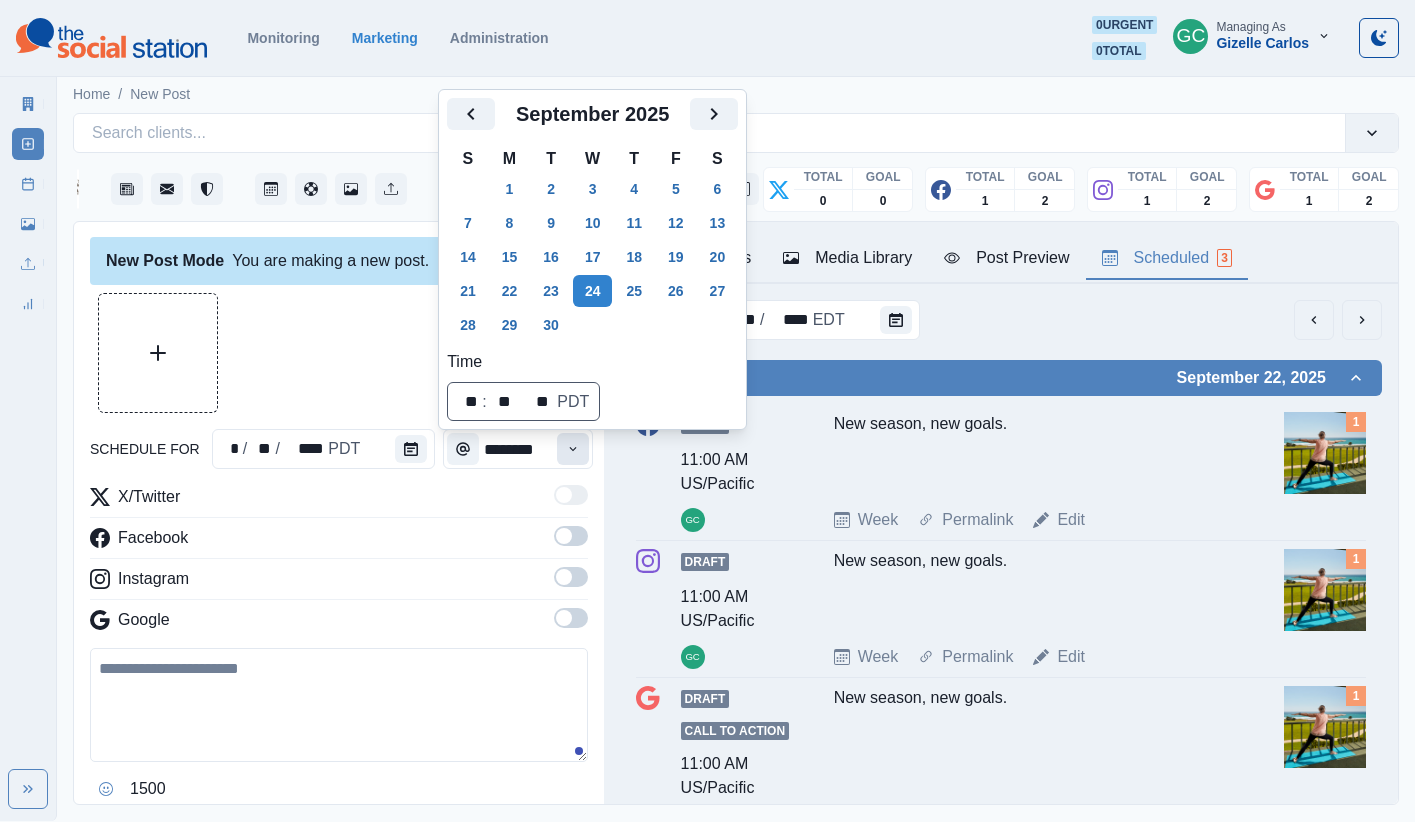 click at bounding box center [573, 449] 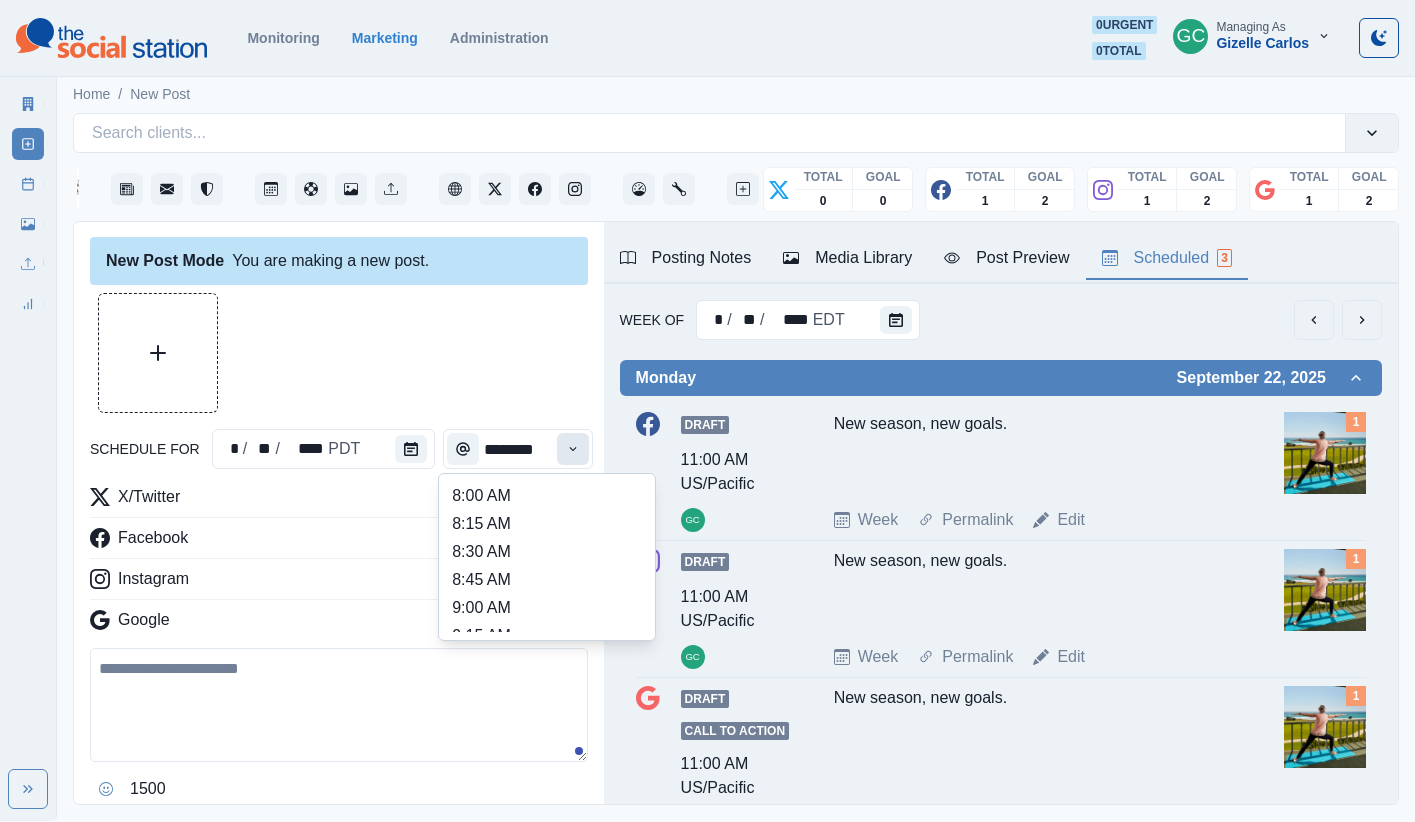 click at bounding box center [573, 449] 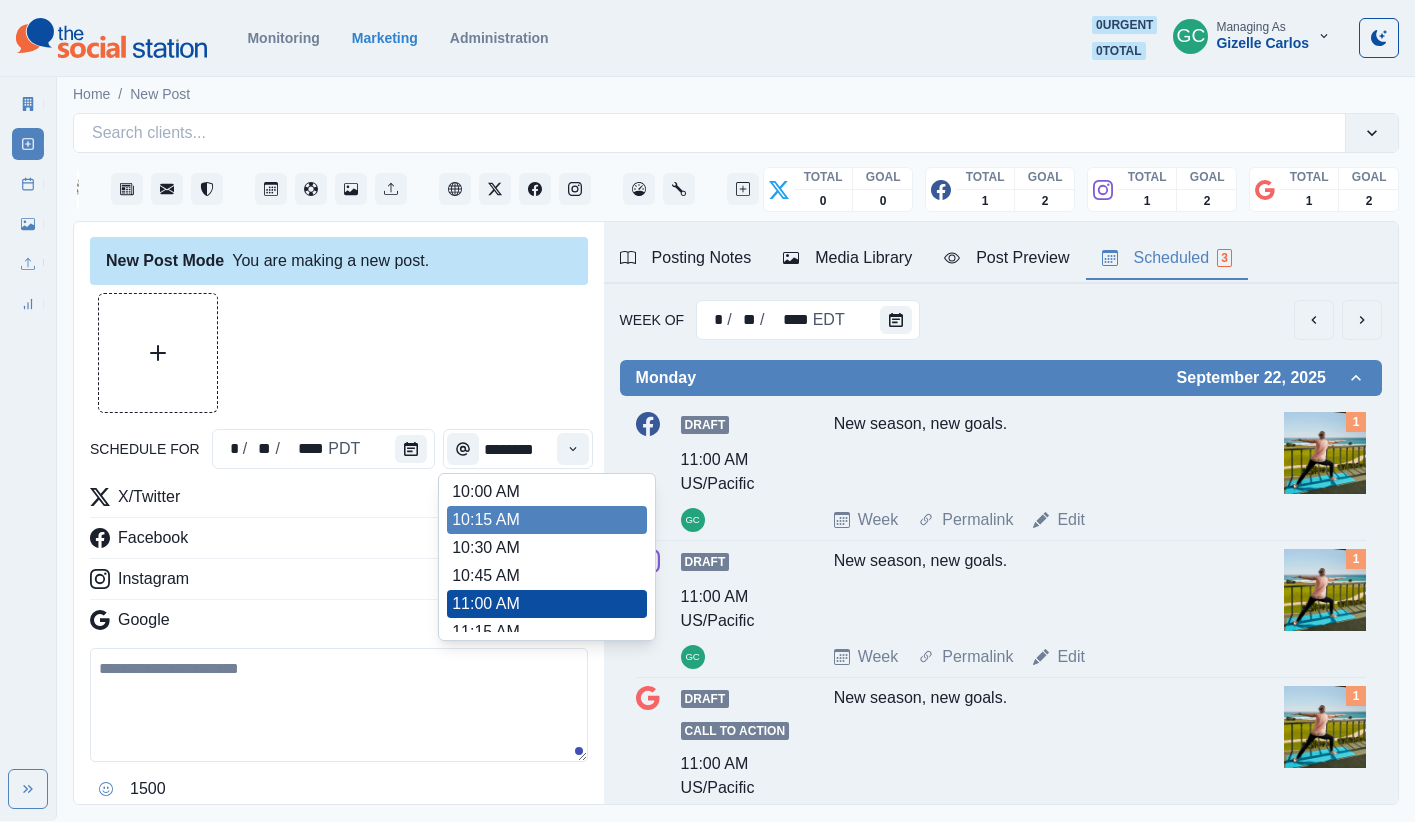 scroll, scrollTop: 314, scrollLeft: 0, axis: vertical 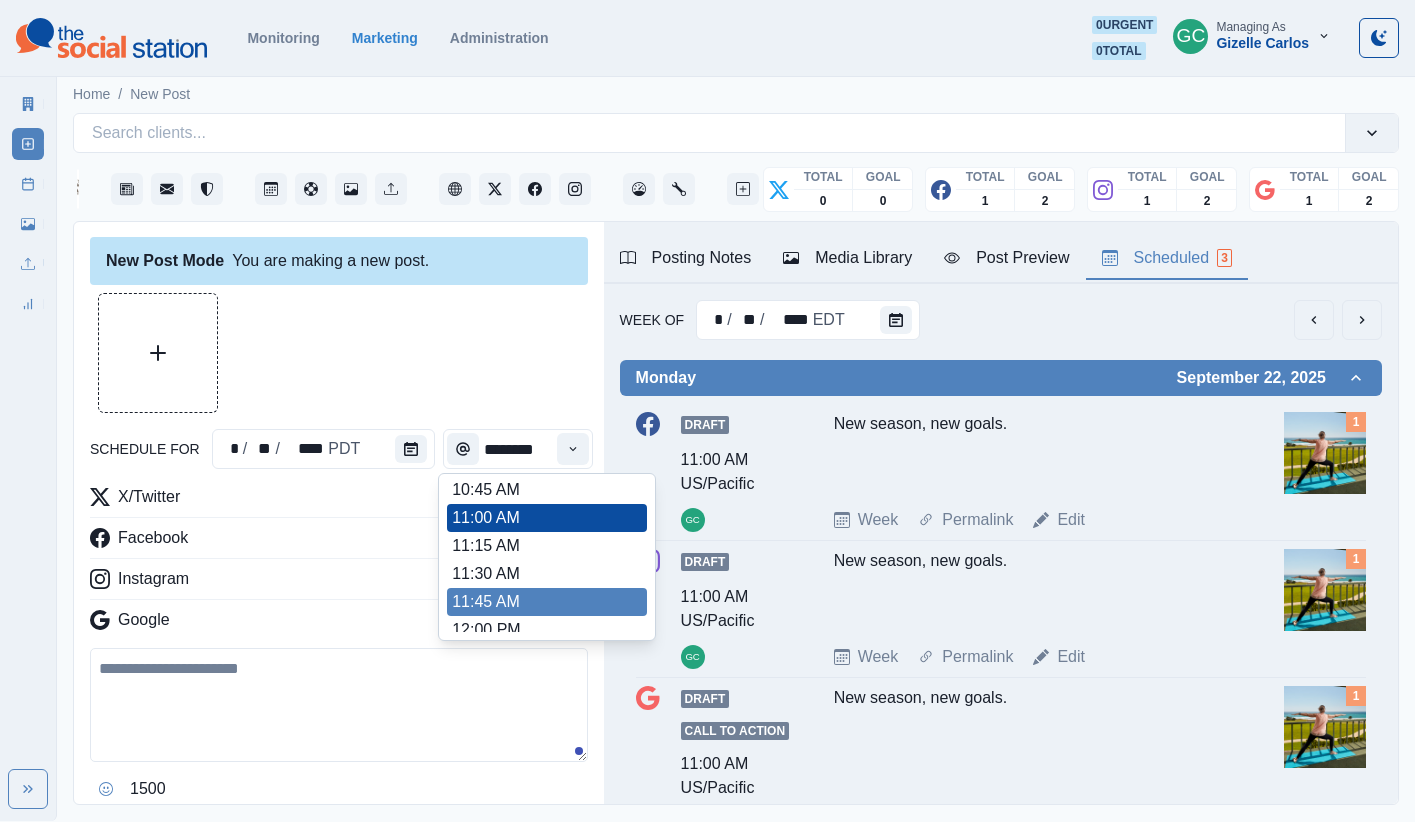 click on "11:45 AM" at bounding box center (547, 602) 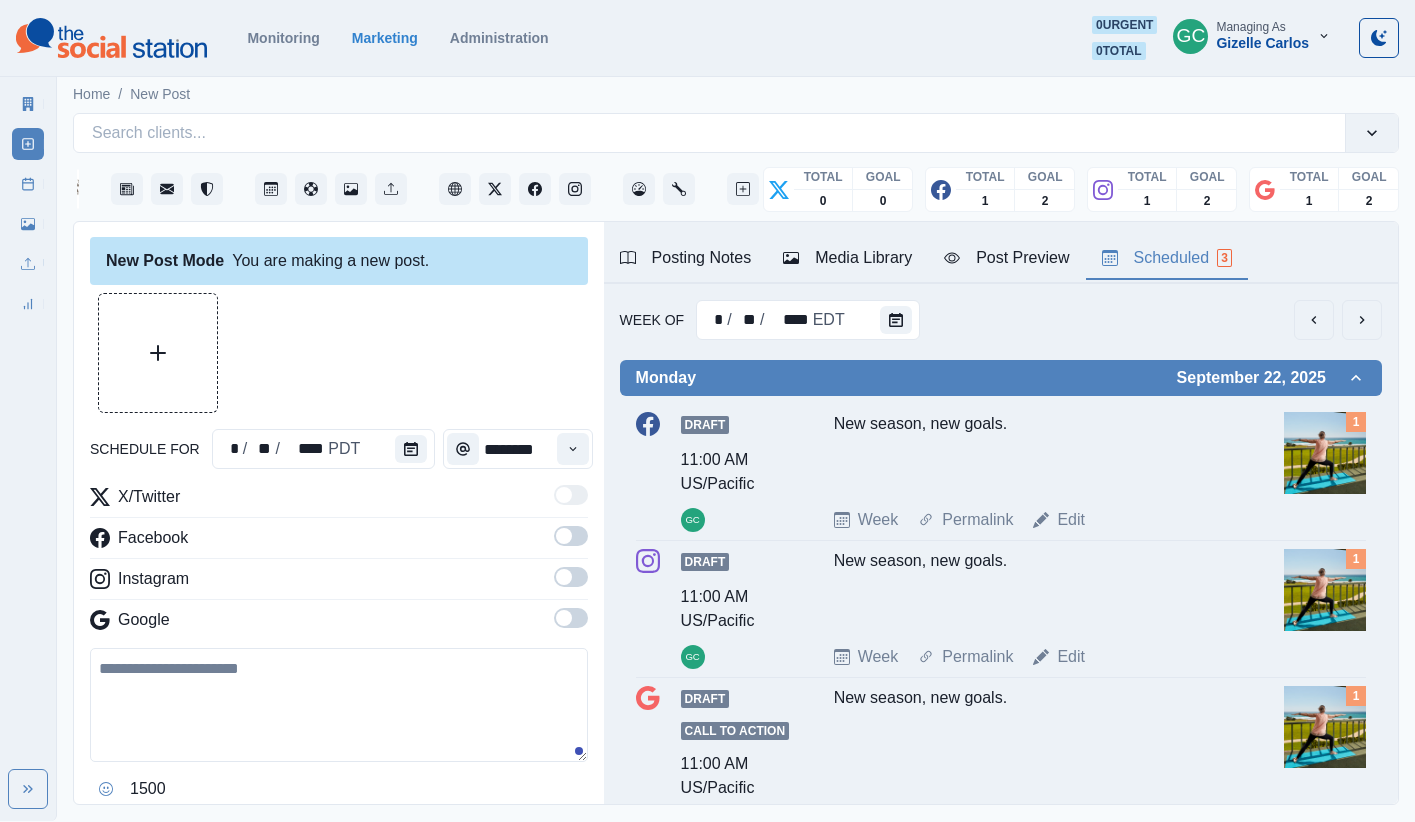 click at bounding box center [571, 618] 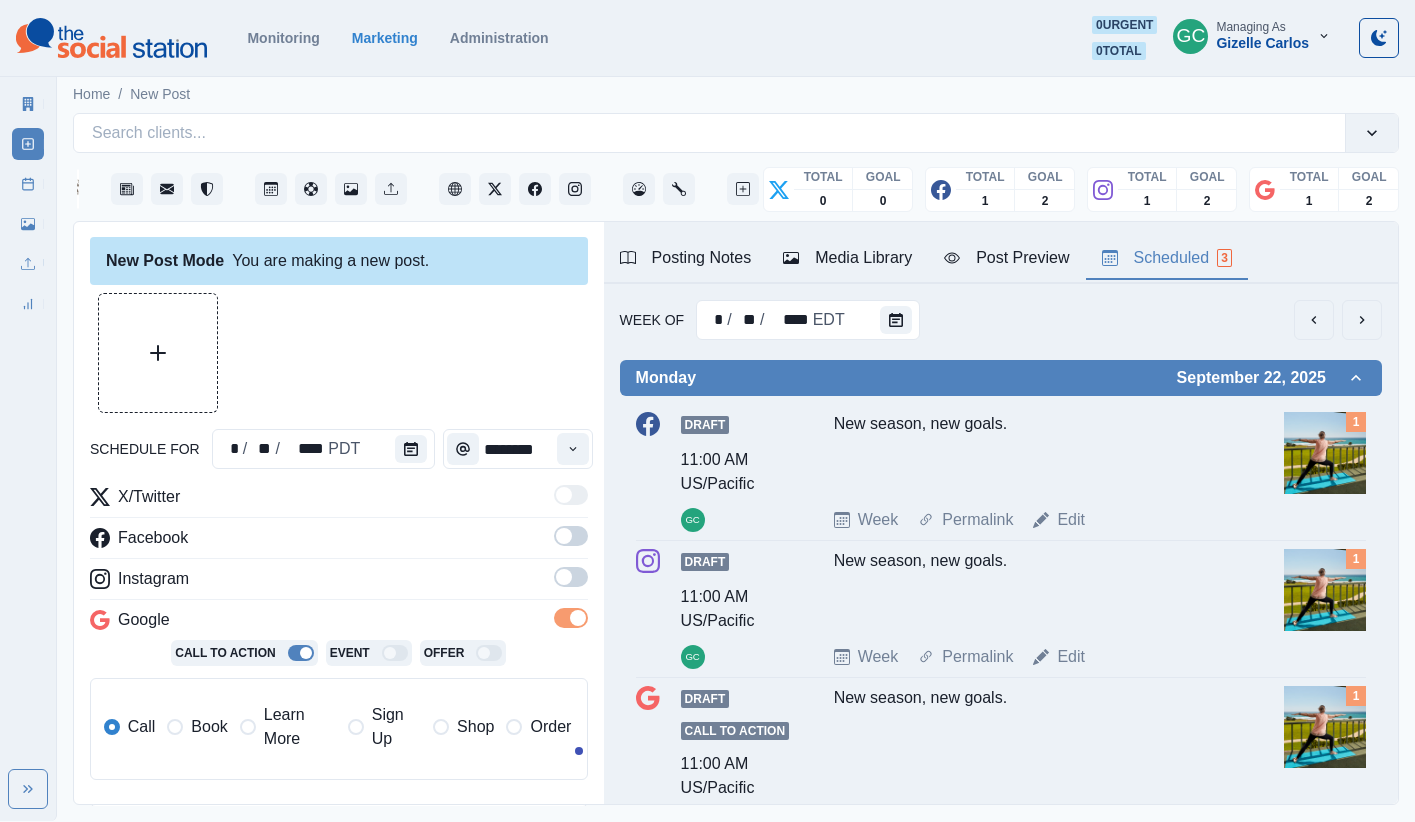 click at bounding box center [564, 577] 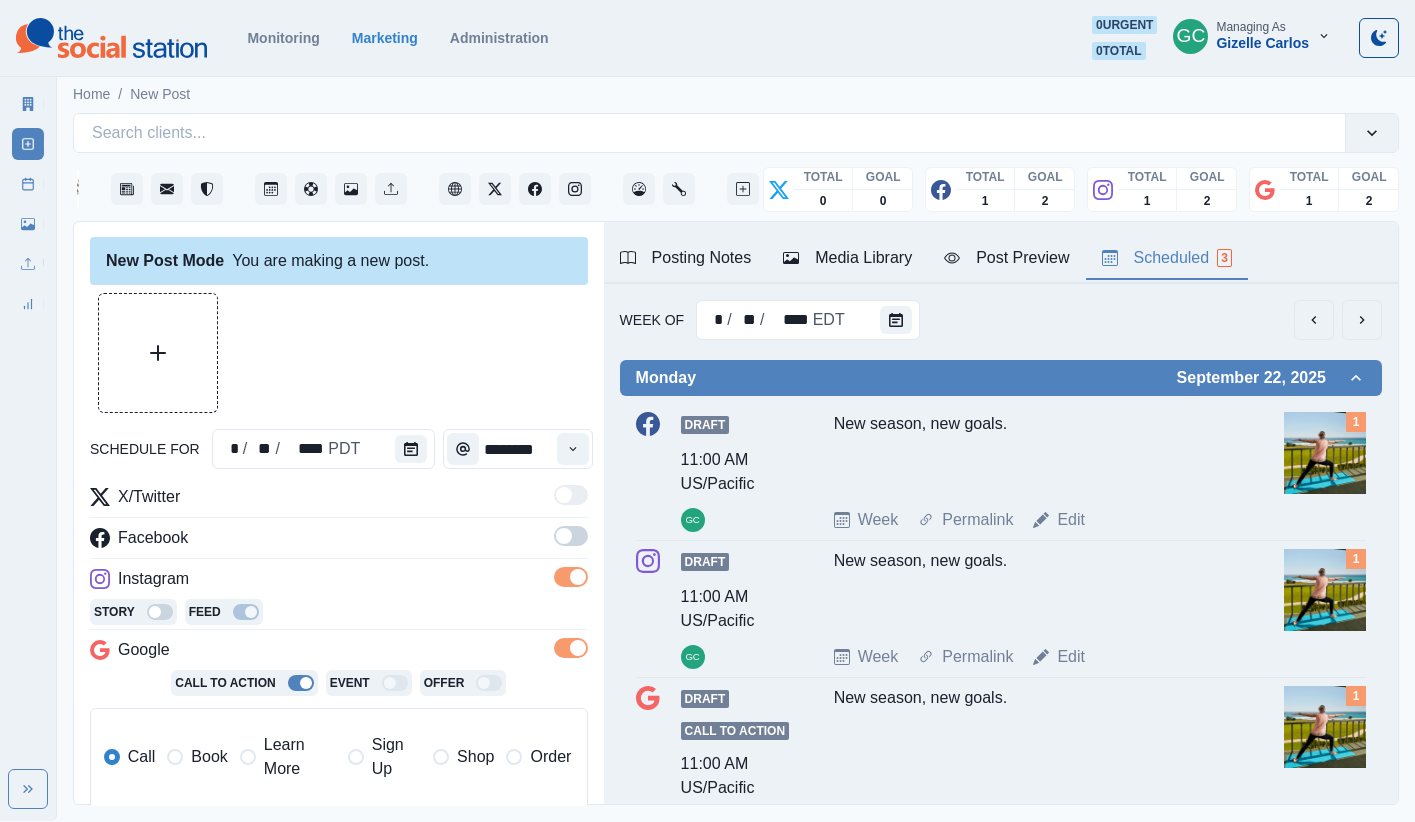 click at bounding box center (571, 542) 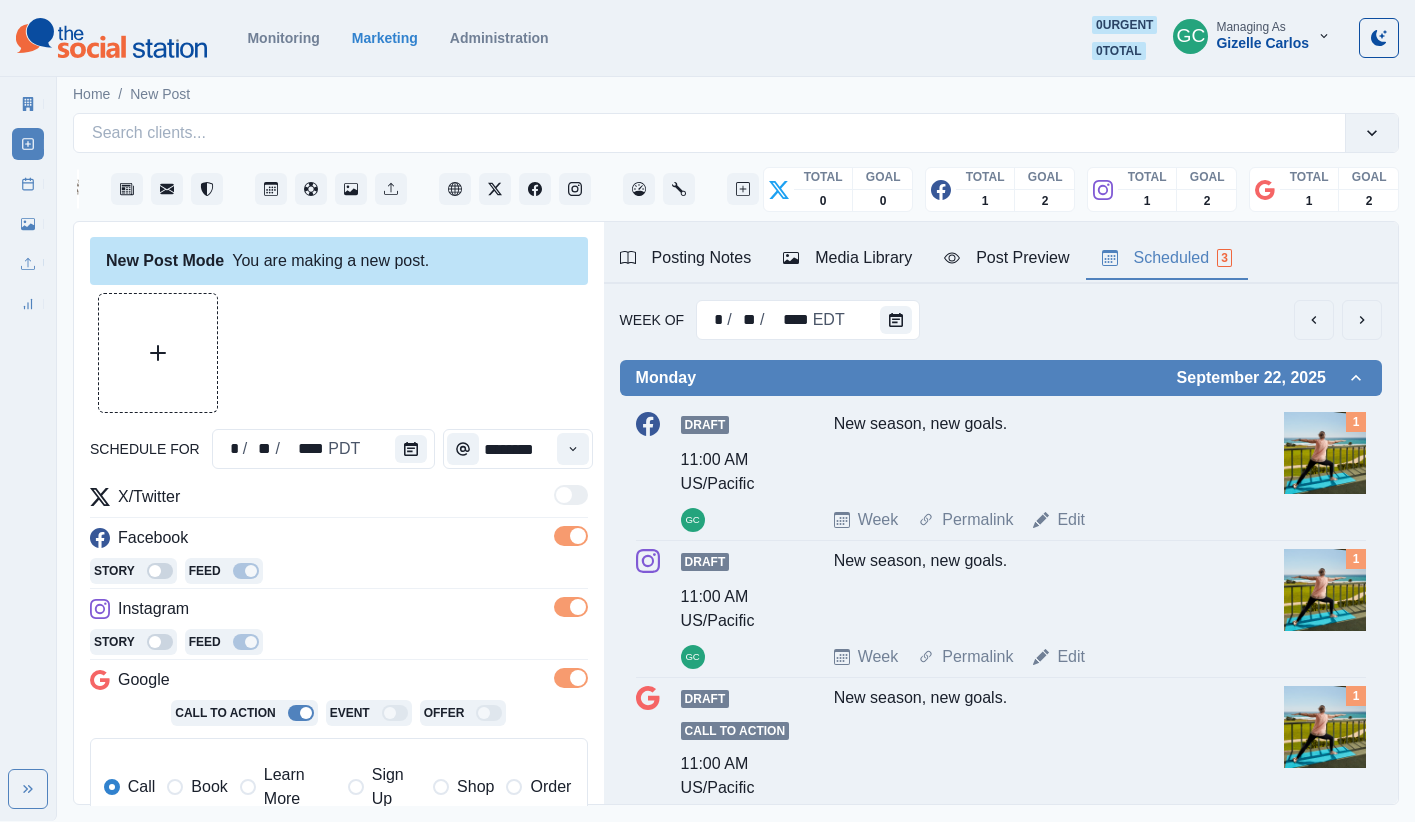 drag, startPoint x: 281, startPoint y: 780, endPoint x: 329, endPoint y: 643, distance: 145.16542 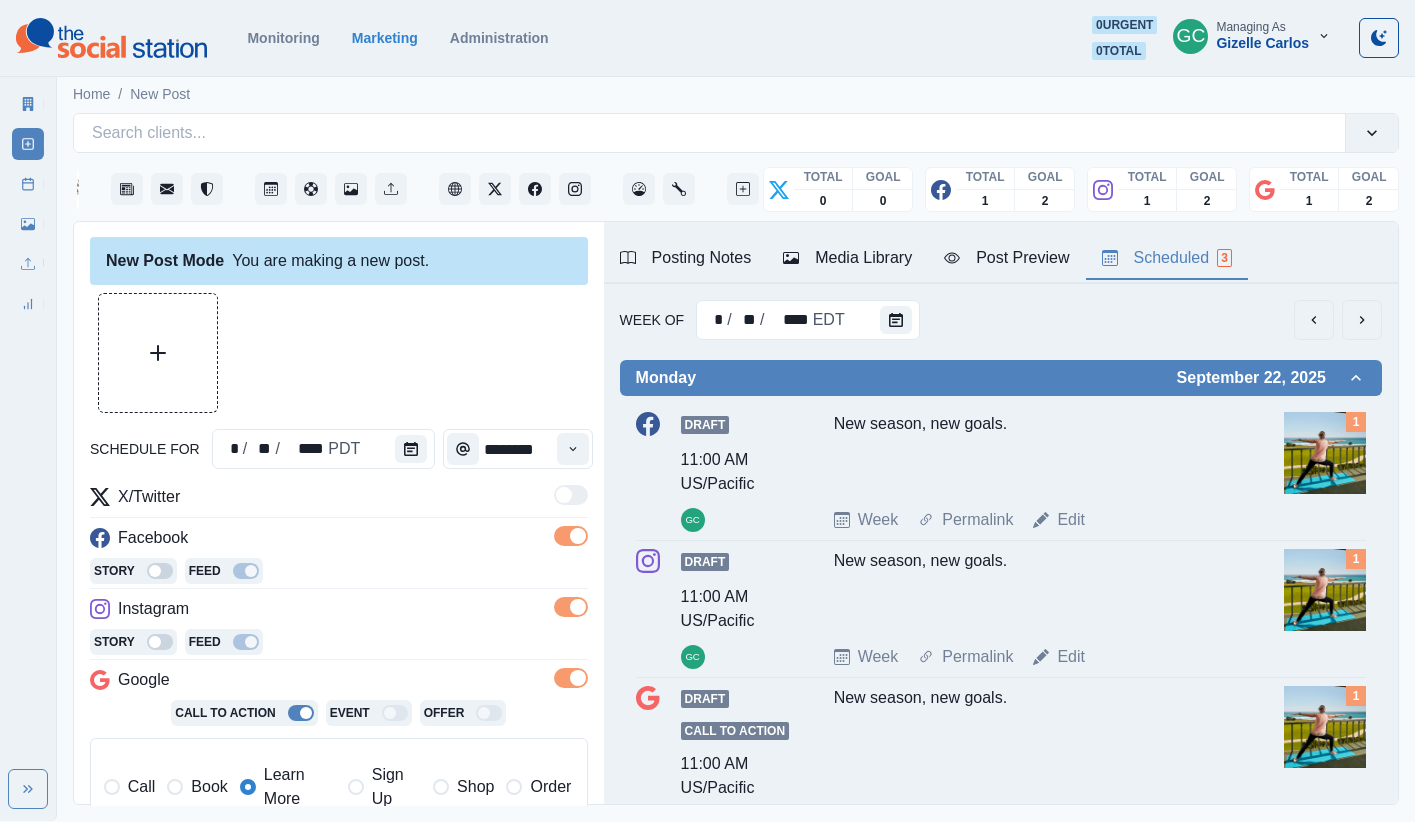 click on "**********" at bounding box center [339, 696] 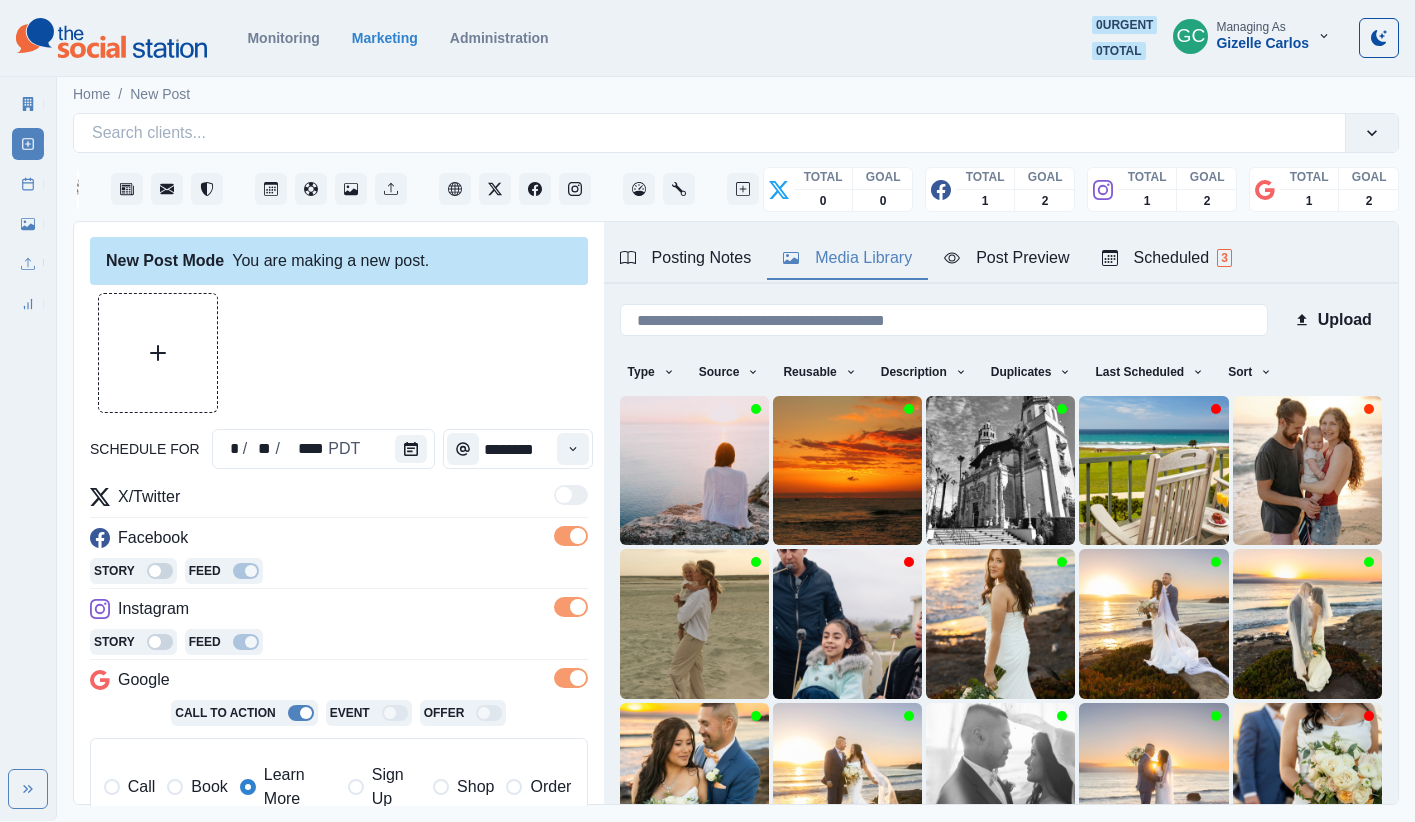 drag, startPoint x: 857, startPoint y: 256, endPoint x: 867, endPoint y: 277, distance: 23.259407 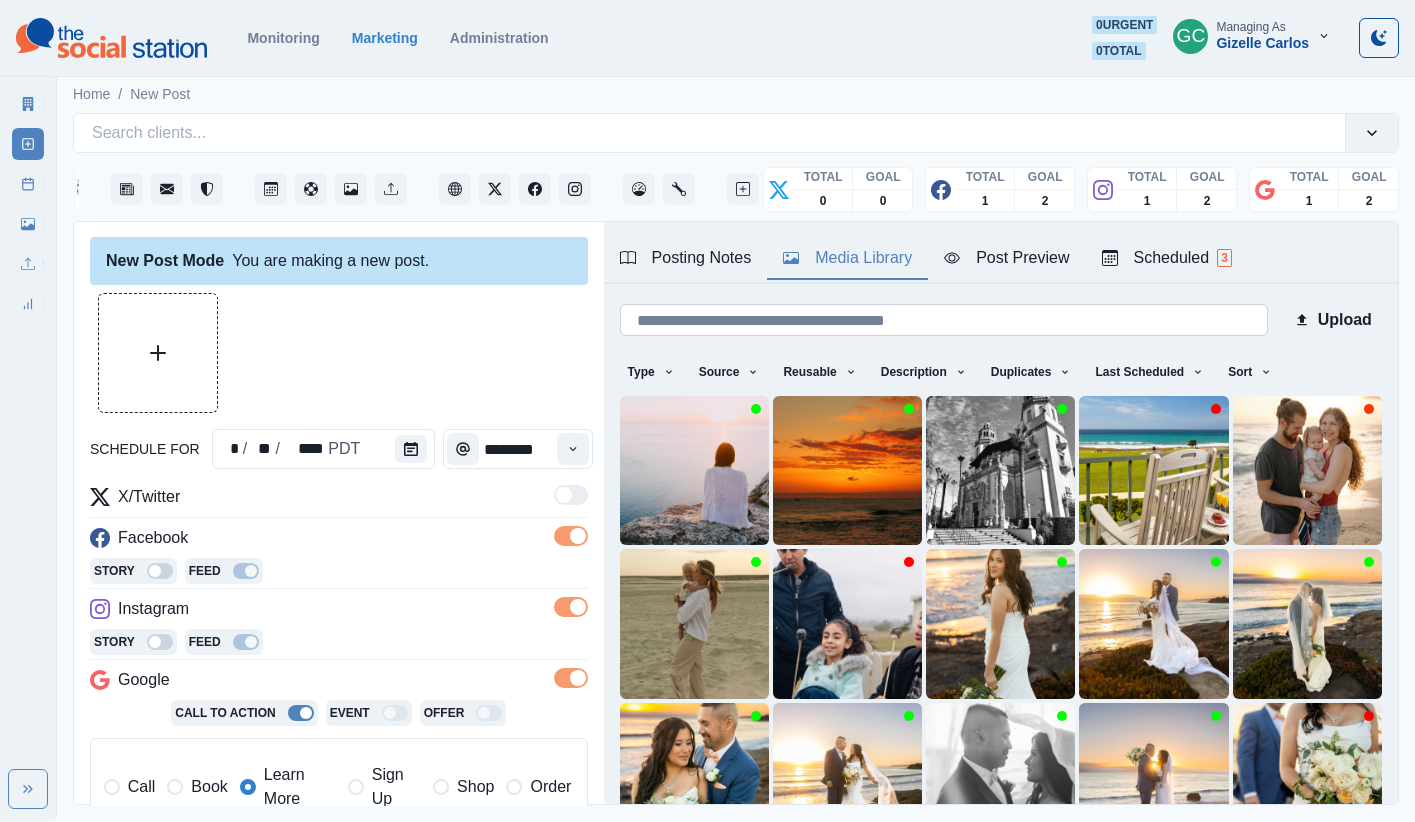 click at bounding box center (944, 320) 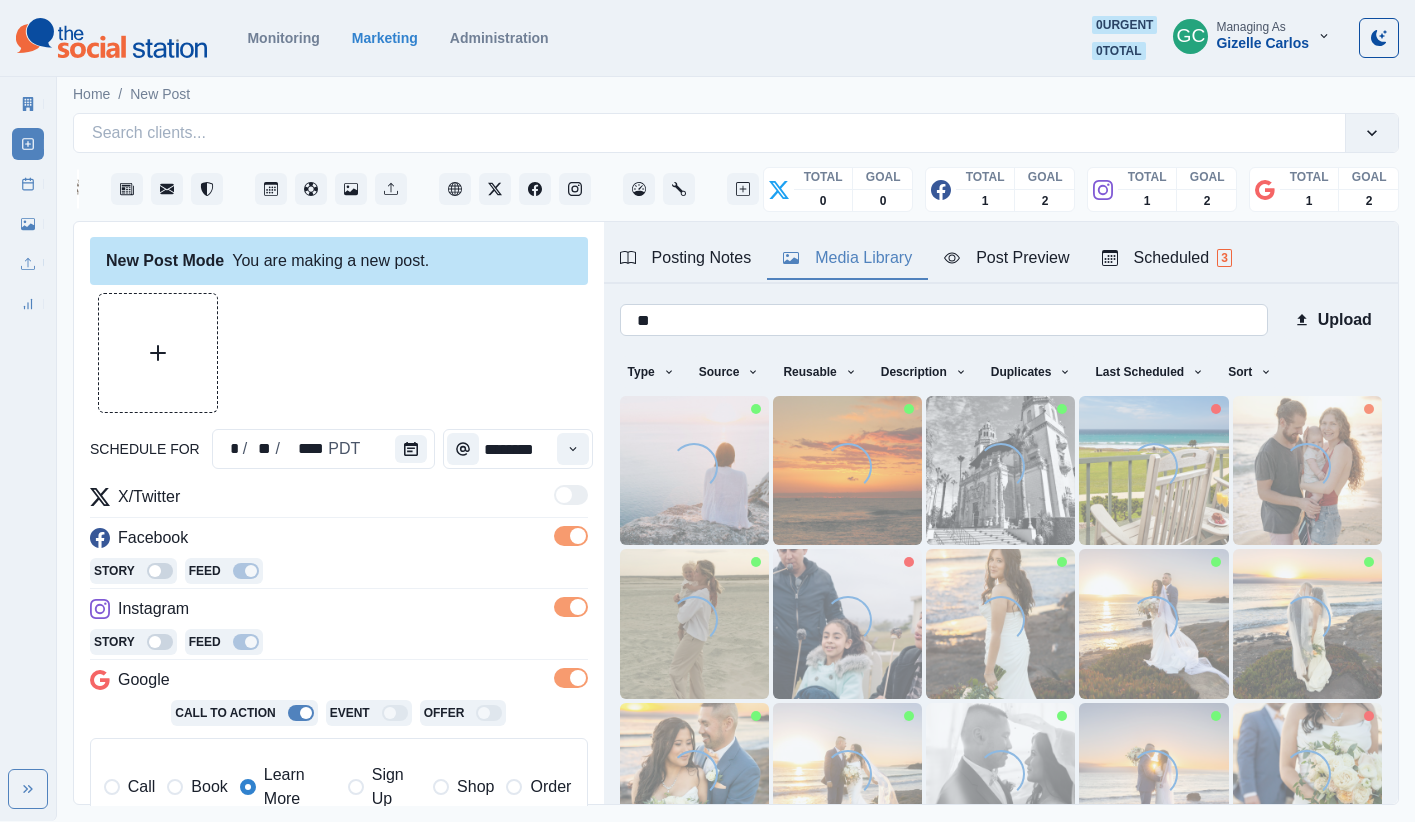 type on "*" 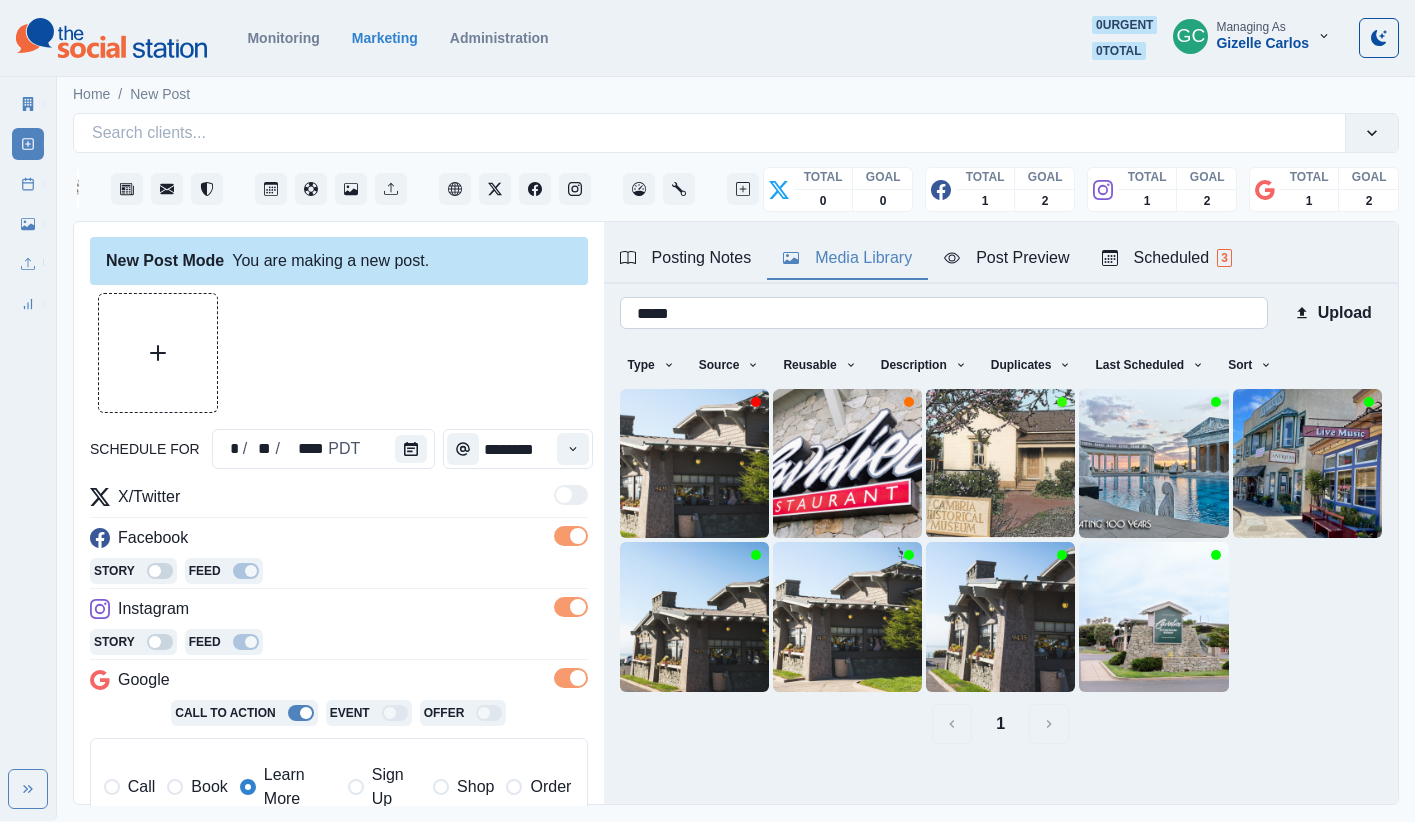 scroll, scrollTop: 0, scrollLeft: 0, axis: both 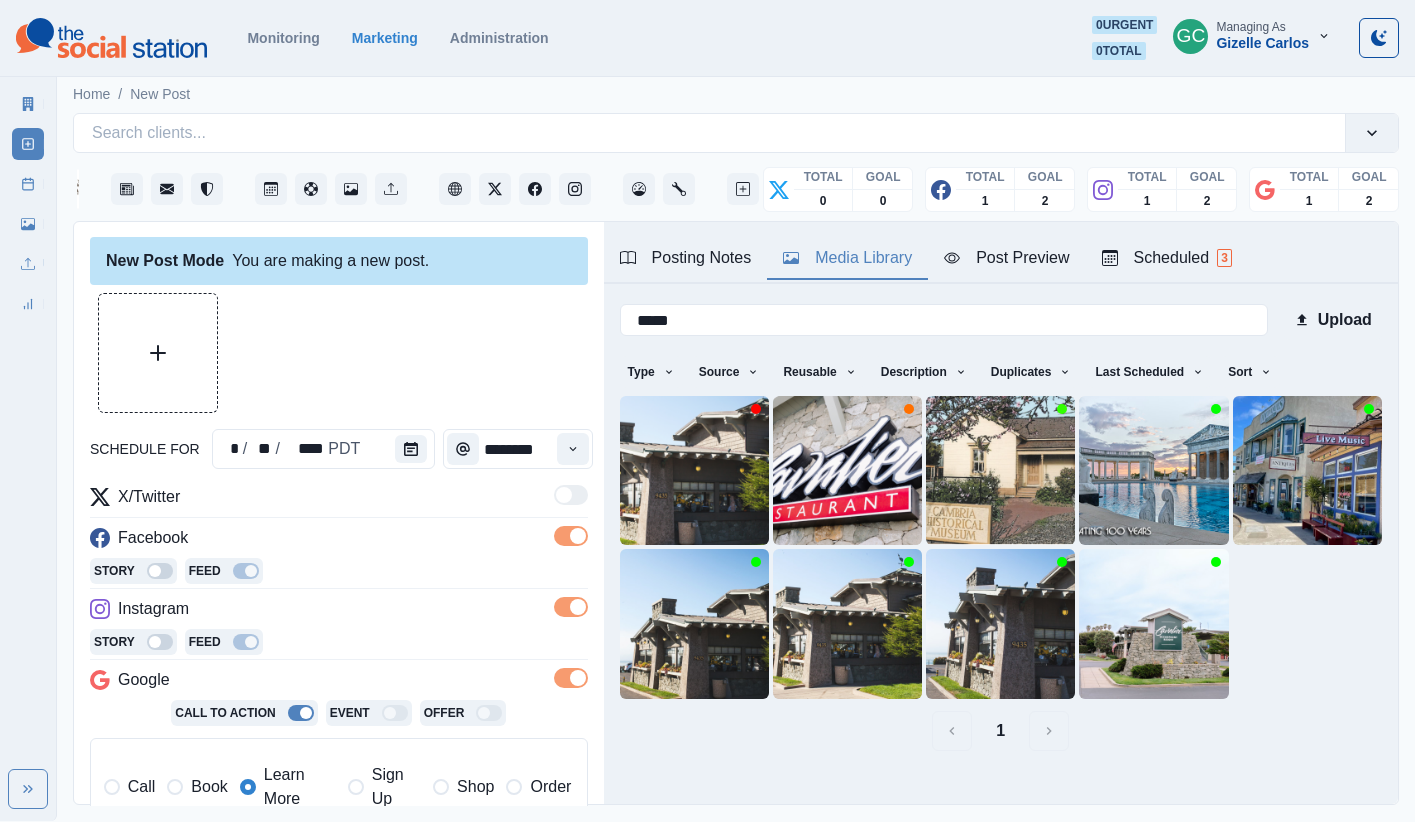 type on "*****" 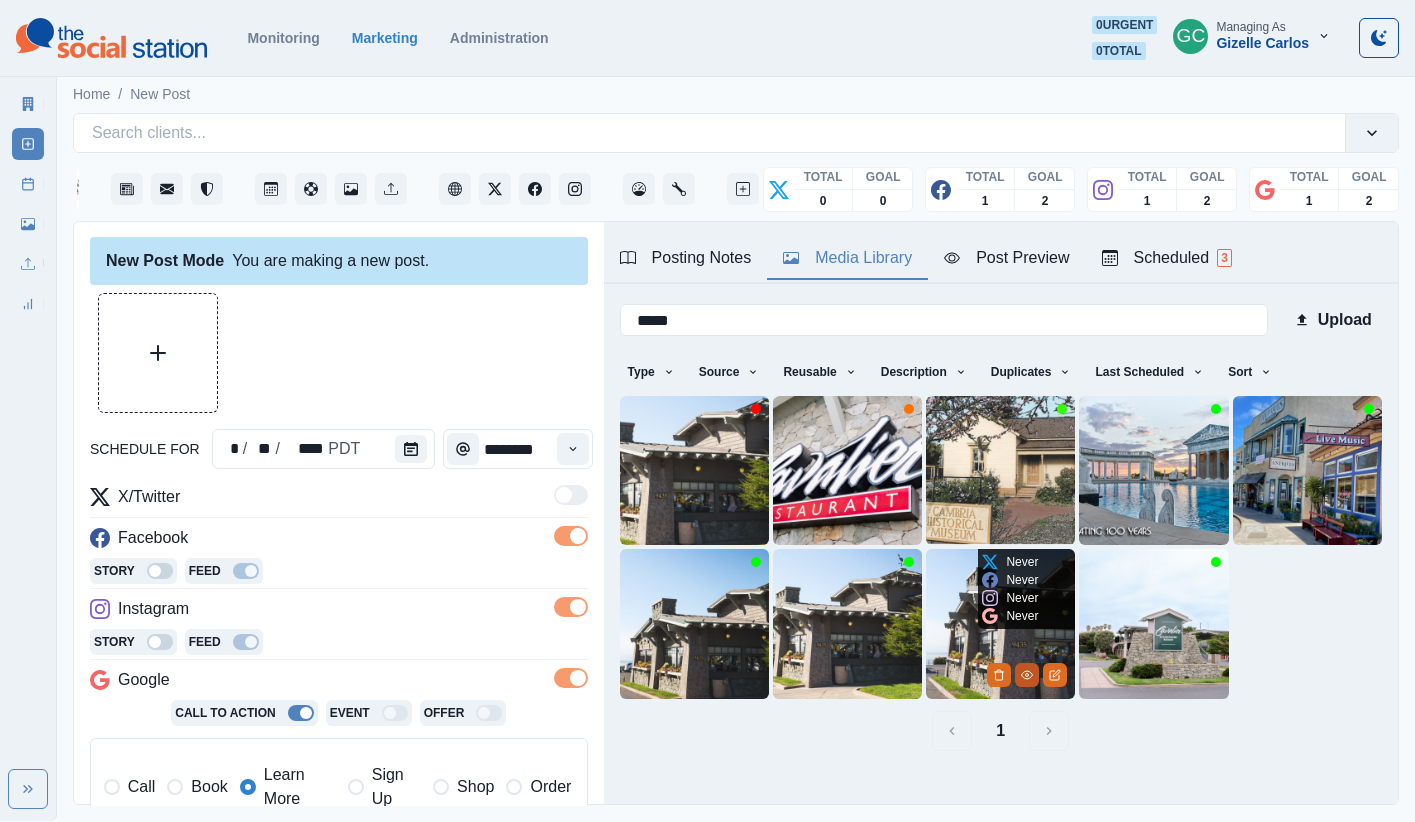 click 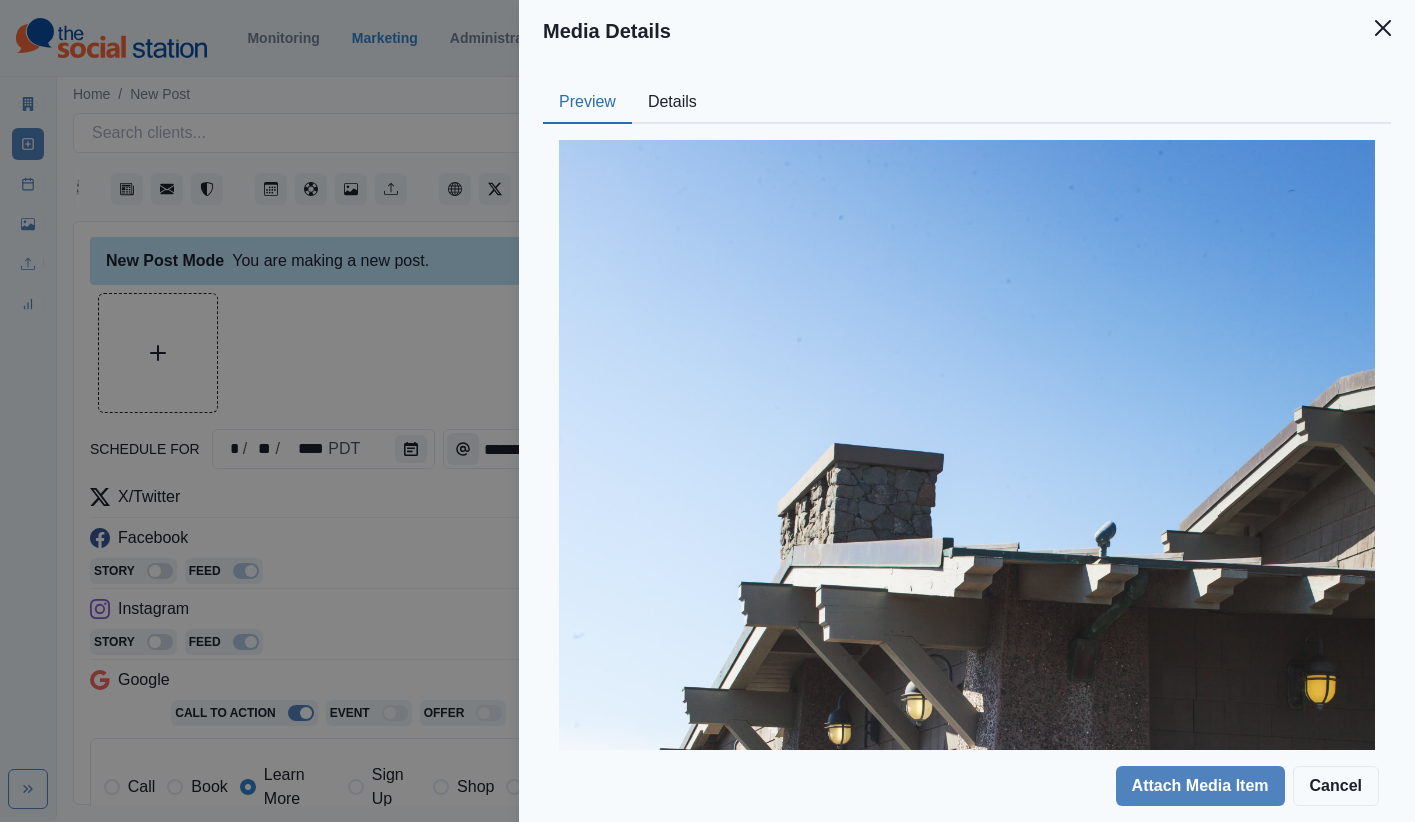 click on "Details" at bounding box center (672, 103) 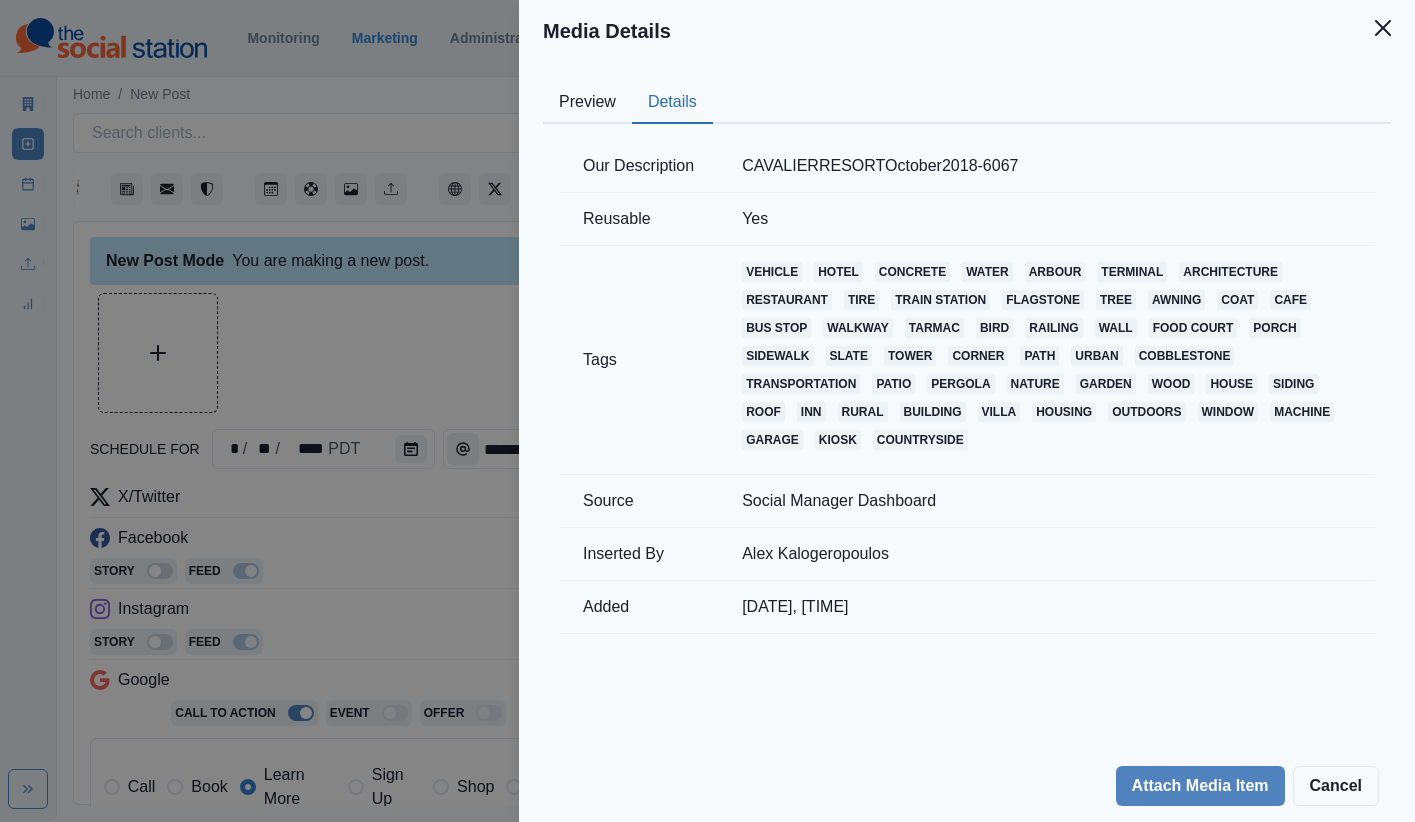click on "Media Details Preview Details Our Description CAVALIERRESORTOctober2018-6067 Reusable Yes Tags vehicle hotel concrete water arbour terminal architecture restaurant tire train station flagstone tree awning coat cafe bus stop walkway tarmac bird railing wall food court porch sidewalk slate tower corner path urban cobblestone transportation patio pergola nature garden wood house siding roof inn rural building villa housing outdoors window machine garage kiosk countryside Source Social Manager Dashboard Inserted By [USERNAME] Added 12/09/2021, 01:25:04 PM Attach Media Item Cancel" at bounding box center (707, 411) 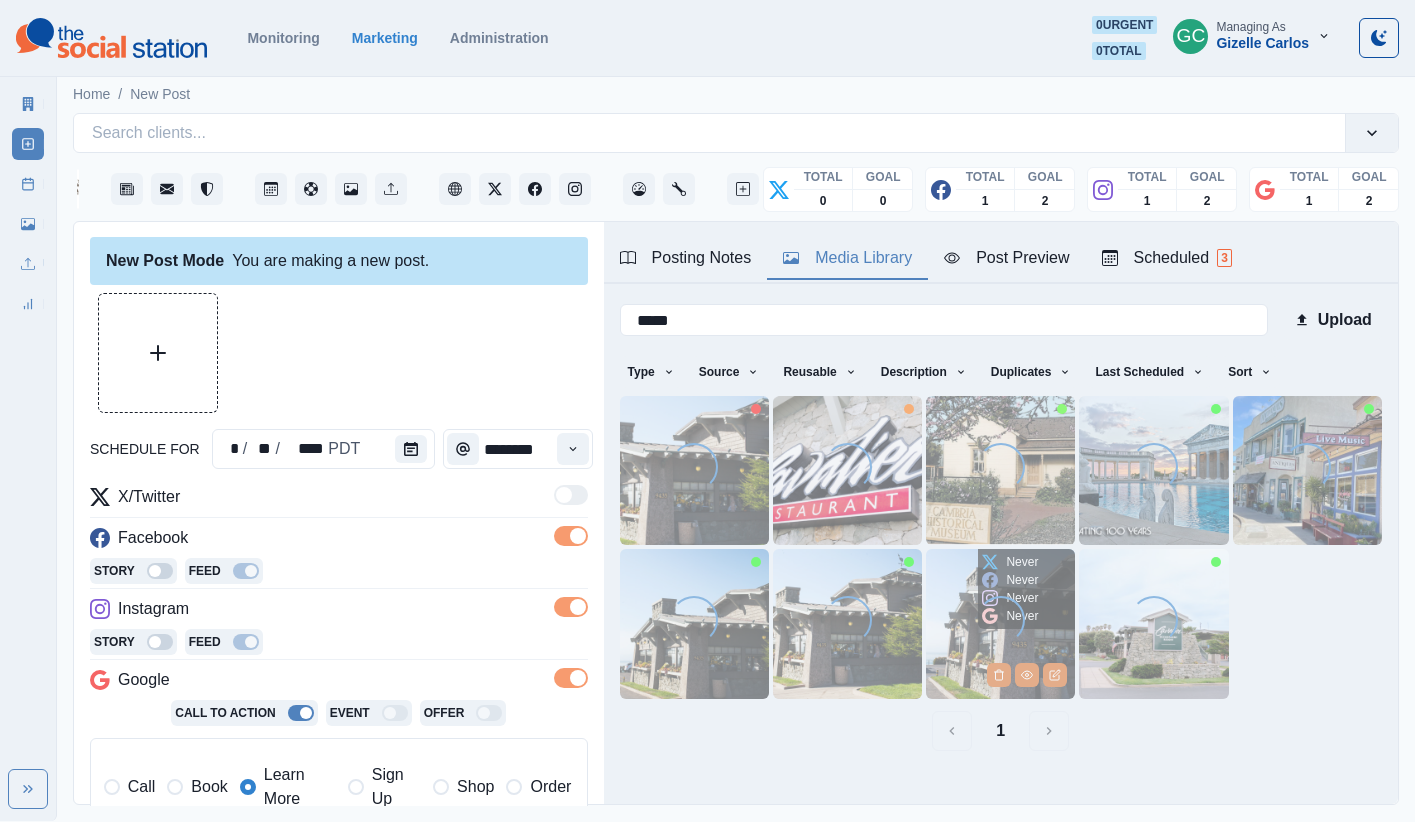 click at bounding box center (1000, 623) 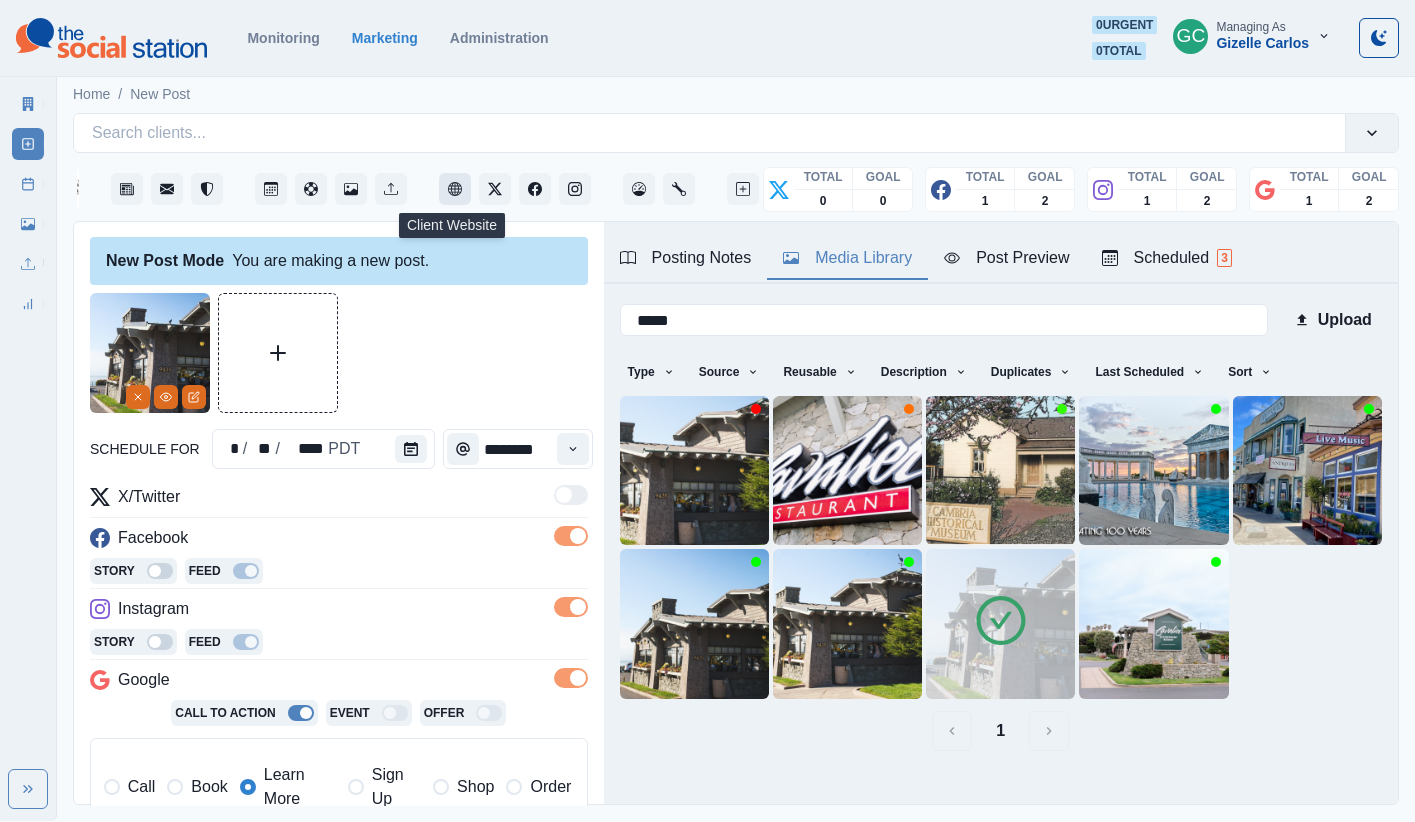 click 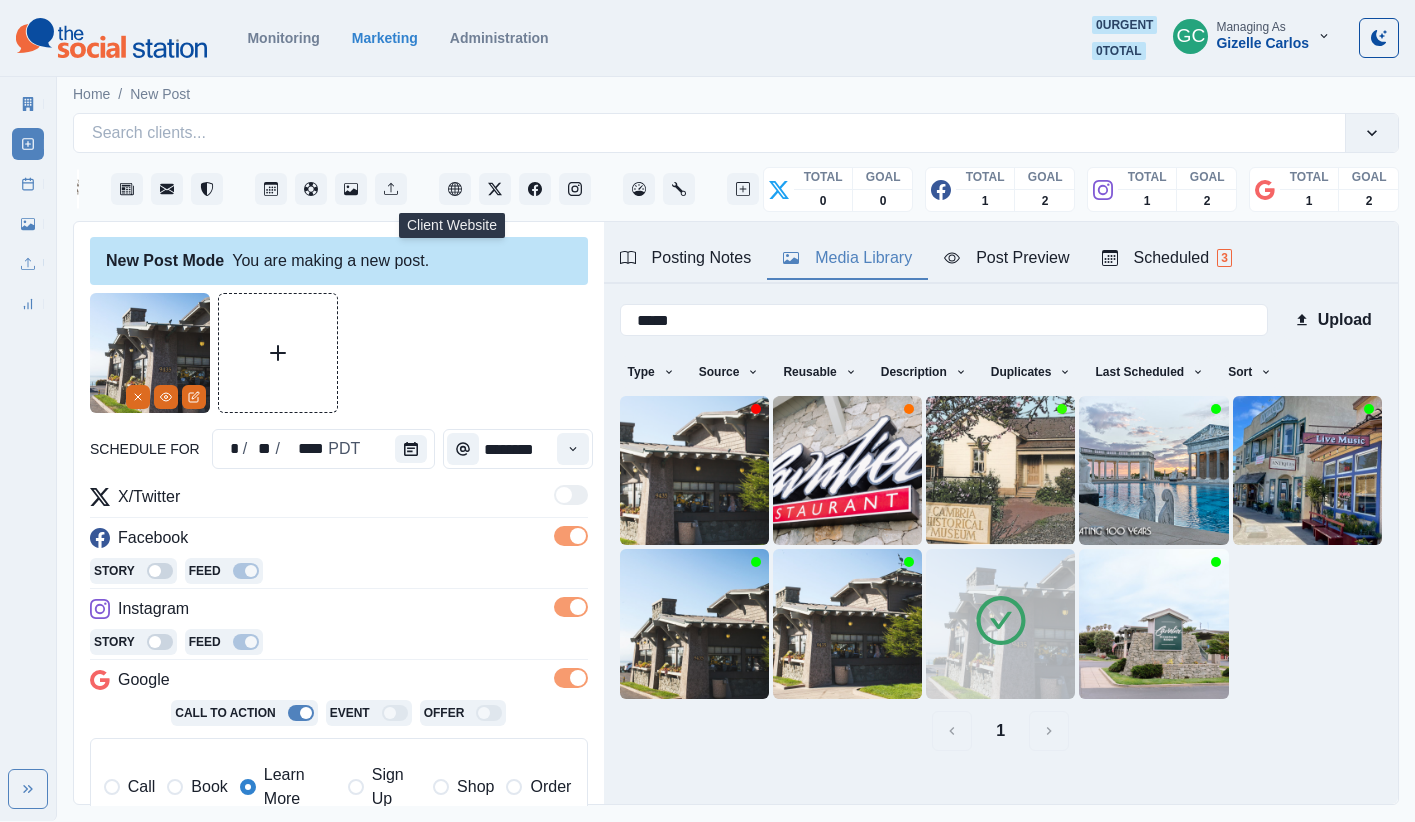 click on "Posting Notes" at bounding box center [686, 258] 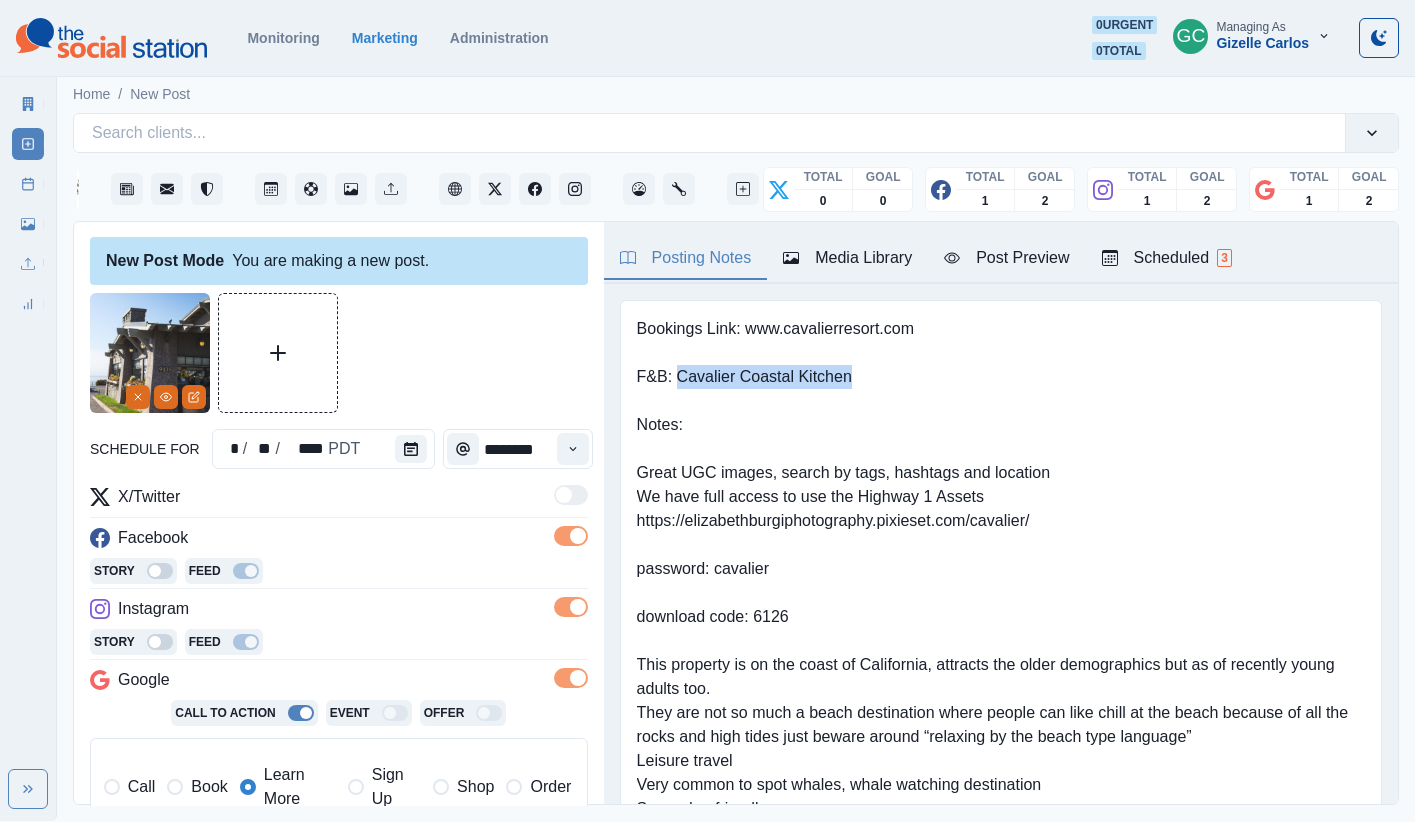 drag, startPoint x: 675, startPoint y: 377, endPoint x: 931, endPoint y: 370, distance: 256.09567 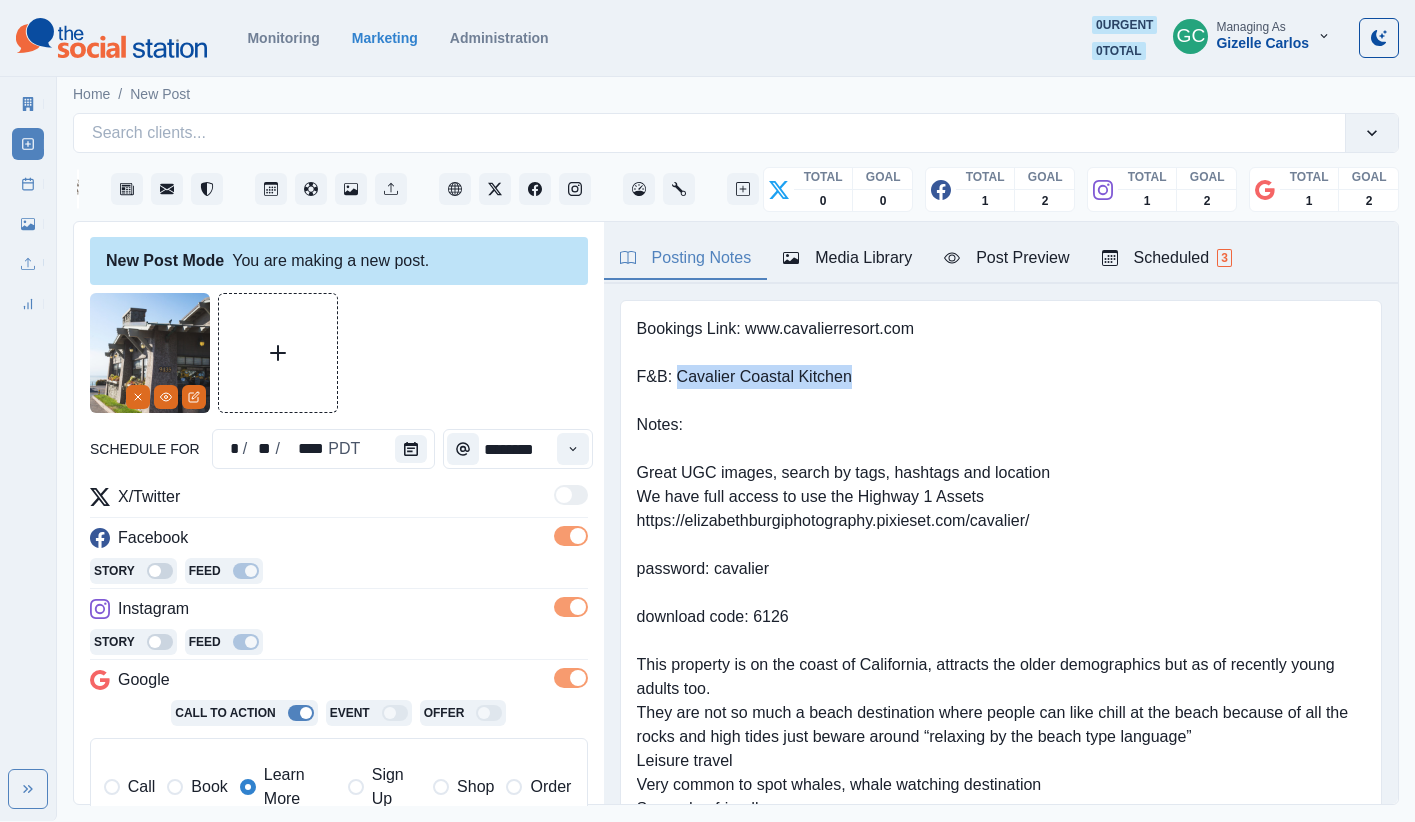 copy on "Cavalier Coastal Kitchen" 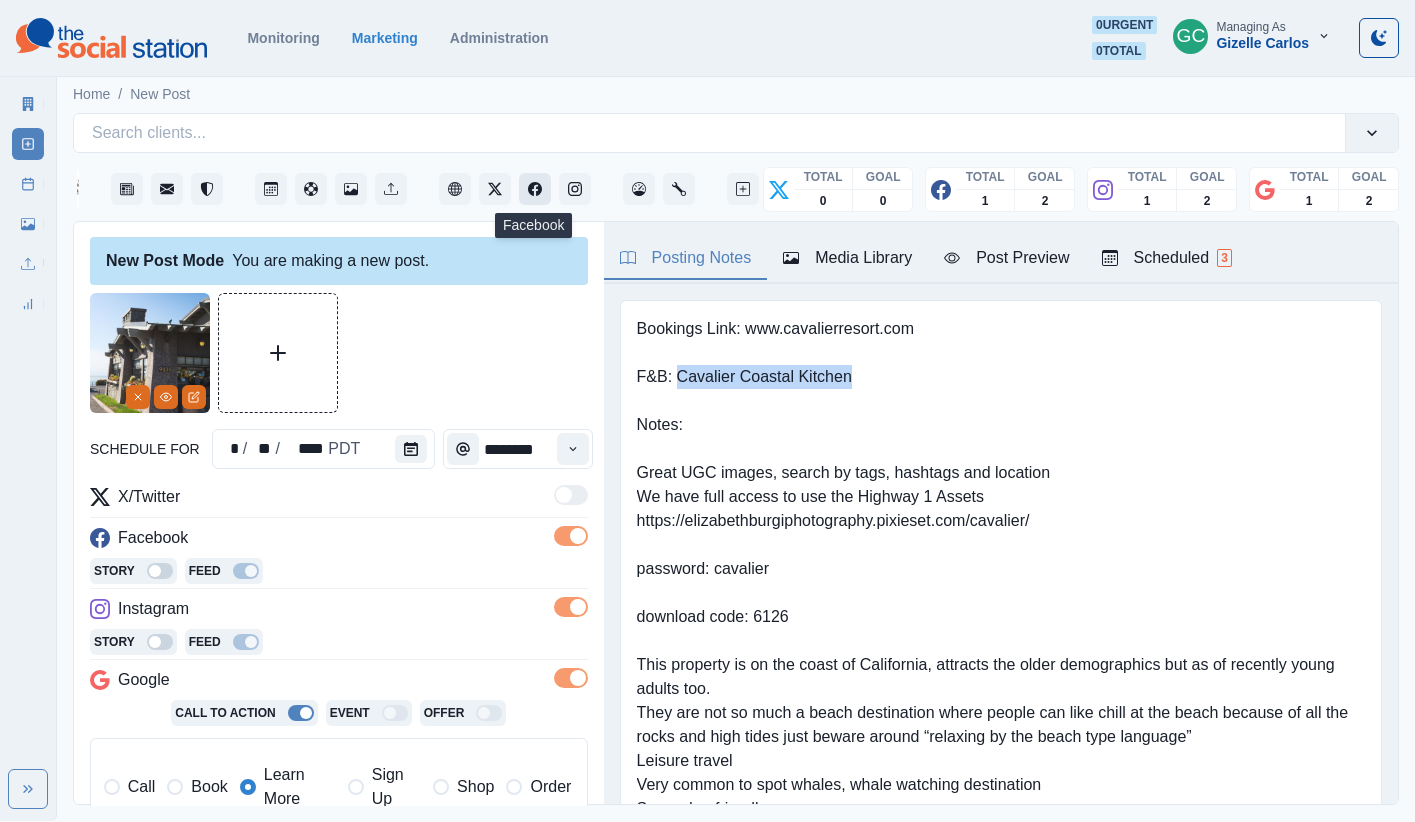 click 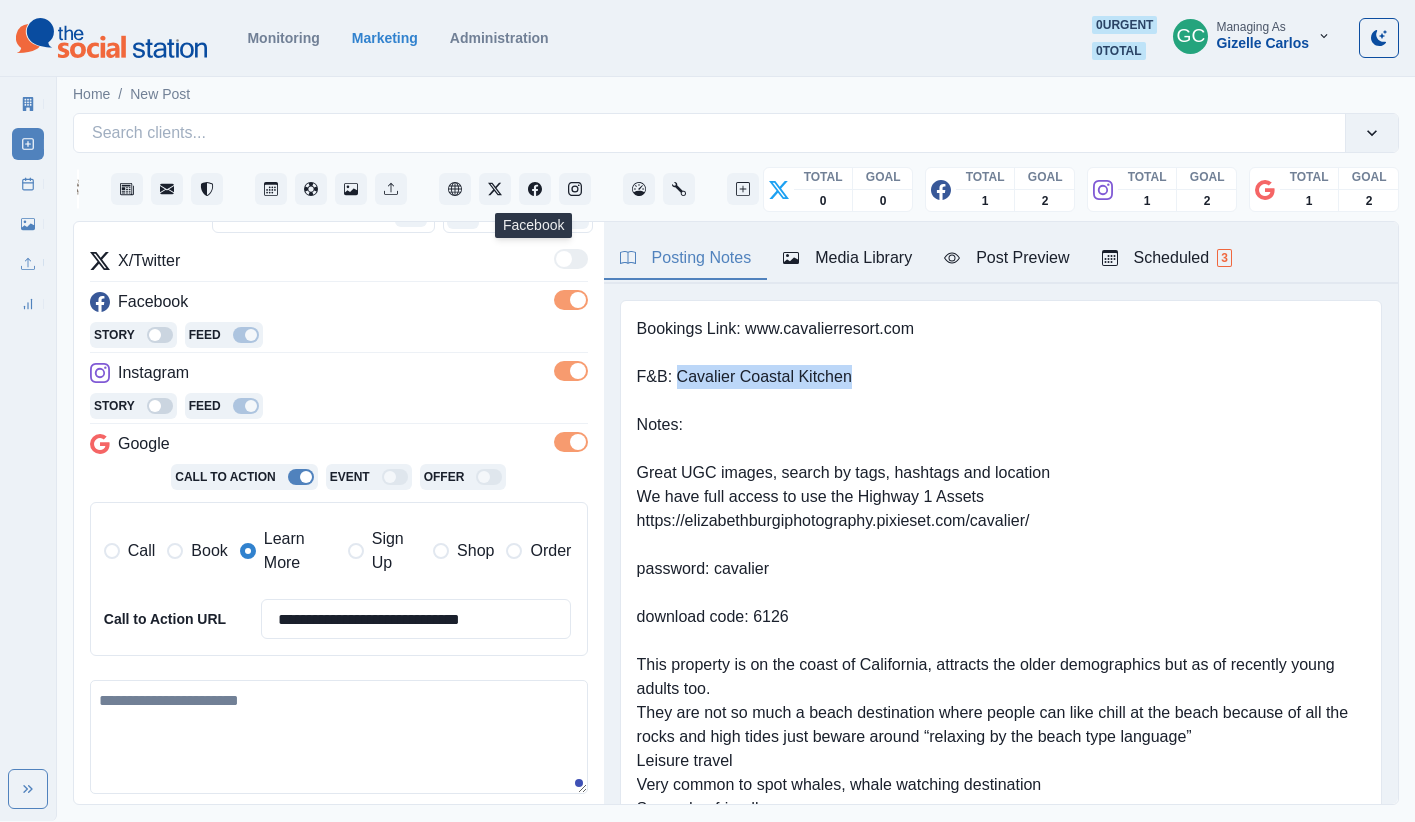 scroll, scrollTop: 253, scrollLeft: 0, axis: vertical 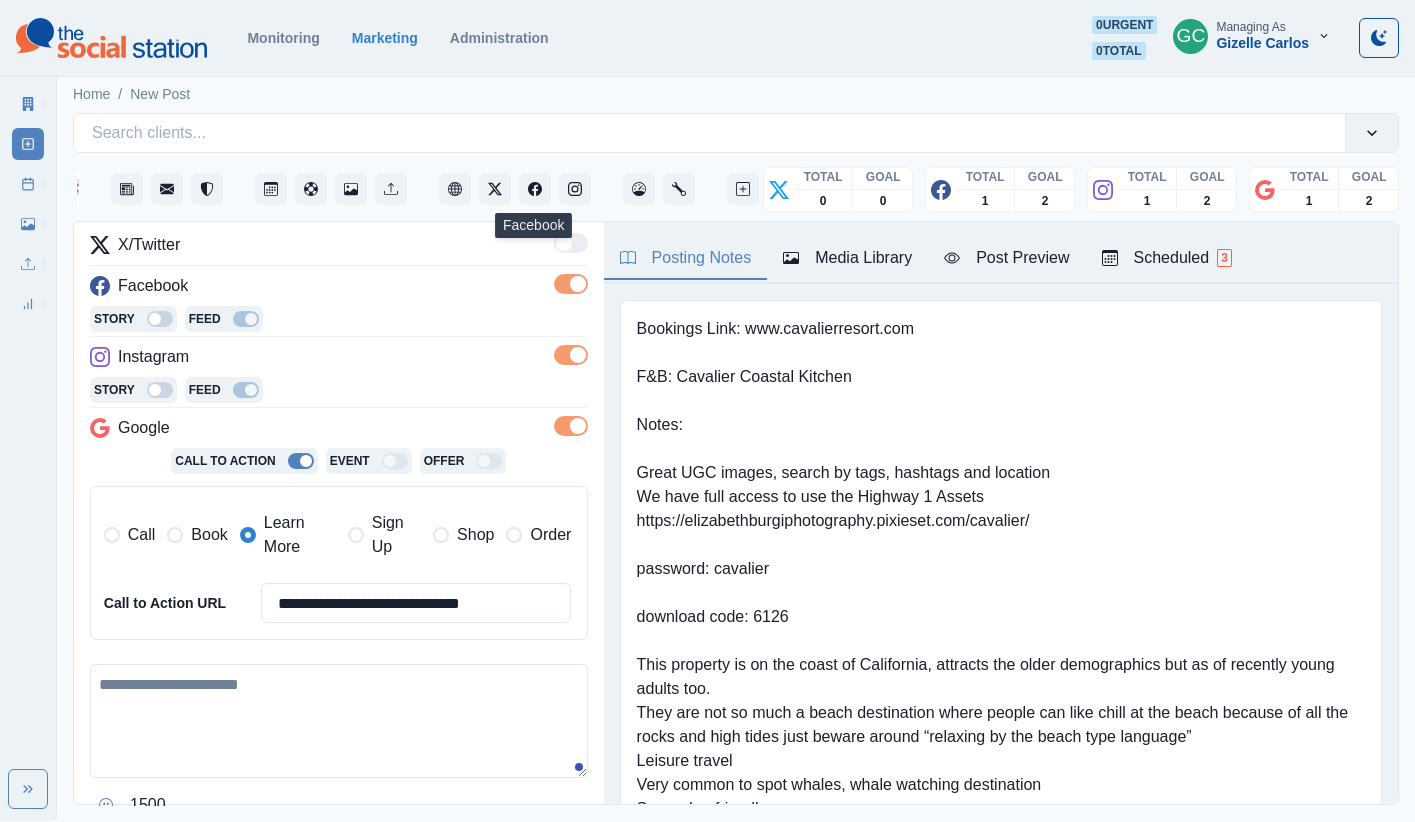 click at bounding box center (339, 721) 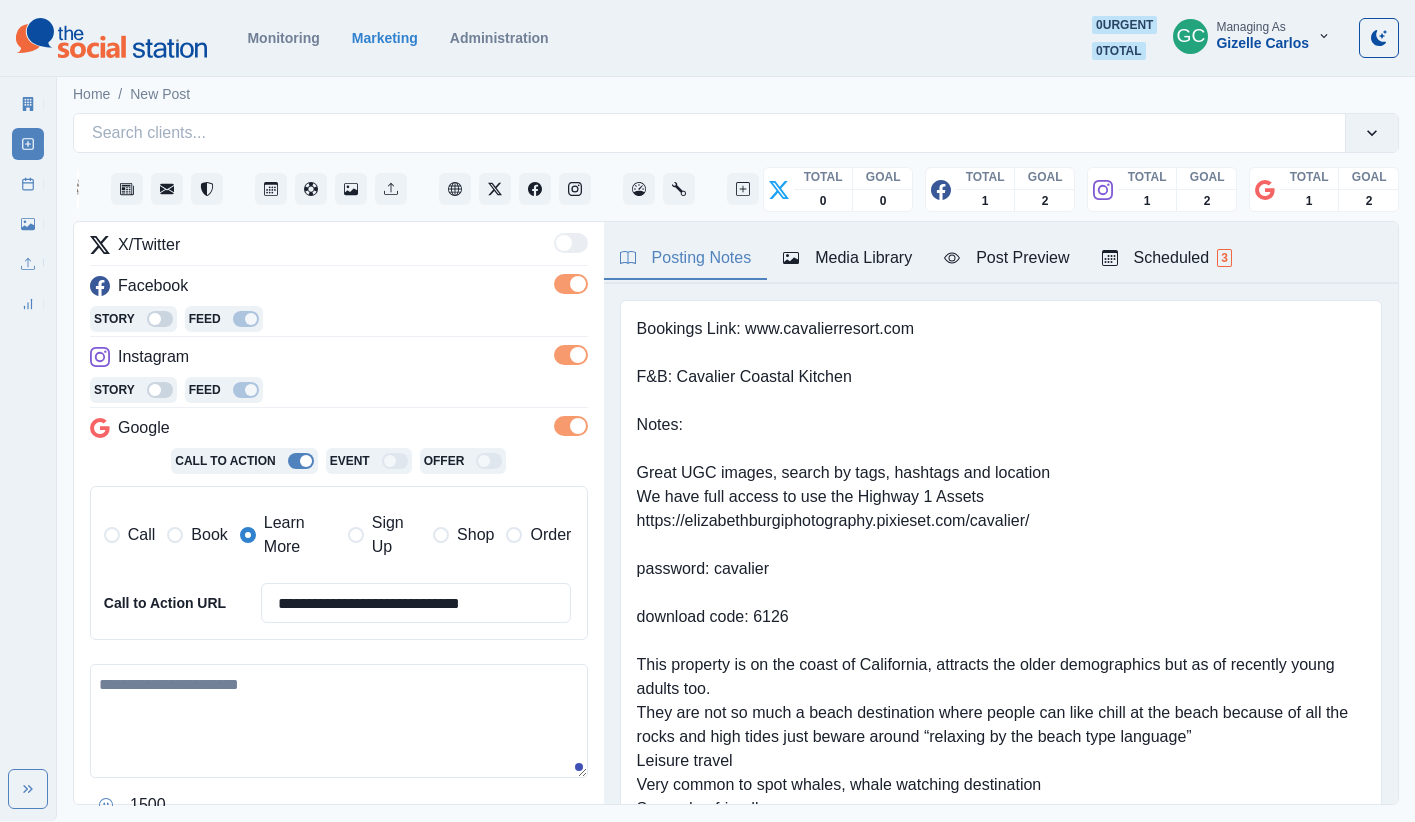 paste on "**********" 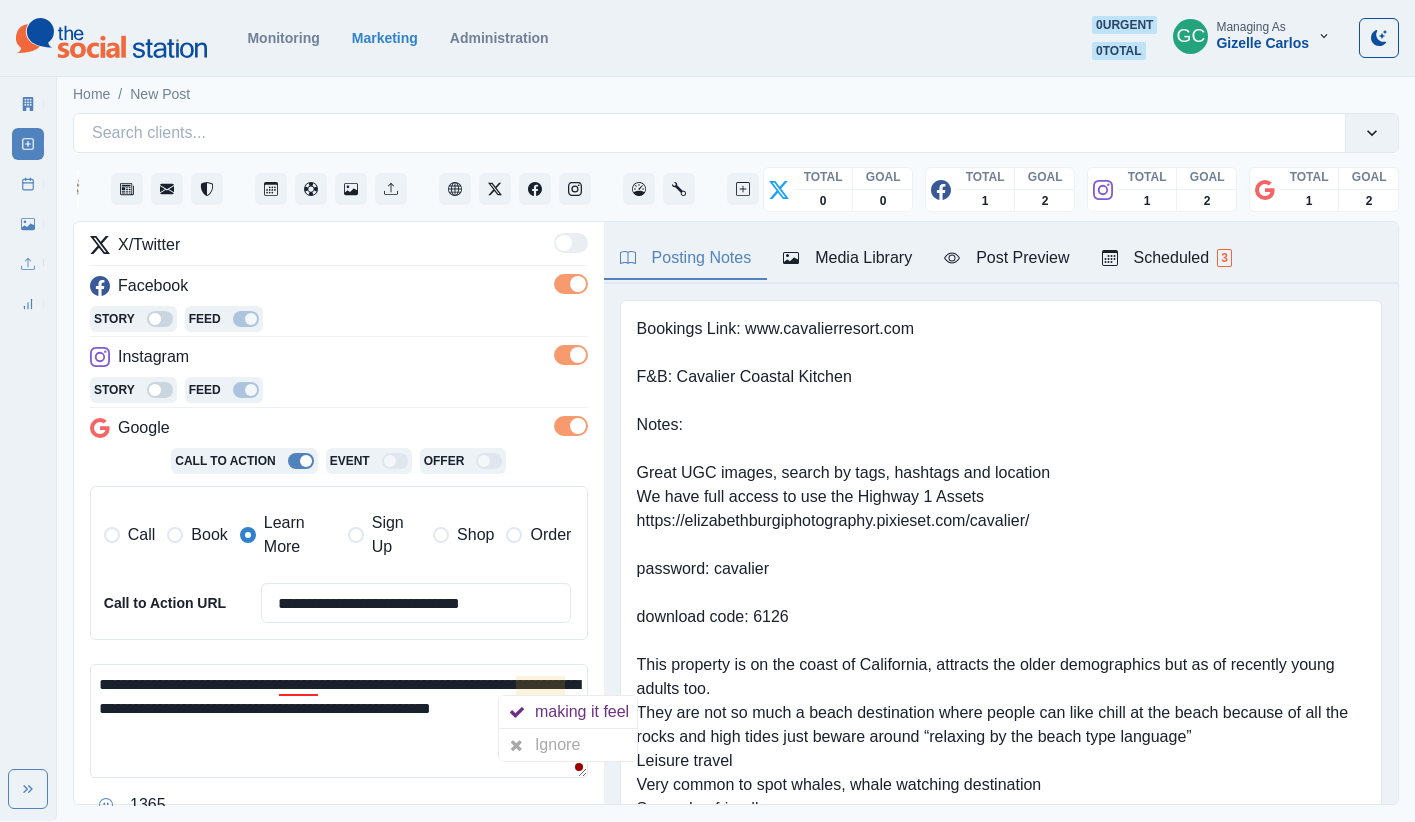 click on "**********" at bounding box center (339, 721) 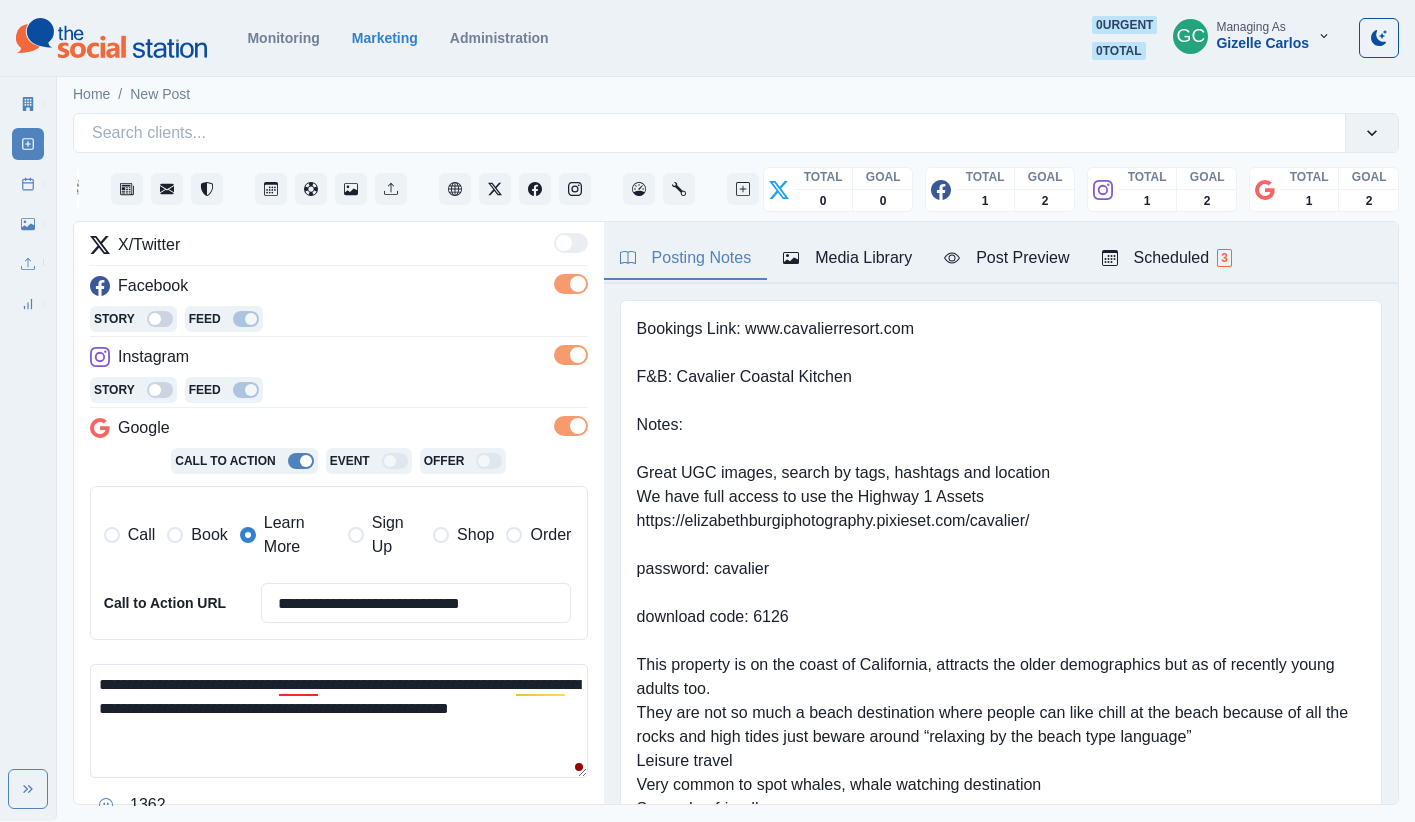 click on "**********" at bounding box center (339, 721) 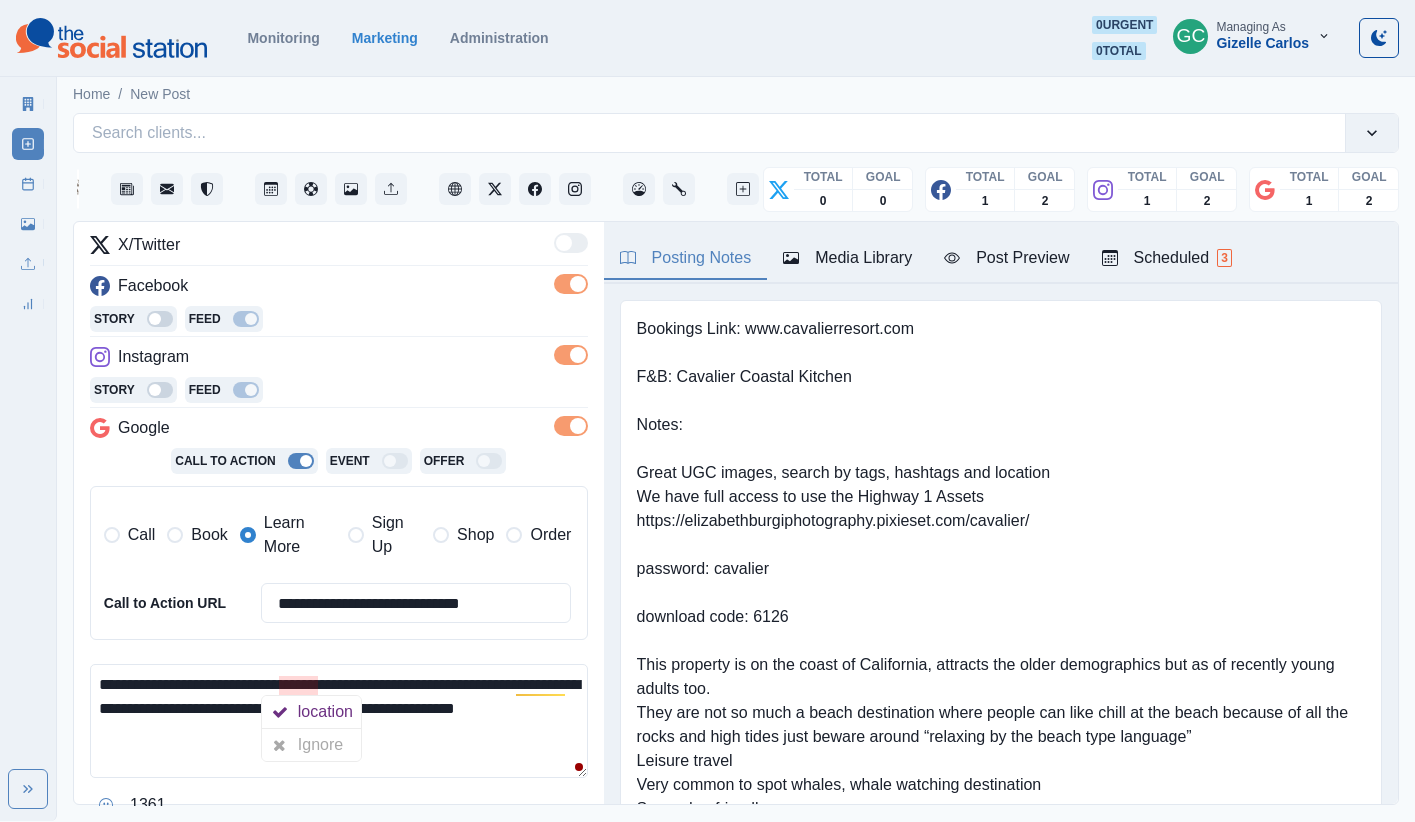 click on "**********" at bounding box center [339, 721] 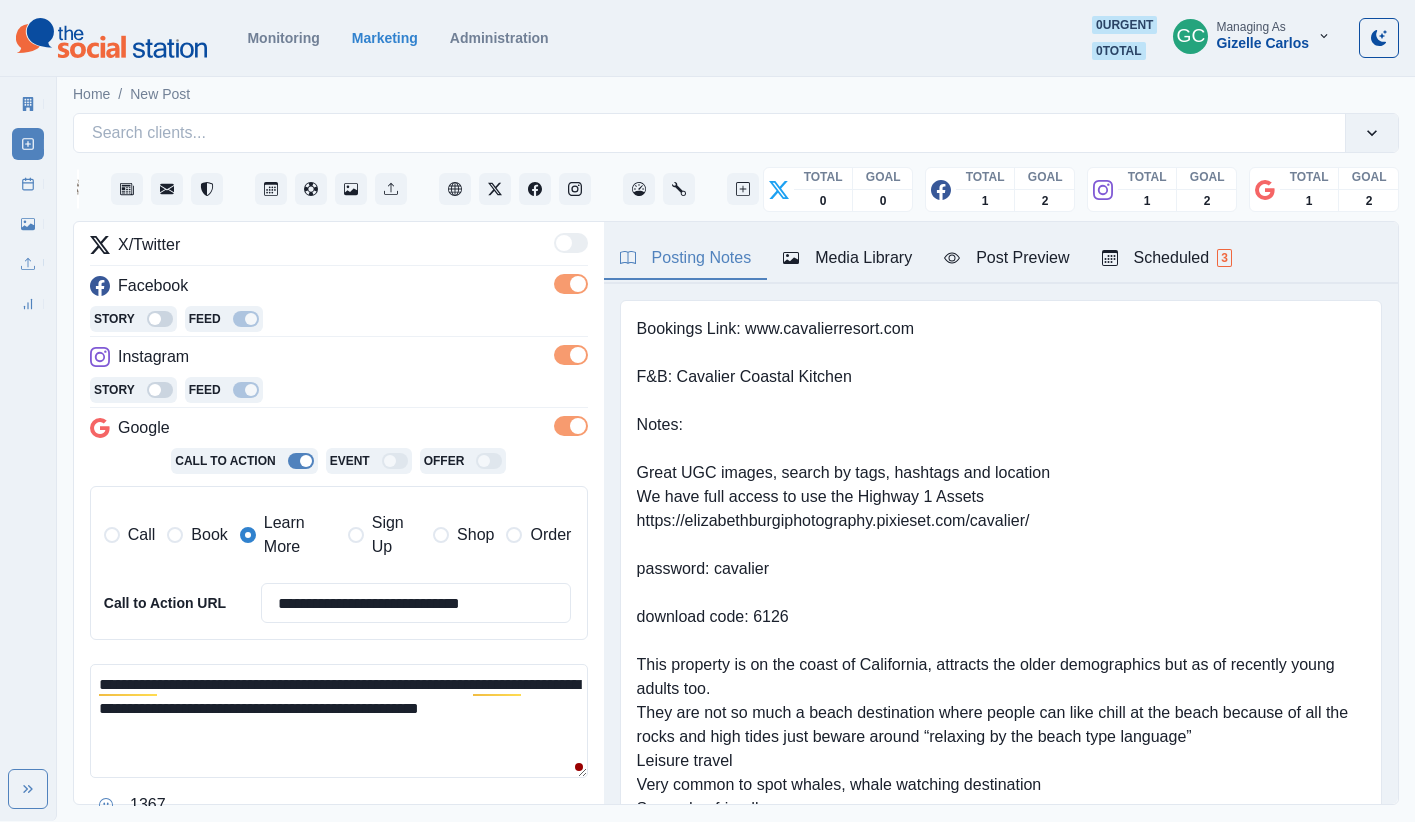 drag, startPoint x: 276, startPoint y: 741, endPoint x: 246, endPoint y: 742, distance: 30.016663 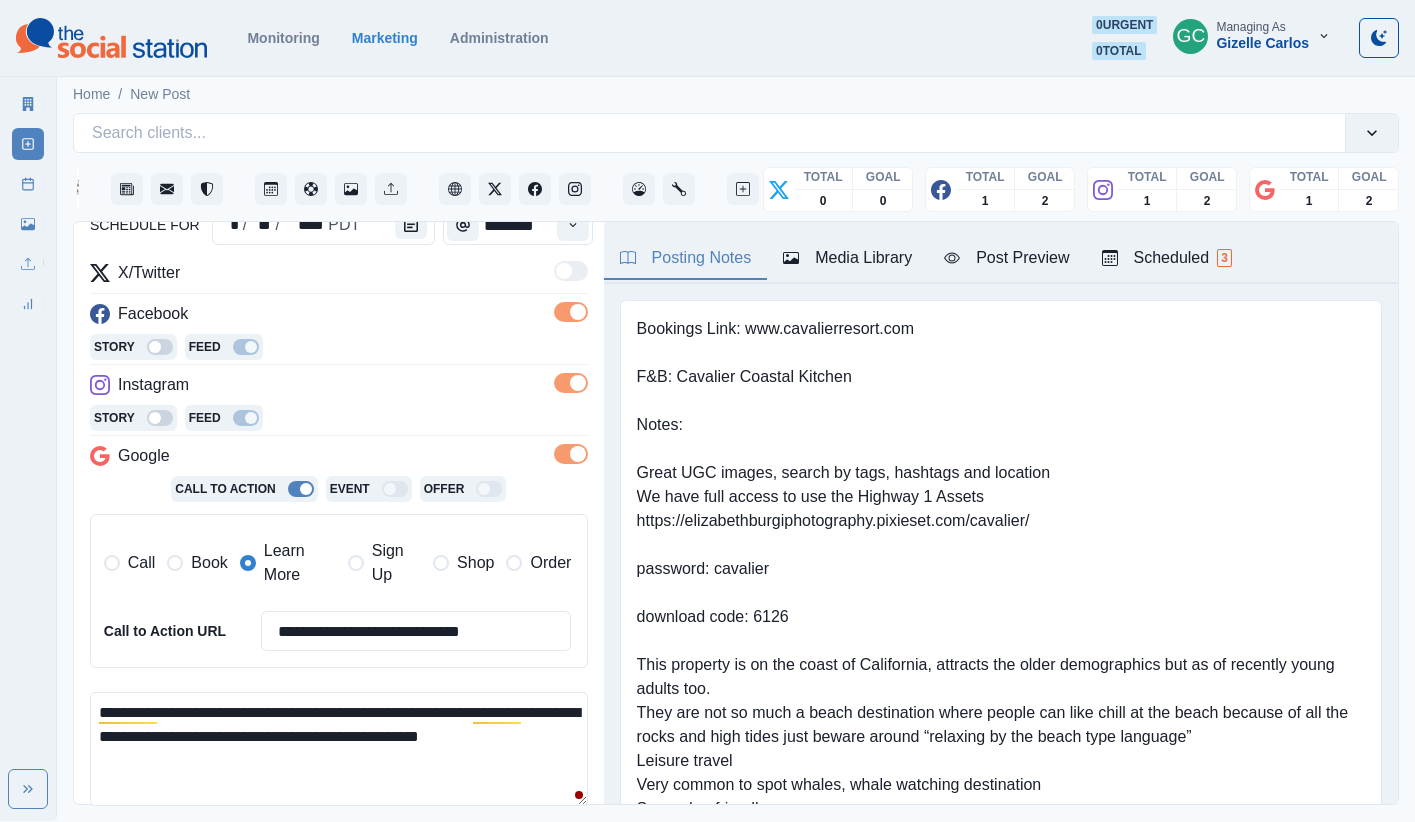click on "**********" at bounding box center (339, 749) 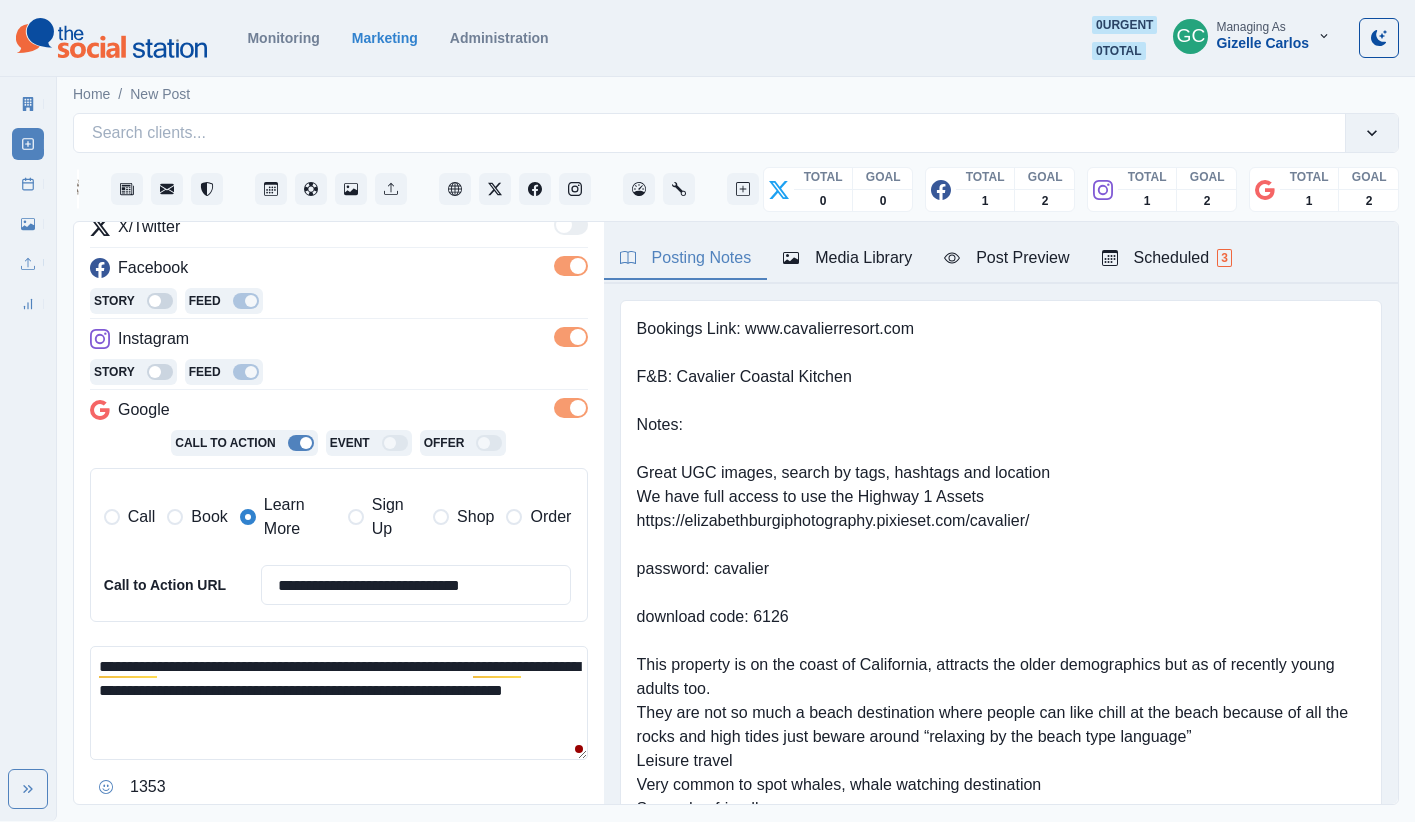 scroll, scrollTop: 311, scrollLeft: 0, axis: vertical 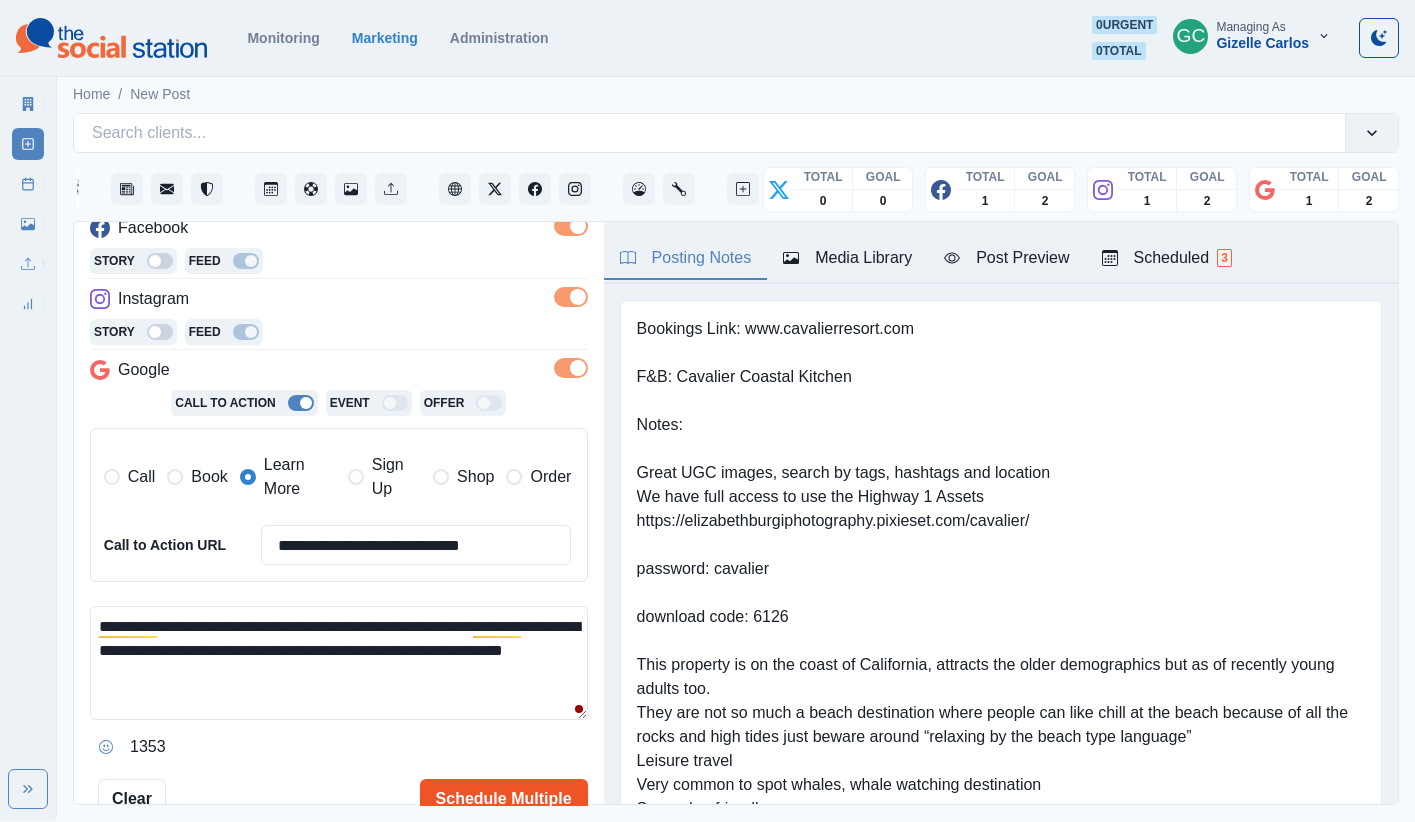 type on "**********" 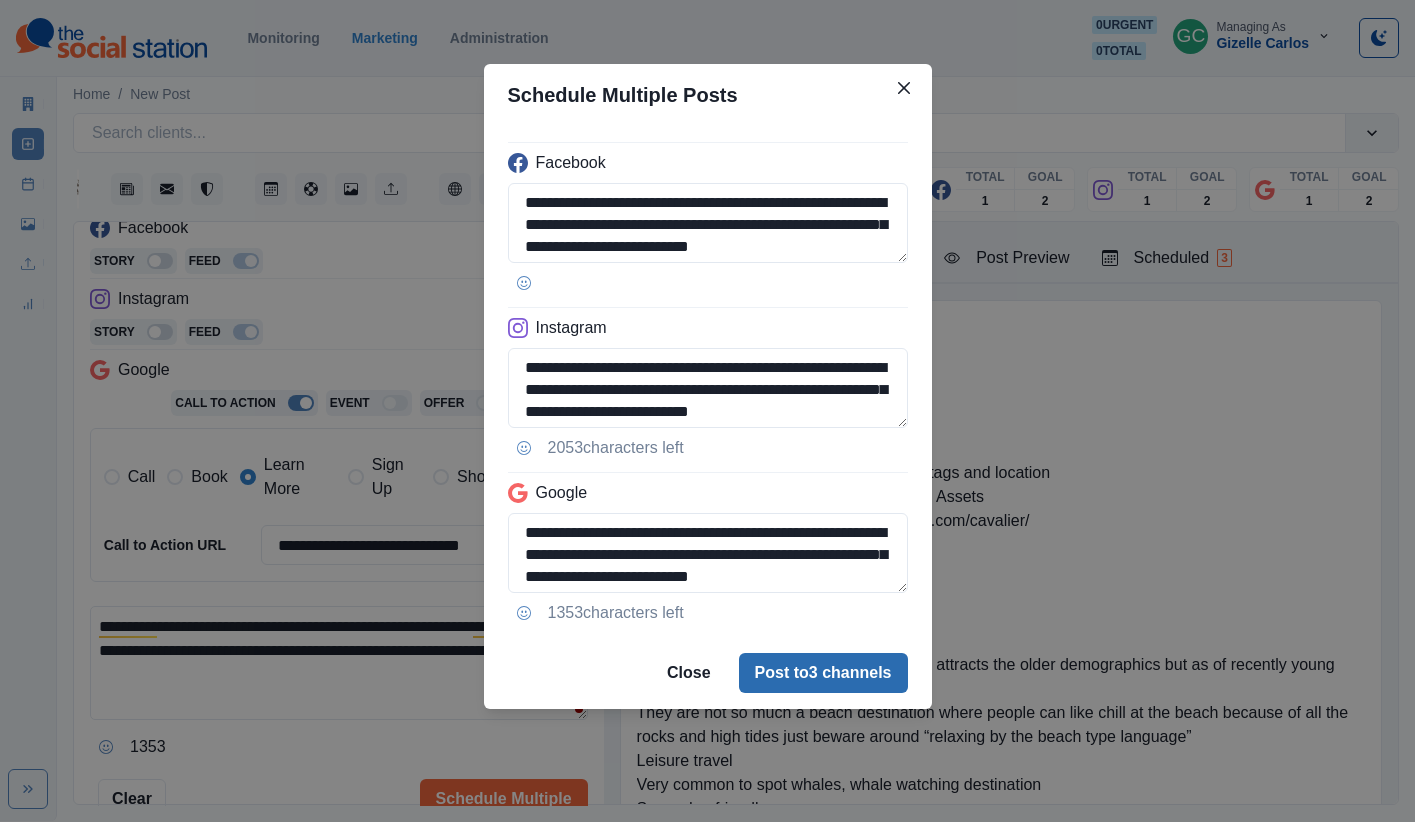 click on "Post to  3   channels" at bounding box center (823, 673) 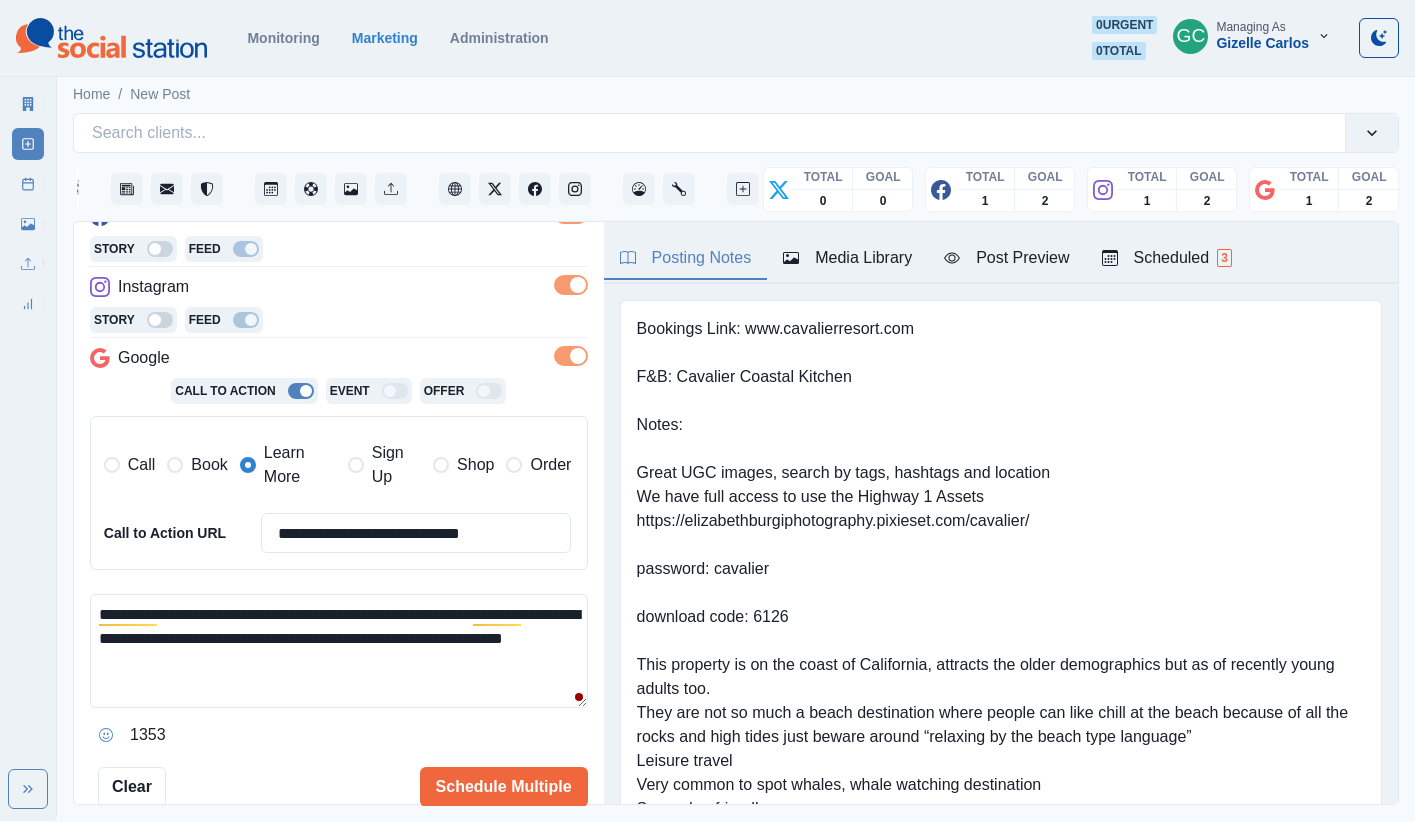 type 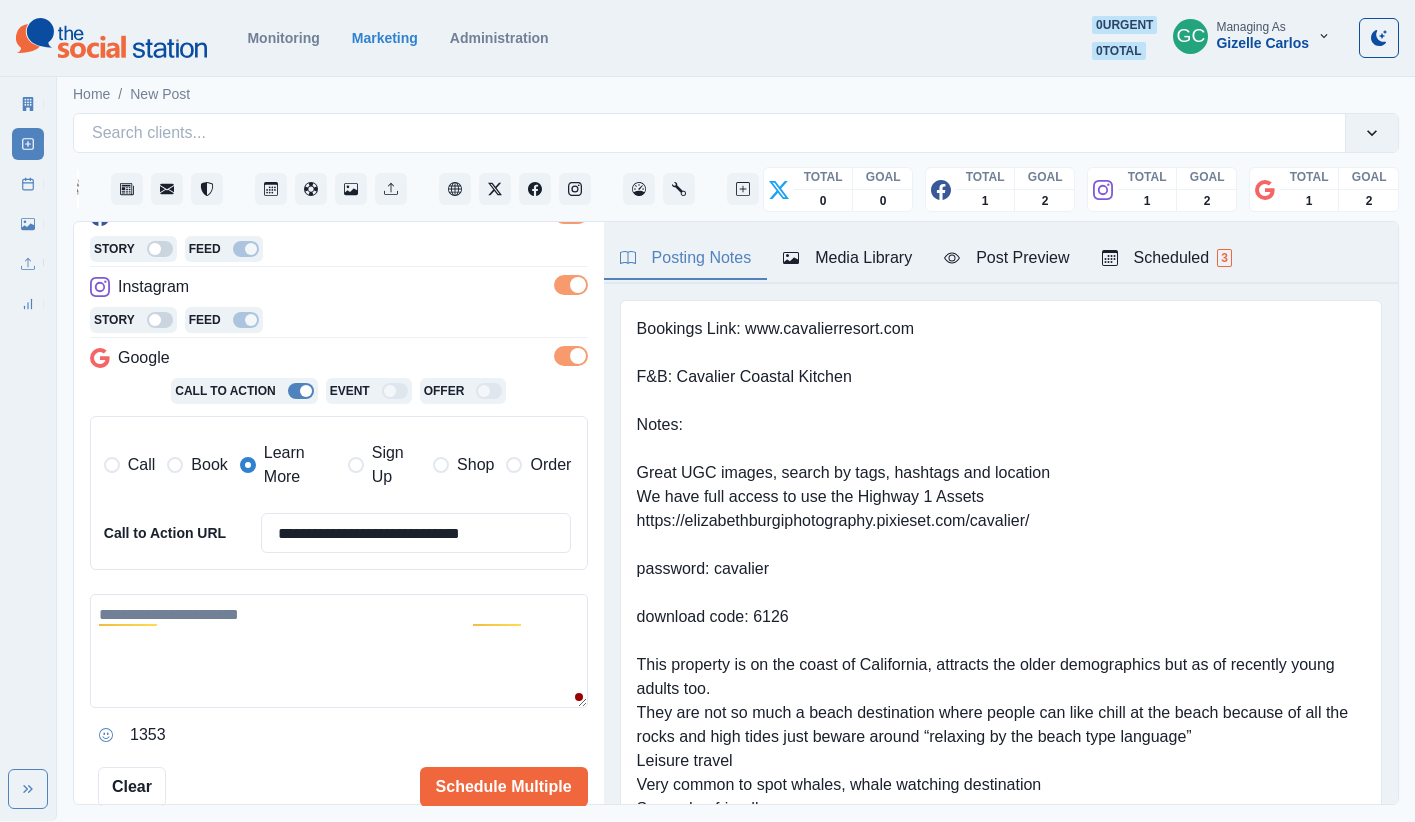 scroll, scrollTop: 323, scrollLeft: 0, axis: vertical 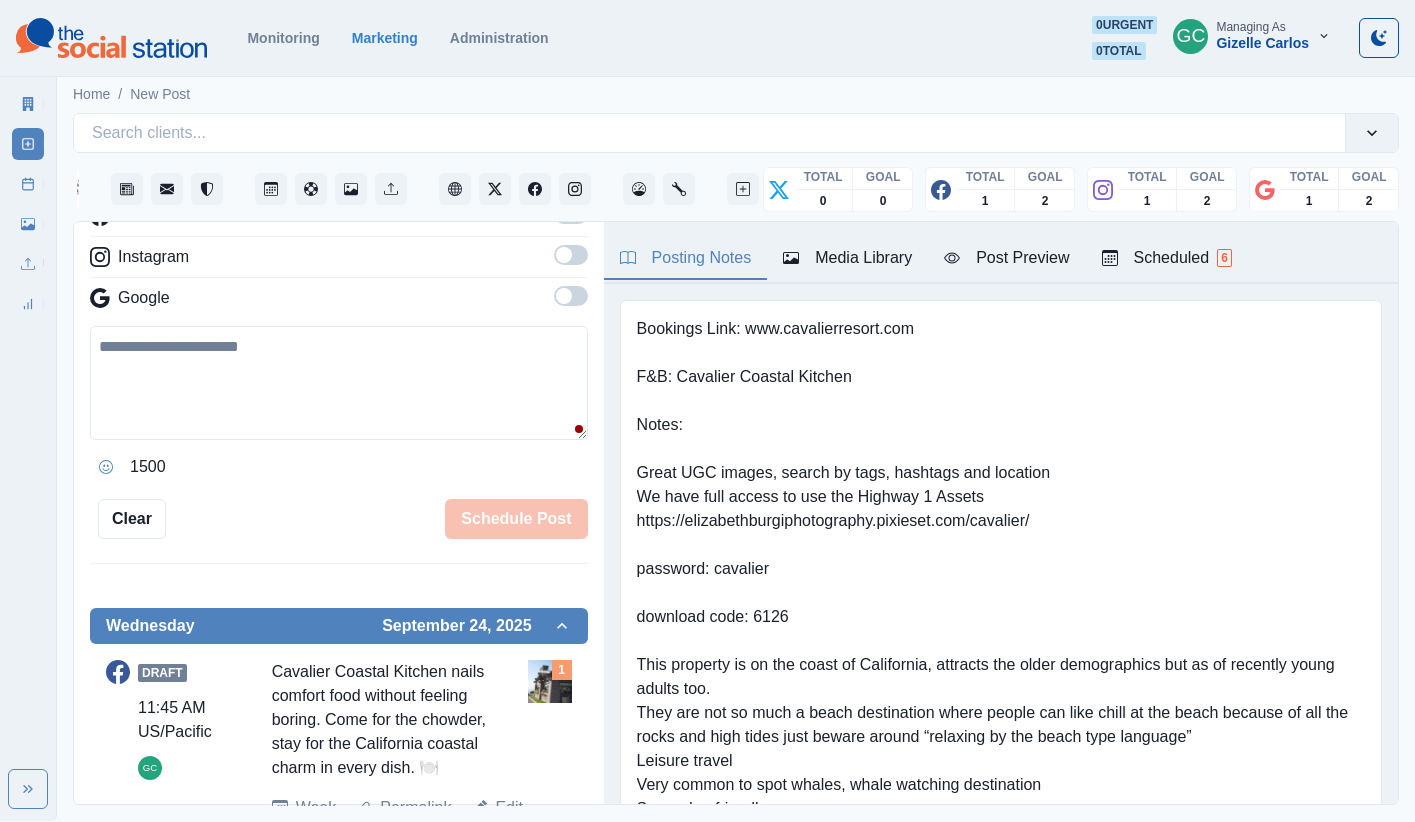 click on "Scheduled 6" at bounding box center [1167, 258] 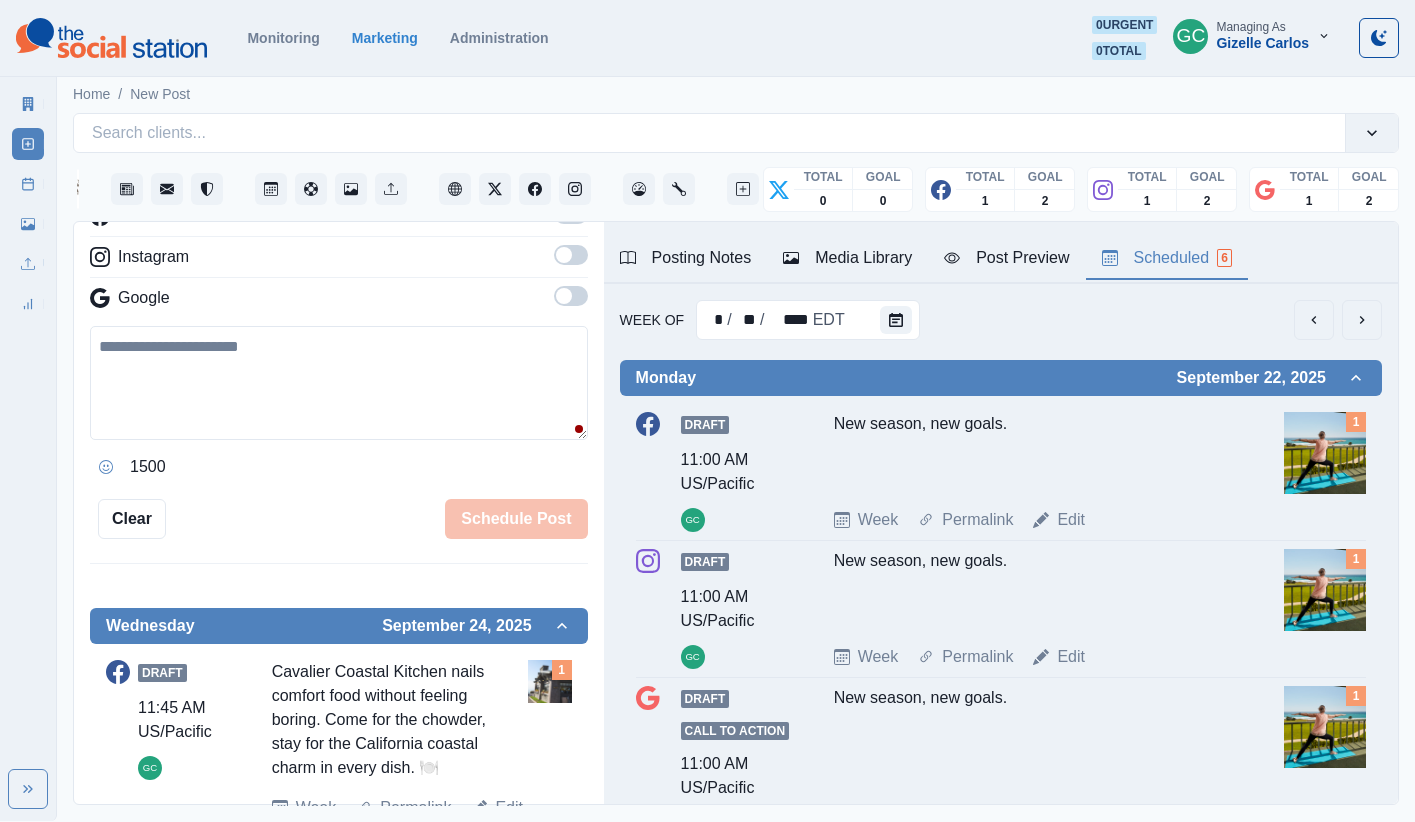 scroll, scrollTop: 655, scrollLeft: 0, axis: vertical 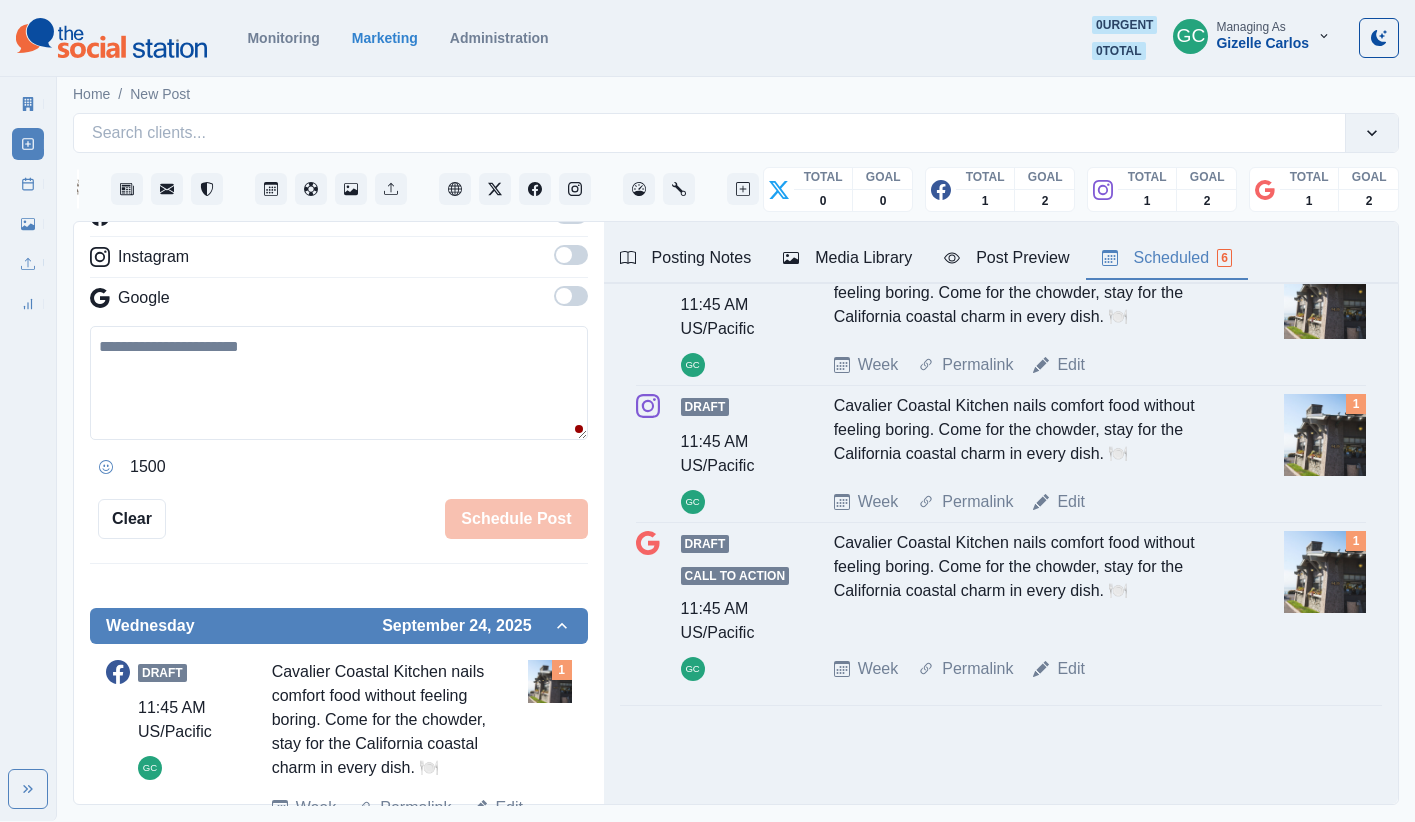 click on "Draft  Call to Action 11:45 AM US/Pacific GC" at bounding box center [731, 606] 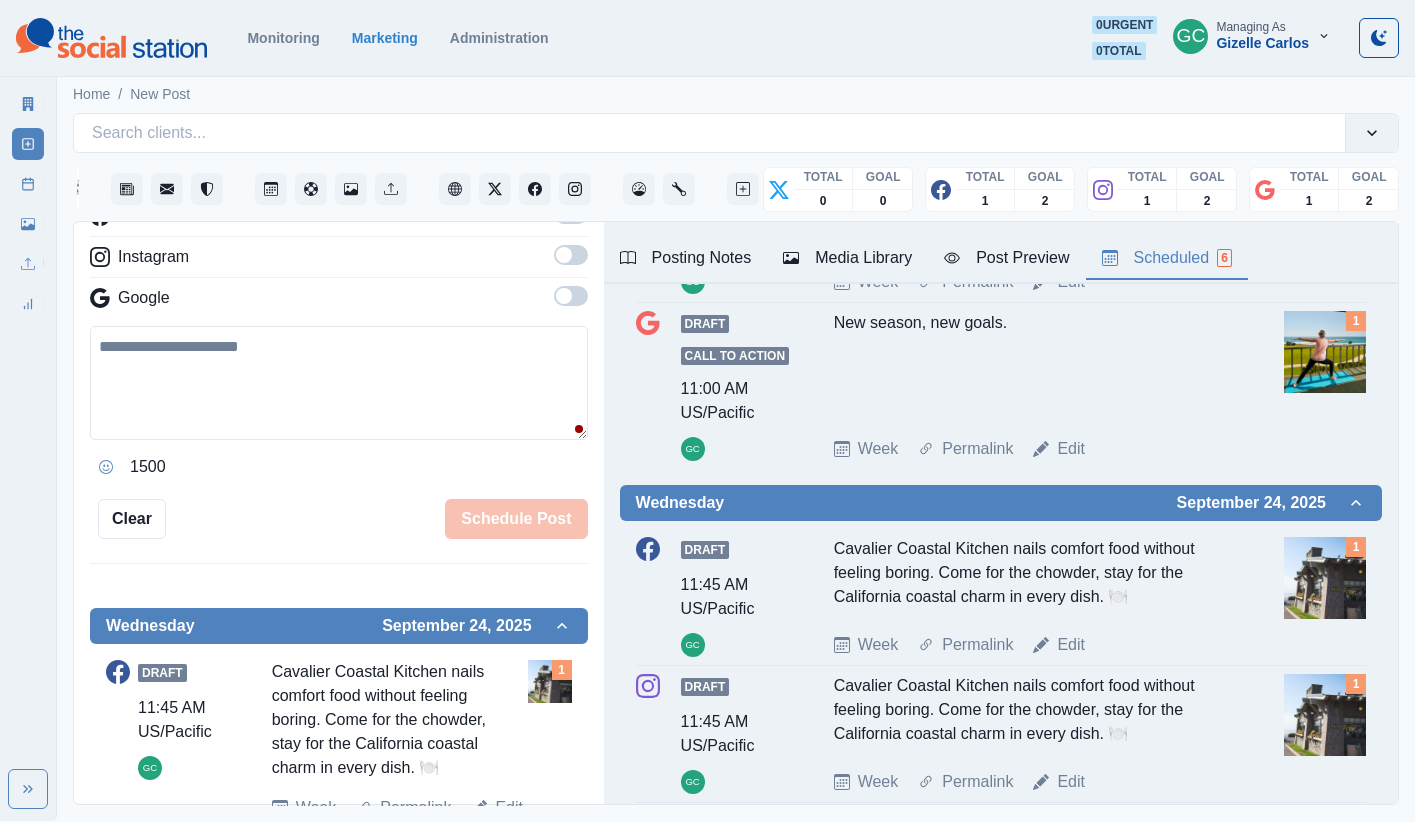 scroll, scrollTop: 0, scrollLeft: 0, axis: both 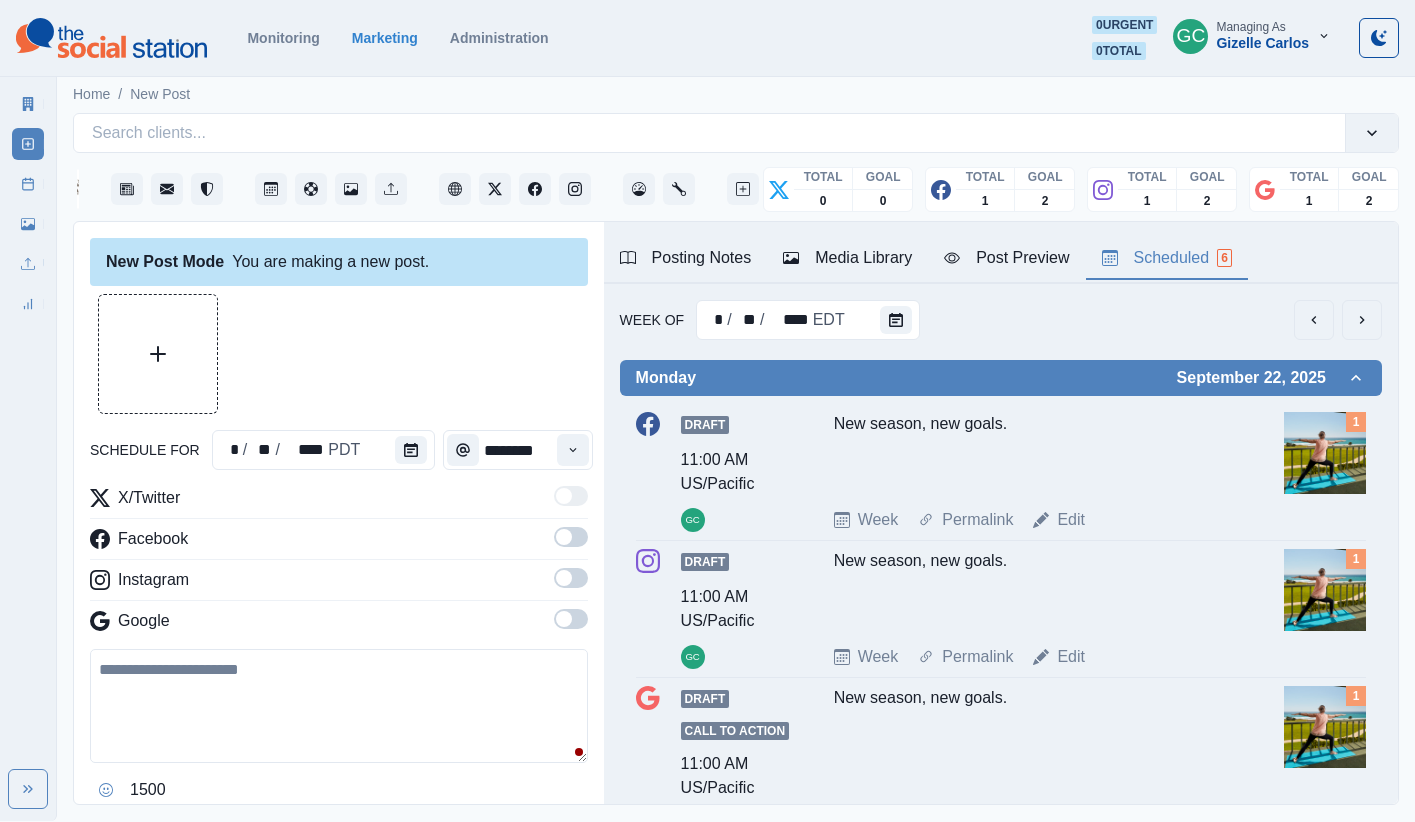 click on "schedule for  * / ** / **** PDT ******** X/Twitter Facebook Instagram Google
1500 Clear Schedule Post" at bounding box center [339, 578] 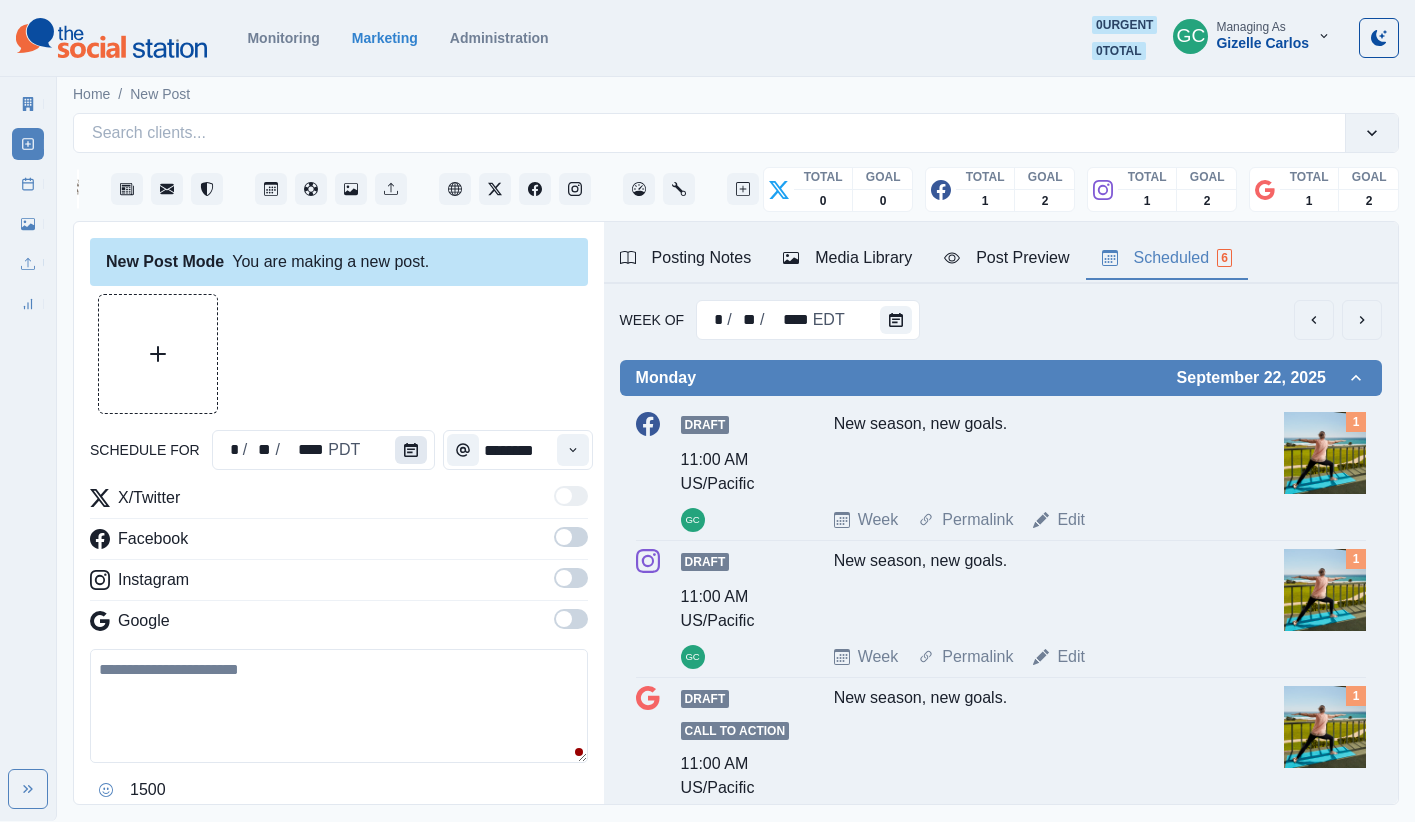 click at bounding box center (411, 450) 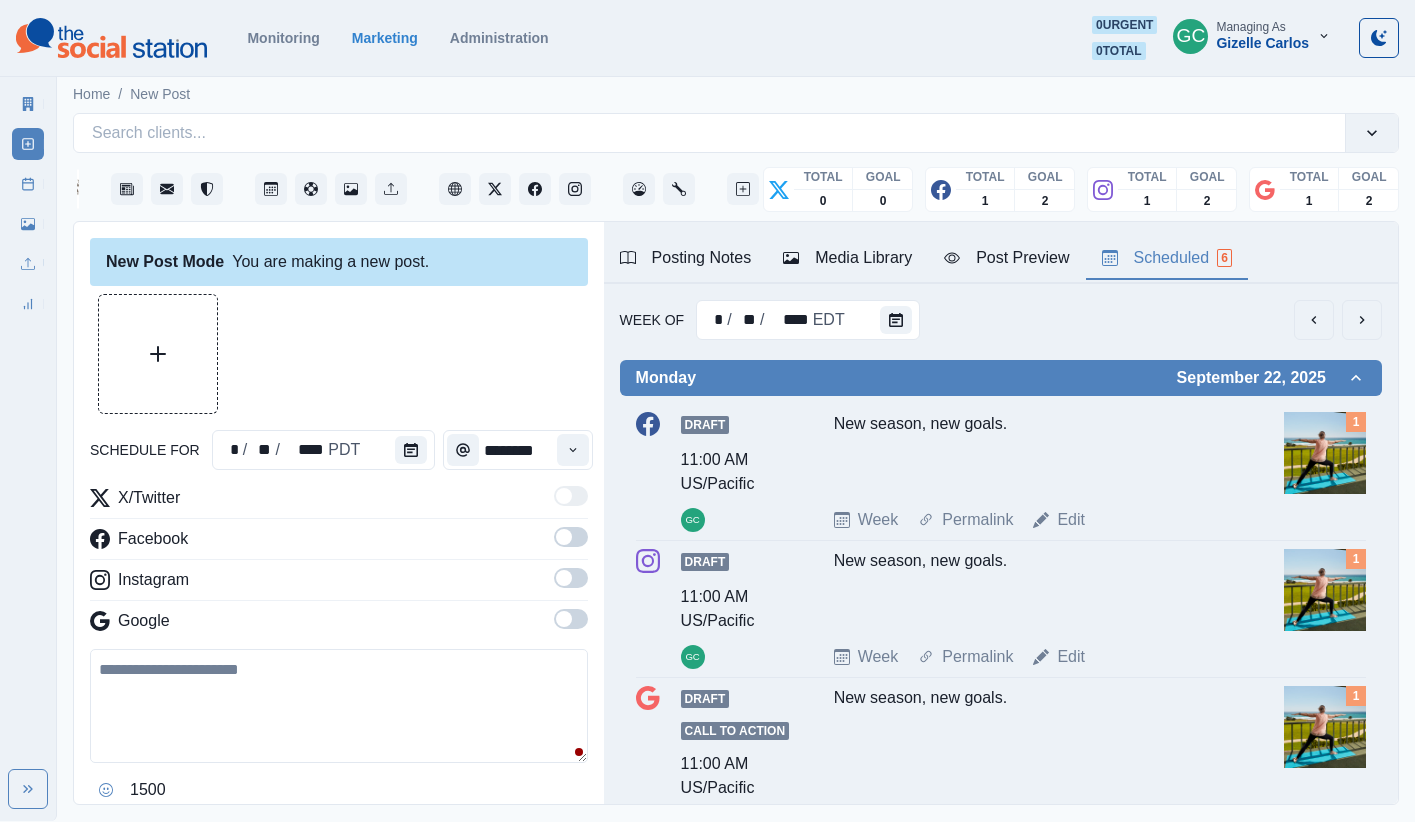 scroll, scrollTop: 2, scrollLeft: 0, axis: vertical 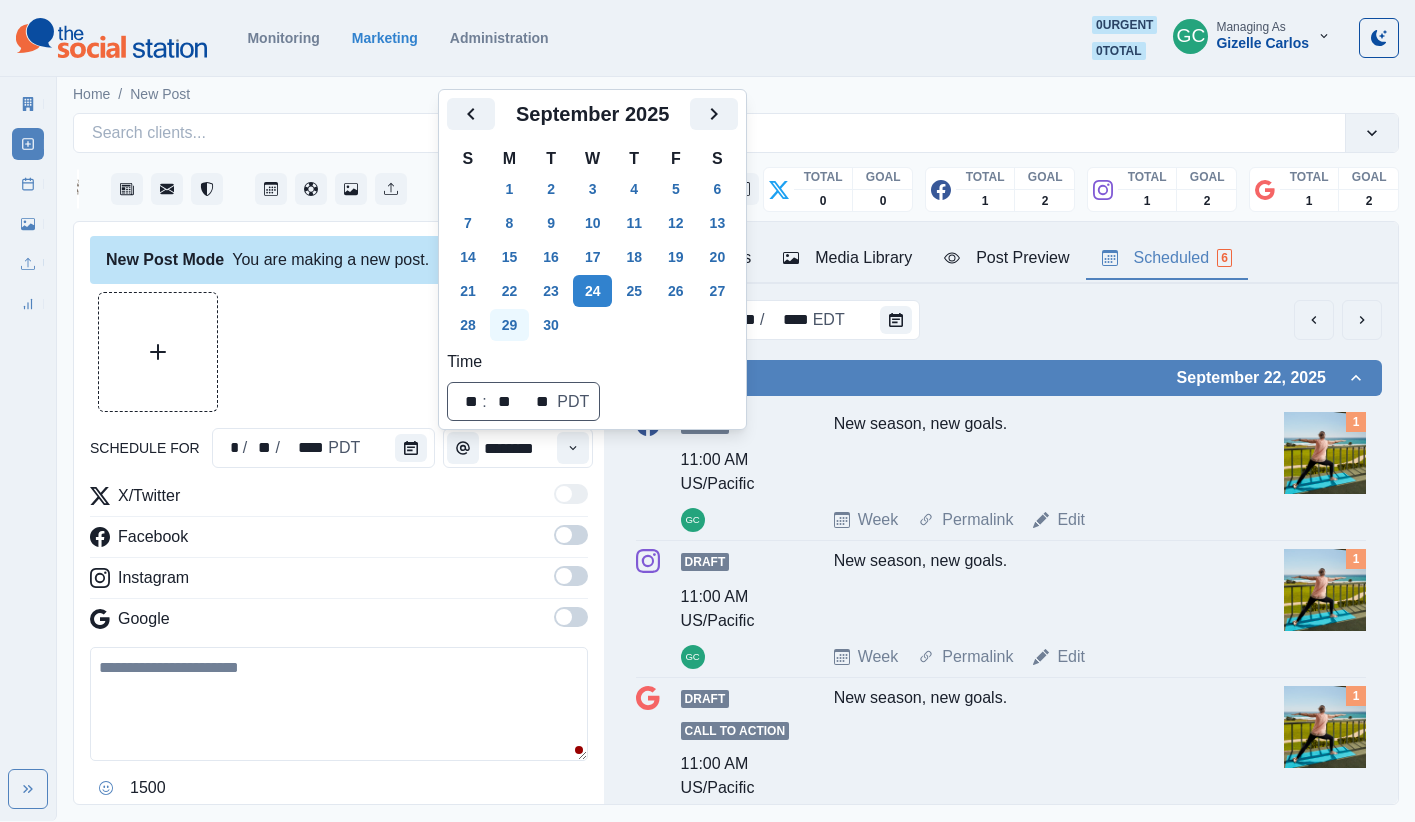 click on "29" at bounding box center (510, 325) 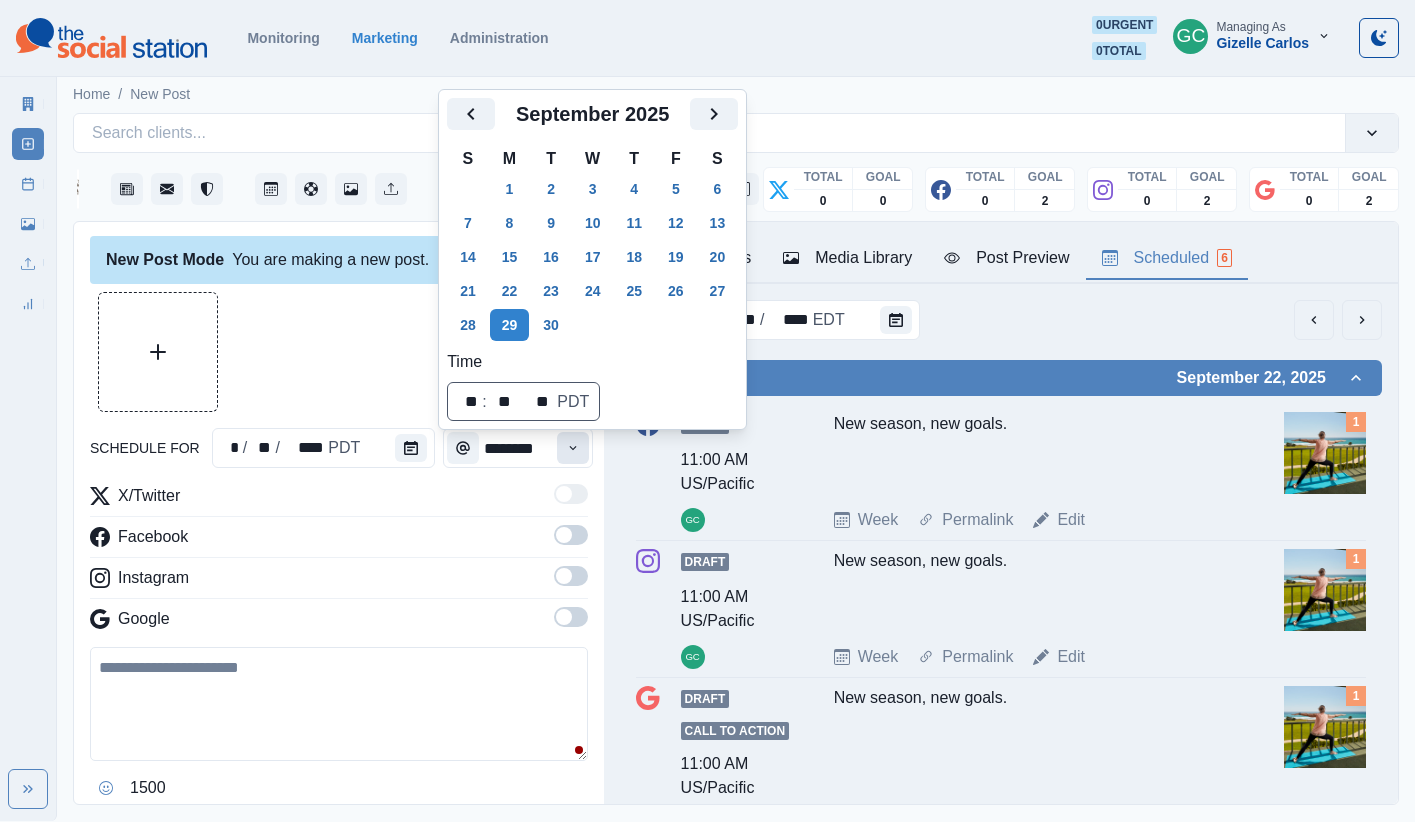 click 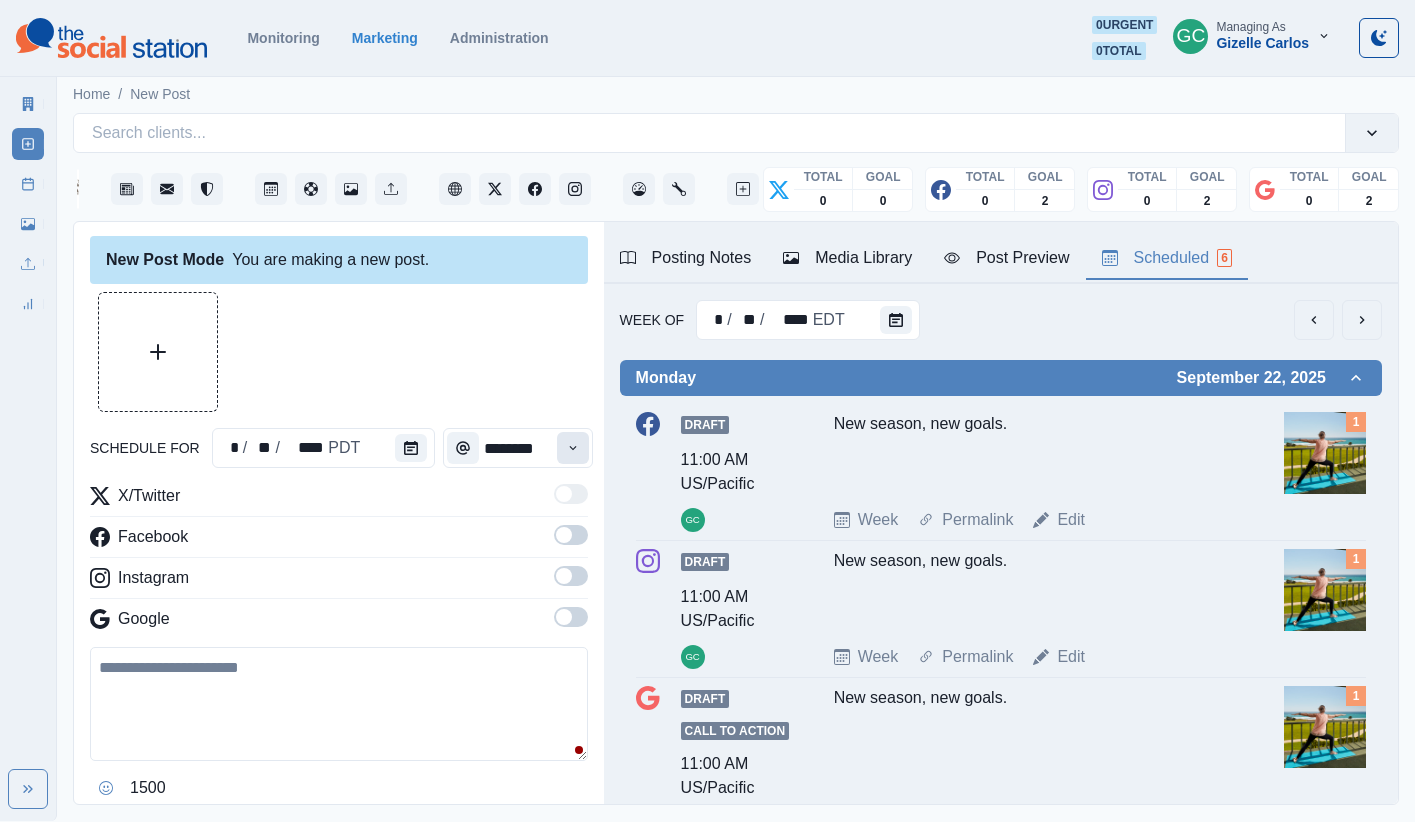 click 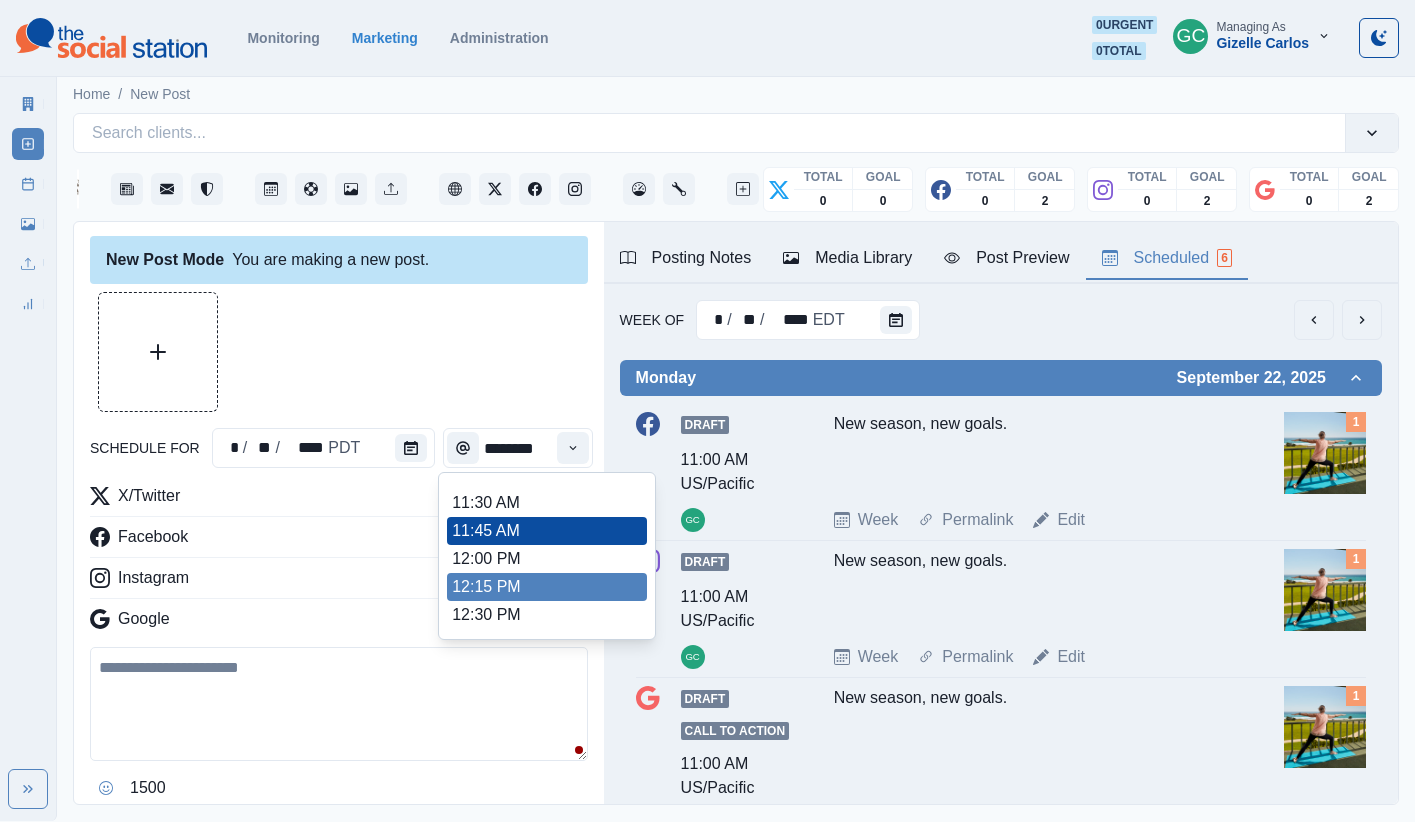 scroll, scrollTop: 410, scrollLeft: 0, axis: vertical 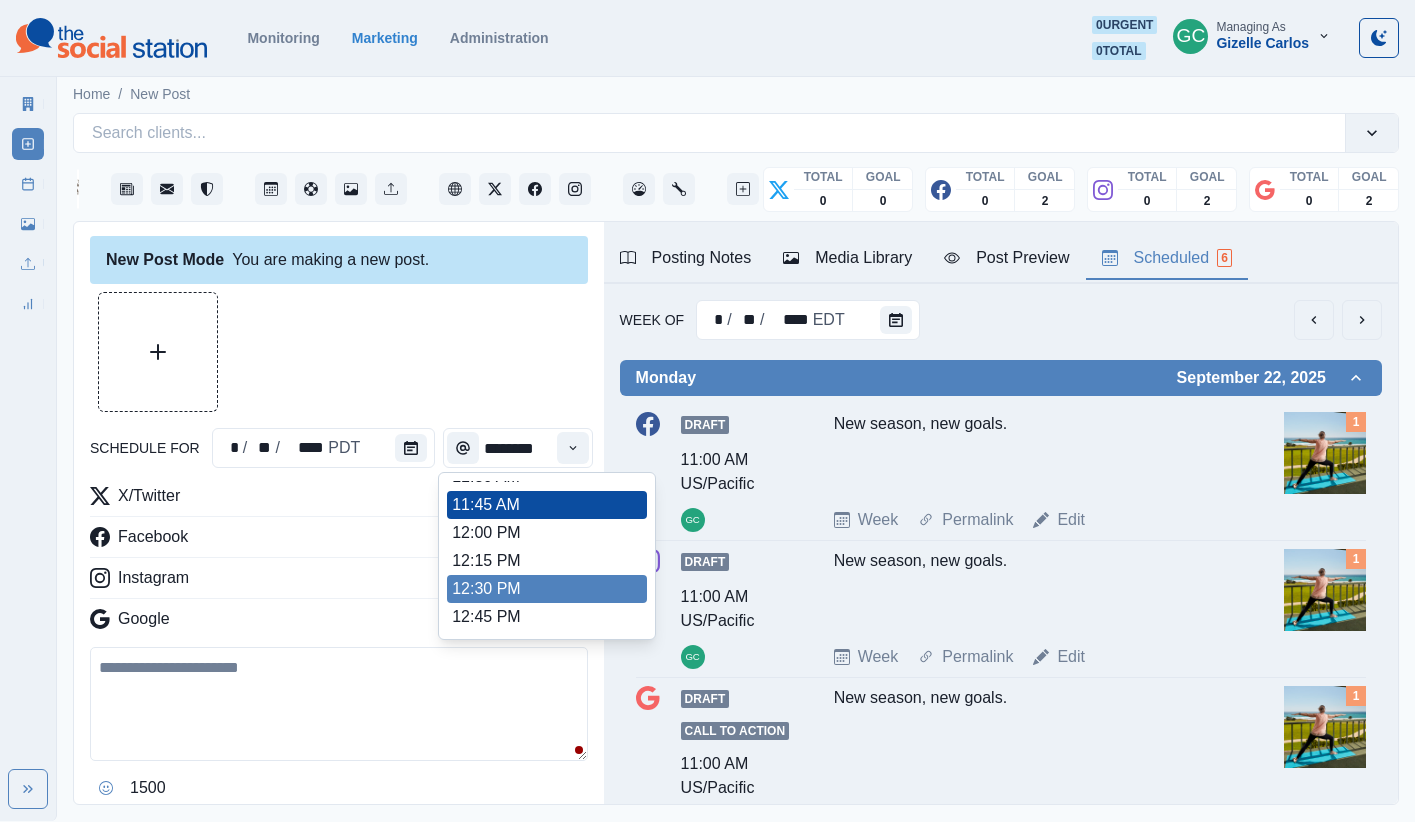 click on "12:30 PM" at bounding box center [547, 589] 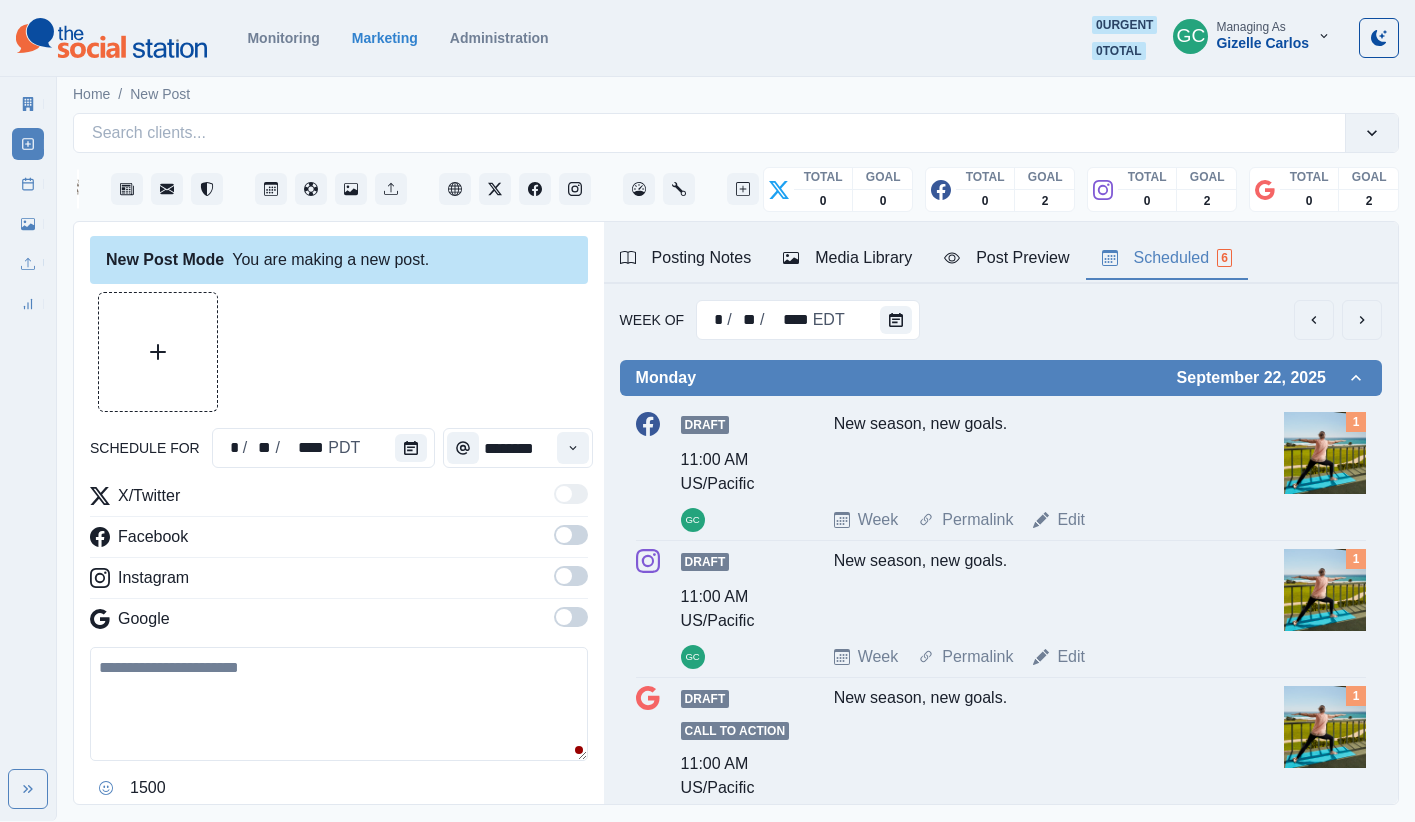type on "********" 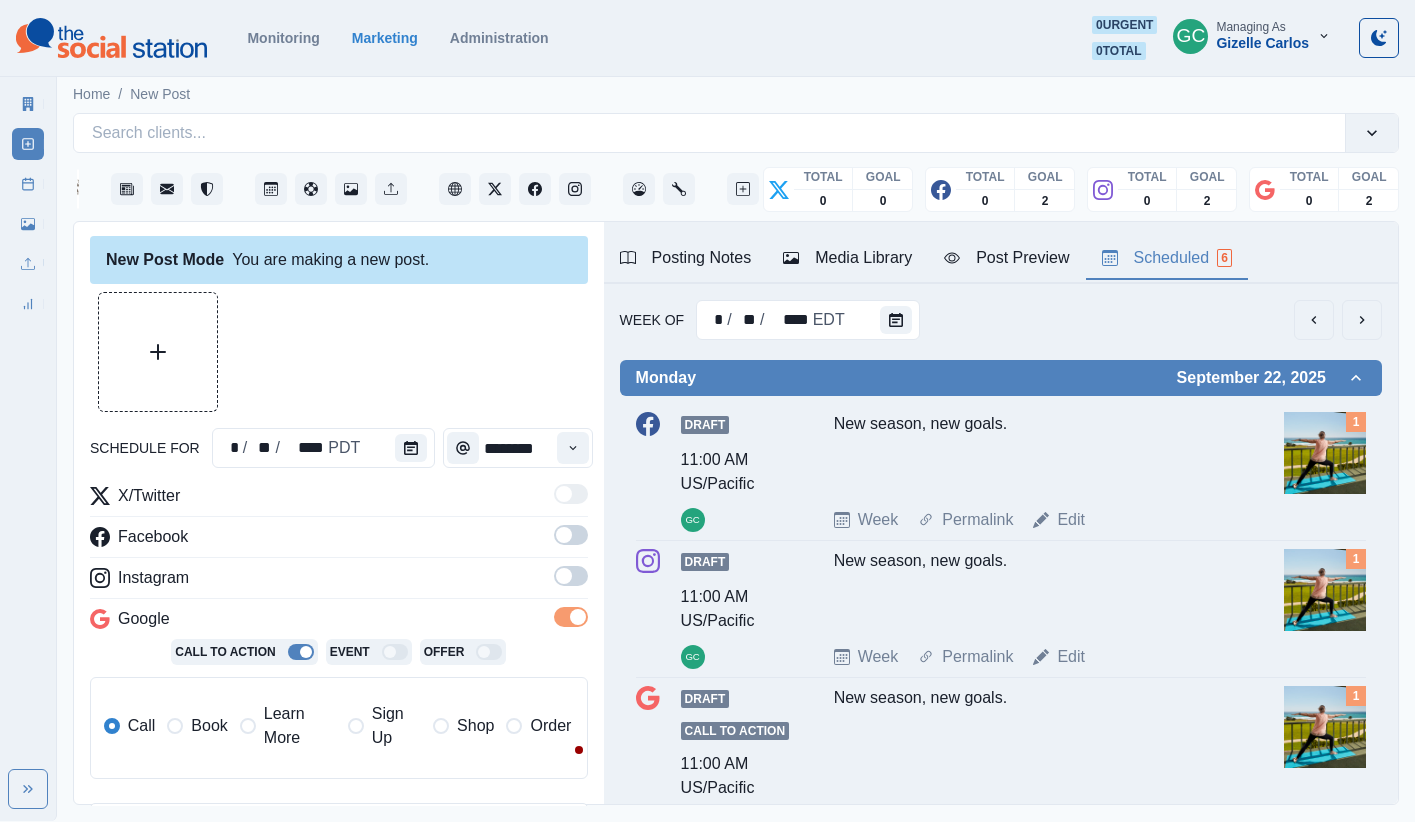 click at bounding box center (571, 576) 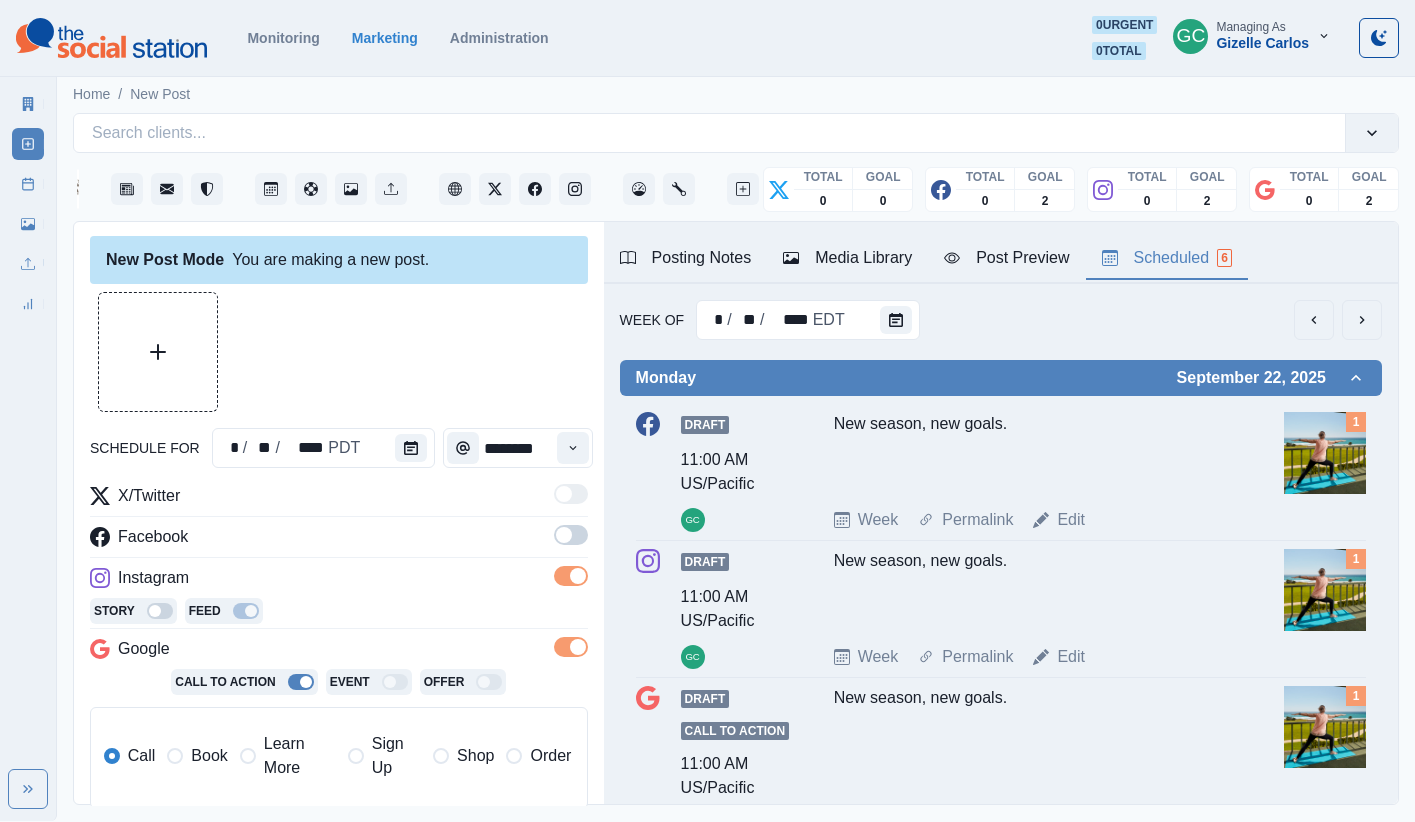 drag, startPoint x: 568, startPoint y: 527, endPoint x: 579, endPoint y: 500, distance: 29.15476 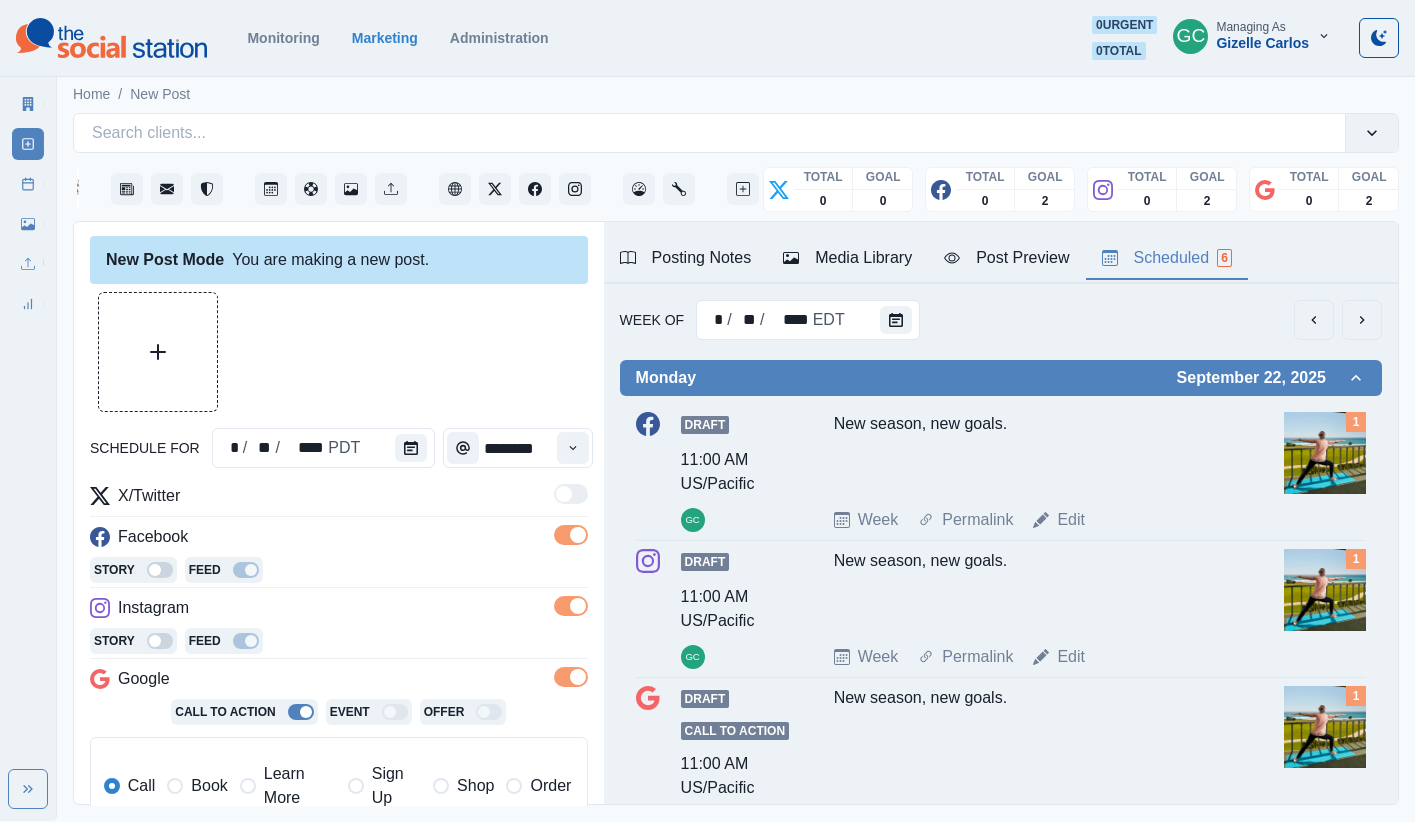 drag, startPoint x: 301, startPoint y: 777, endPoint x: 278, endPoint y: 772, distance: 23.537205 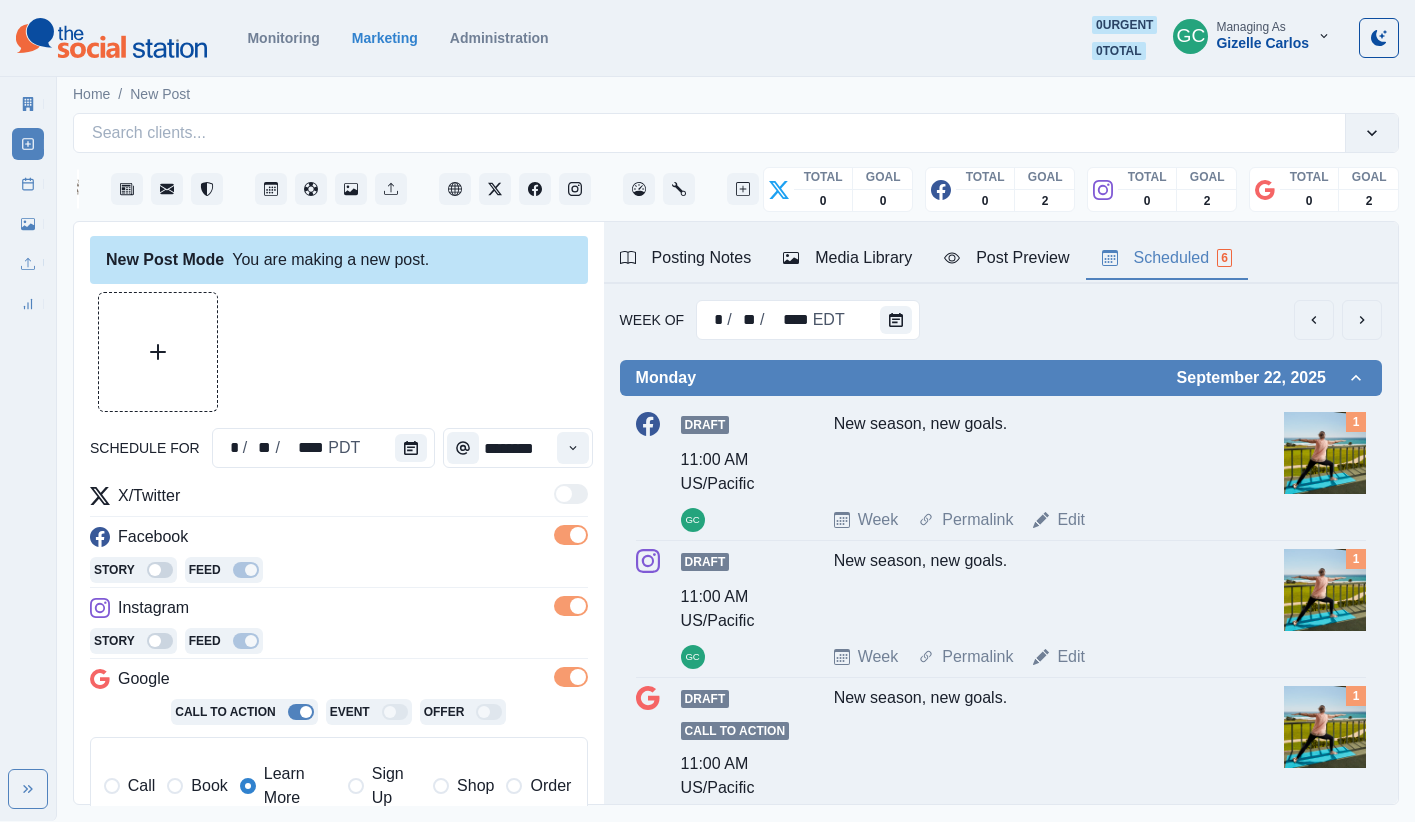 click on "Media Library" at bounding box center (847, 258) 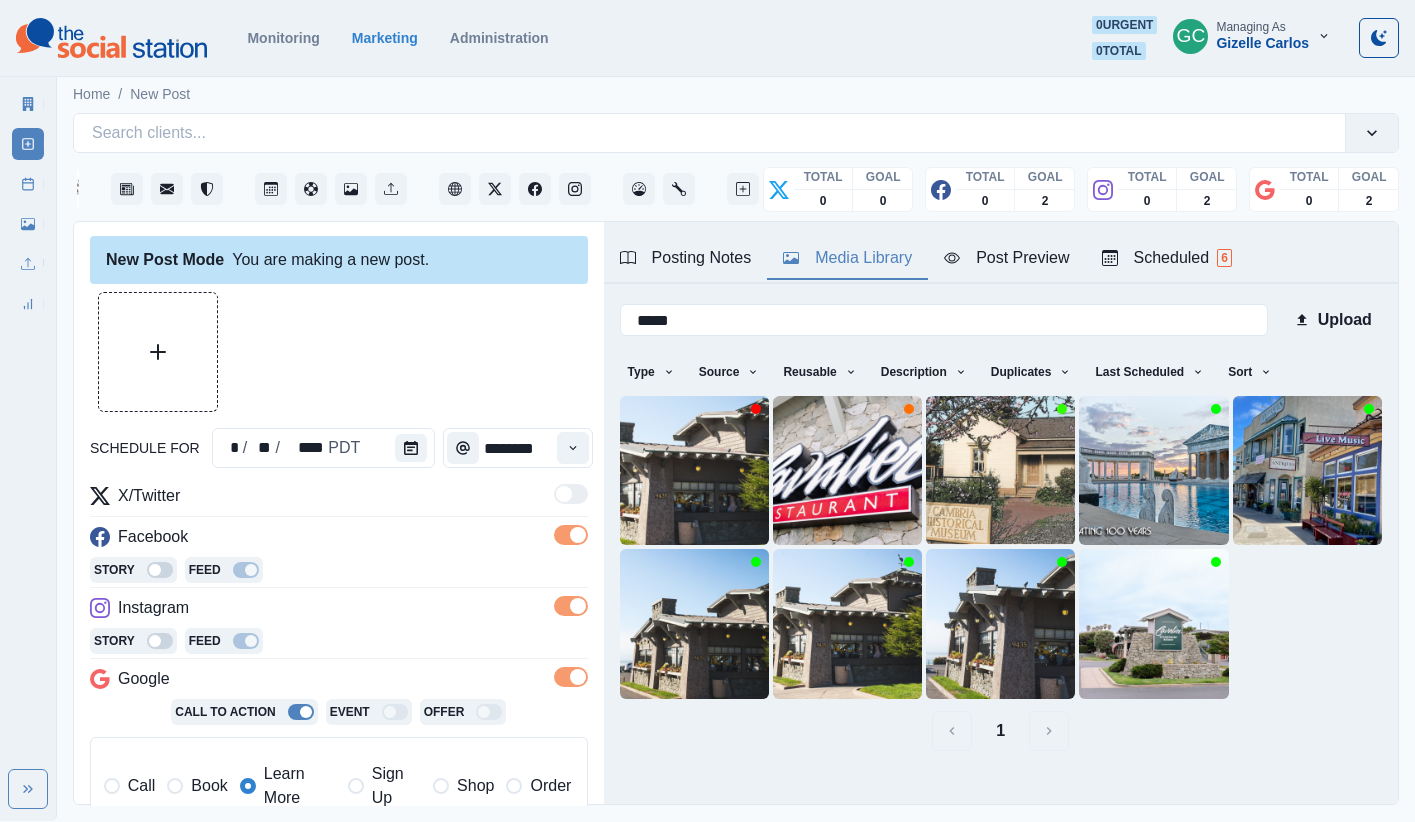 click on "***** Upload" at bounding box center (1001, 320) 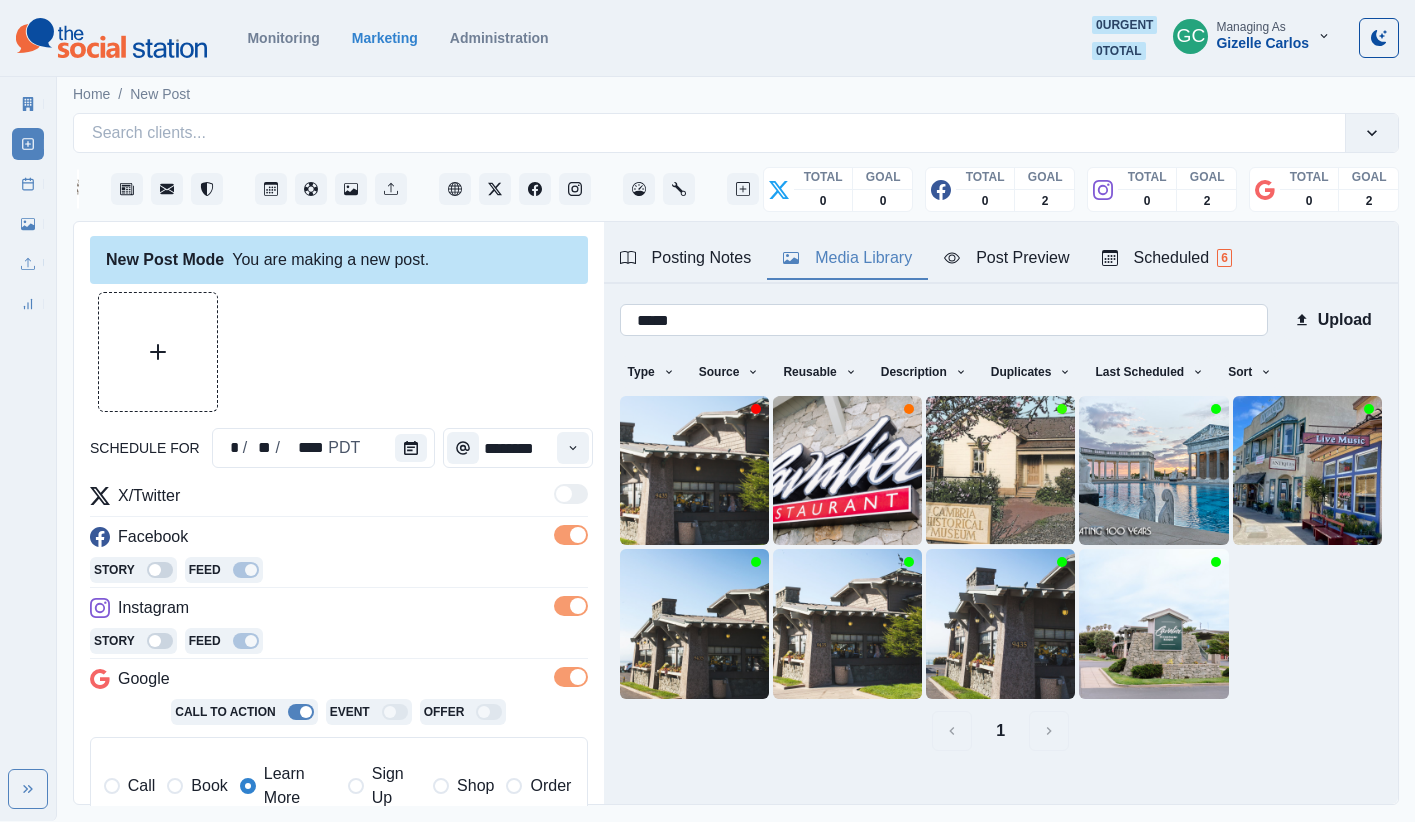 click on "*****" at bounding box center [944, 320] 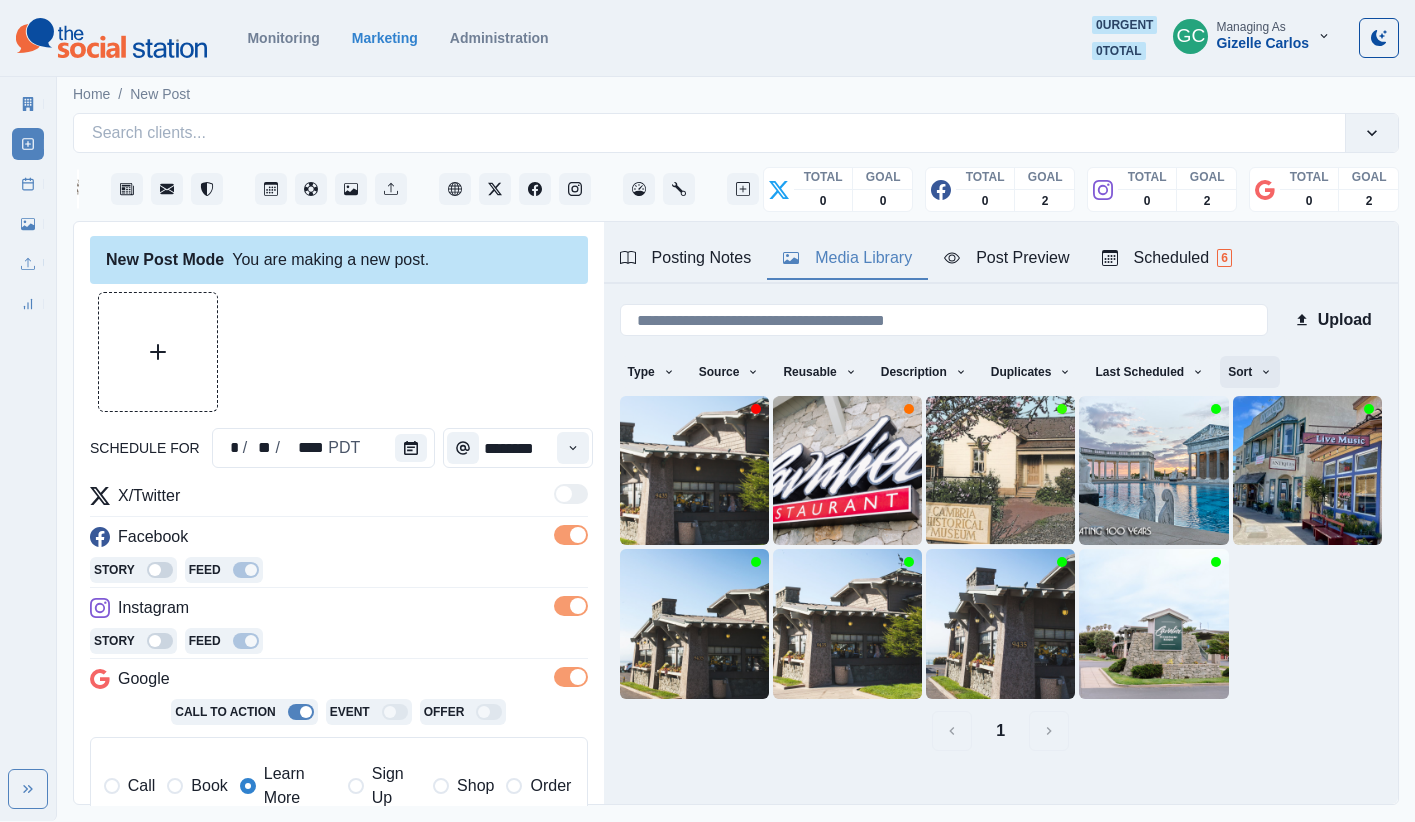 click on "Sort" at bounding box center [1250, 372] 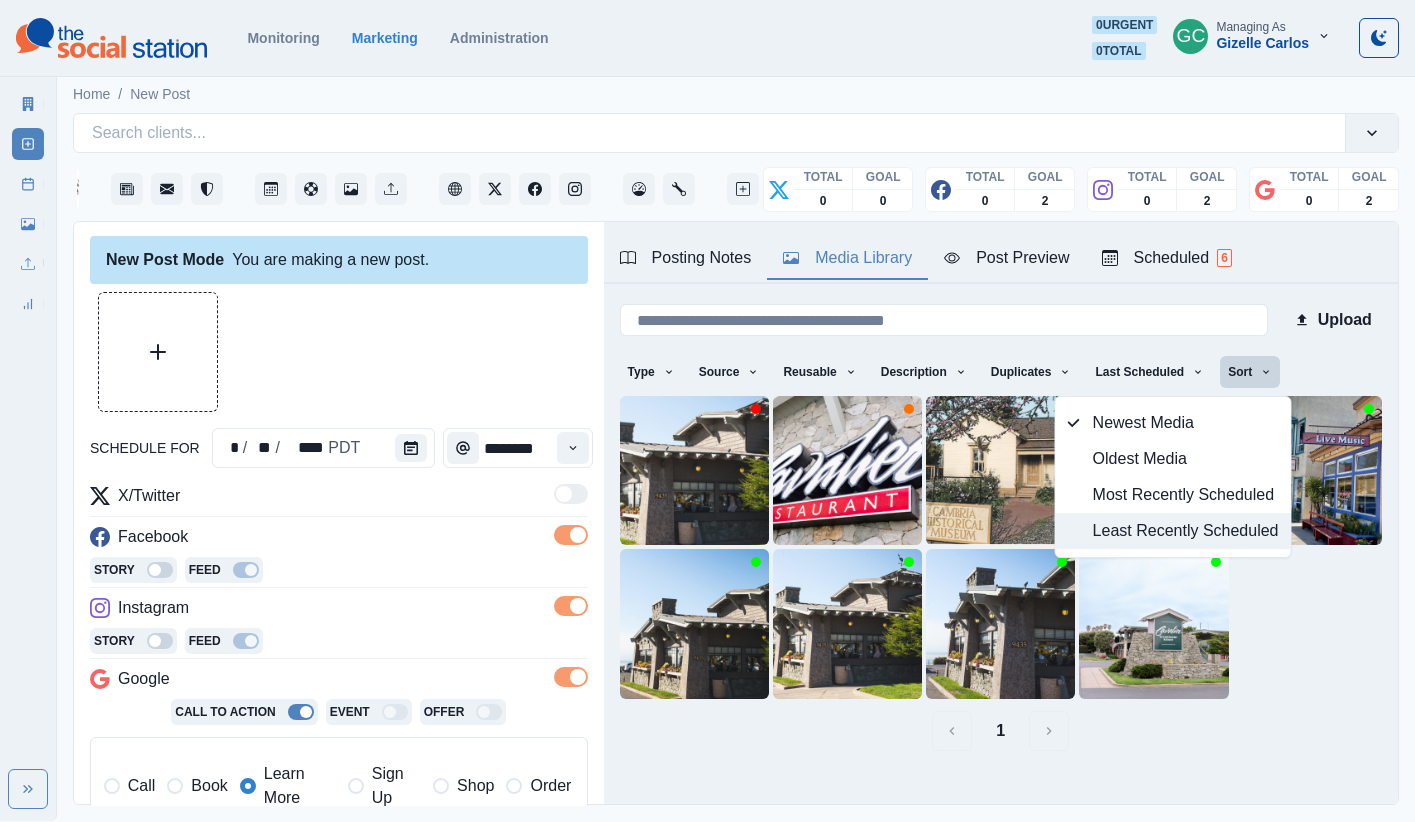 click on "Least Recently Scheduled" at bounding box center [1186, 531] 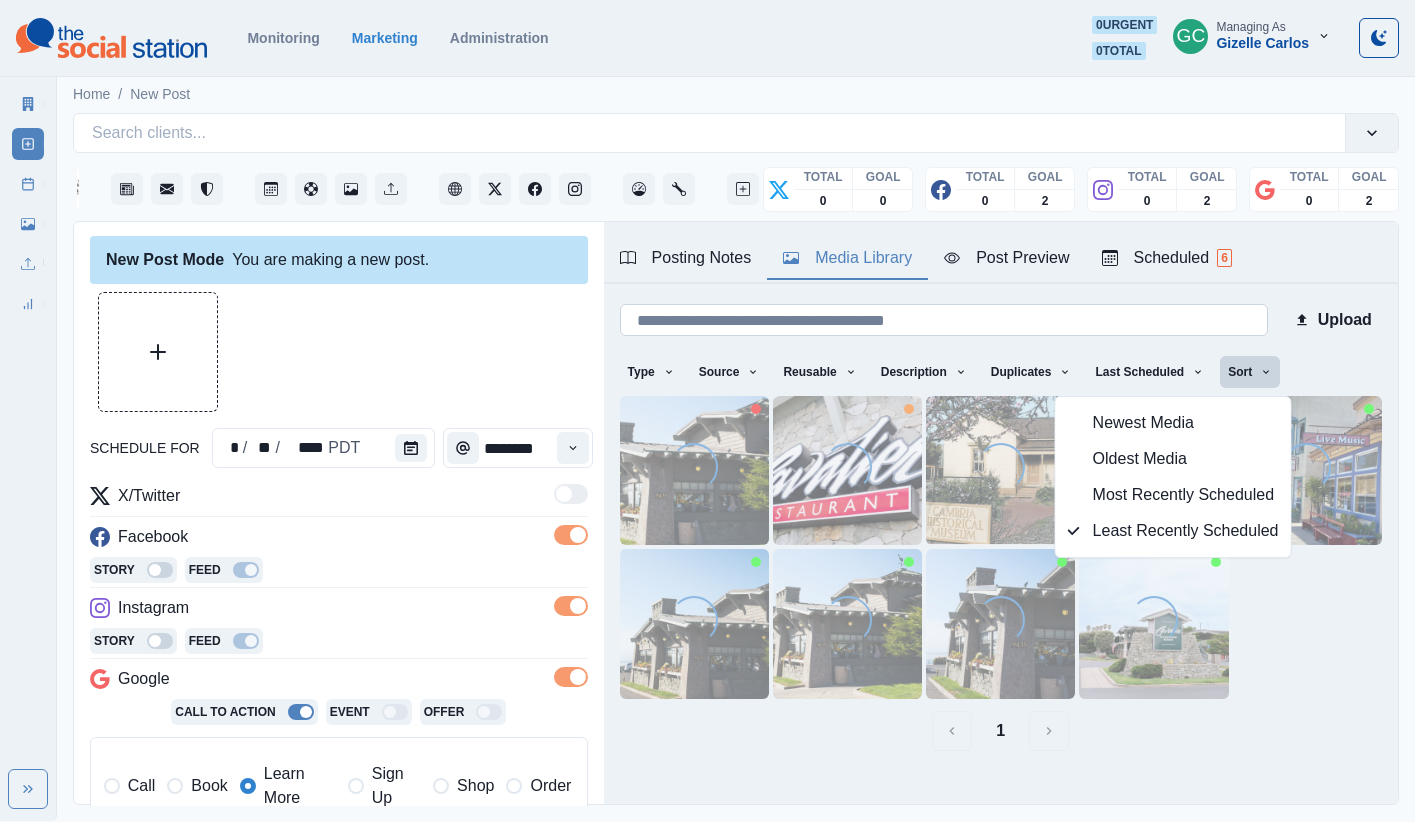 click at bounding box center [944, 320] 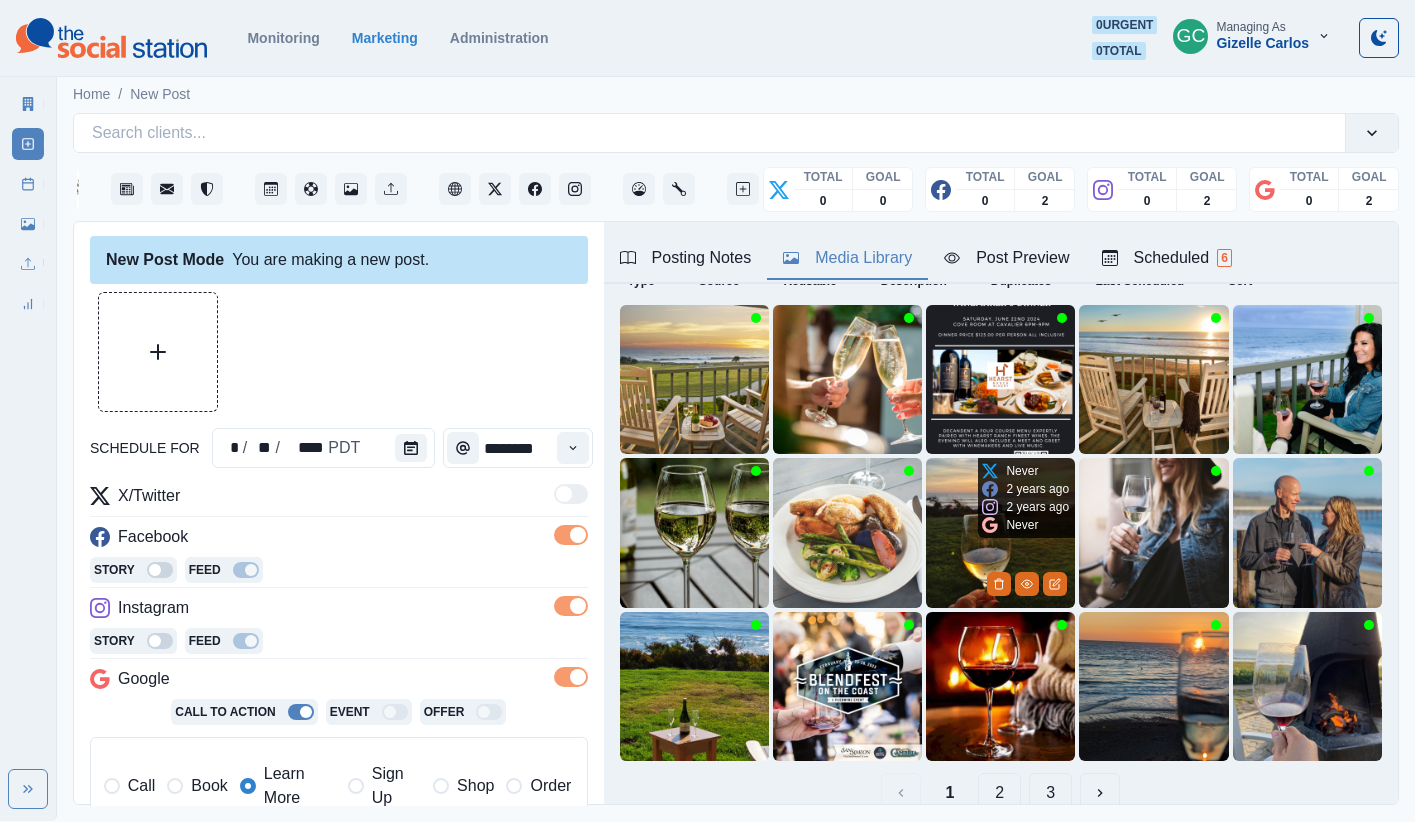 scroll, scrollTop: 94, scrollLeft: 0, axis: vertical 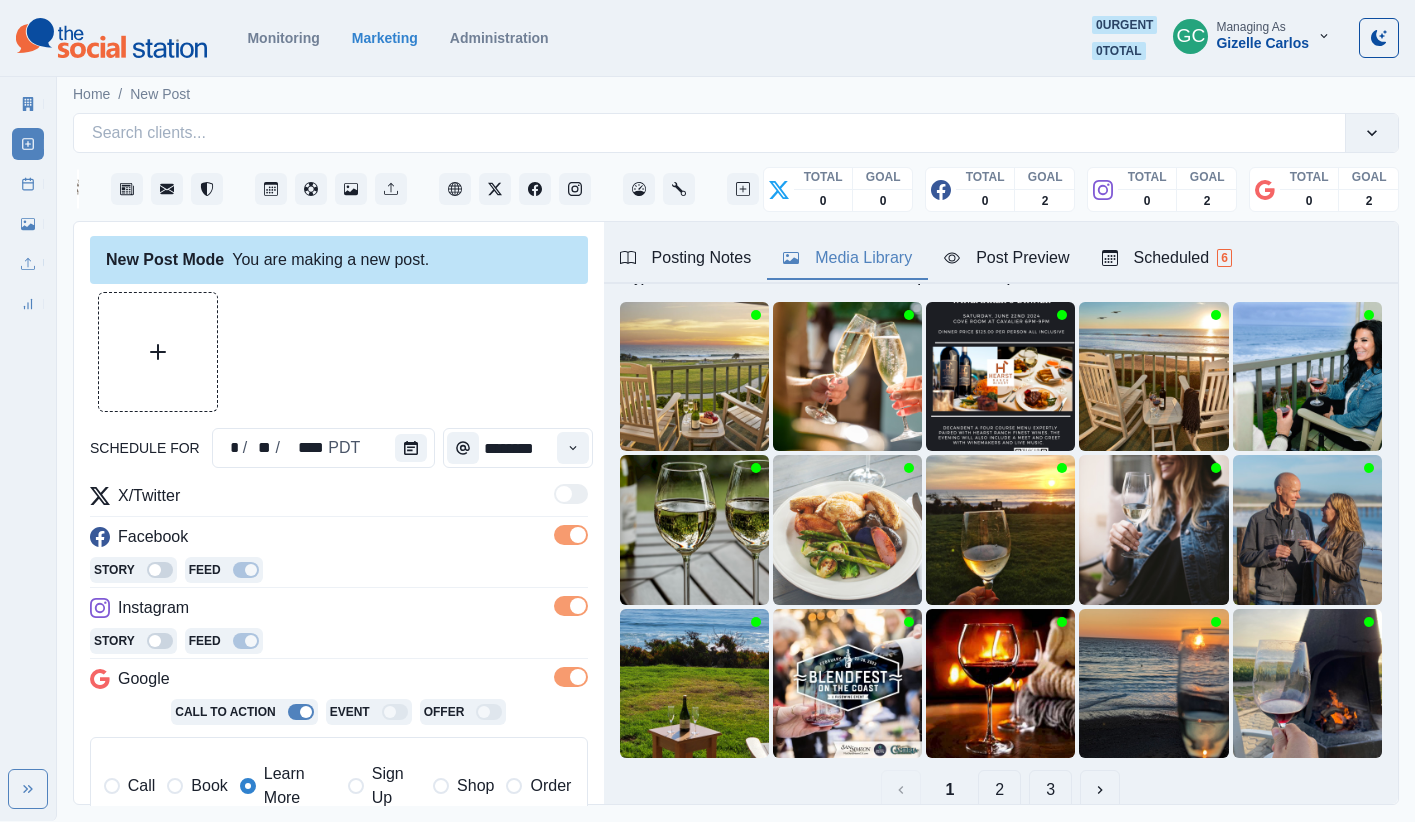 click on "2" at bounding box center (999, 790) 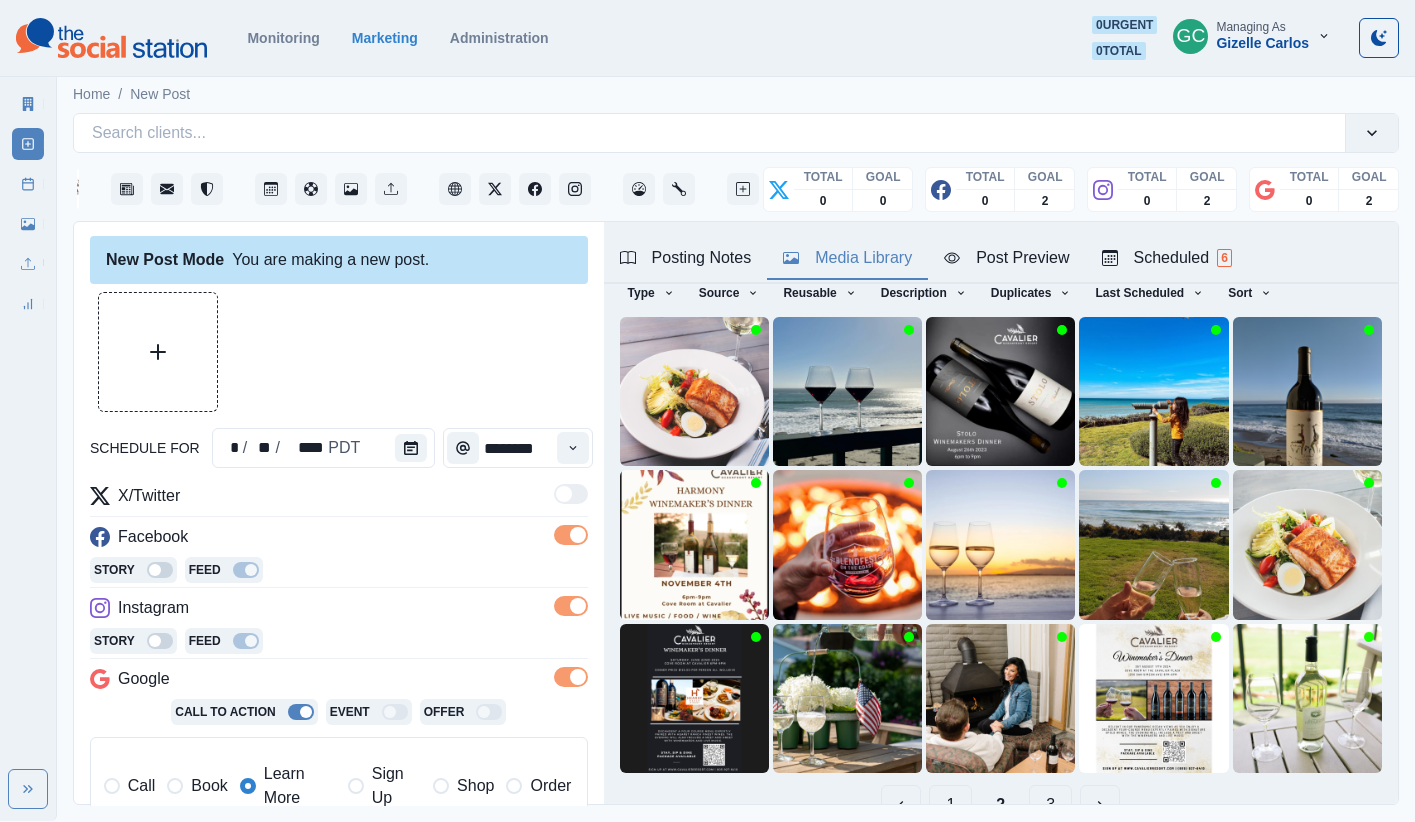 scroll, scrollTop: 94, scrollLeft: 0, axis: vertical 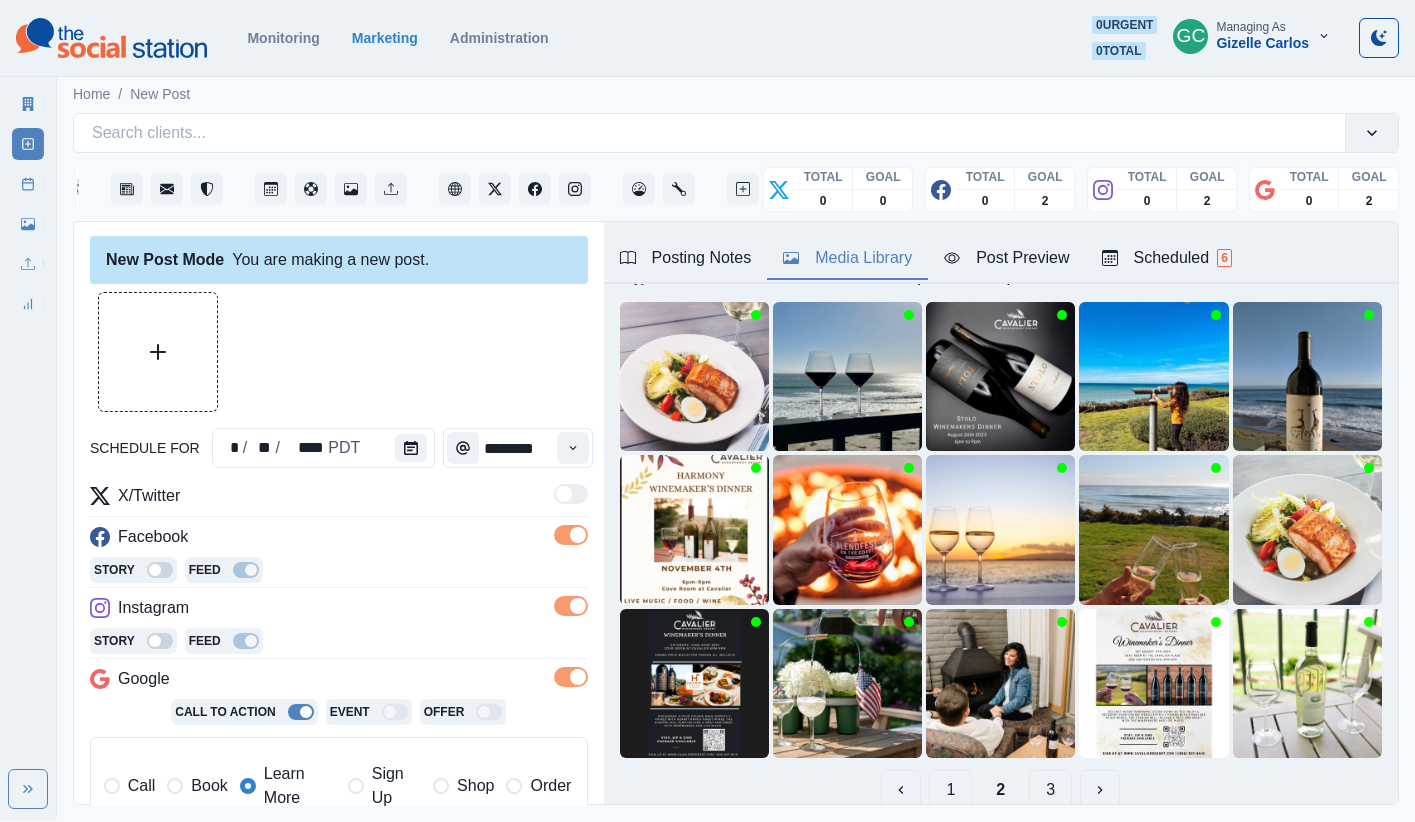 click on "3" at bounding box center (1050, 790) 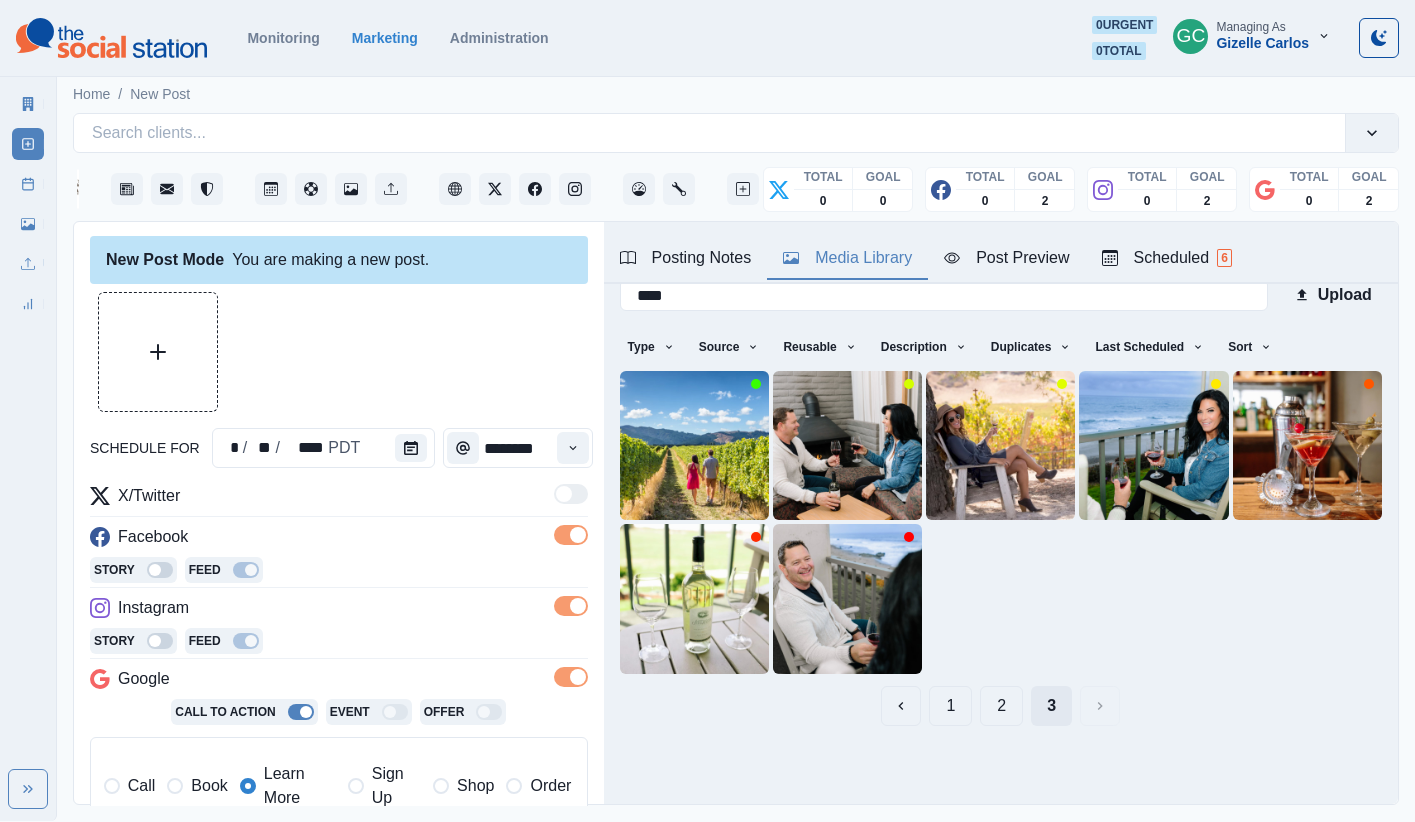 scroll, scrollTop: 0, scrollLeft: 0, axis: both 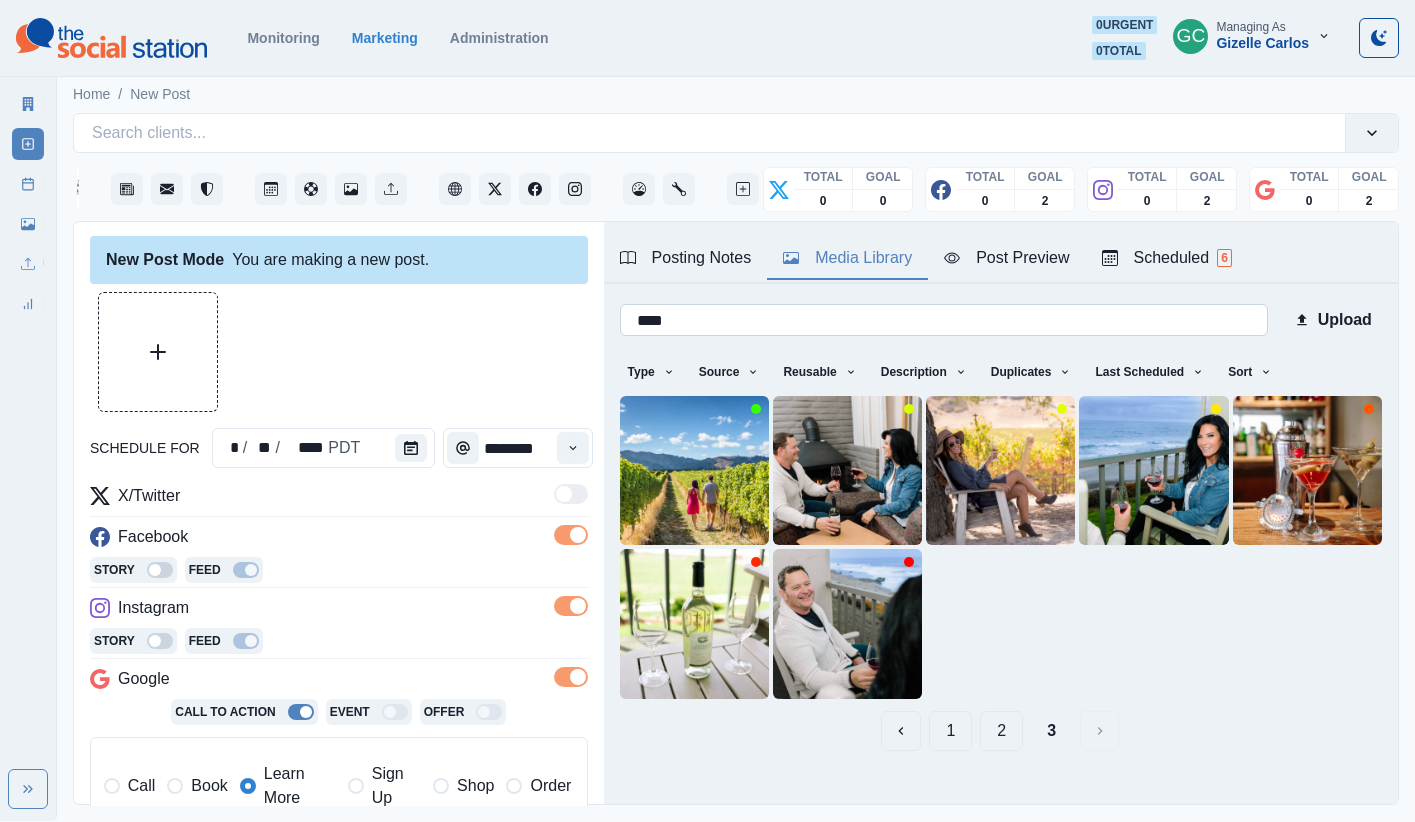 click on "****" at bounding box center [944, 320] 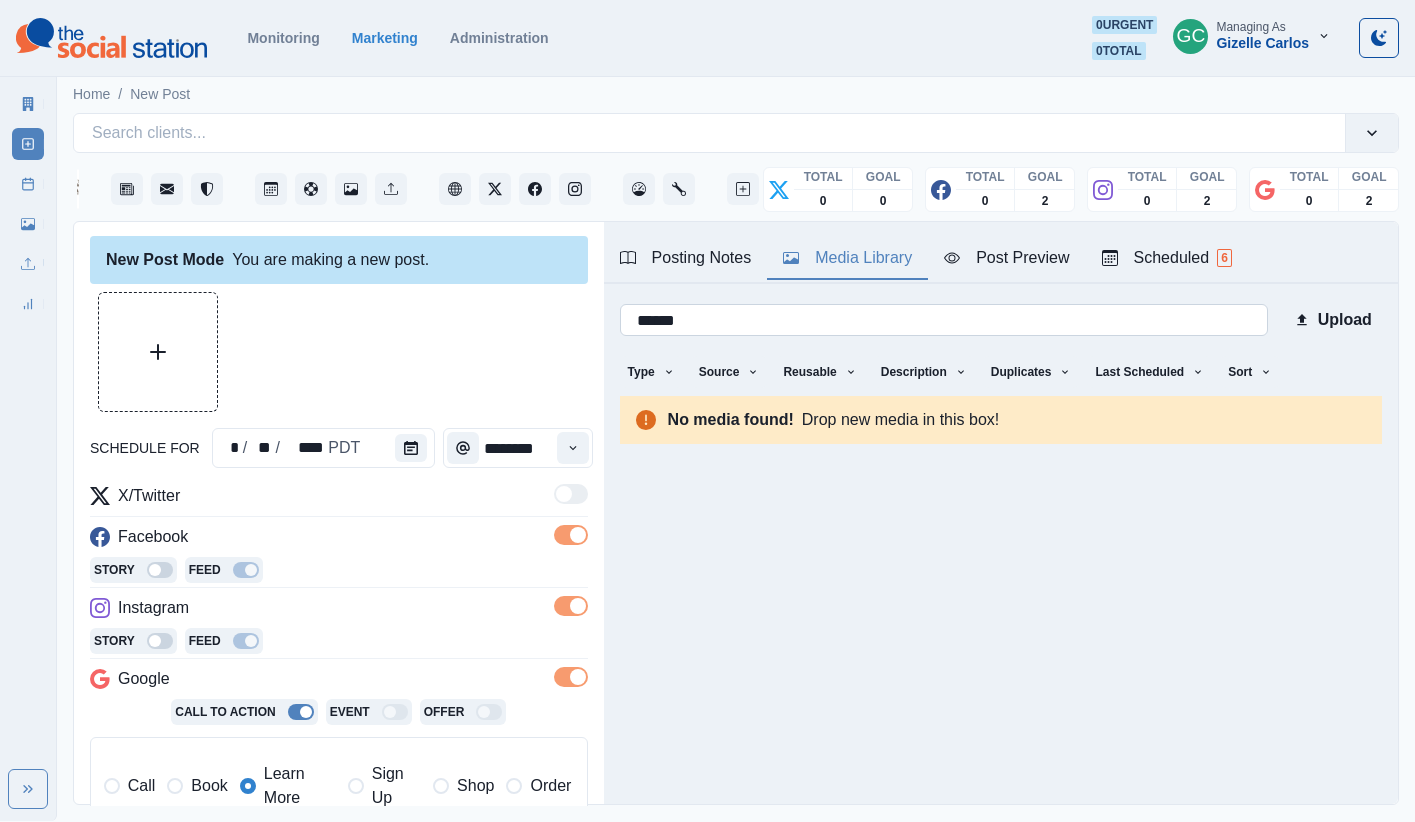 click on "******" at bounding box center [944, 320] 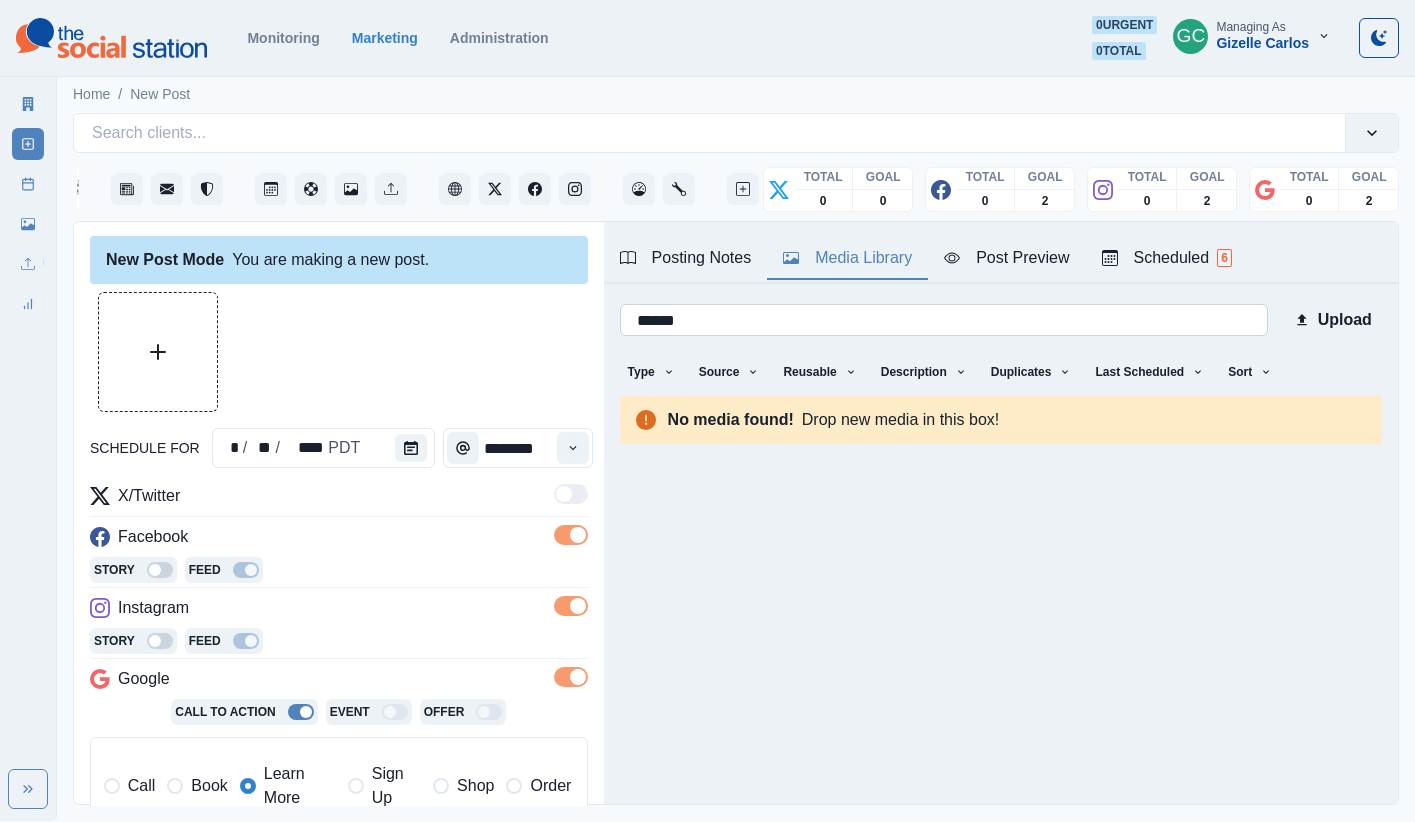 click on "******" at bounding box center [944, 320] 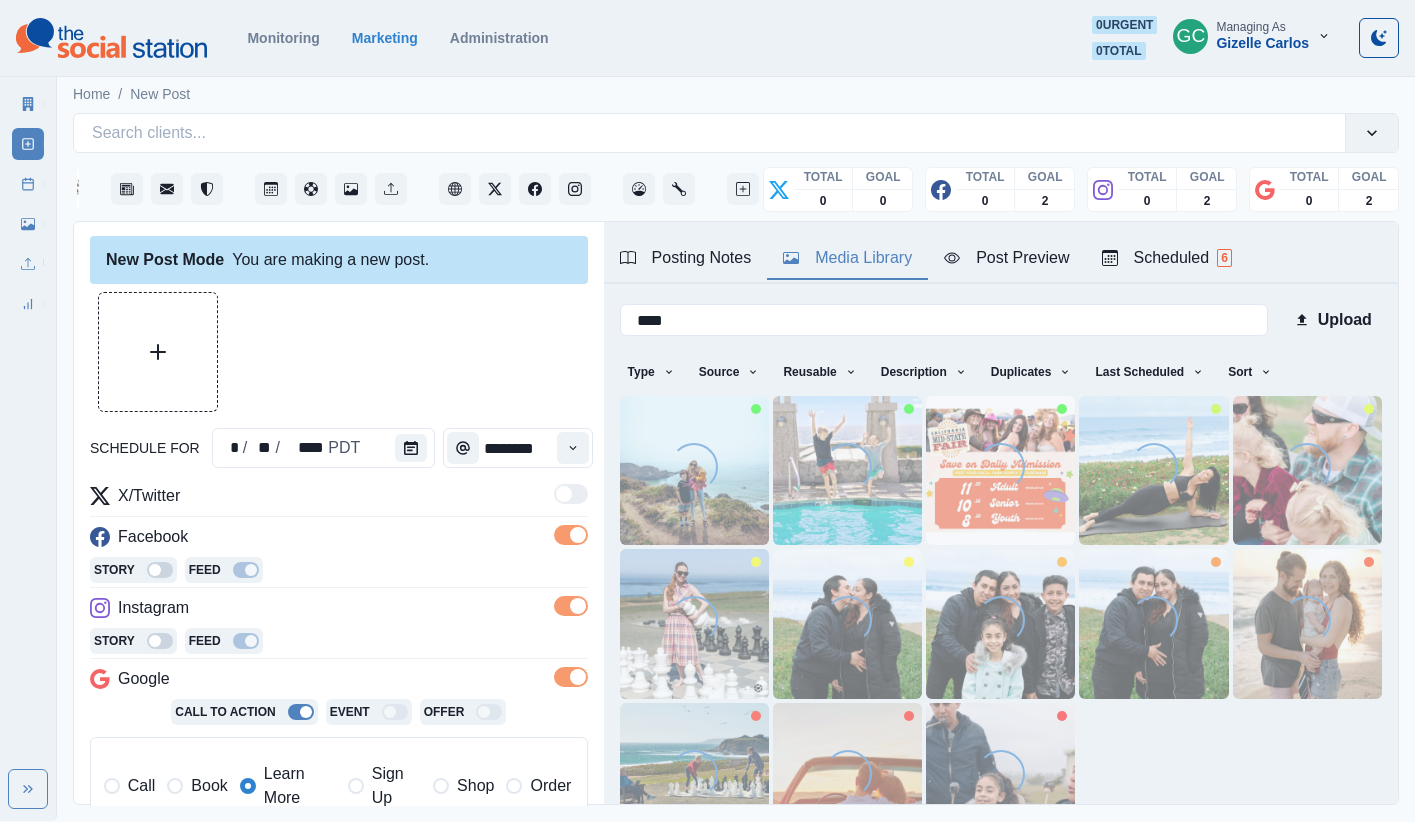 drag, startPoint x: 805, startPoint y: 330, endPoint x: 425, endPoint y: 272, distance: 384.40082 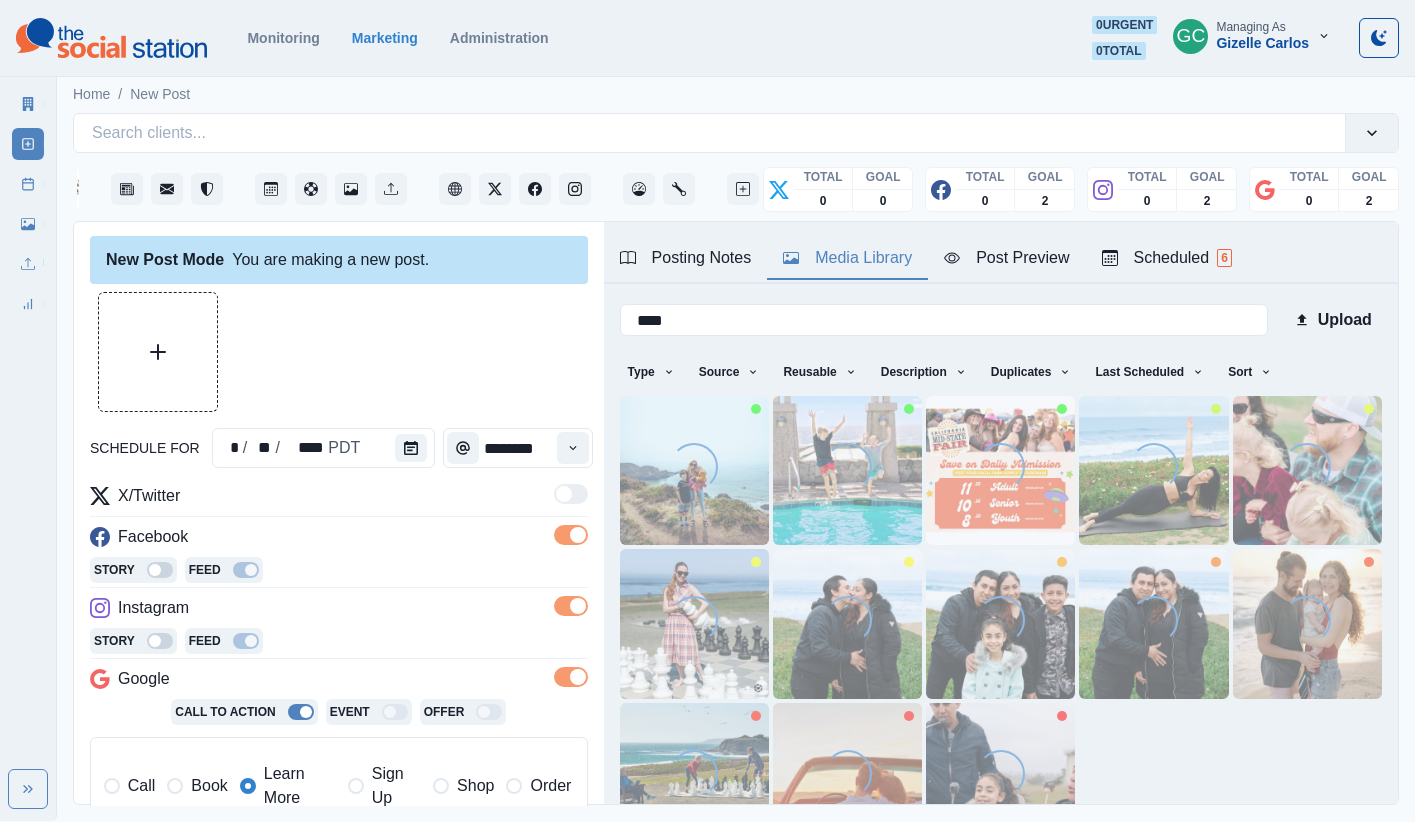 click on "**********" at bounding box center [736, 514] 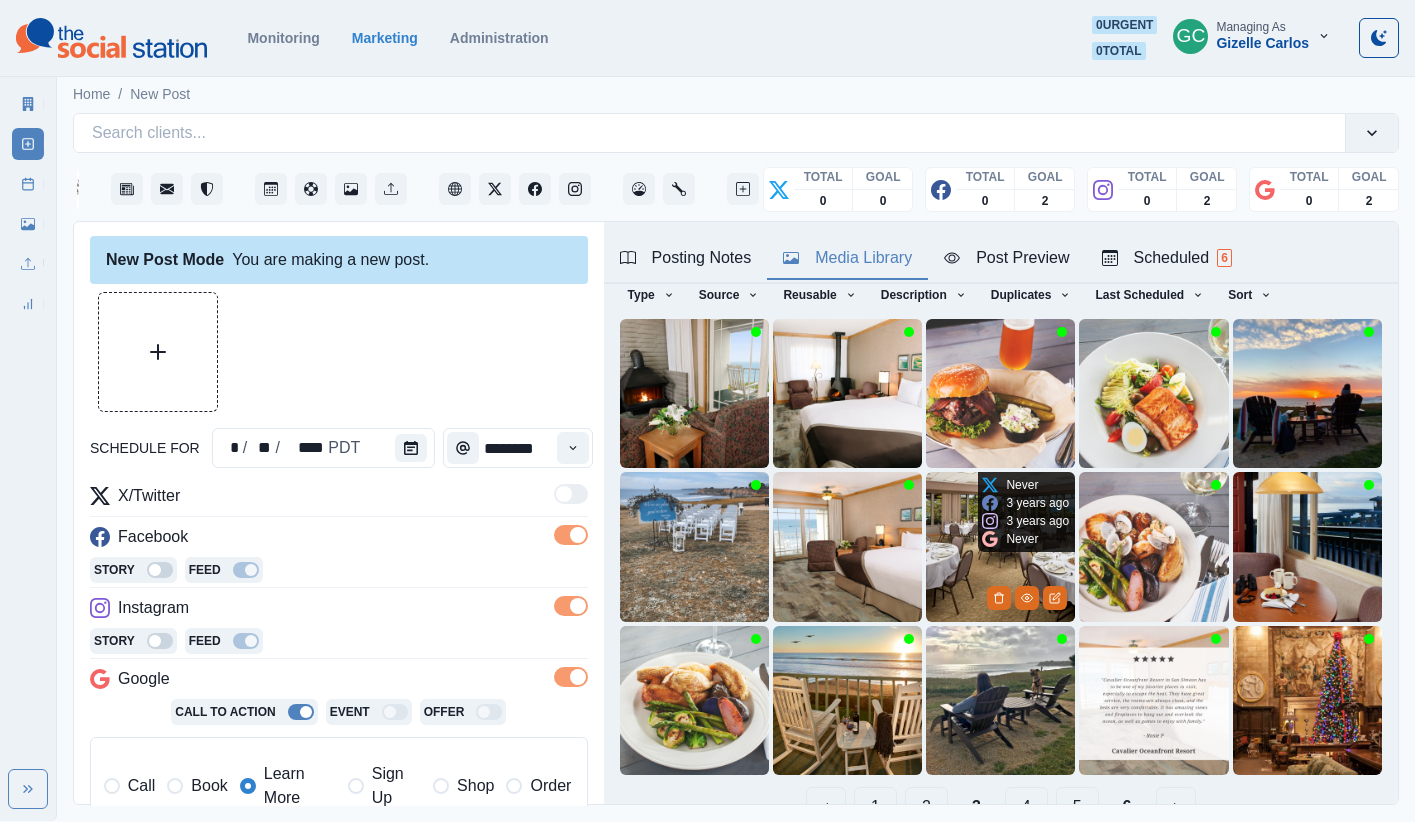 scroll, scrollTop: 91, scrollLeft: 0, axis: vertical 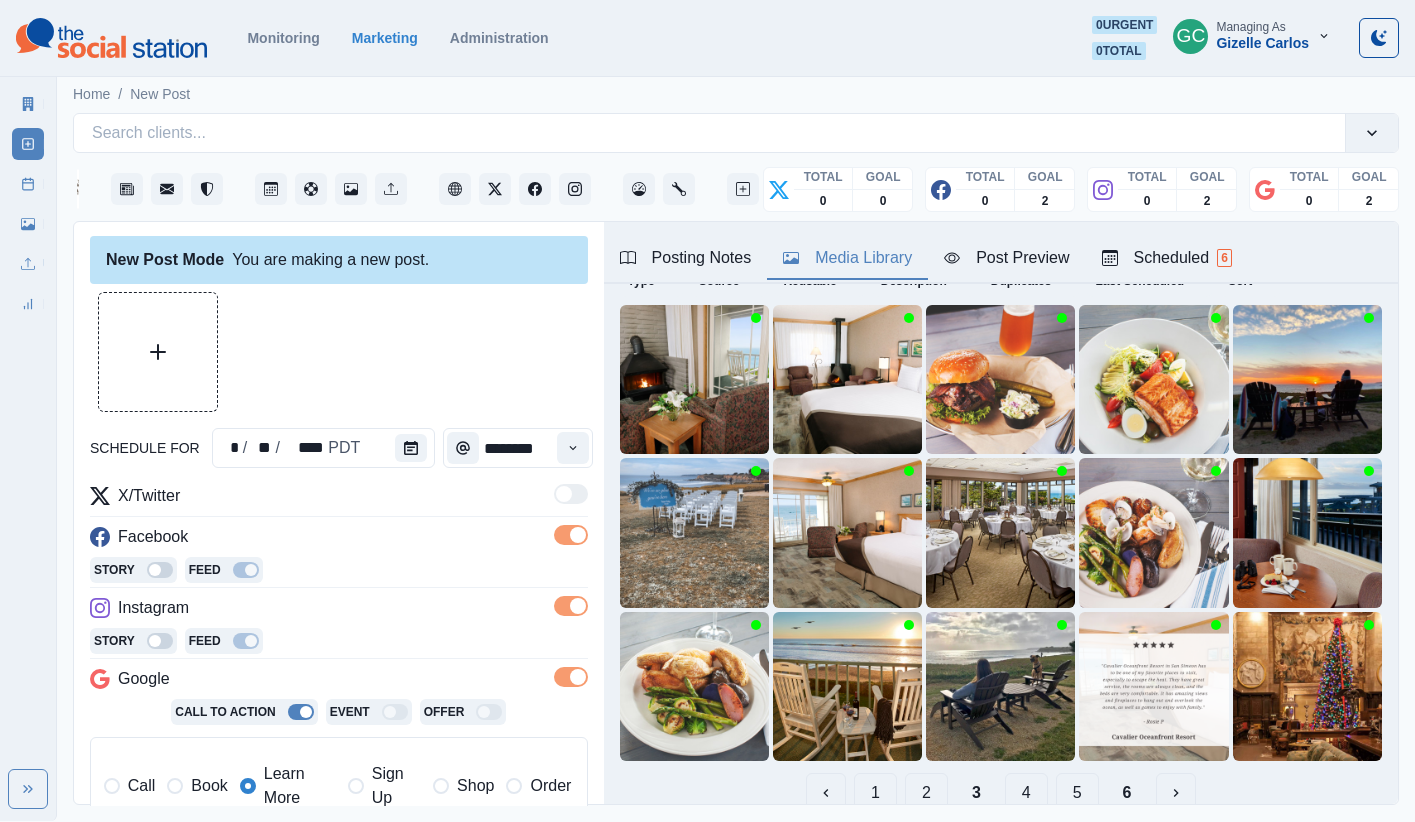 click on "1" at bounding box center [875, 793] 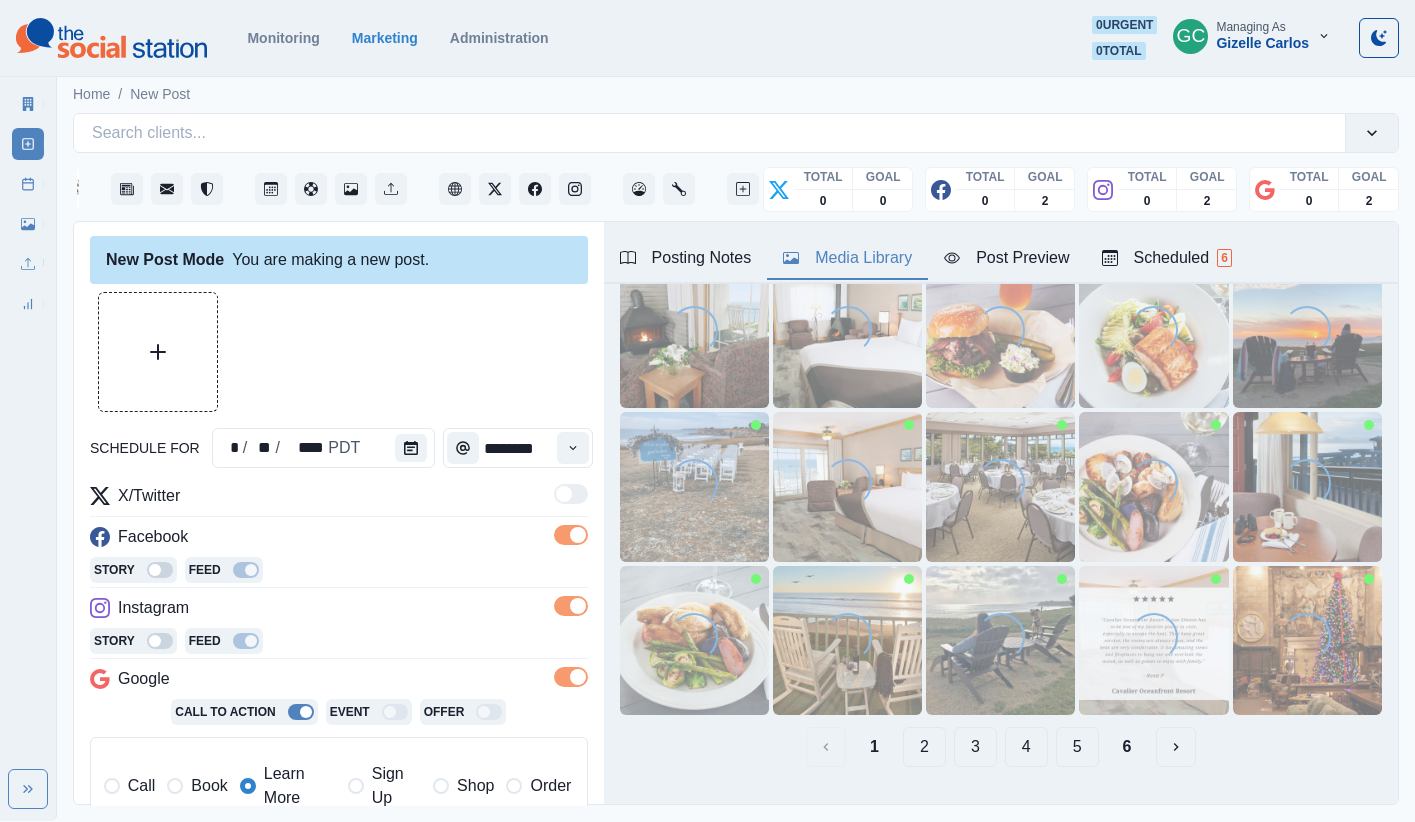 scroll, scrollTop: 137, scrollLeft: 0, axis: vertical 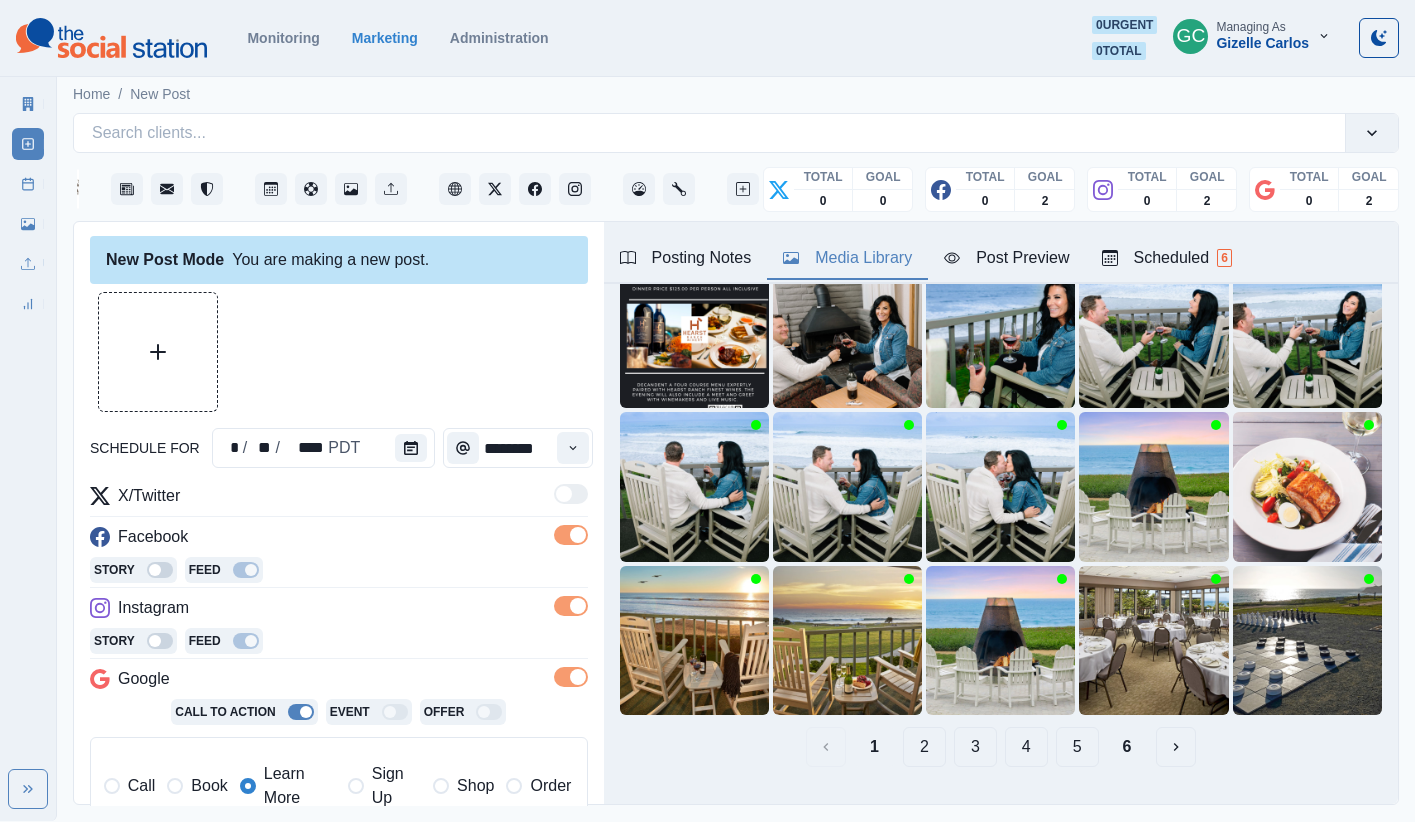 click on "2" at bounding box center (924, 747) 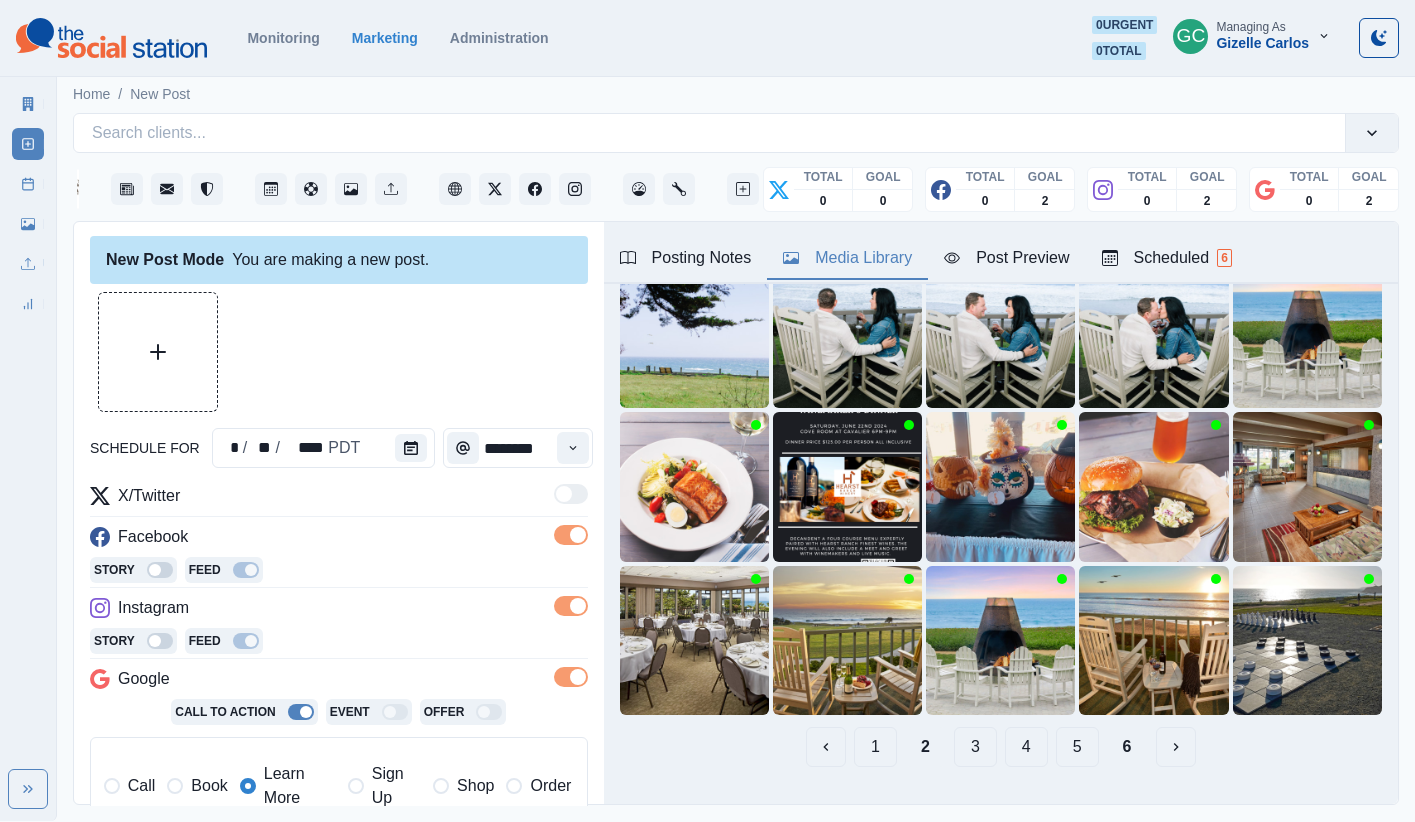 click on "3" at bounding box center (975, 747) 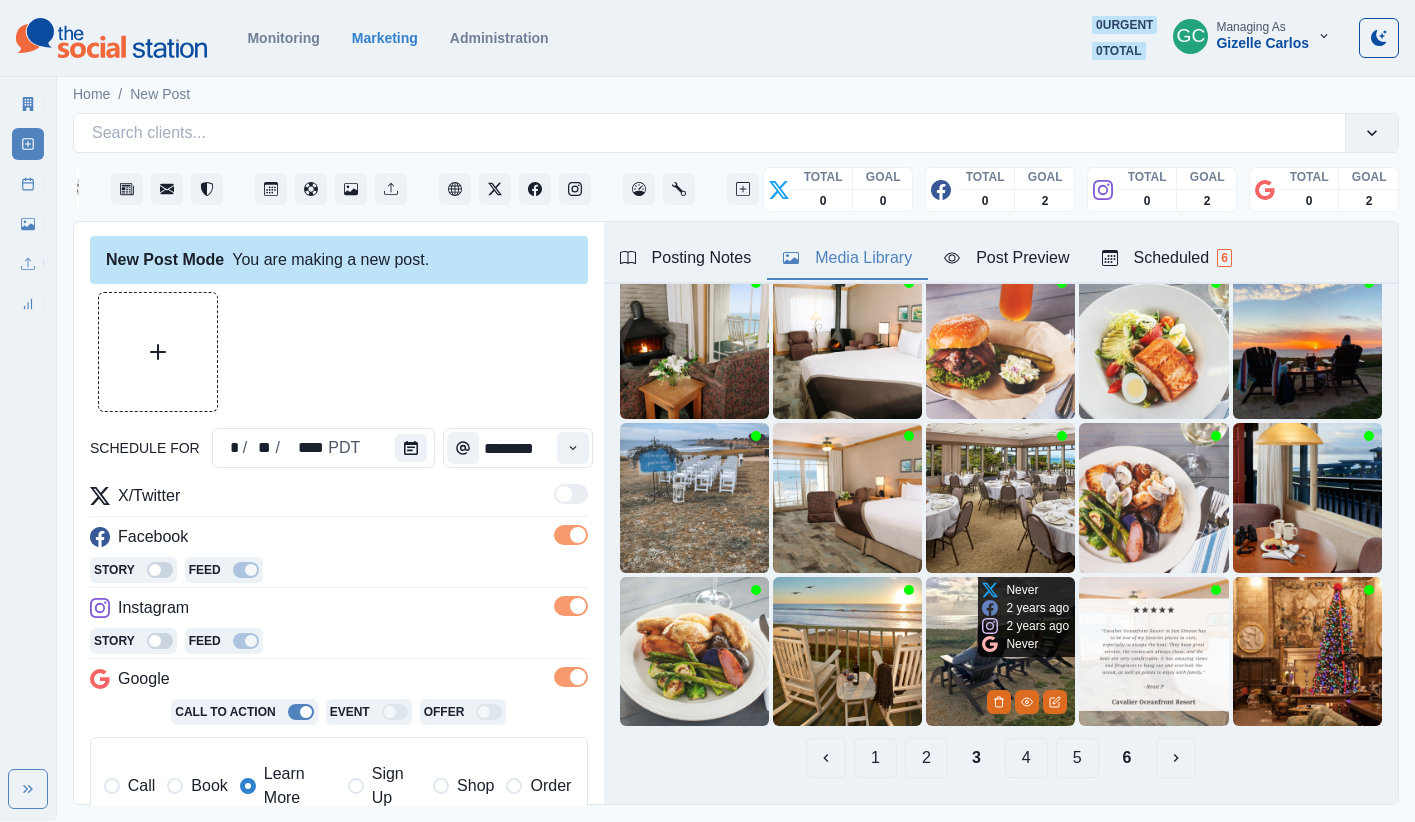 scroll, scrollTop: 129, scrollLeft: 0, axis: vertical 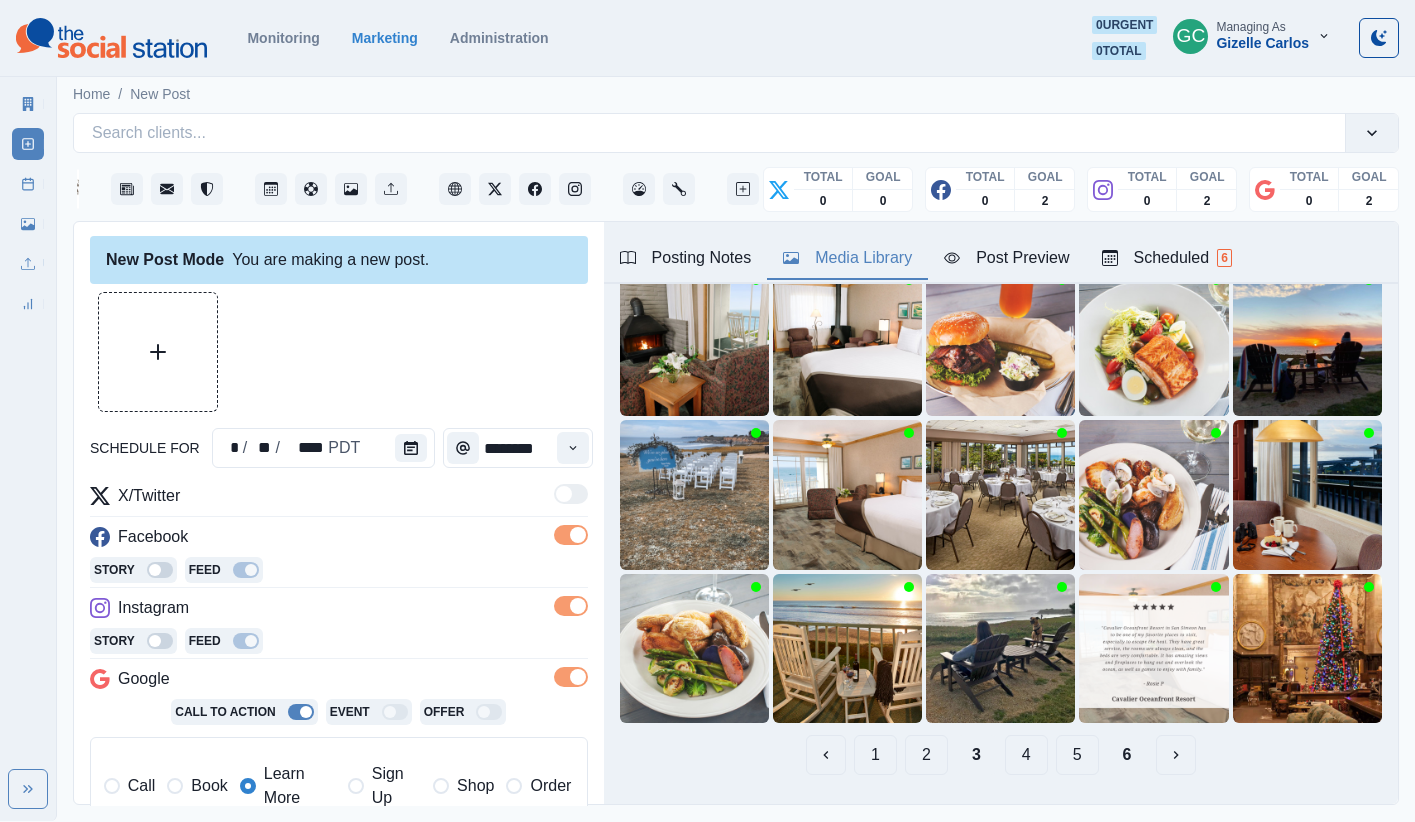 click on "4" at bounding box center [1026, 755] 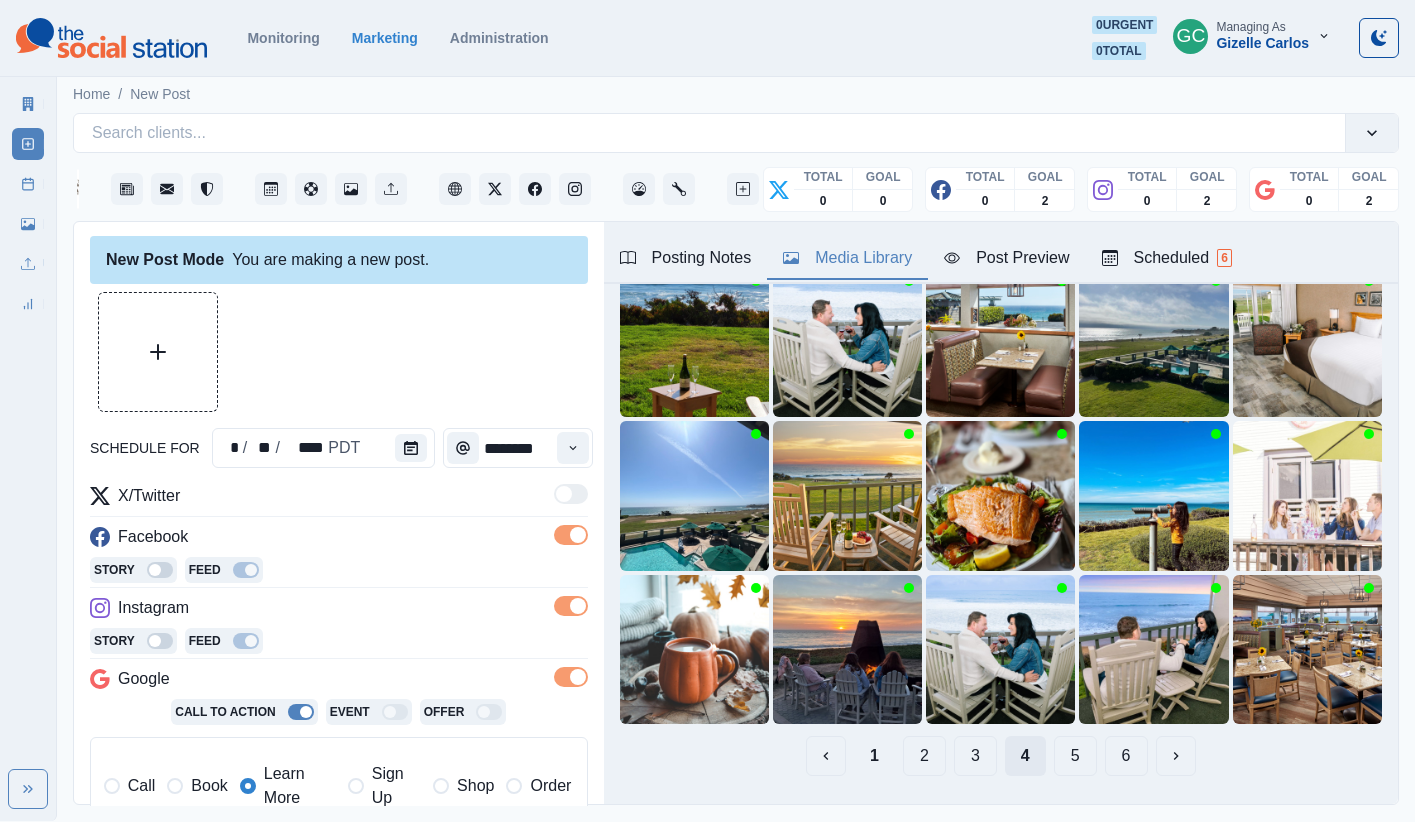 scroll, scrollTop: 129, scrollLeft: 0, axis: vertical 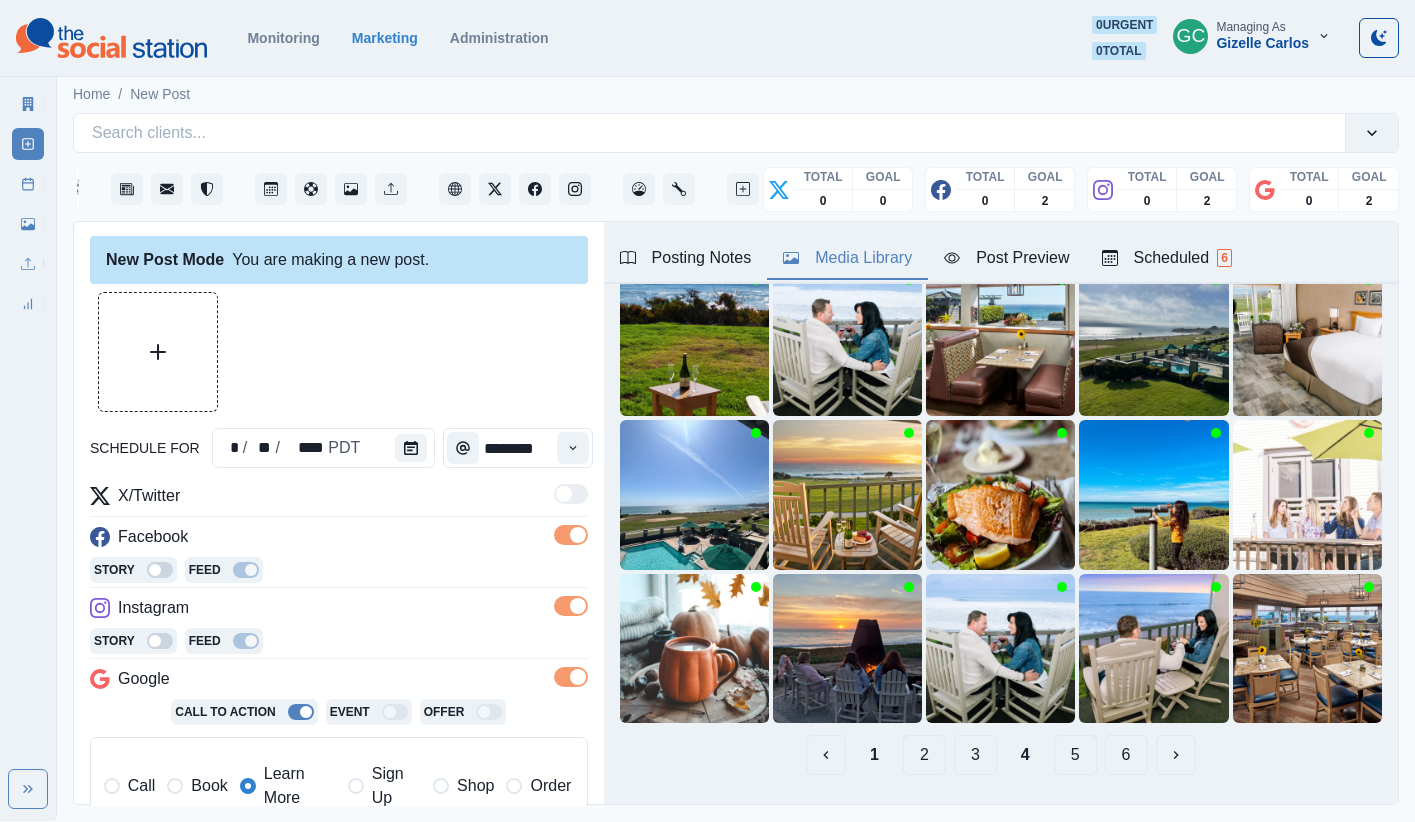 click on "5" at bounding box center (1075, 755) 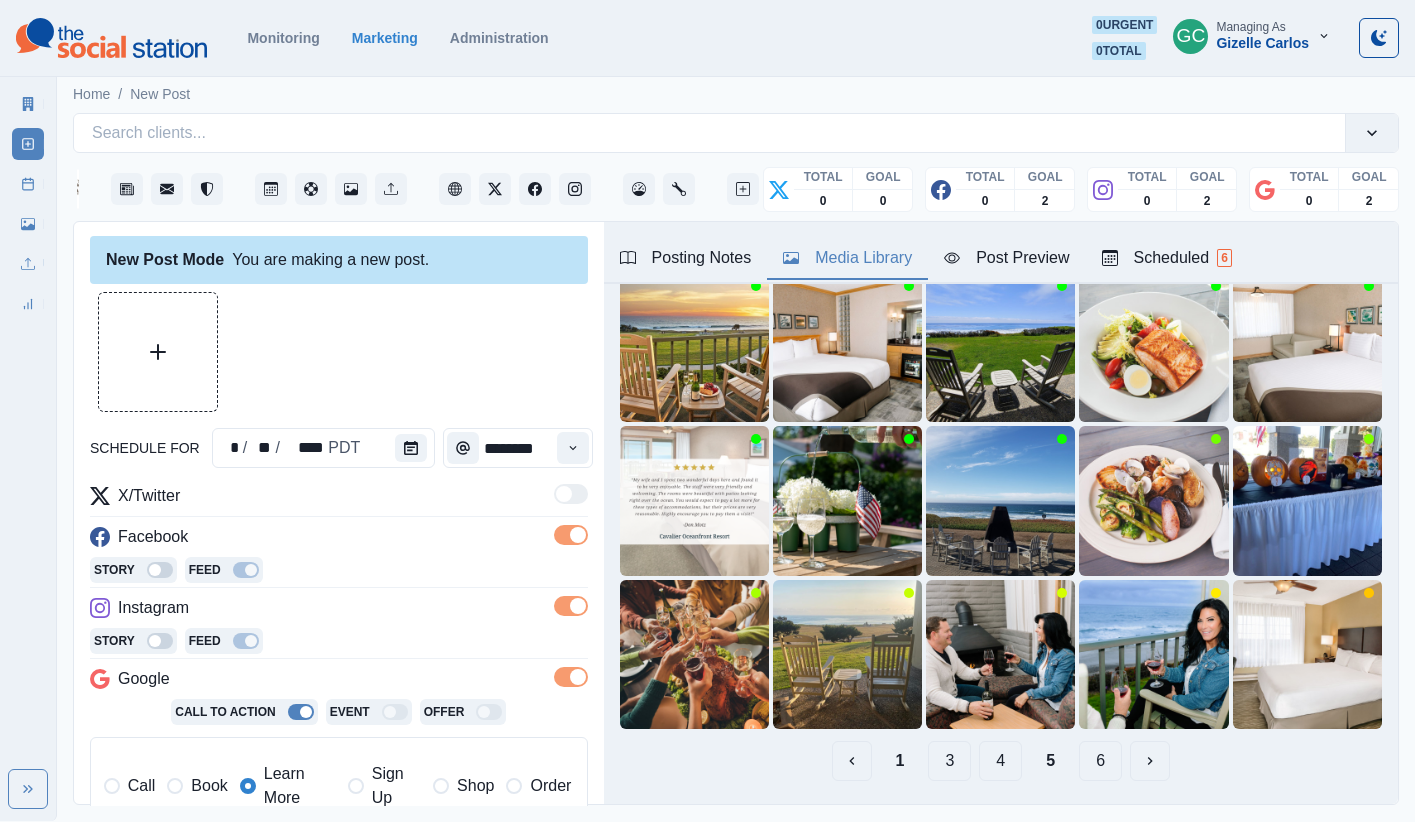 scroll, scrollTop: 160, scrollLeft: 0, axis: vertical 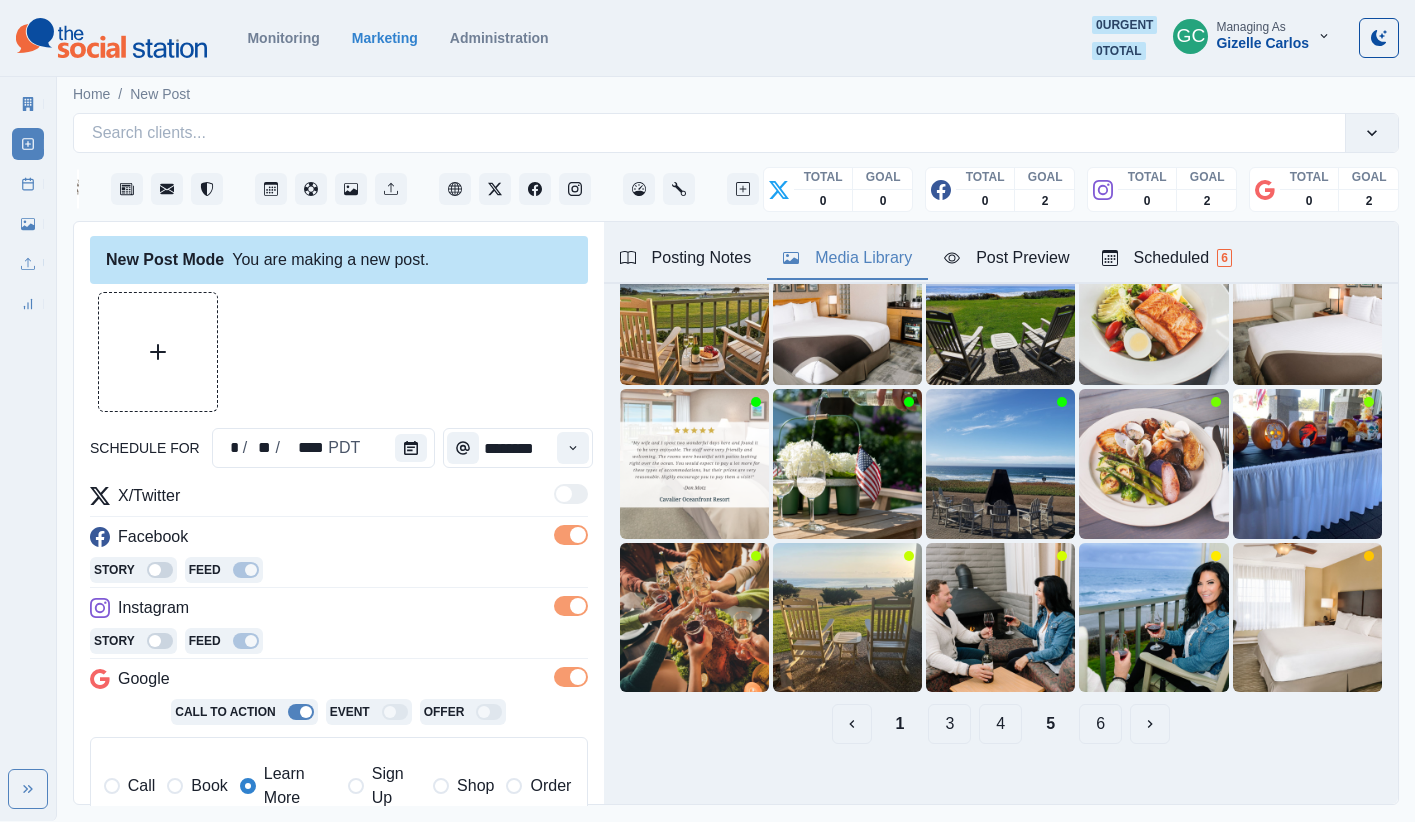 click on "6" at bounding box center [1100, 724] 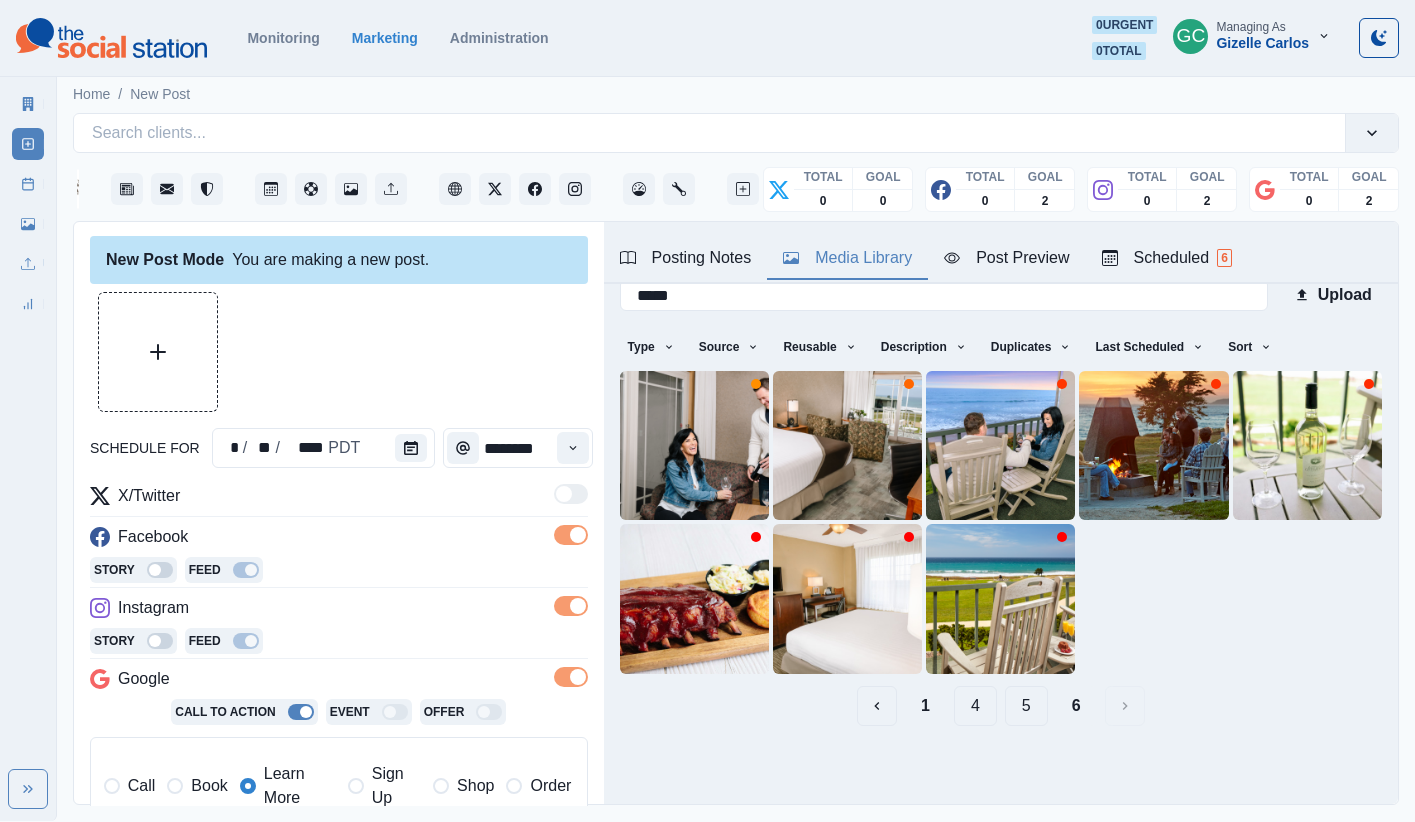 scroll, scrollTop: 0, scrollLeft: 0, axis: both 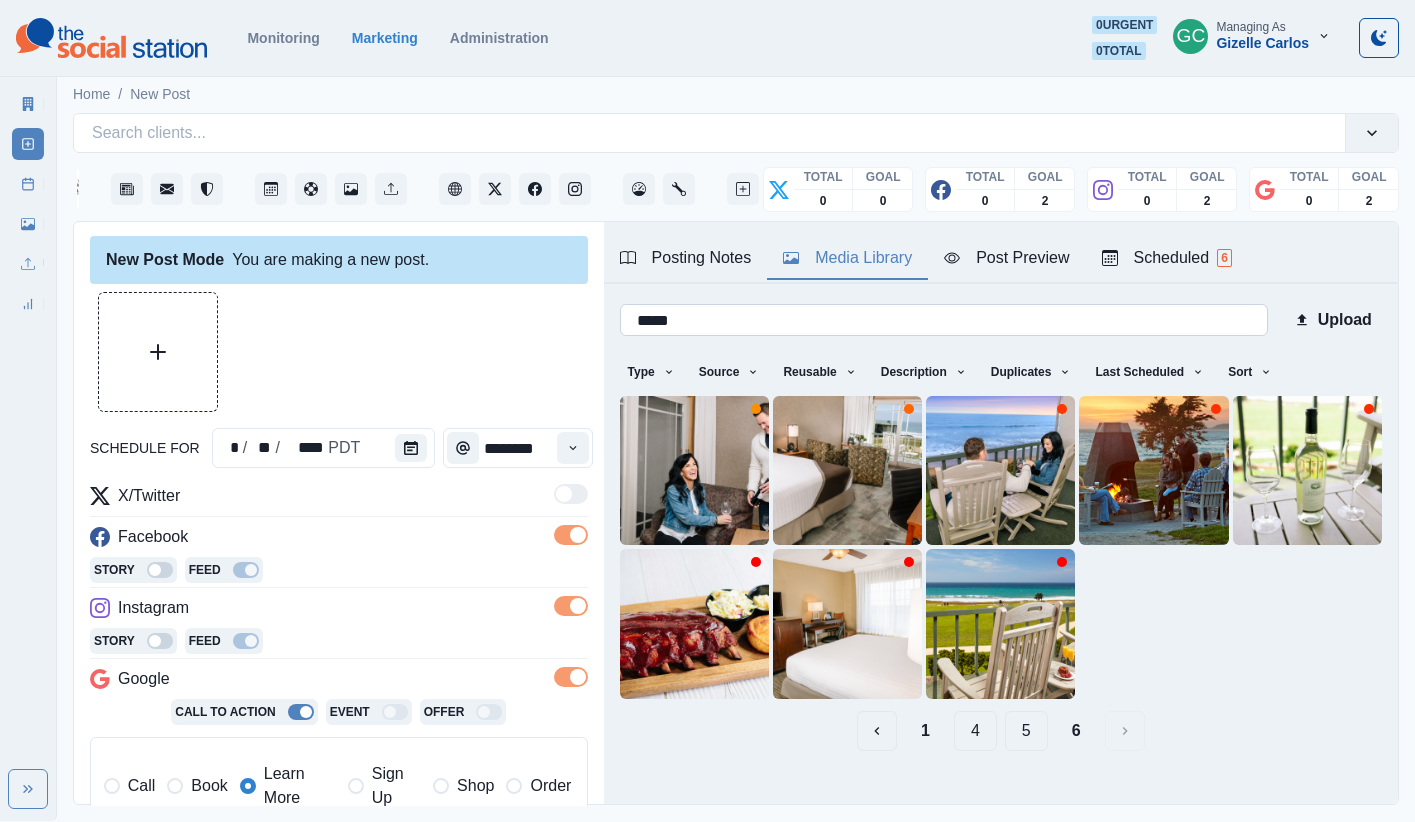 click on "*****" at bounding box center [944, 320] 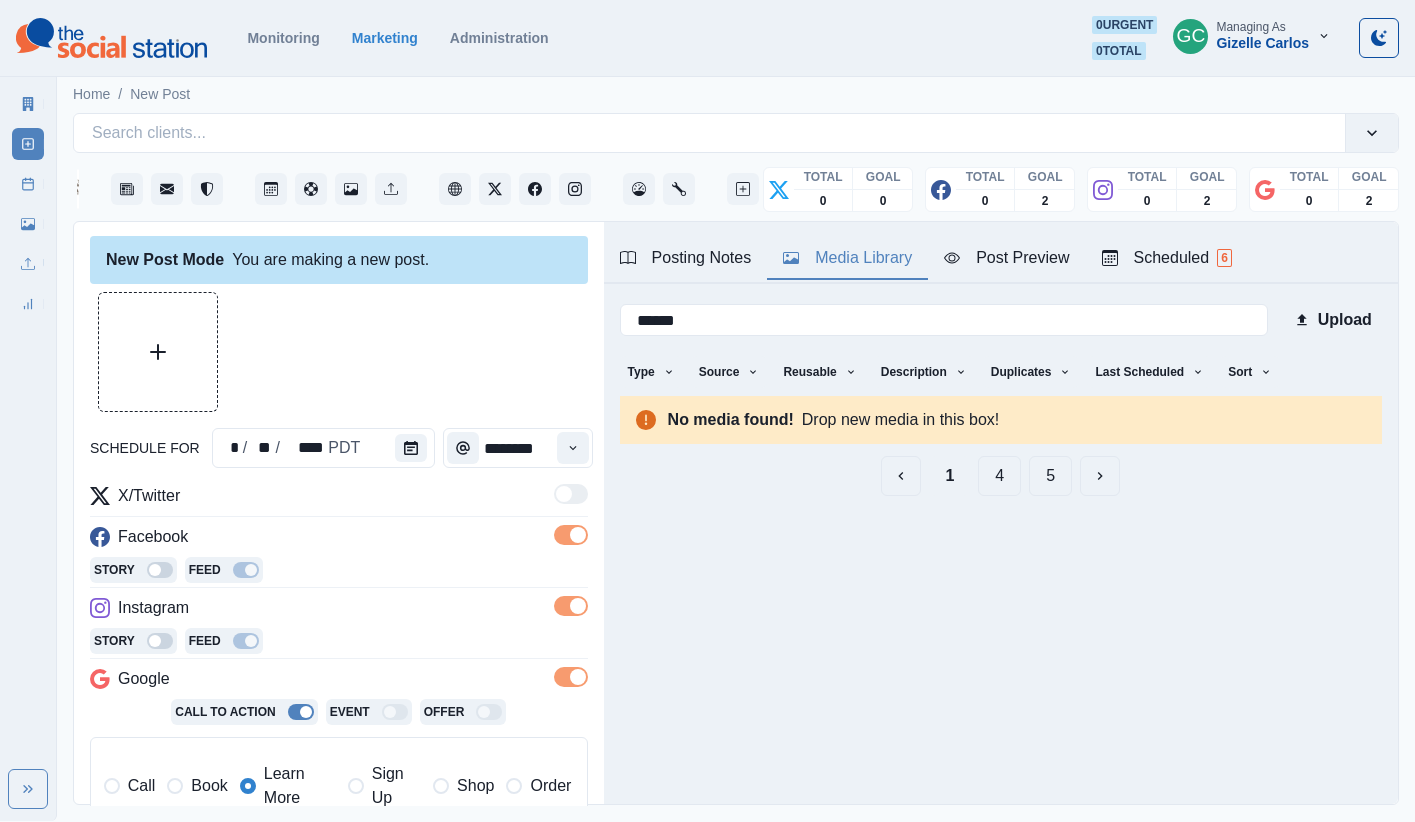 click on "1" at bounding box center (949, 476) 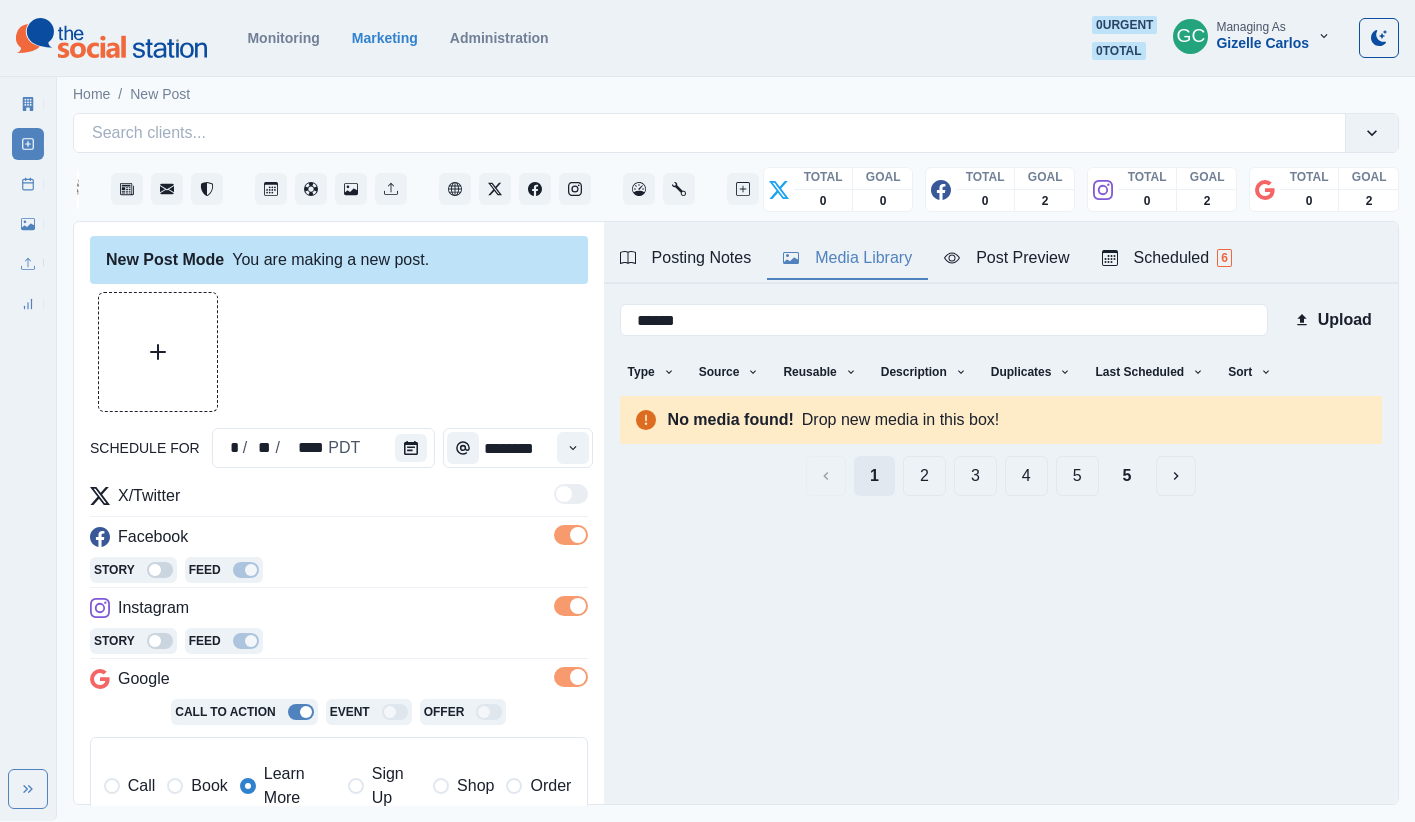 click on "1" at bounding box center (874, 476) 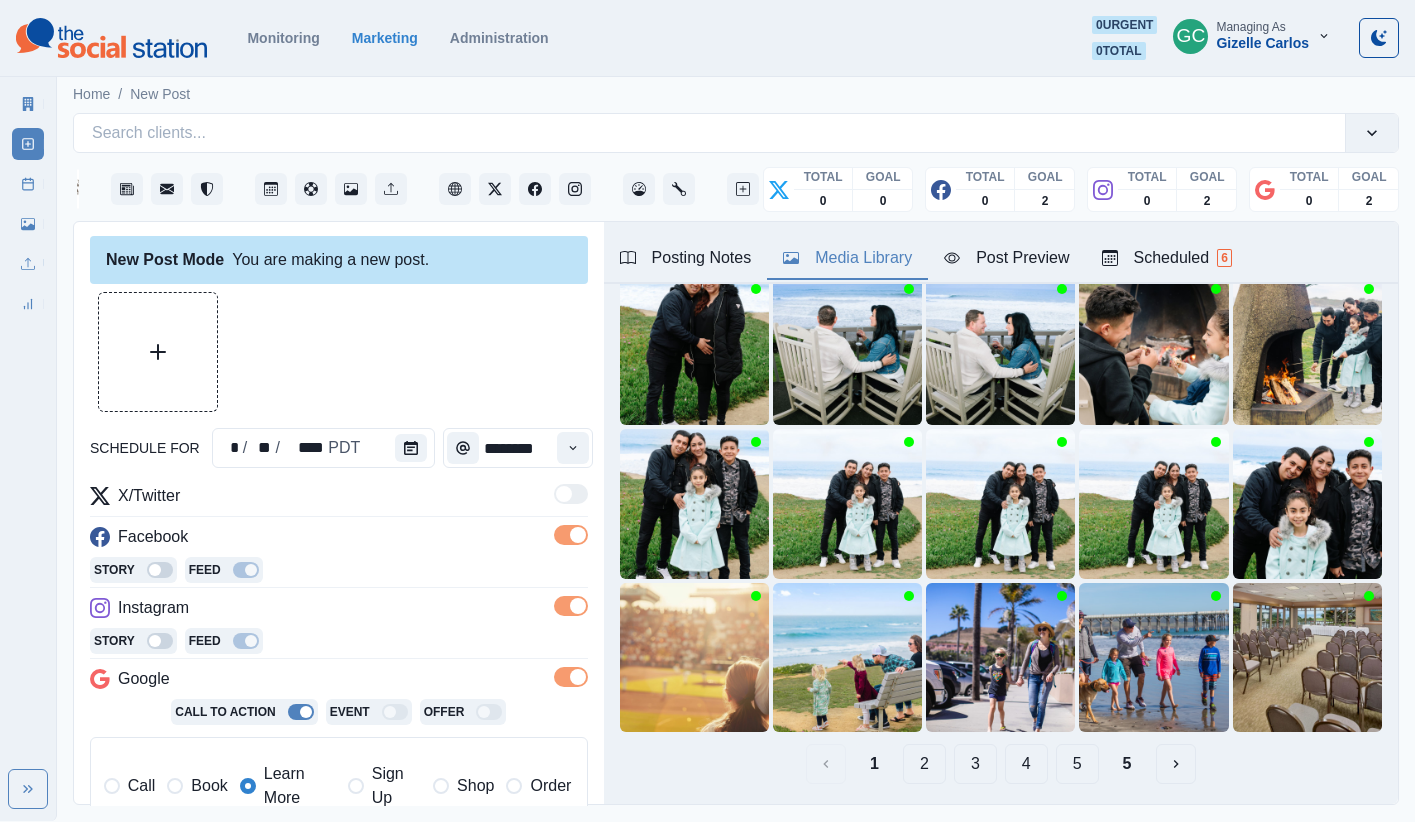 click on "2" at bounding box center (924, 764) 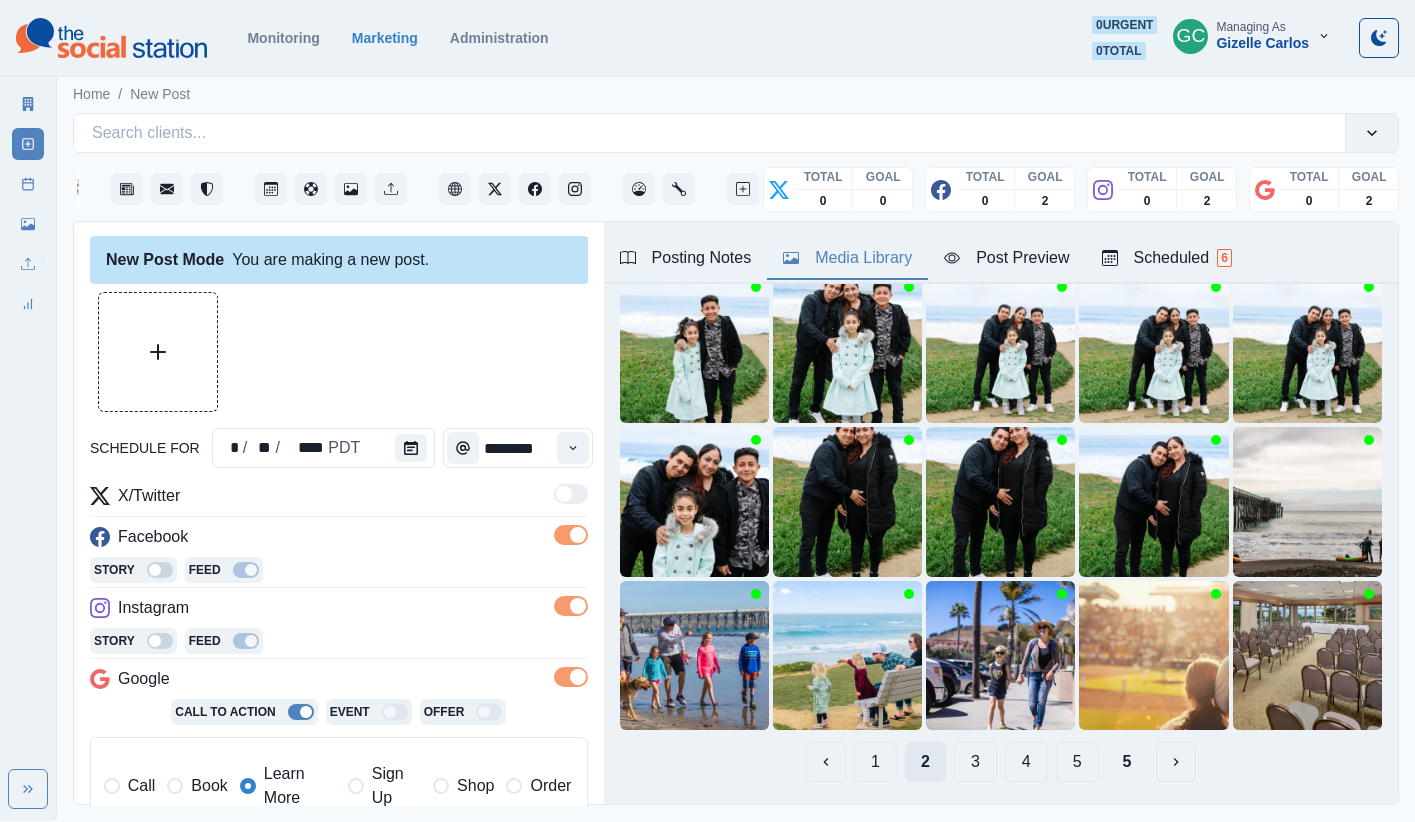 scroll, scrollTop: 178, scrollLeft: 0, axis: vertical 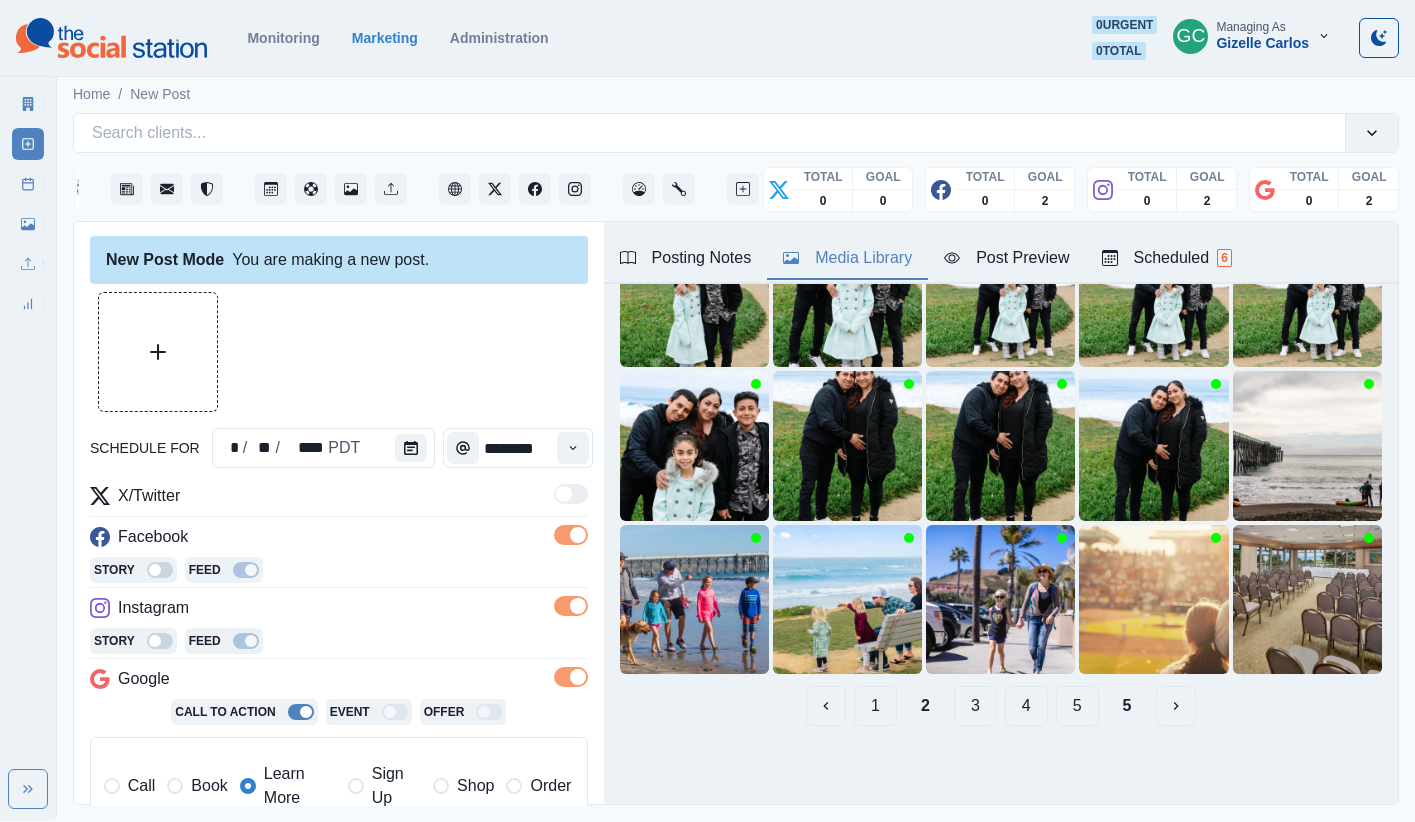 click on "3" at bounding box center [975, 706] 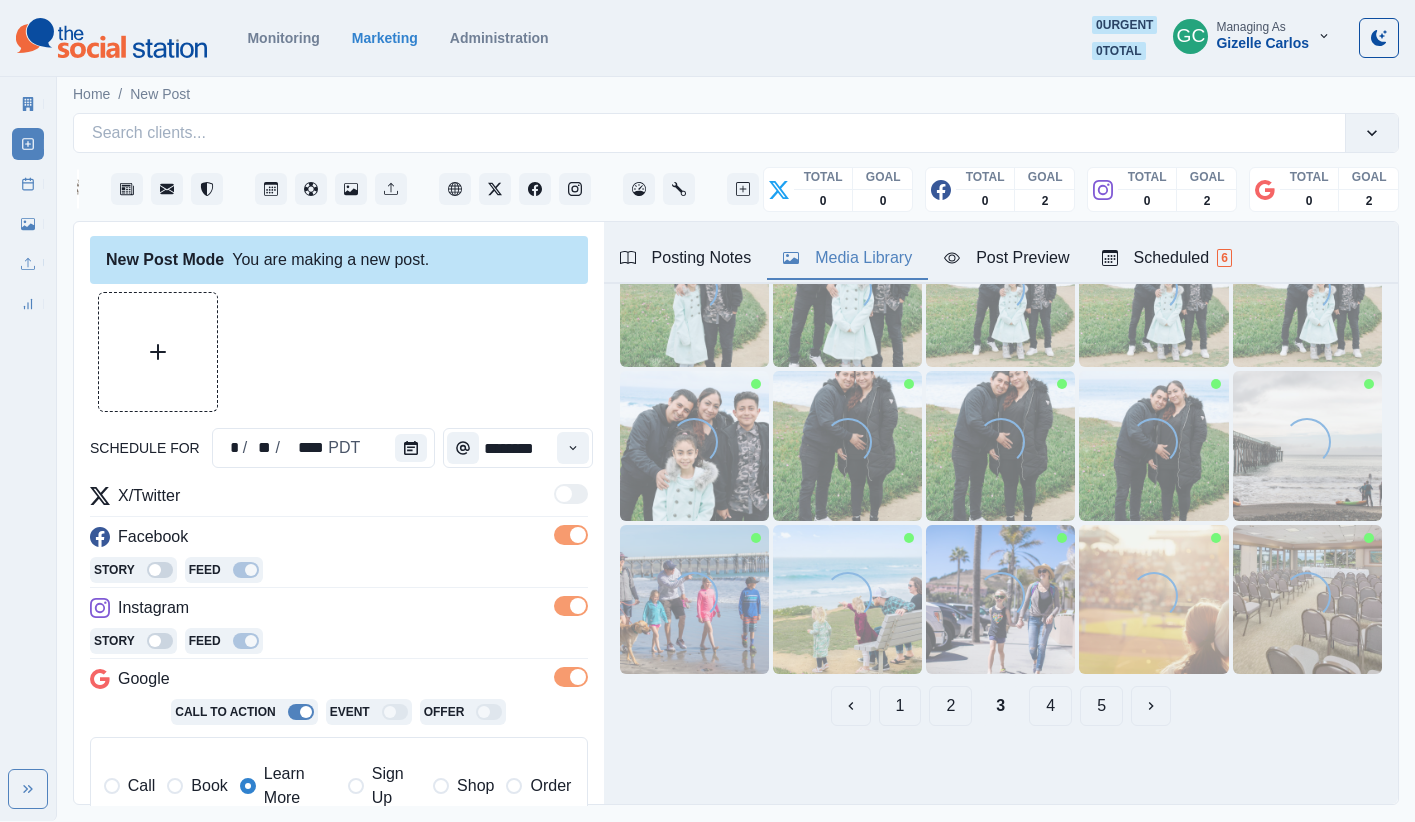 scroll, scrollTop: 178, scrollLeft: 0, axis: vertical 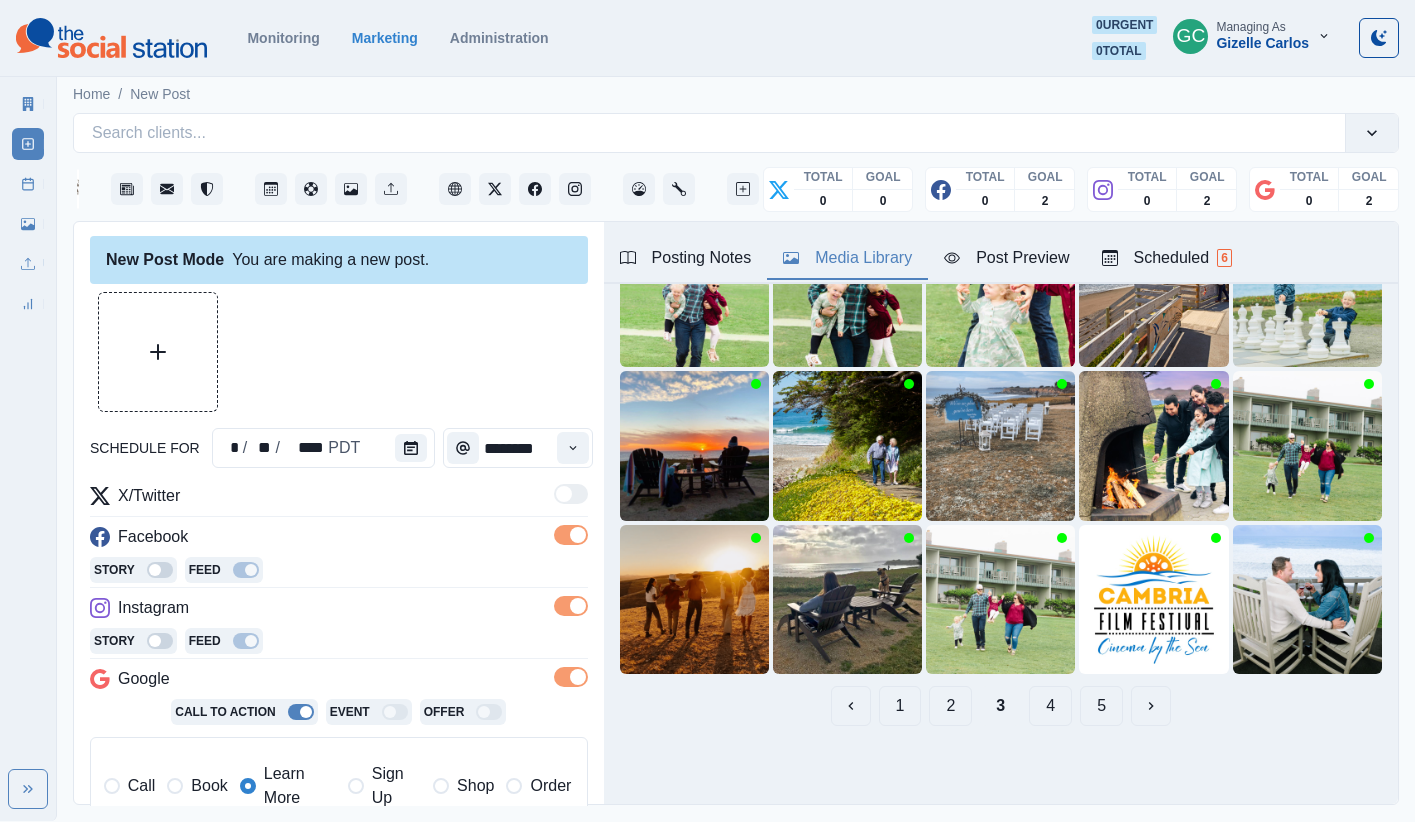 click on "4" at bounding box center [1050, 706] 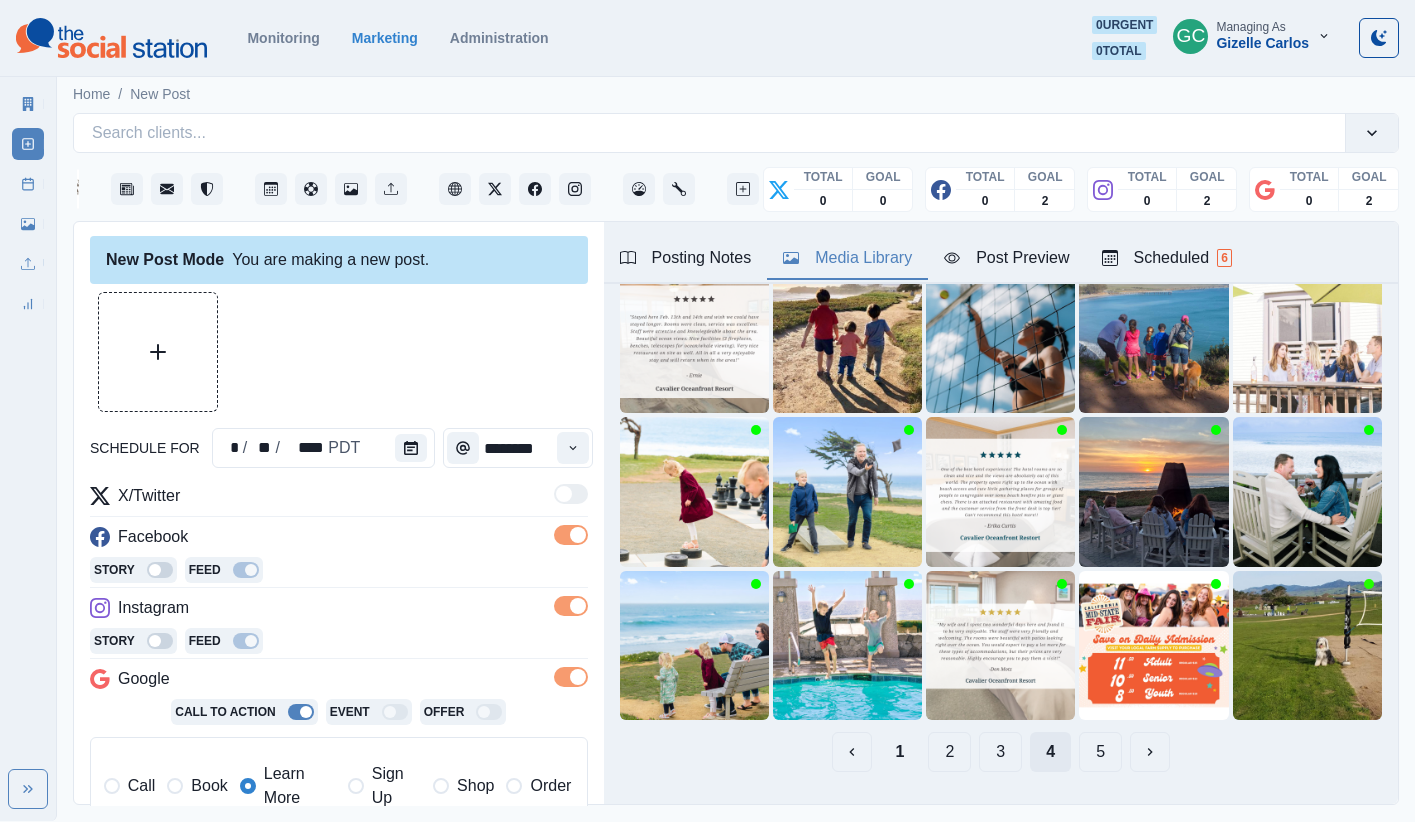 scroll, scrollTop: 178, scrollLeft: 0, axis: vertical 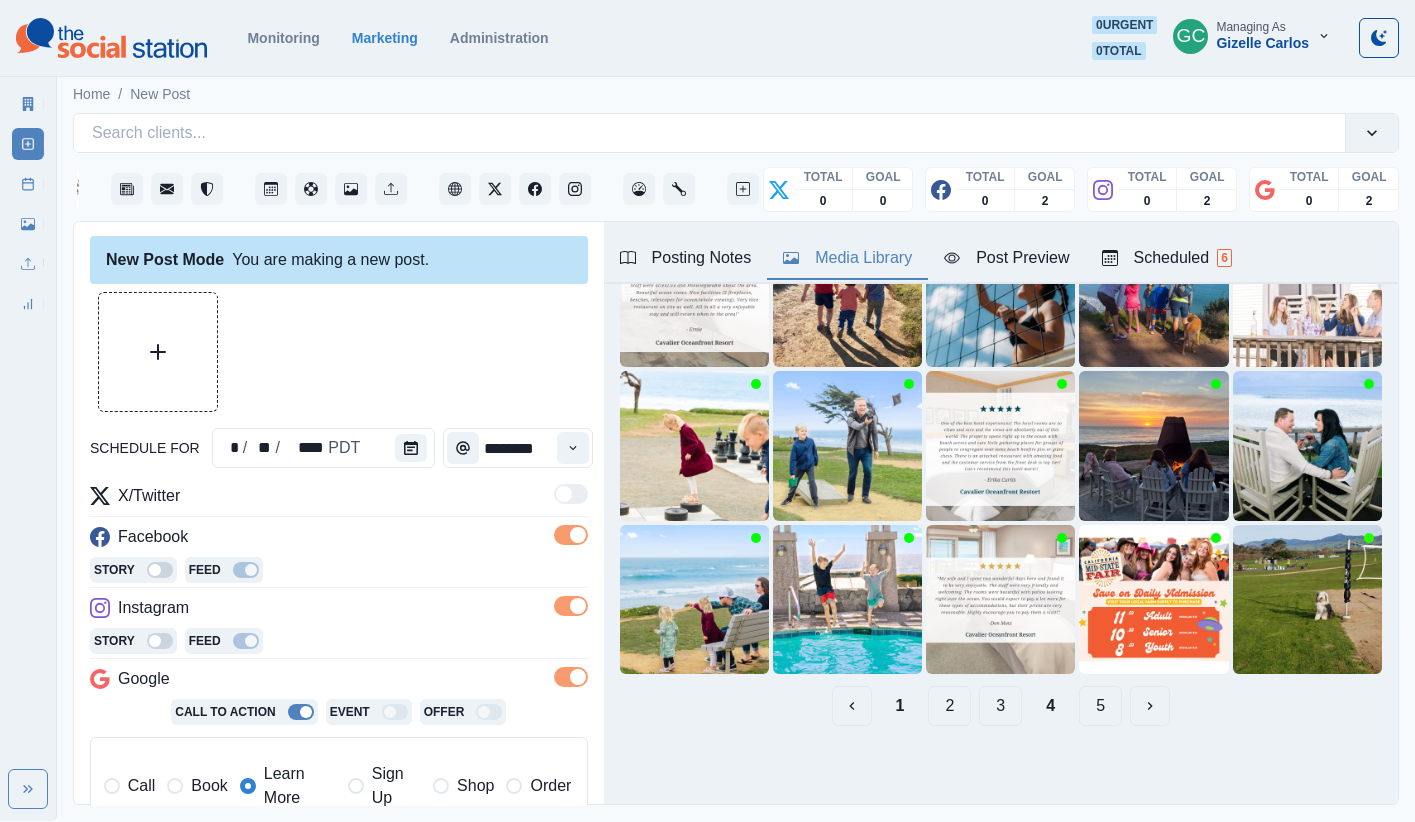 click on "5" at bounding box center [1100, 706] 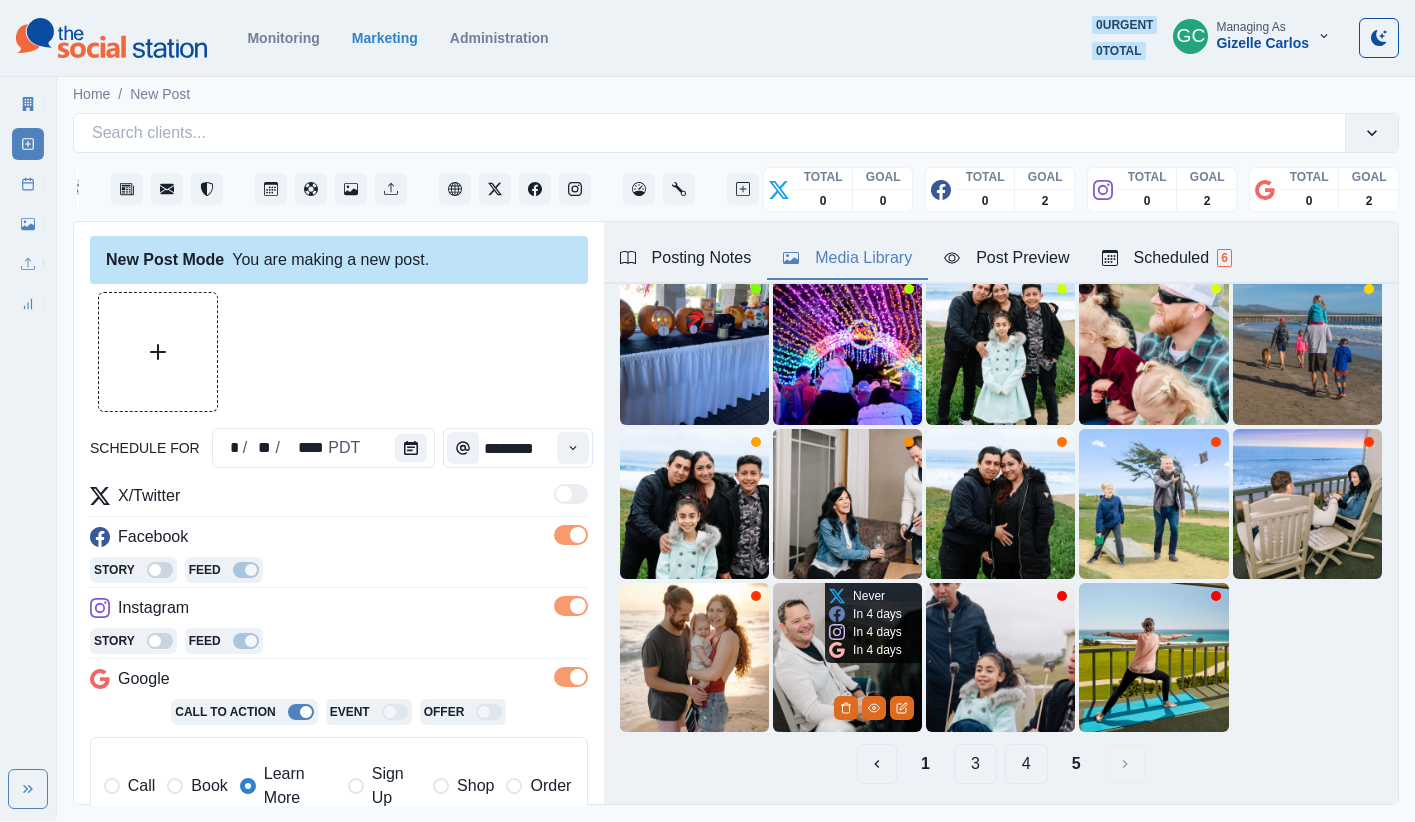scroll, scrollTop: 178, scrollLeft: 0, axis: vertical 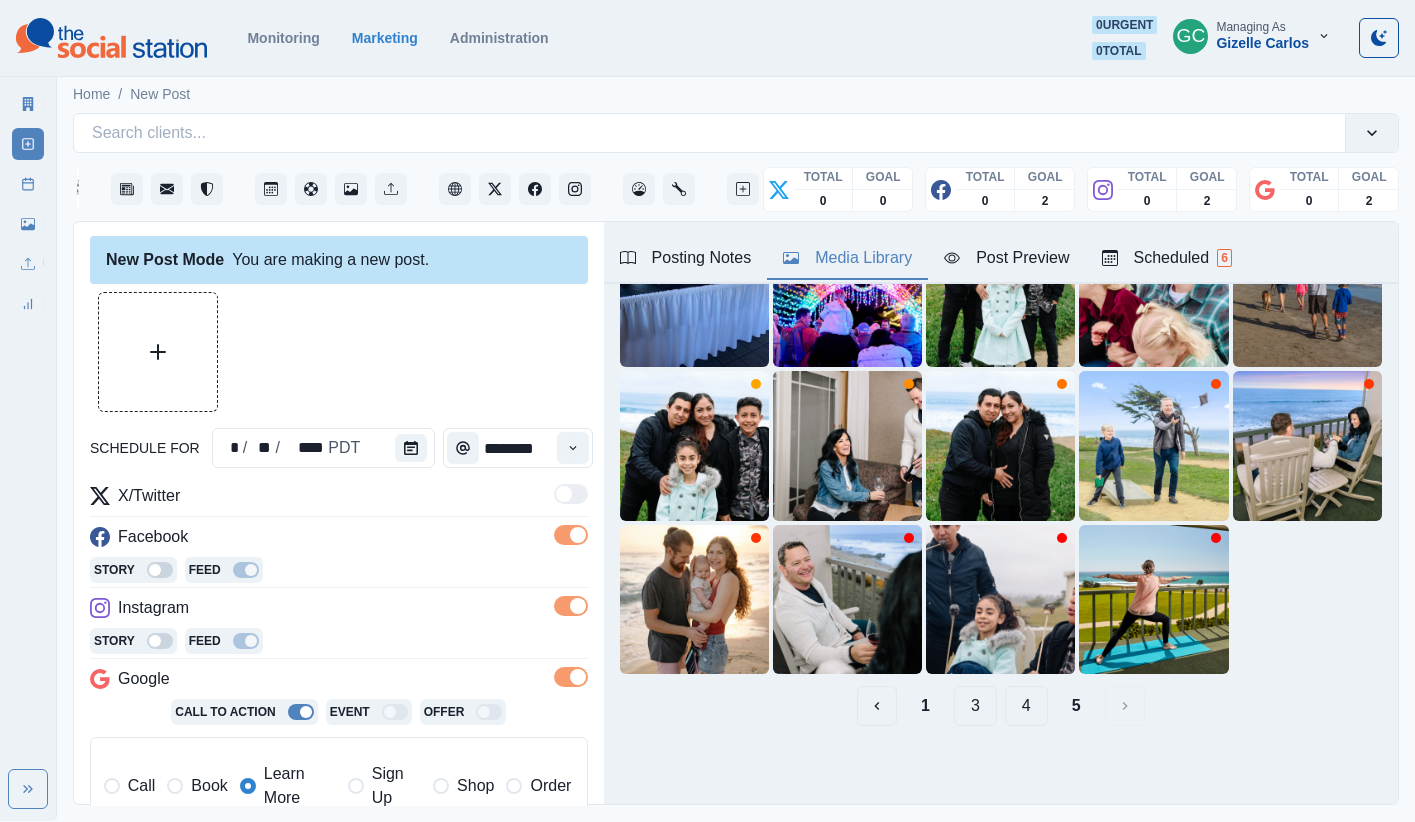 click on "1 3 4 5" at bounding box center [1001, 706] 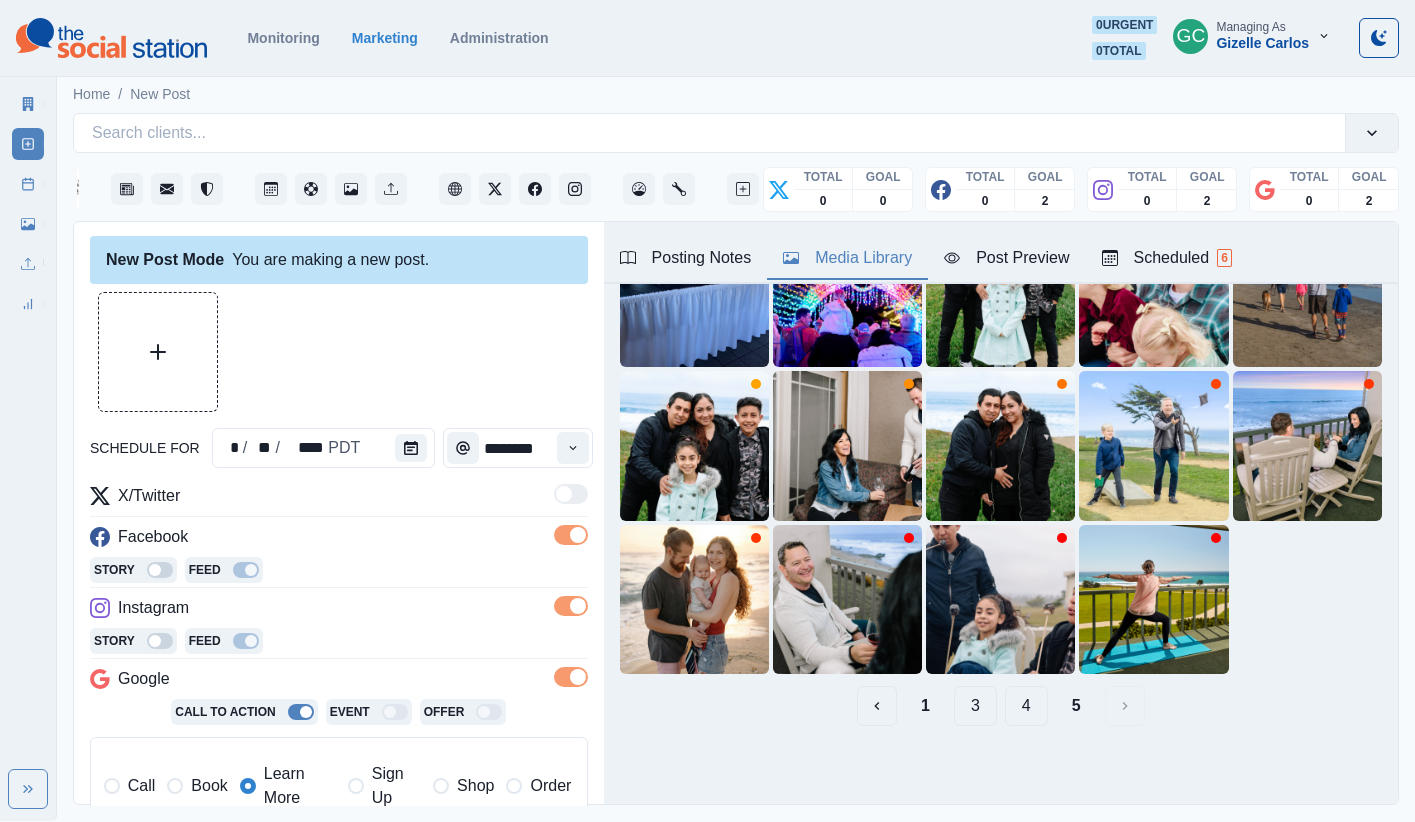 click on "1" at bounding box center [925, 706] 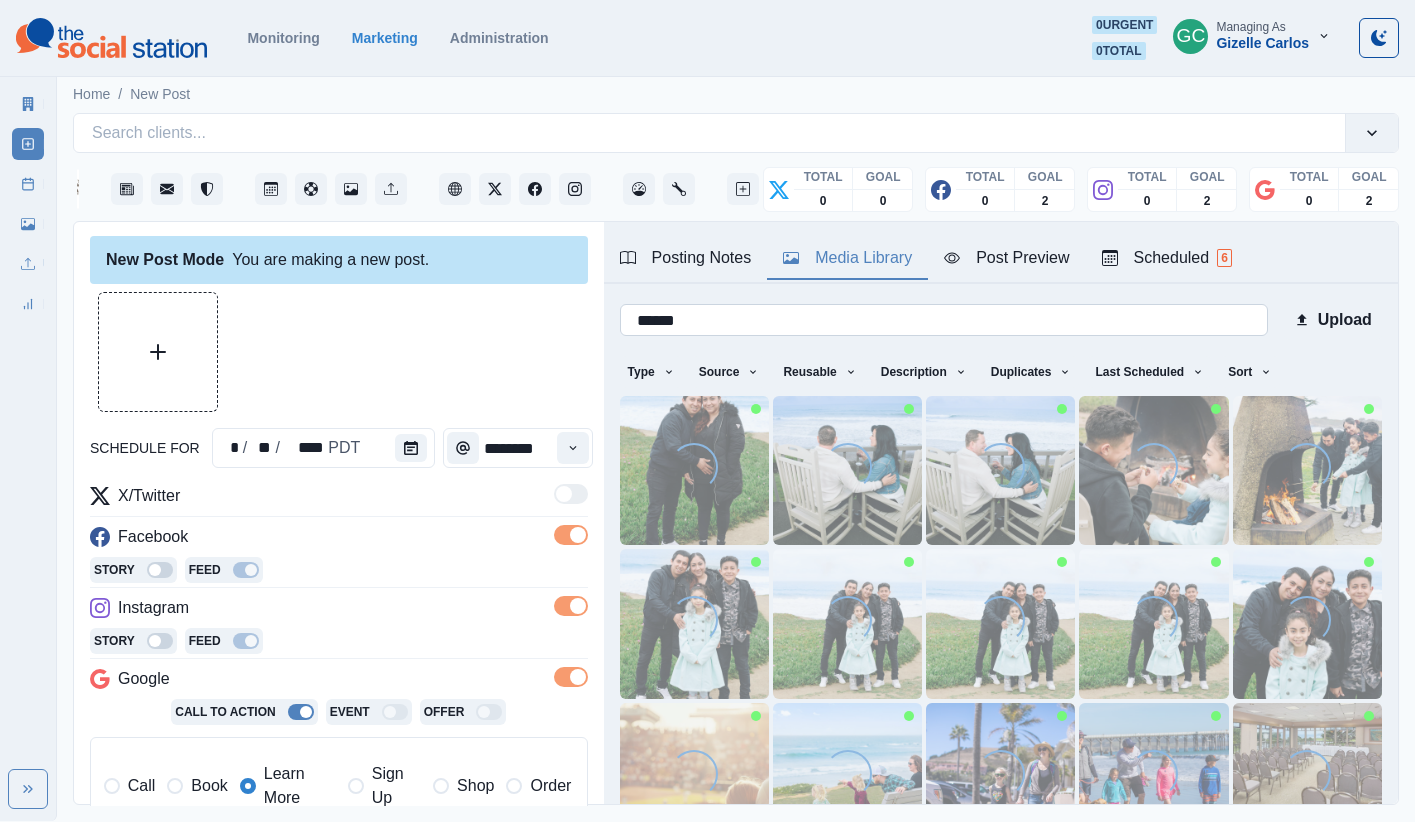 click on "******" at bounding box center (944, 320) 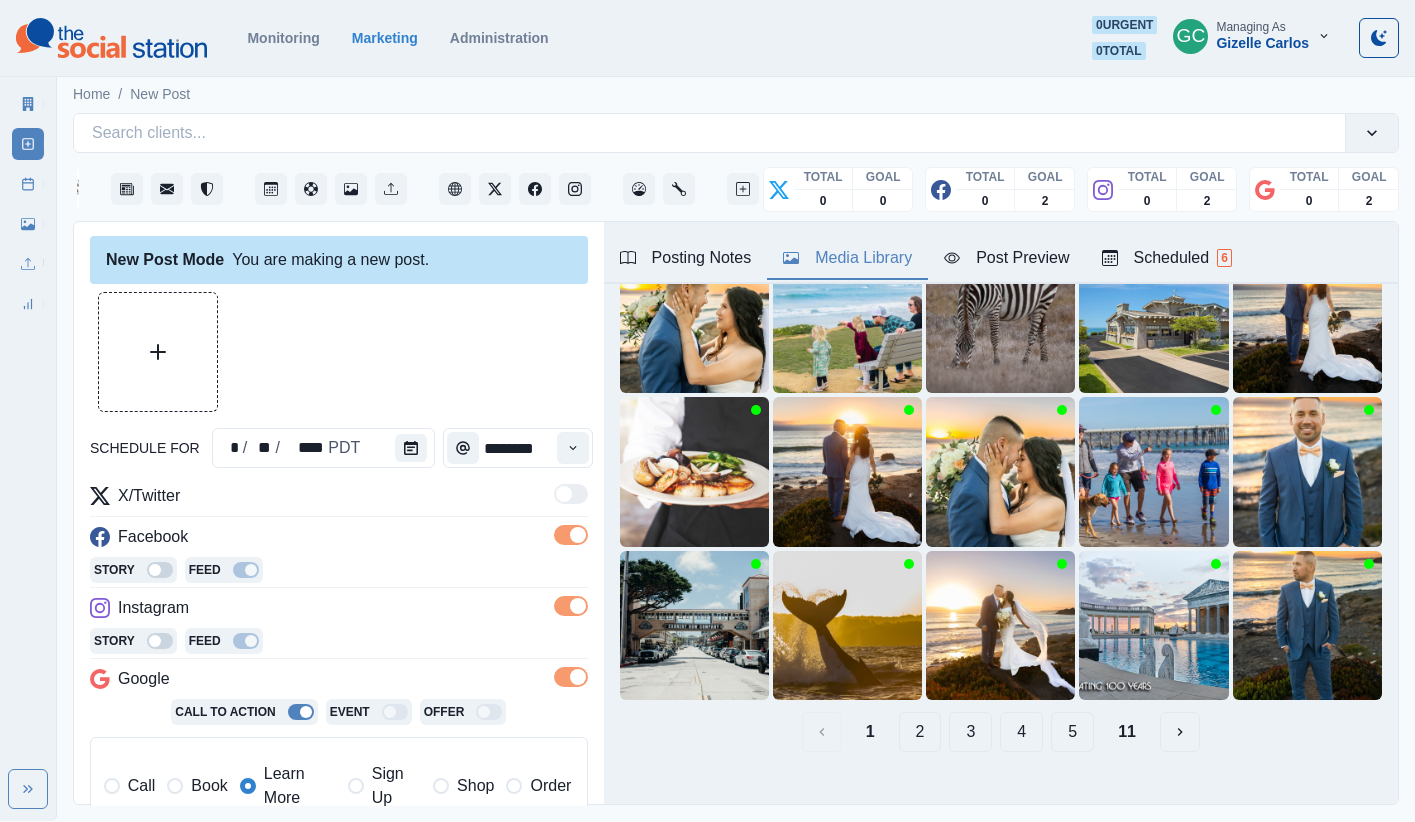click on "2" at bounding box center (920, 732) 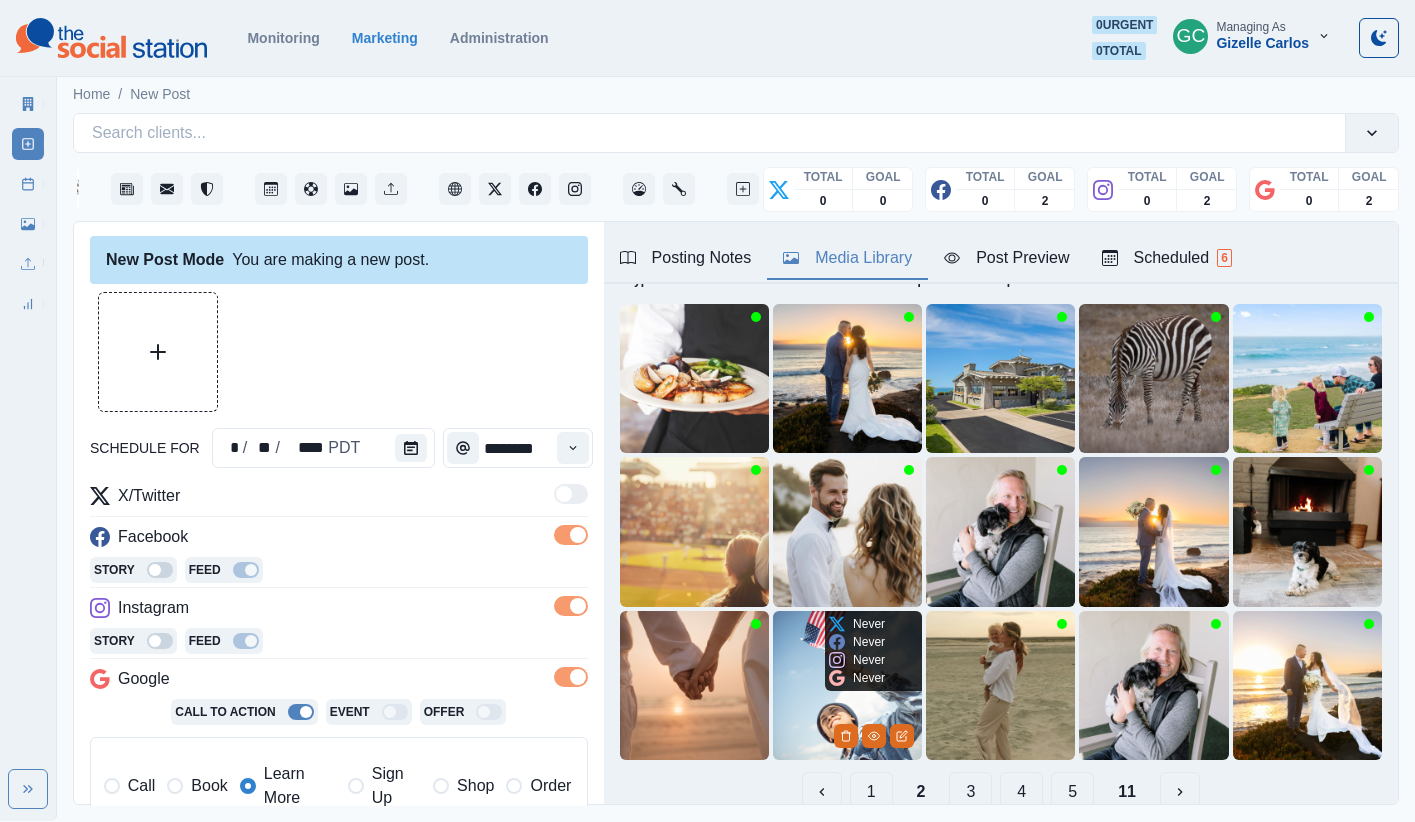 scroll, scrollTop: 178, scrollLeft: 0, axis: vertical 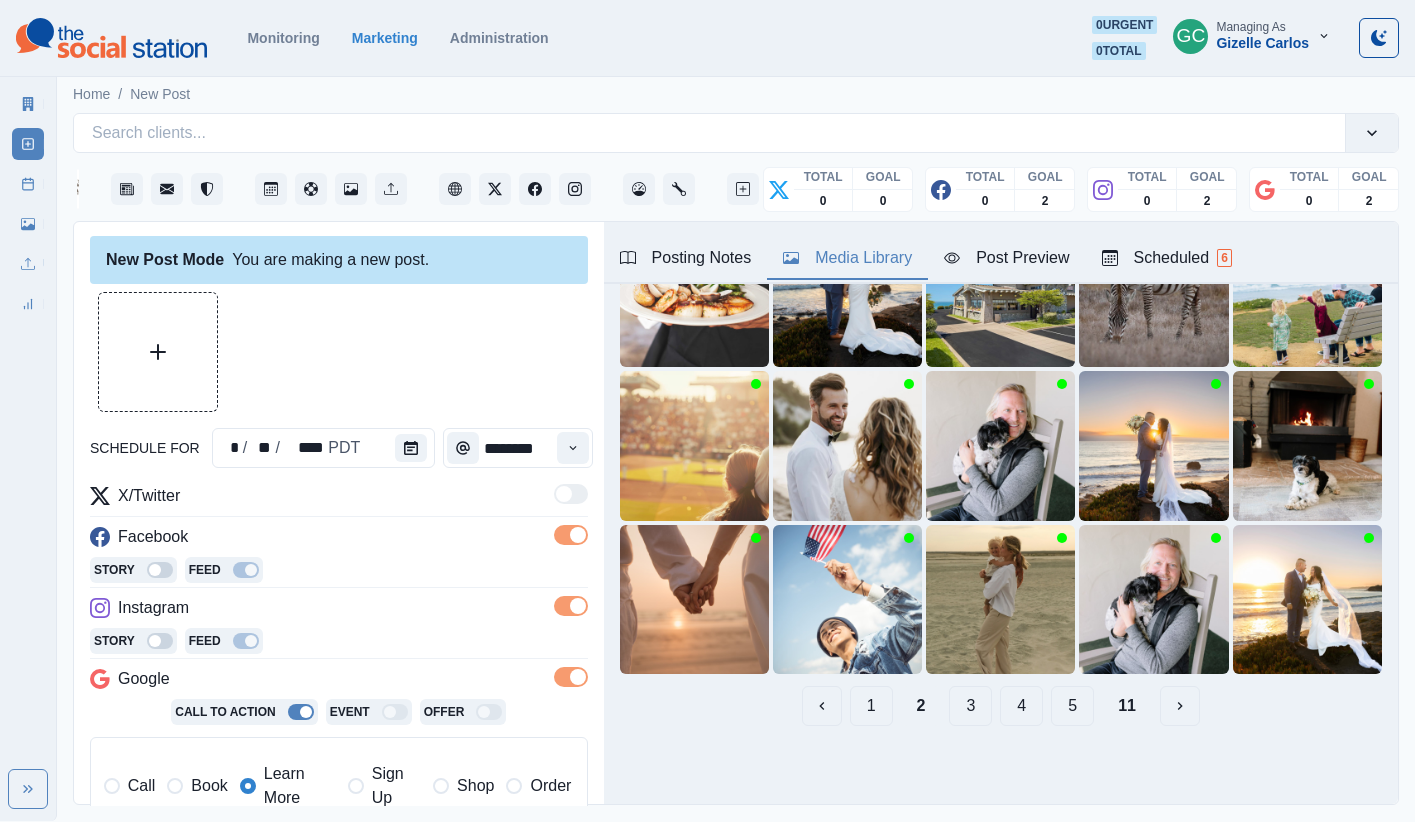 click on "3" at bounding box center [970, 706] 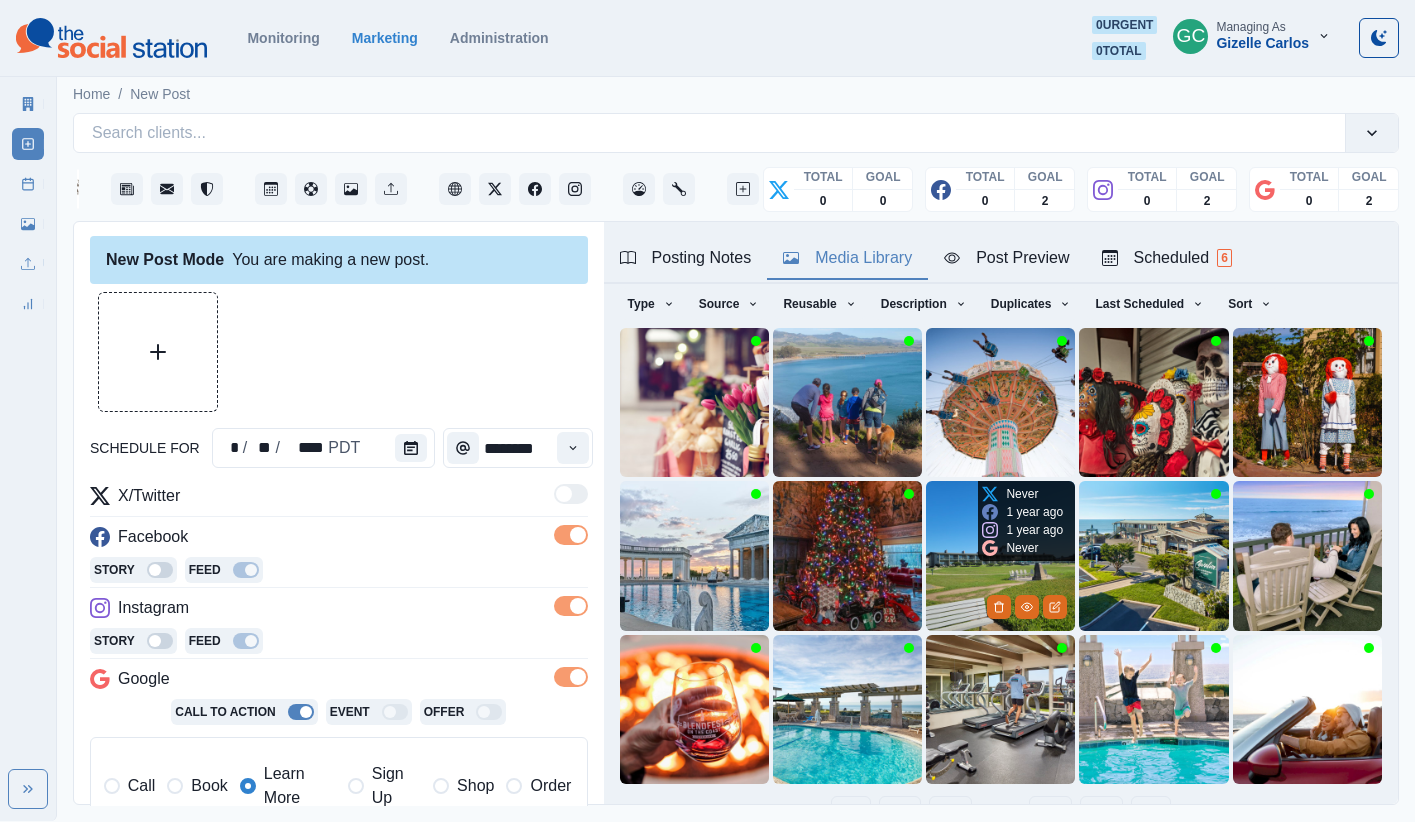 scroll, scrollTop: 122, scrollLeft: 0, axis: vertical 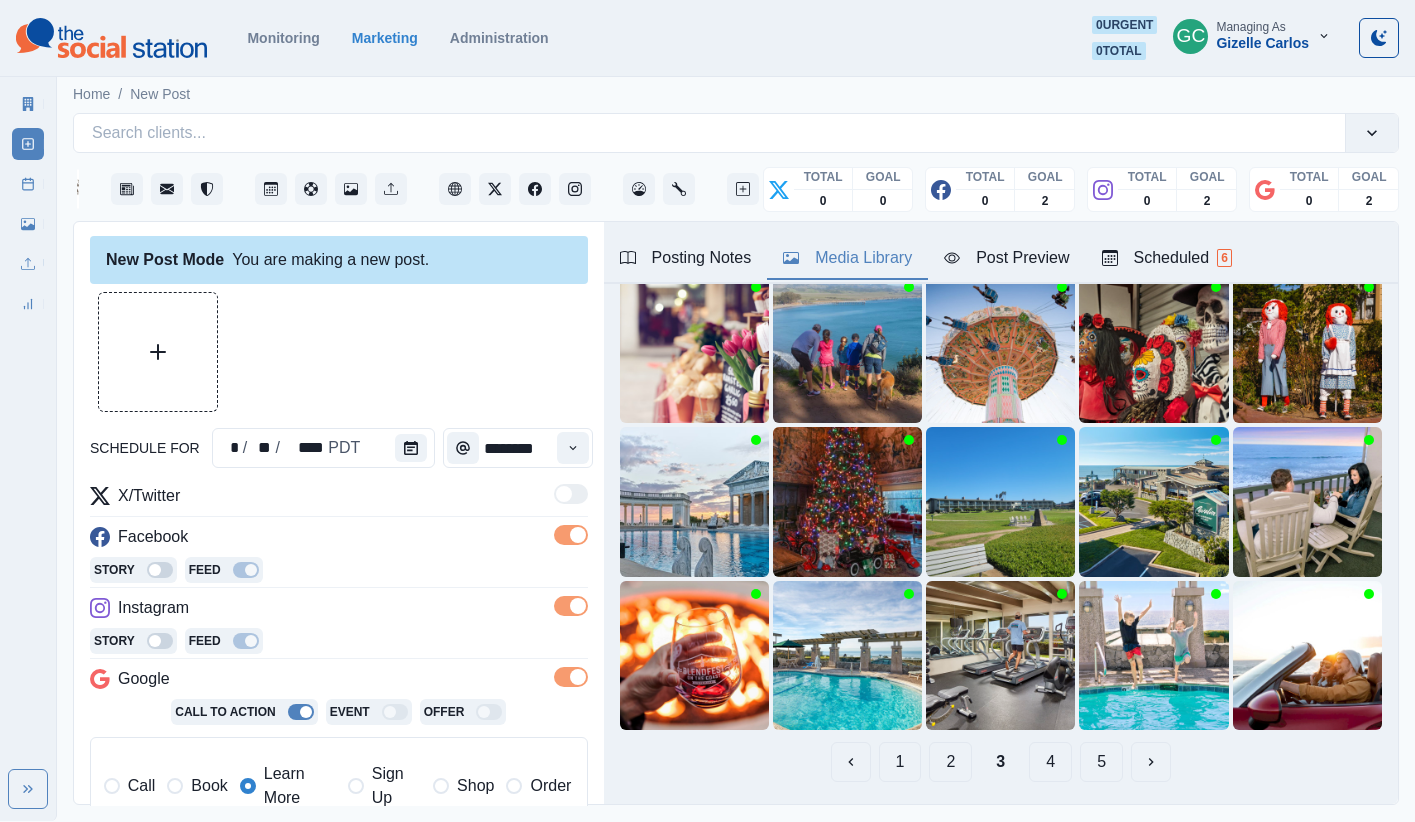 click on "4" at bounding box center (1050, 762) 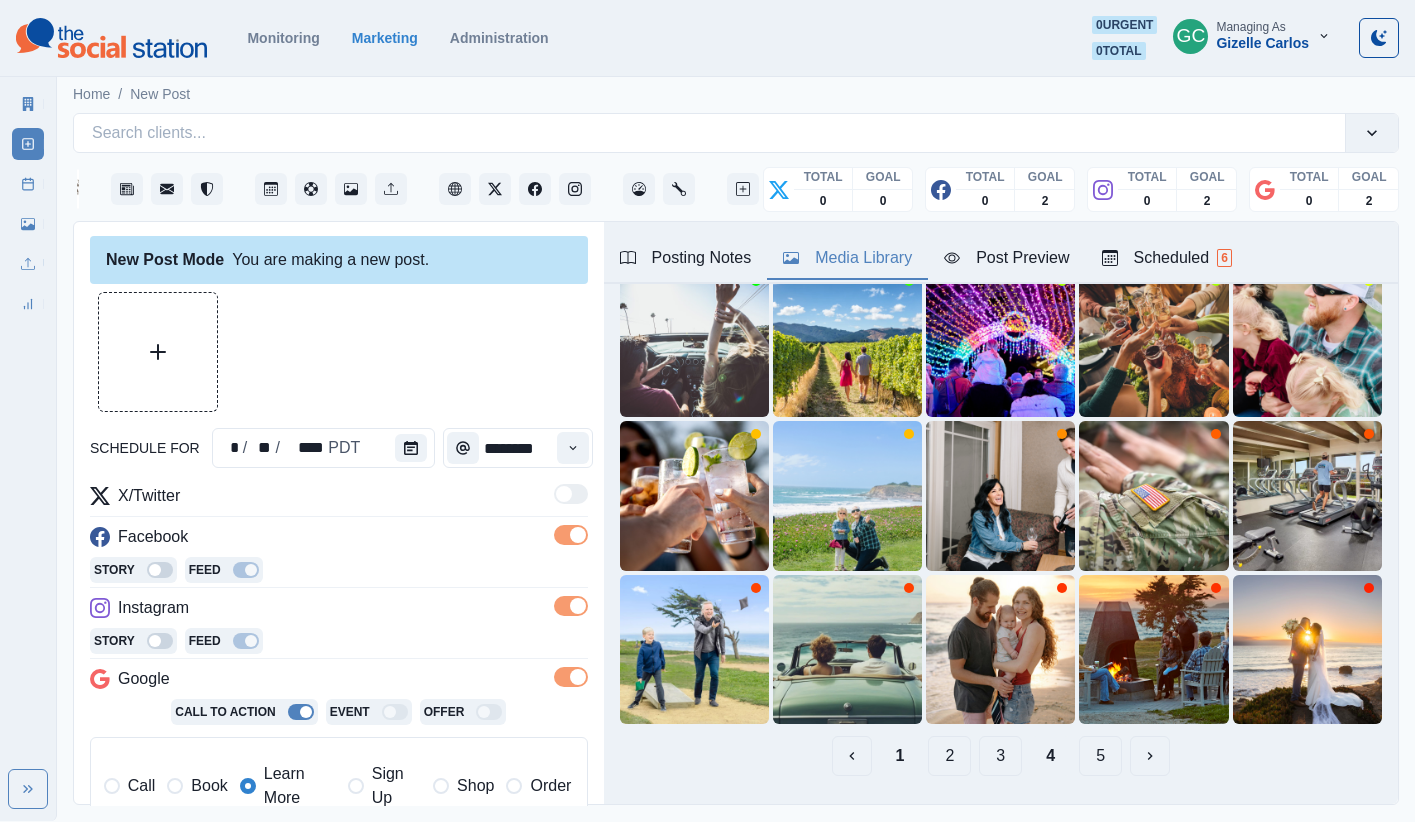 scroll, scrollTop: 128, scrollLeft: 0, axis: vertical 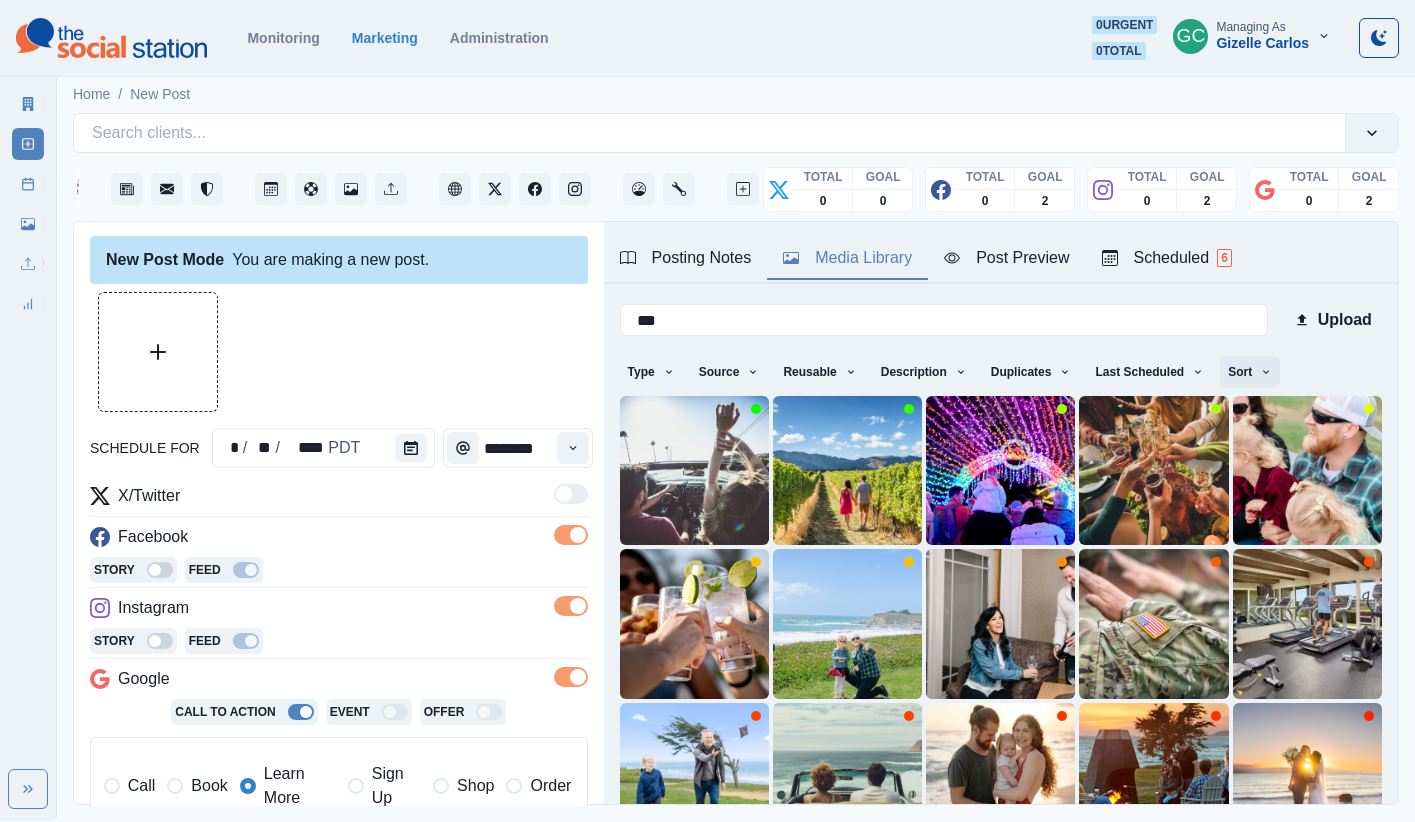 click on "Sort" at bounding box center (1250, 372) 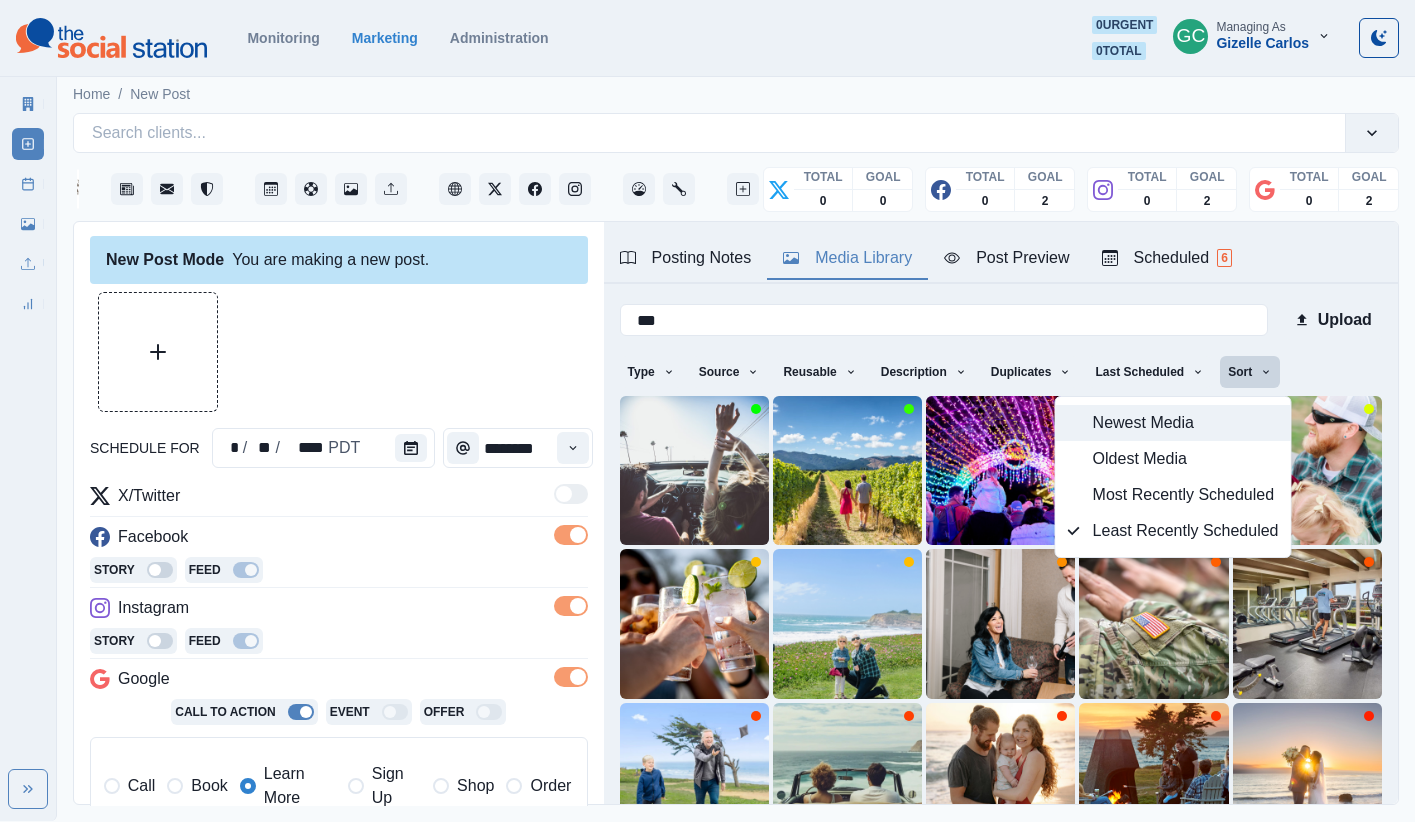click on "Newest Media" at bounding box center (1186, 423) 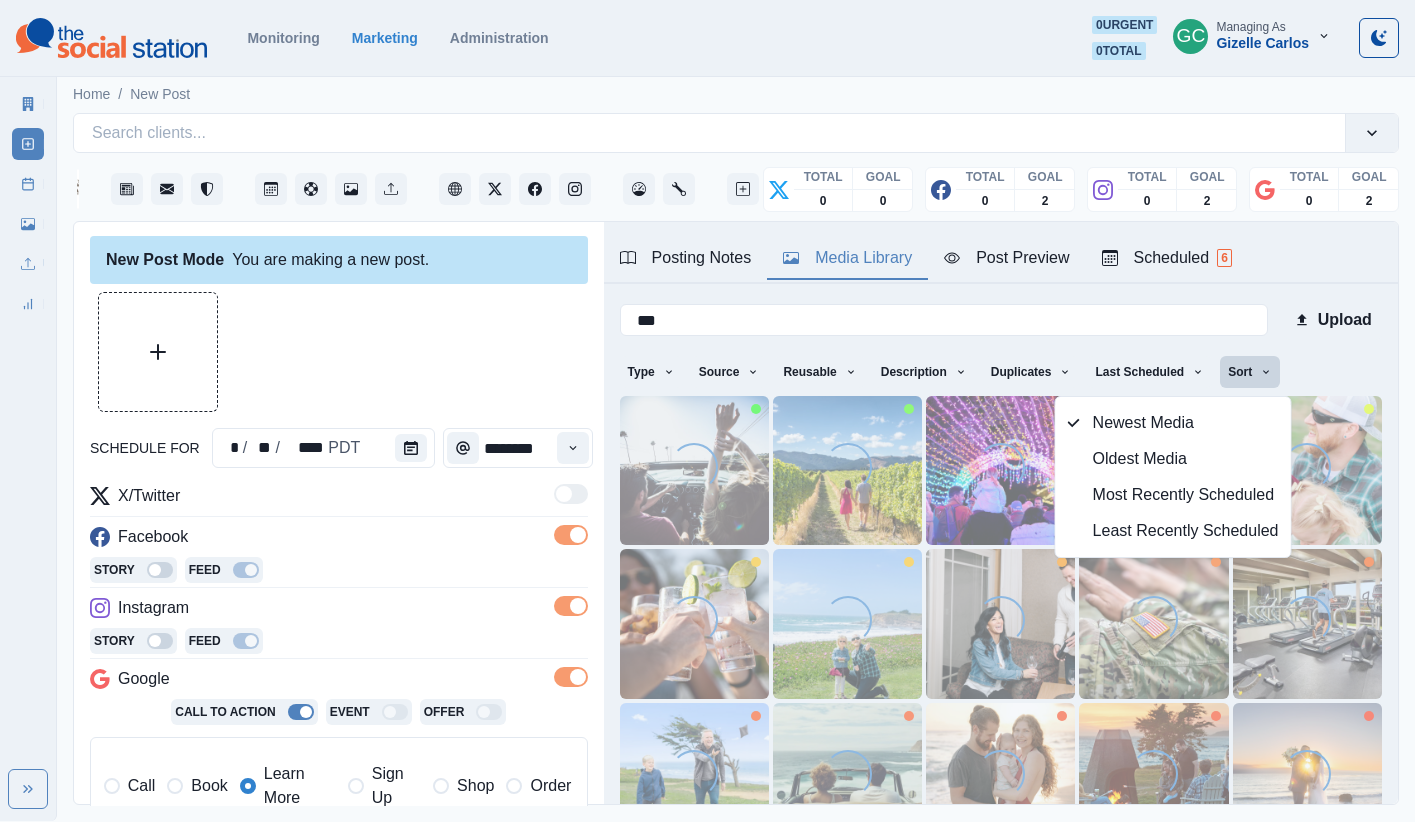 click at bounding box center (339, 352) 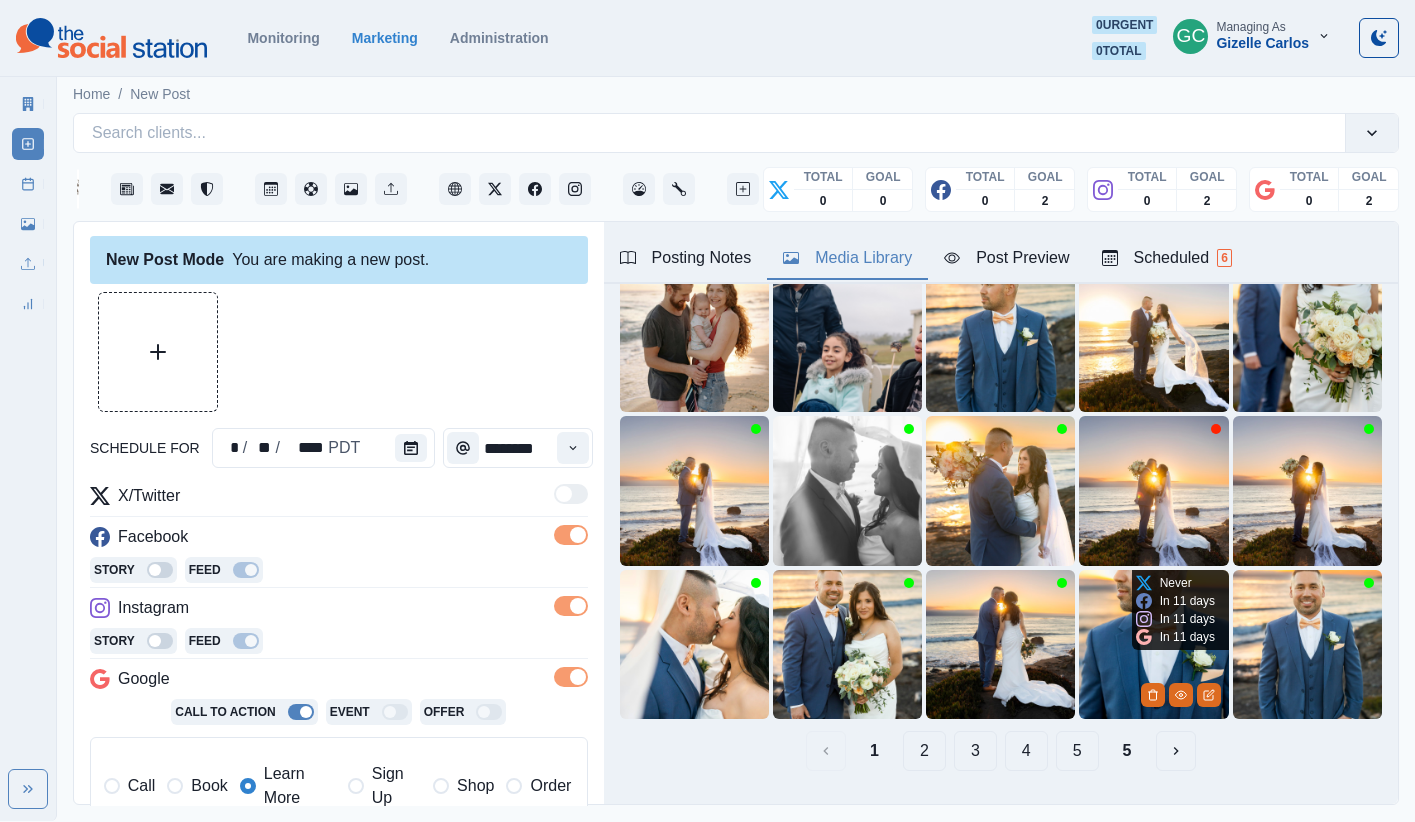 scroll, scrollTop: 178, scrollLeft: 0, axis: vertical 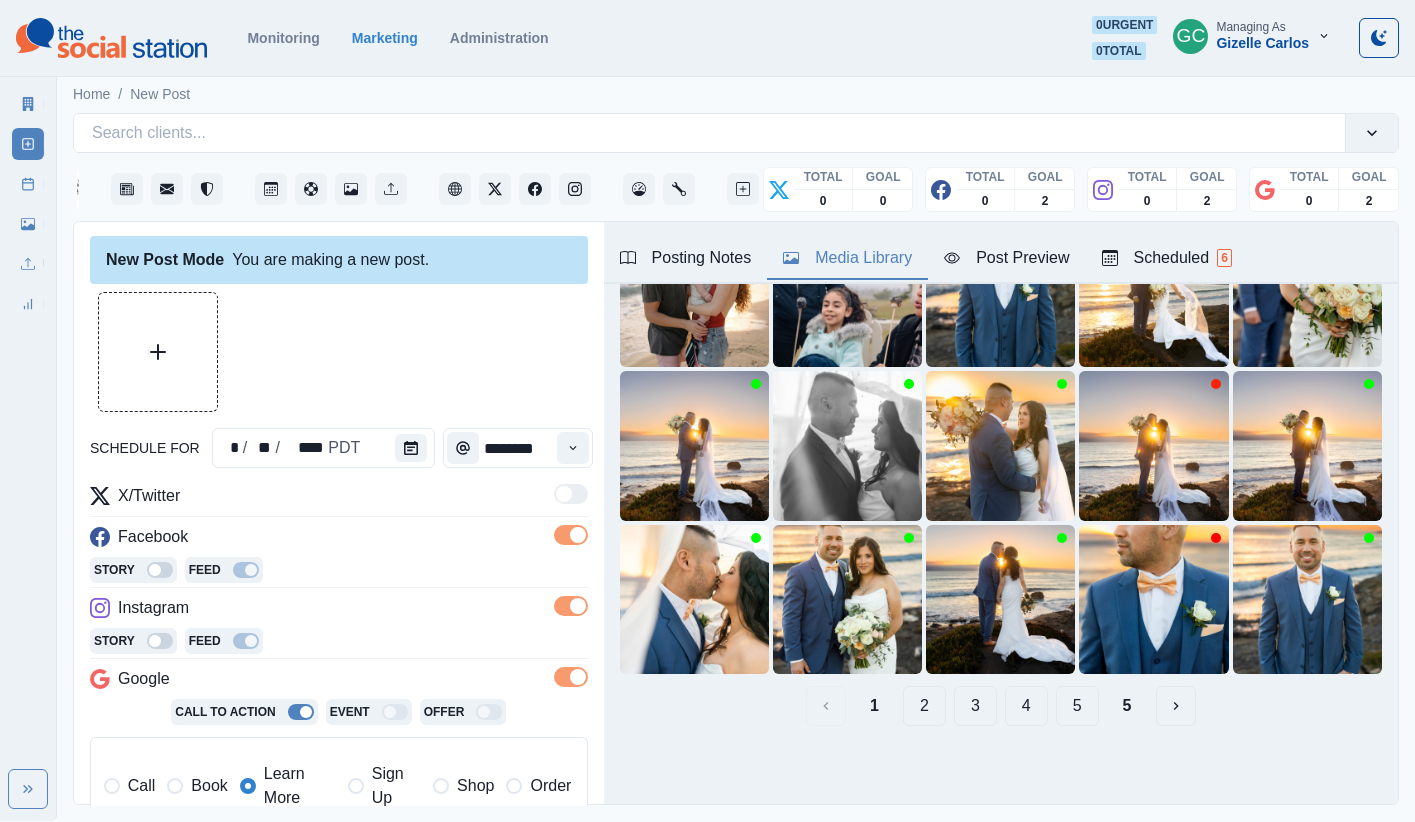 click on "2" at bounding box center (924, 706) 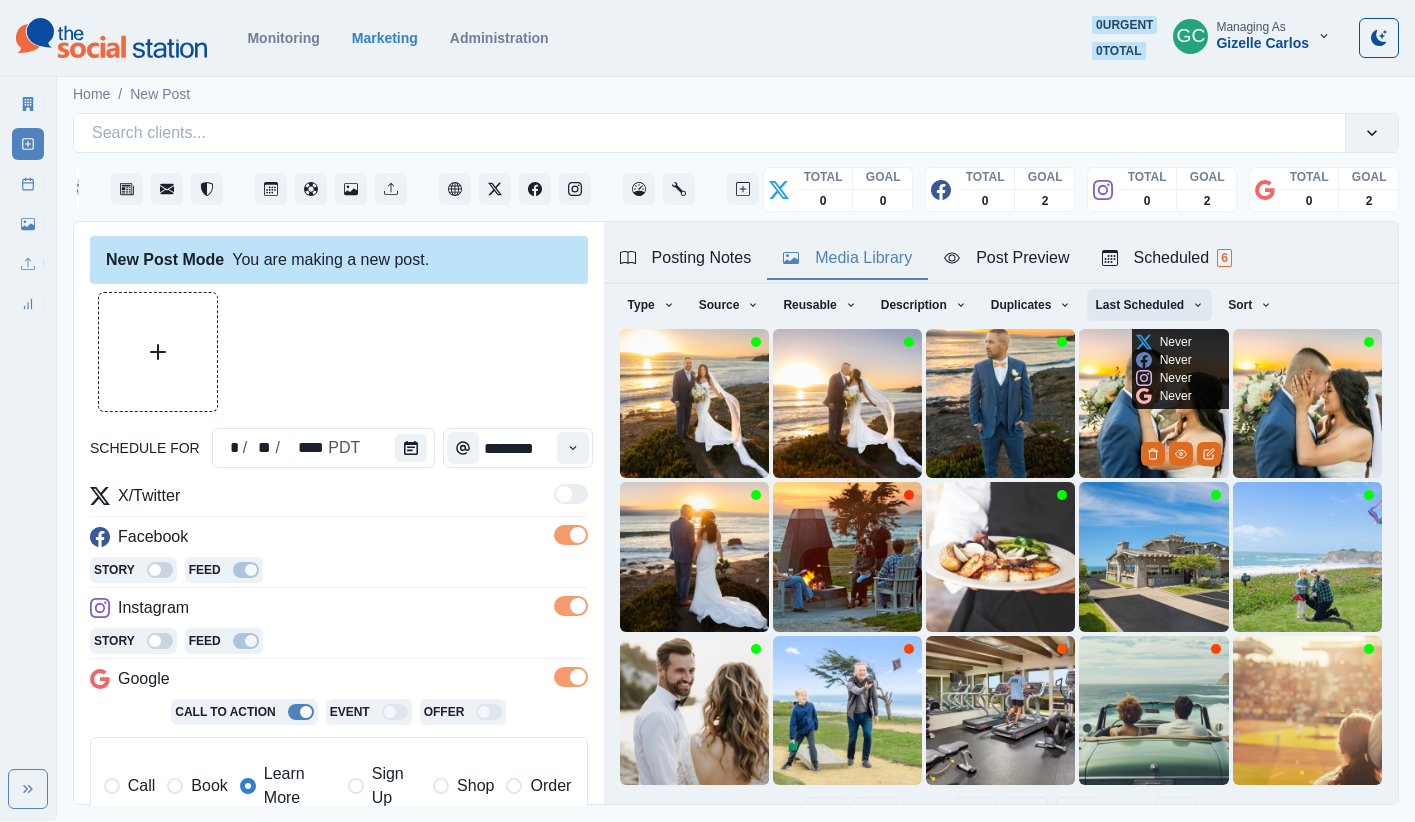 scroll, scrollTop: 0, scrollLeft: 0, axis: both 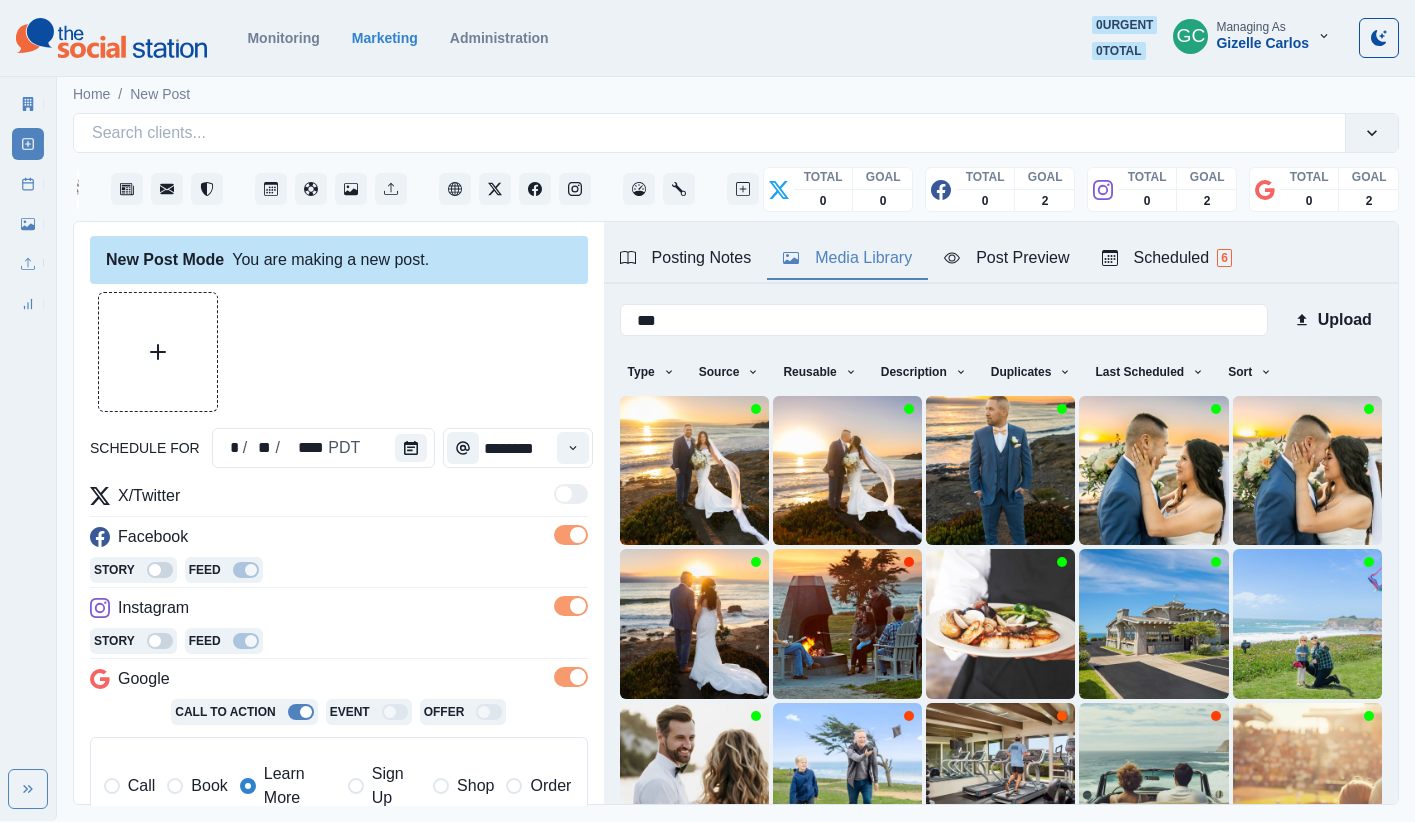 drag, startPoint x: 1238, startPoint y: 377, endPoint x: 1293, endPoint y: 361, distance: 57.280014 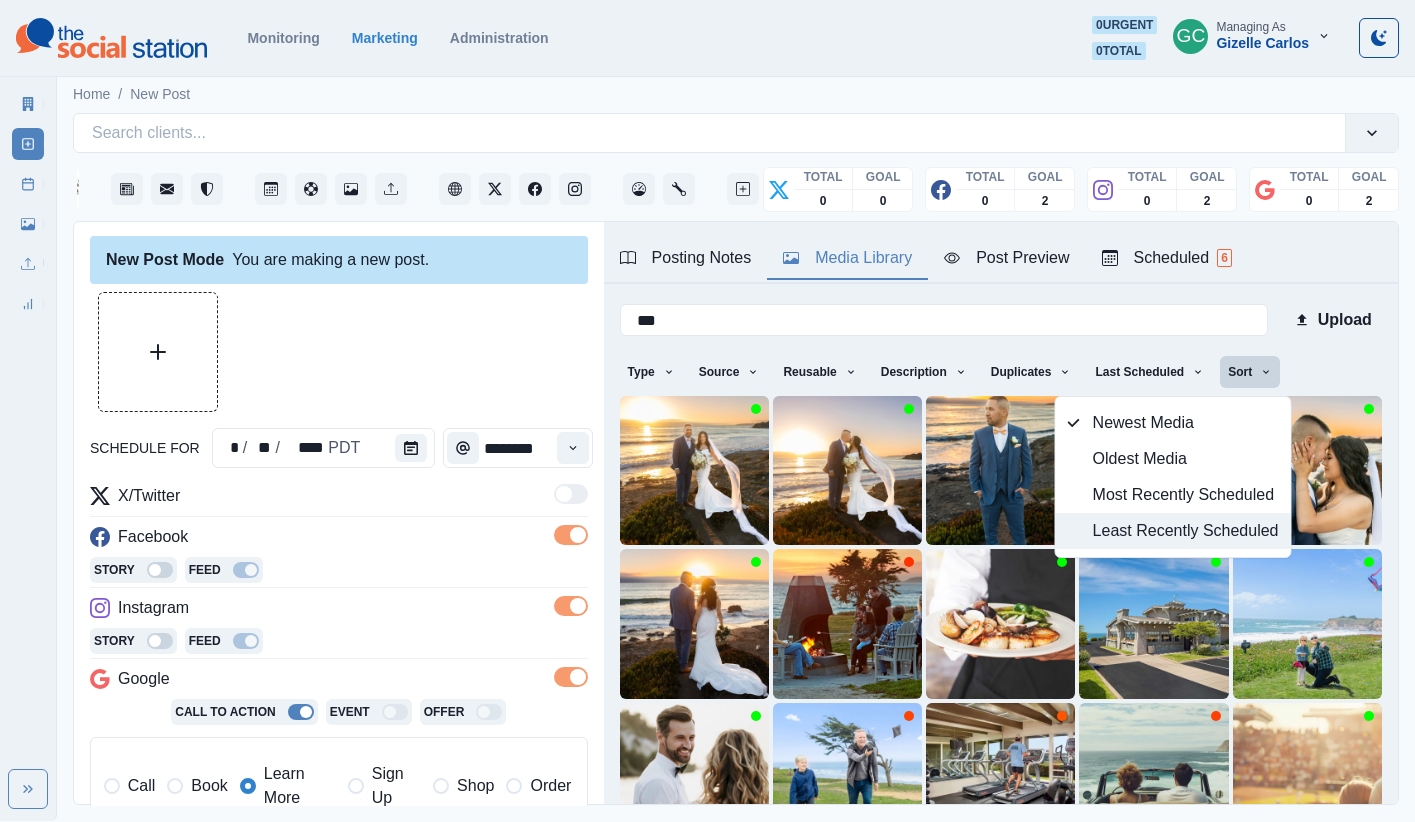 drag, startPoint x: 1184, startPoint y: 527, endPoint x: 1114, endPoint y: 520, distance: 70.34913 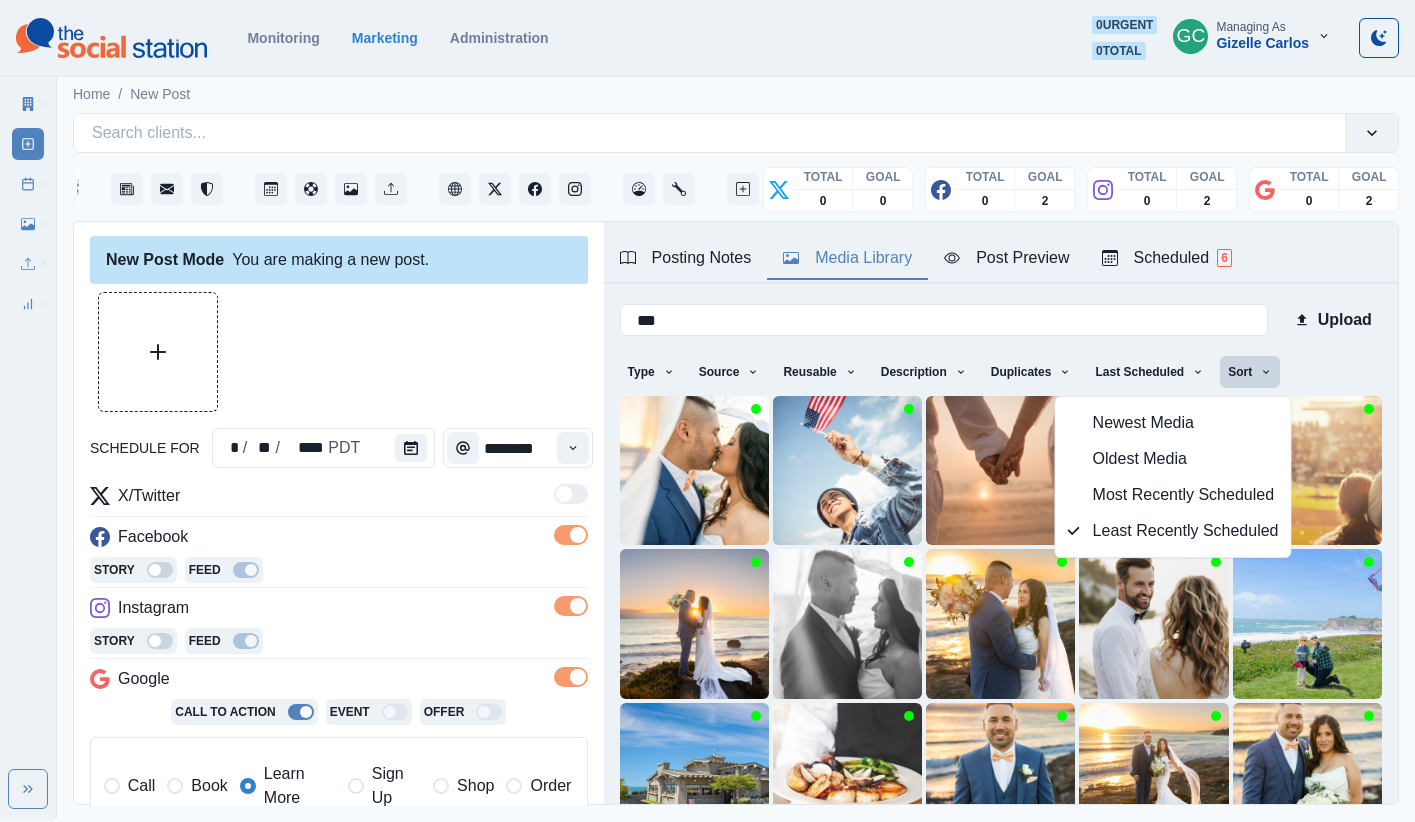 click at bounding box center (339, 352) 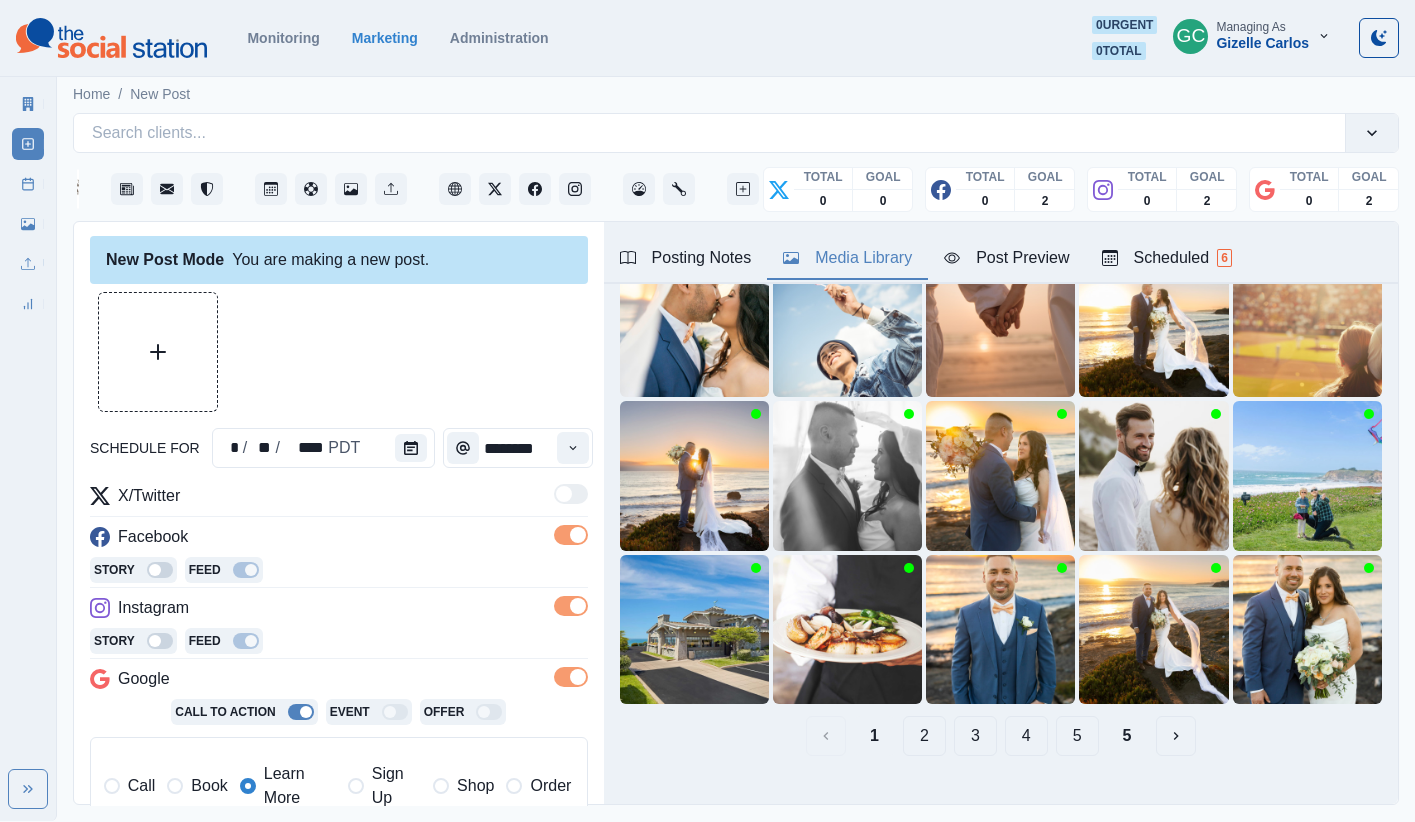 scroll, scrollTop: 154, scrollLeft: 0, axis: vertical 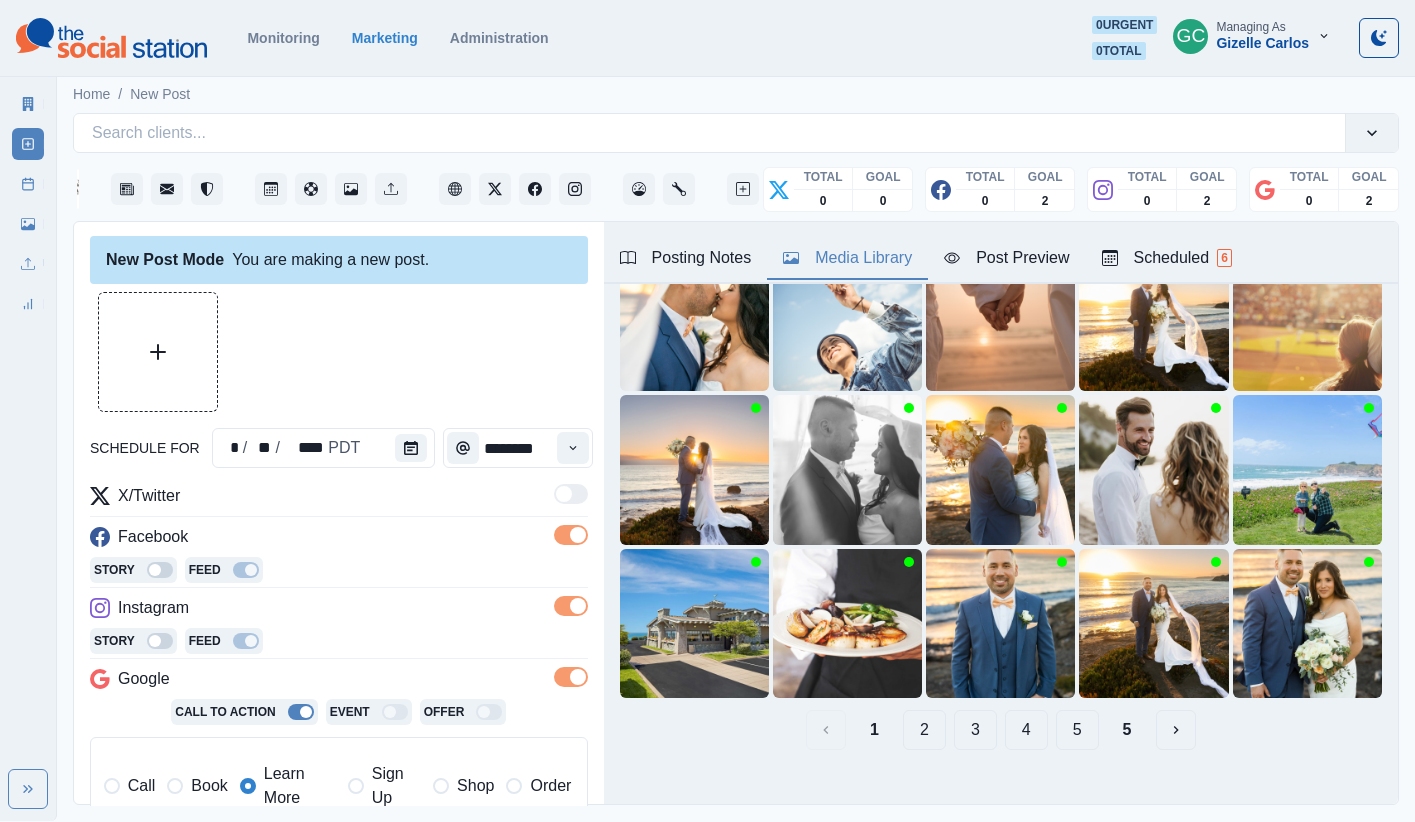 click on "4" at bounding box center (1026, 730) 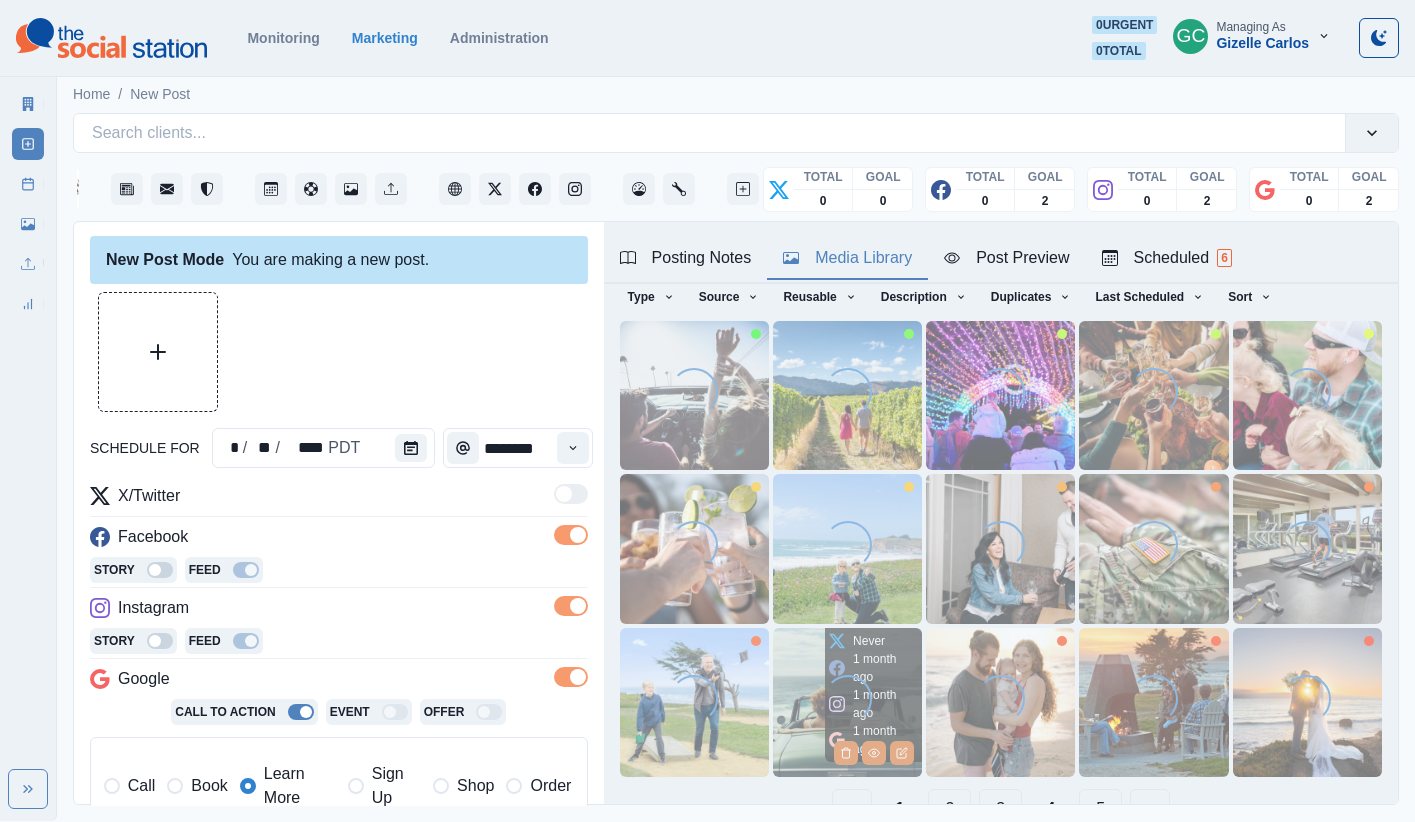 scroll, scrollTop: 102, scrollLeft: 0, axis: vertical 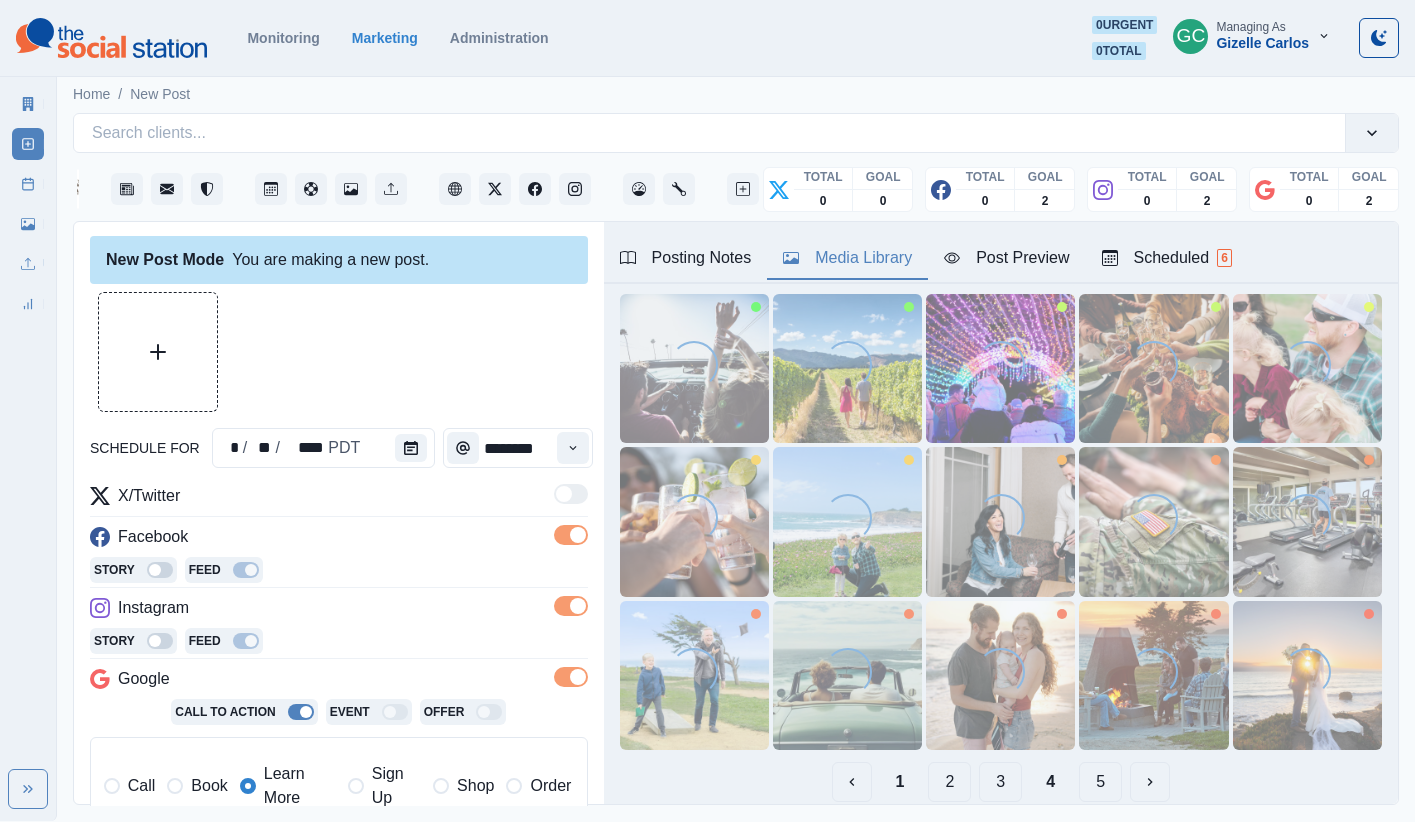 click on "1" at bounding box center [900, 782] 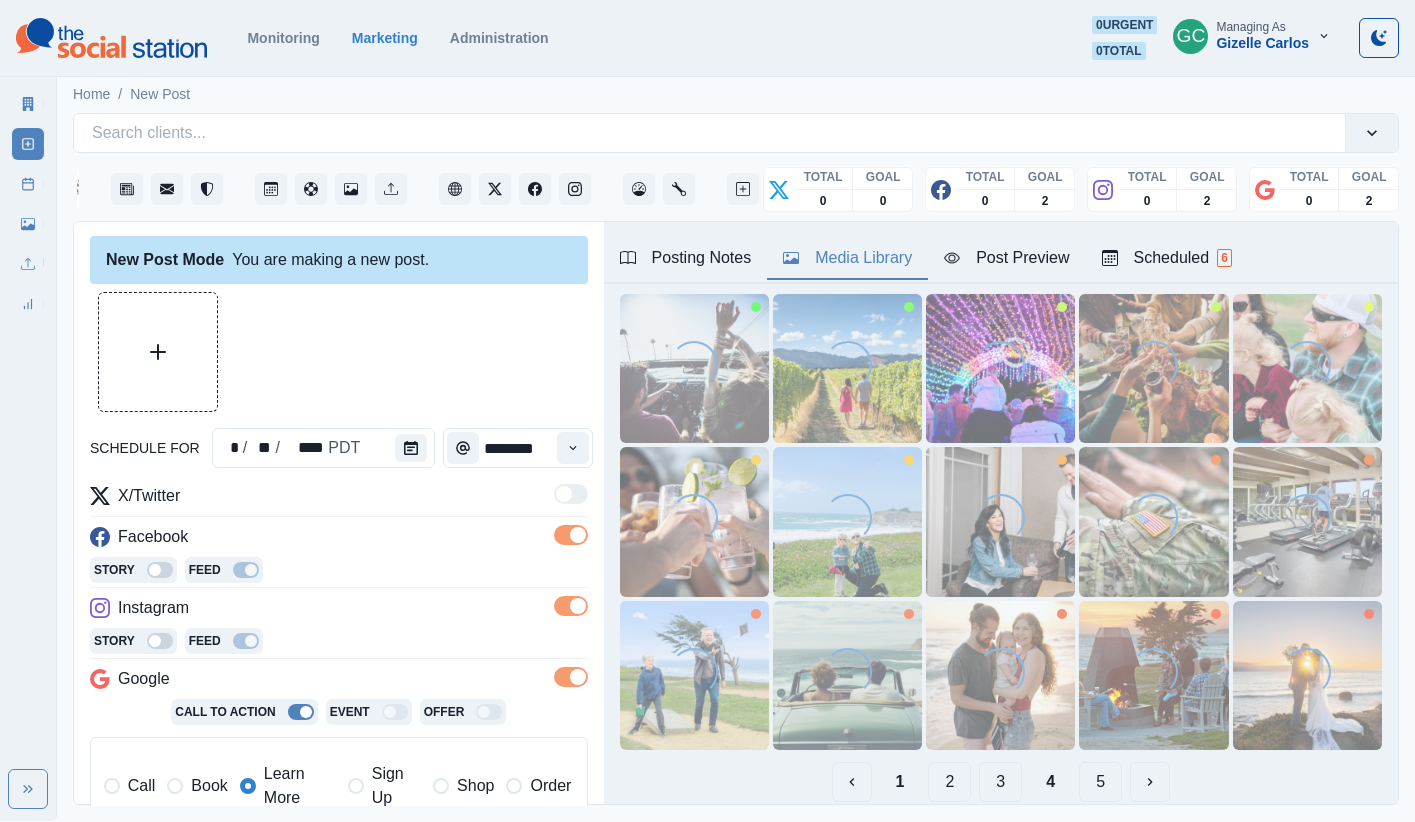 scroll, scrollTop: 0, scrollLeft: 0, axis: both 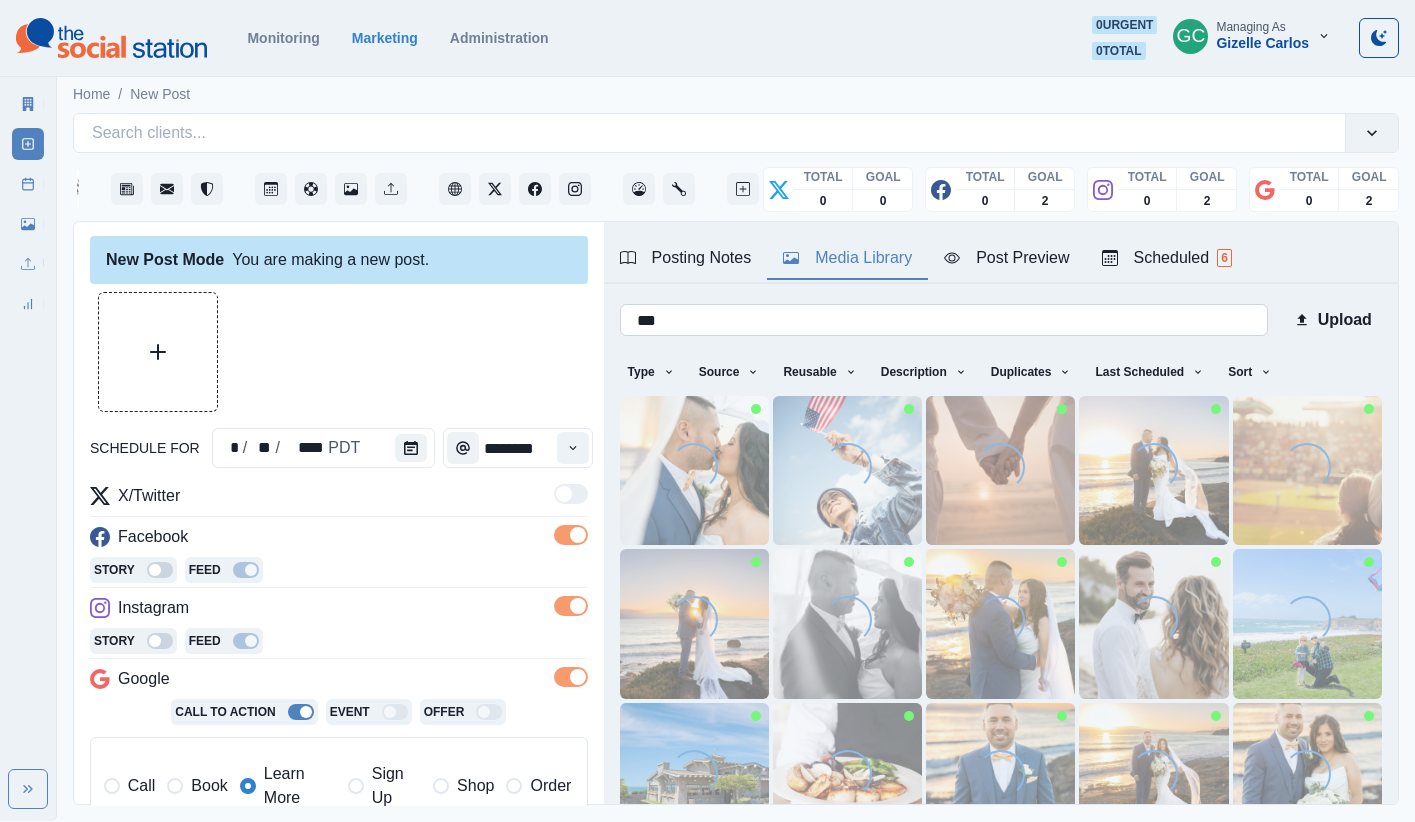 click on "***" at bounding box center [944, 320] 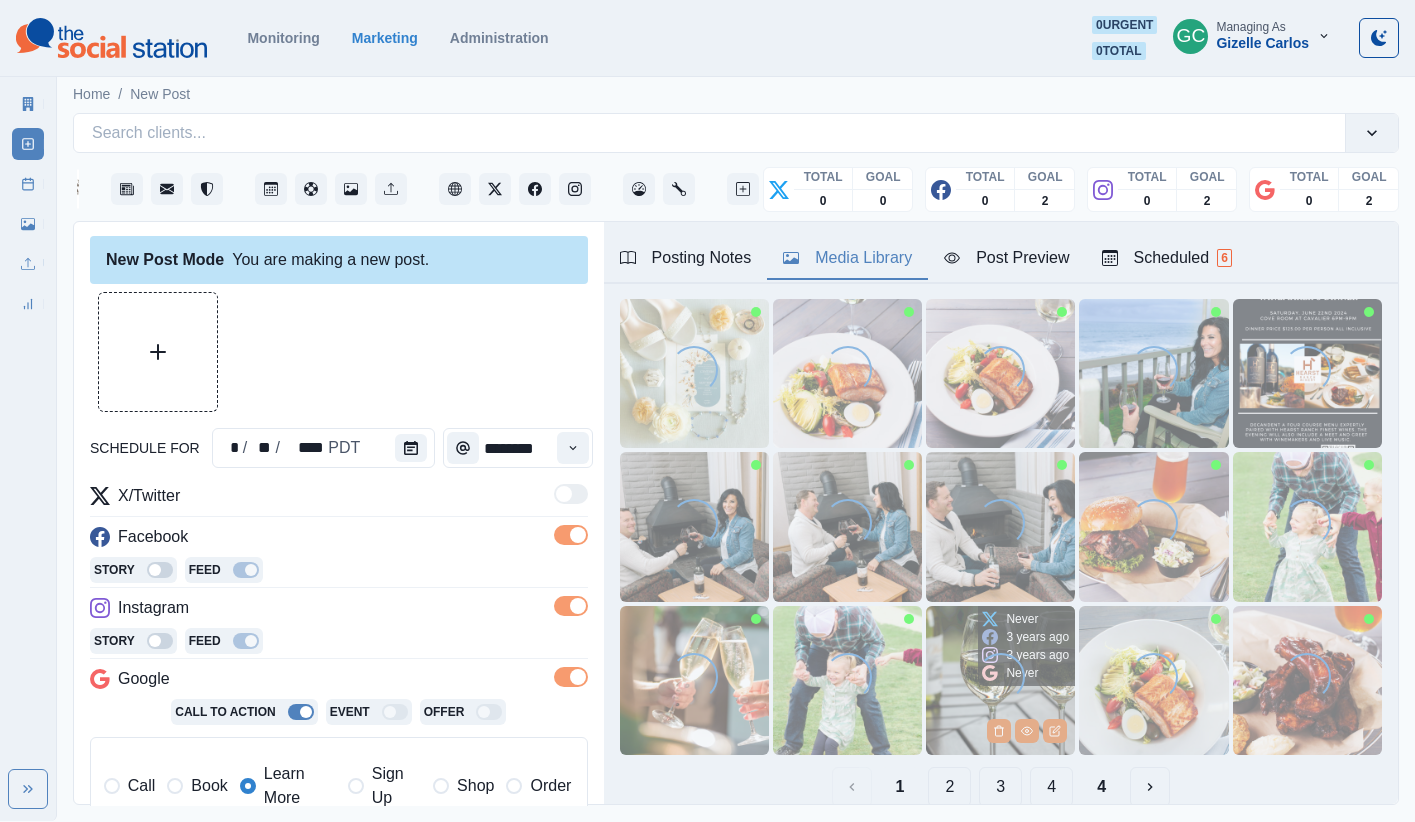 scroll, scrollTop: 138, scrollLeft: 0, axis: vertical 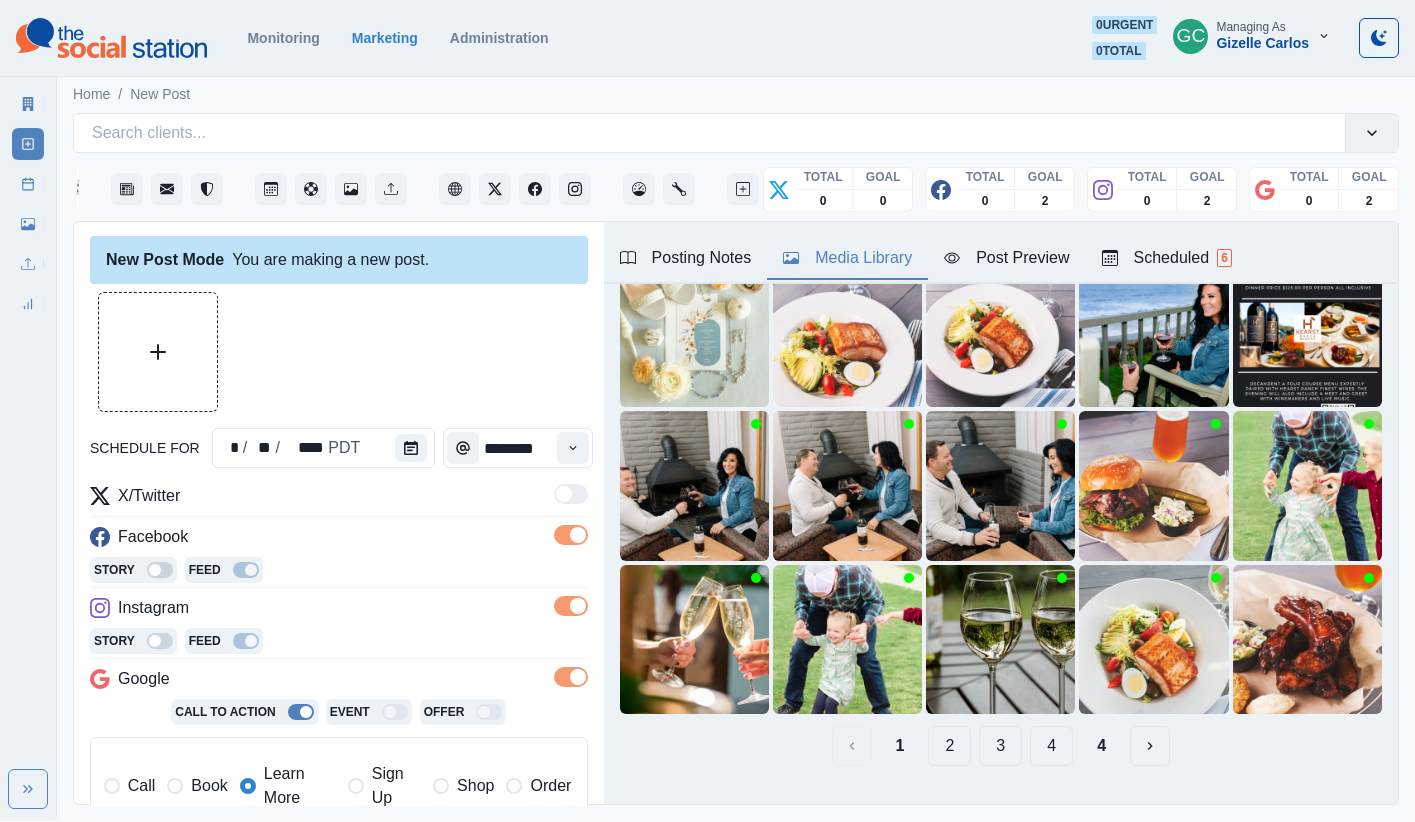 click on "2" at bounding box center [949, 746] 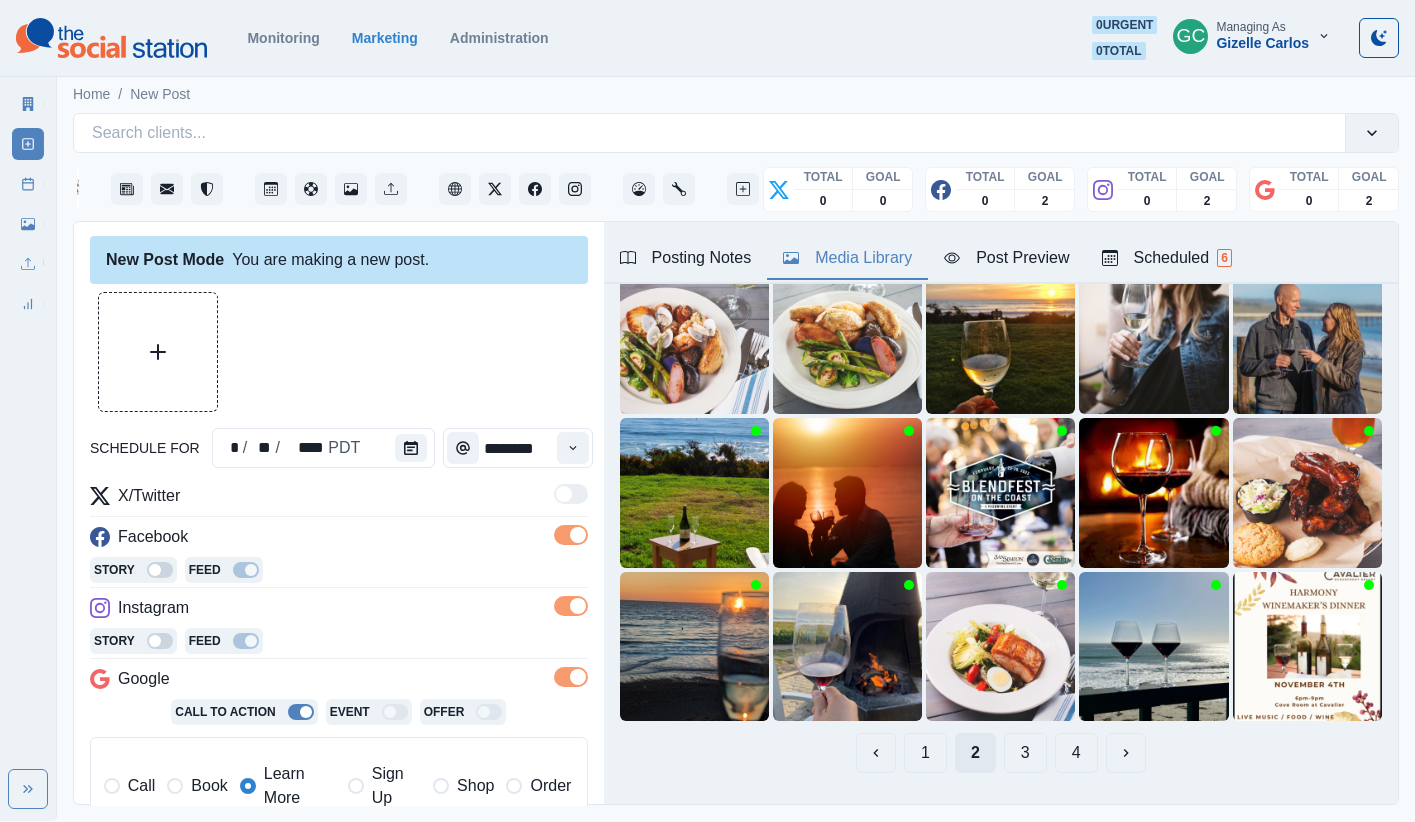 scroll, scrollTop: 178, scrollLeft: 0, axis: vertical 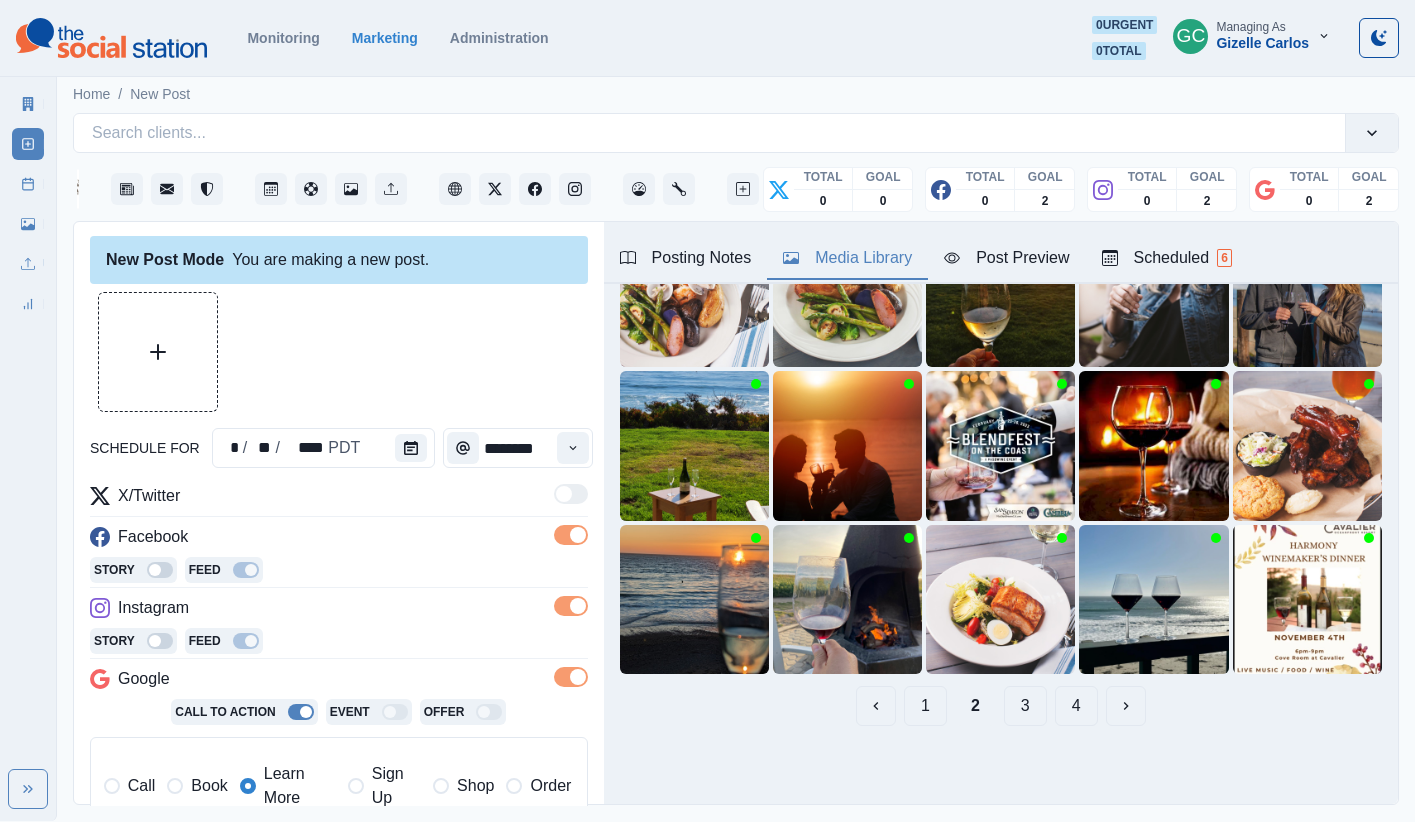 click on "3" at bounding box center [1025, 706] 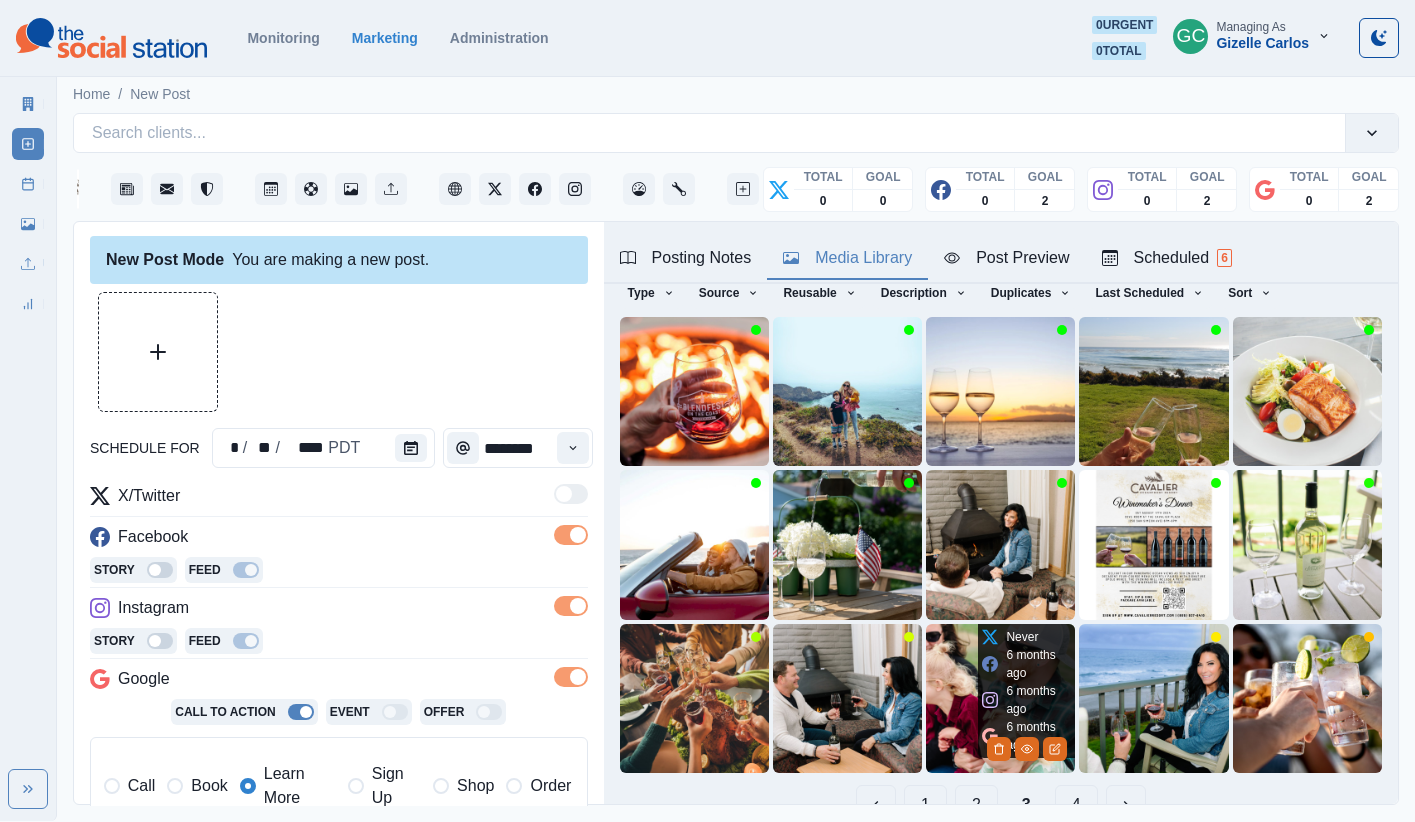 scroll, scrollTop: 161, scrollLeft: 0, axis: vertical 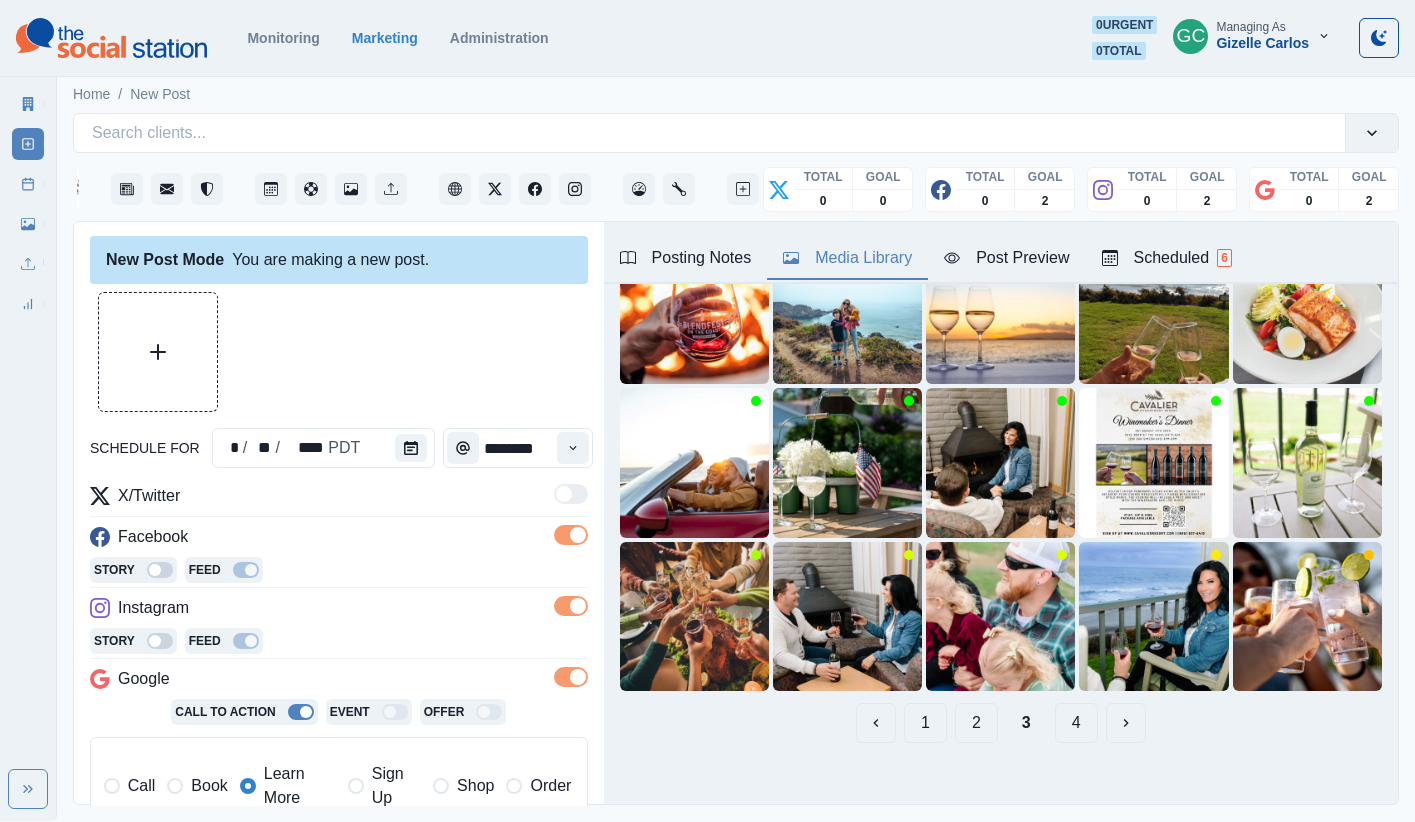 click on "4" at bounding box center [1076, 723] 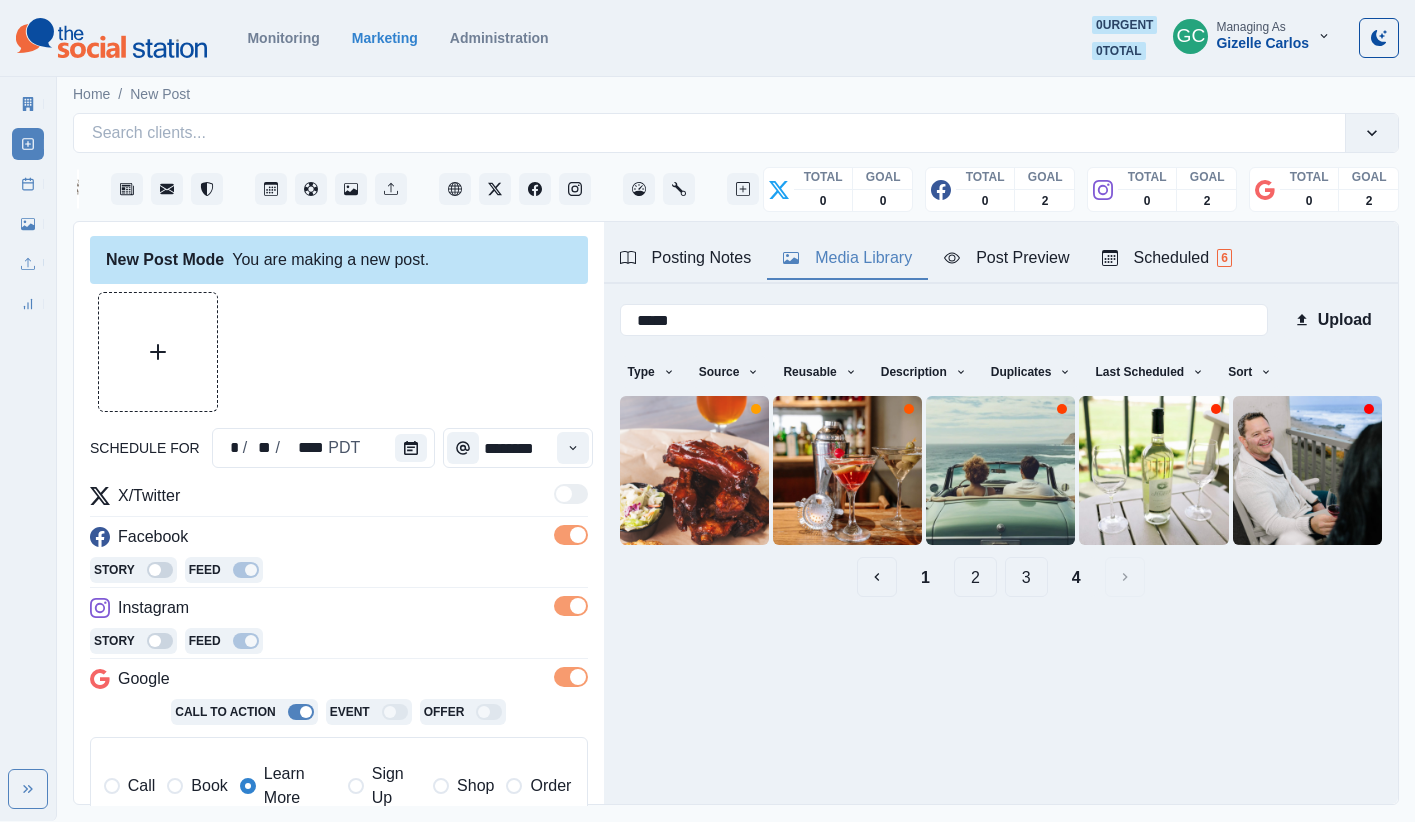scroll, scrollTop: 0, scrollLeft: 0, axis: both 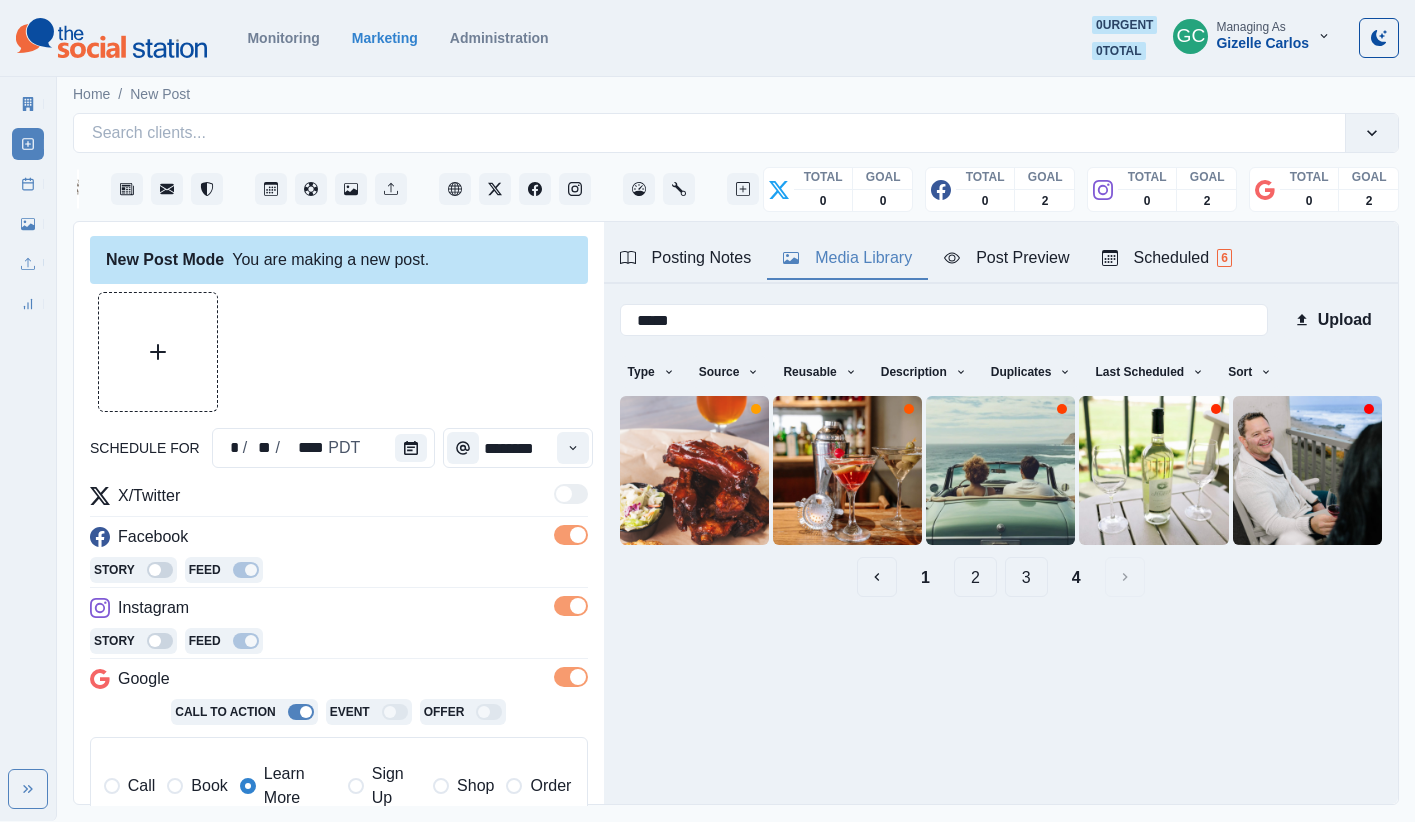 click on "1" at bounding box center (925, 577) 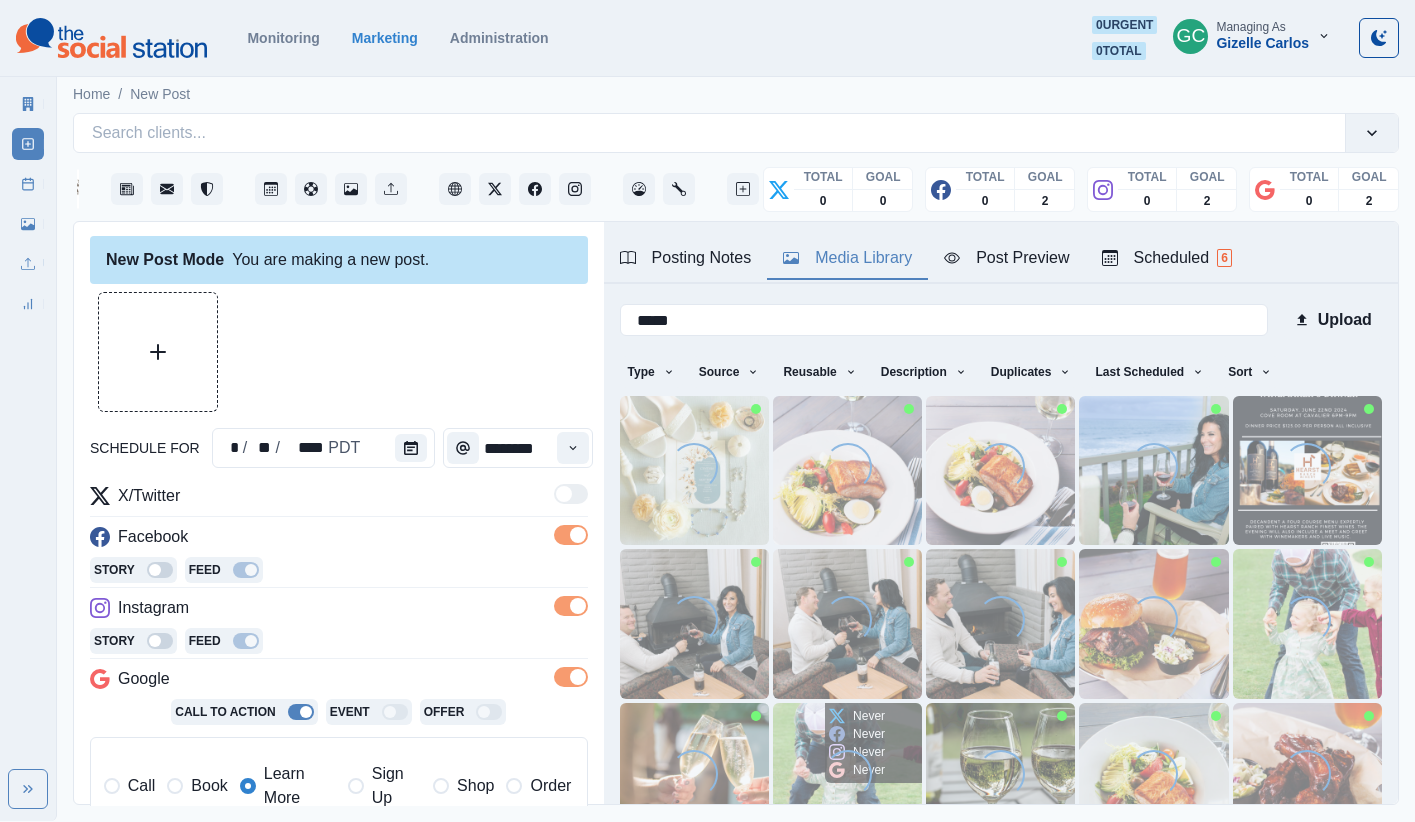 scroll, scrollTop: 42, scrollLeft: 0, axis: vertical 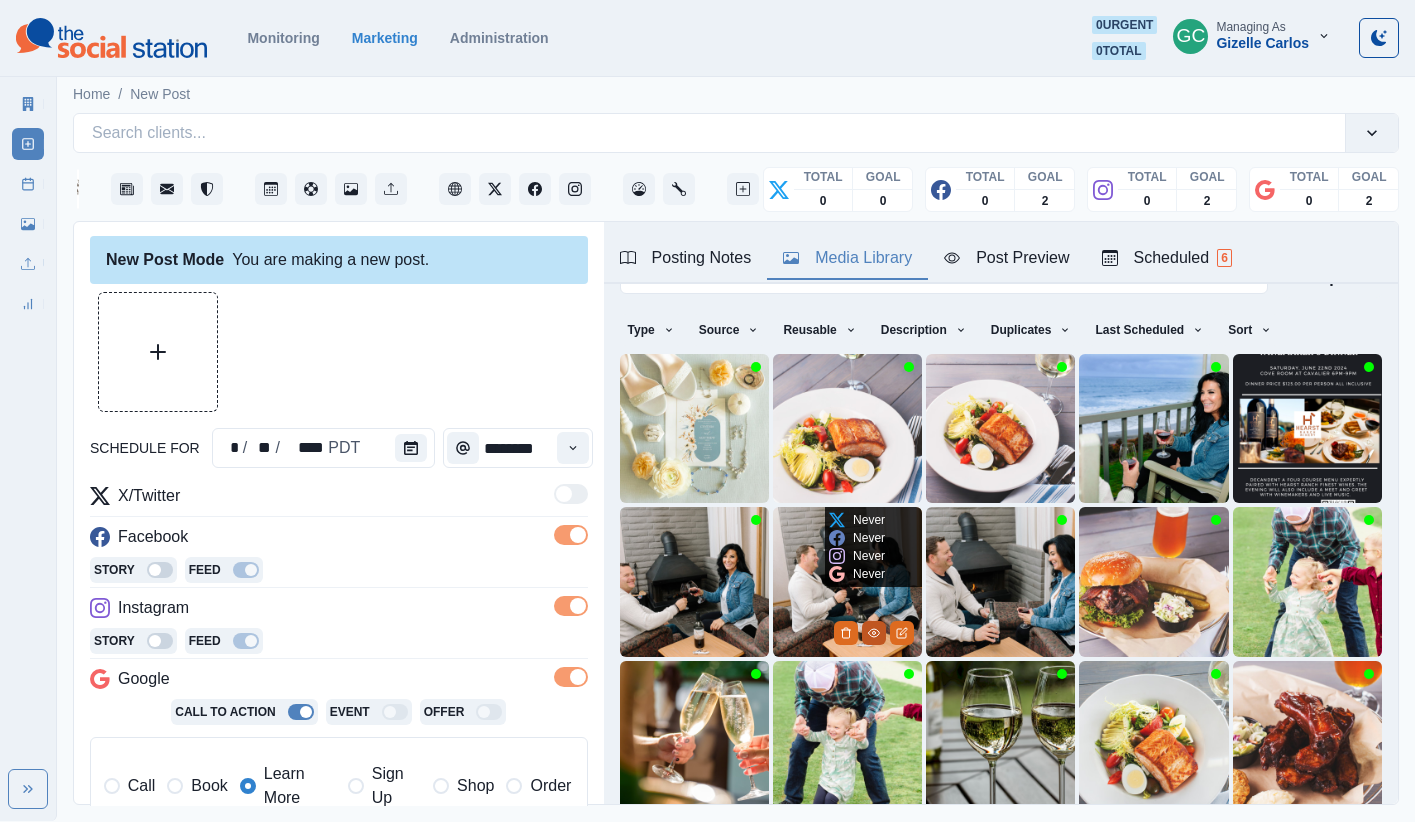 click 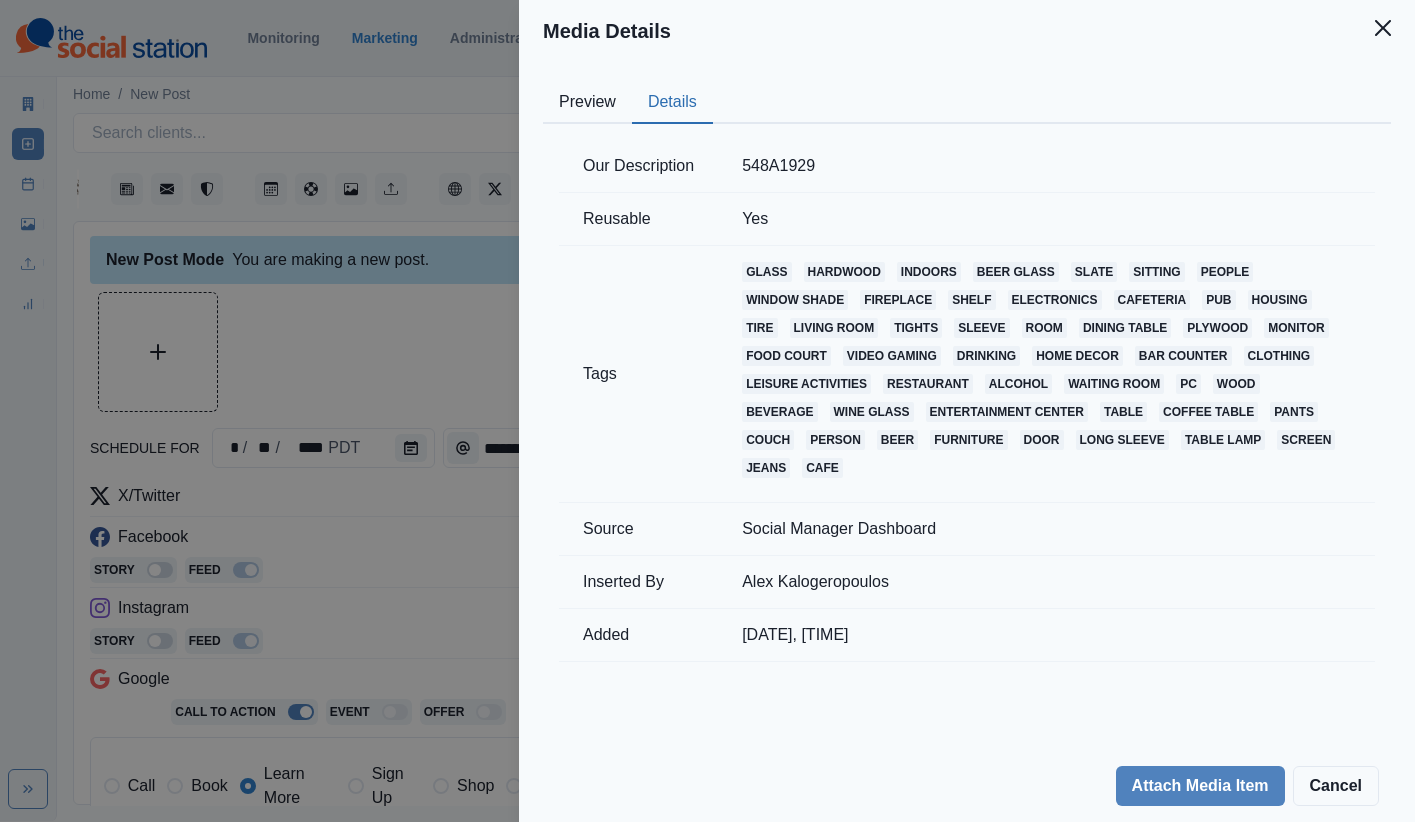 click on "Details" at bounding box center (672, 103) 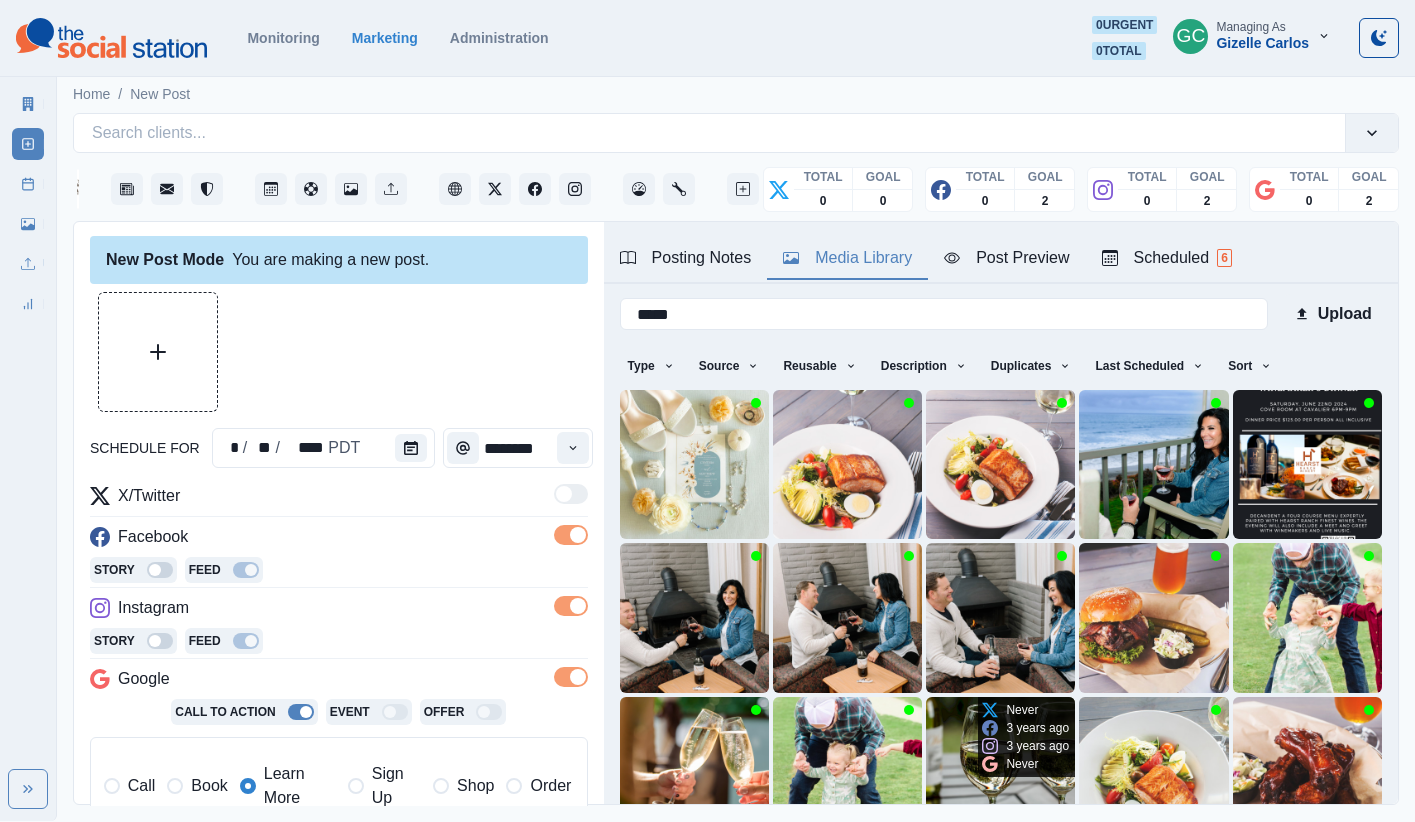scroll, scrollTop: 0, scrollLeft: 0, axis: both 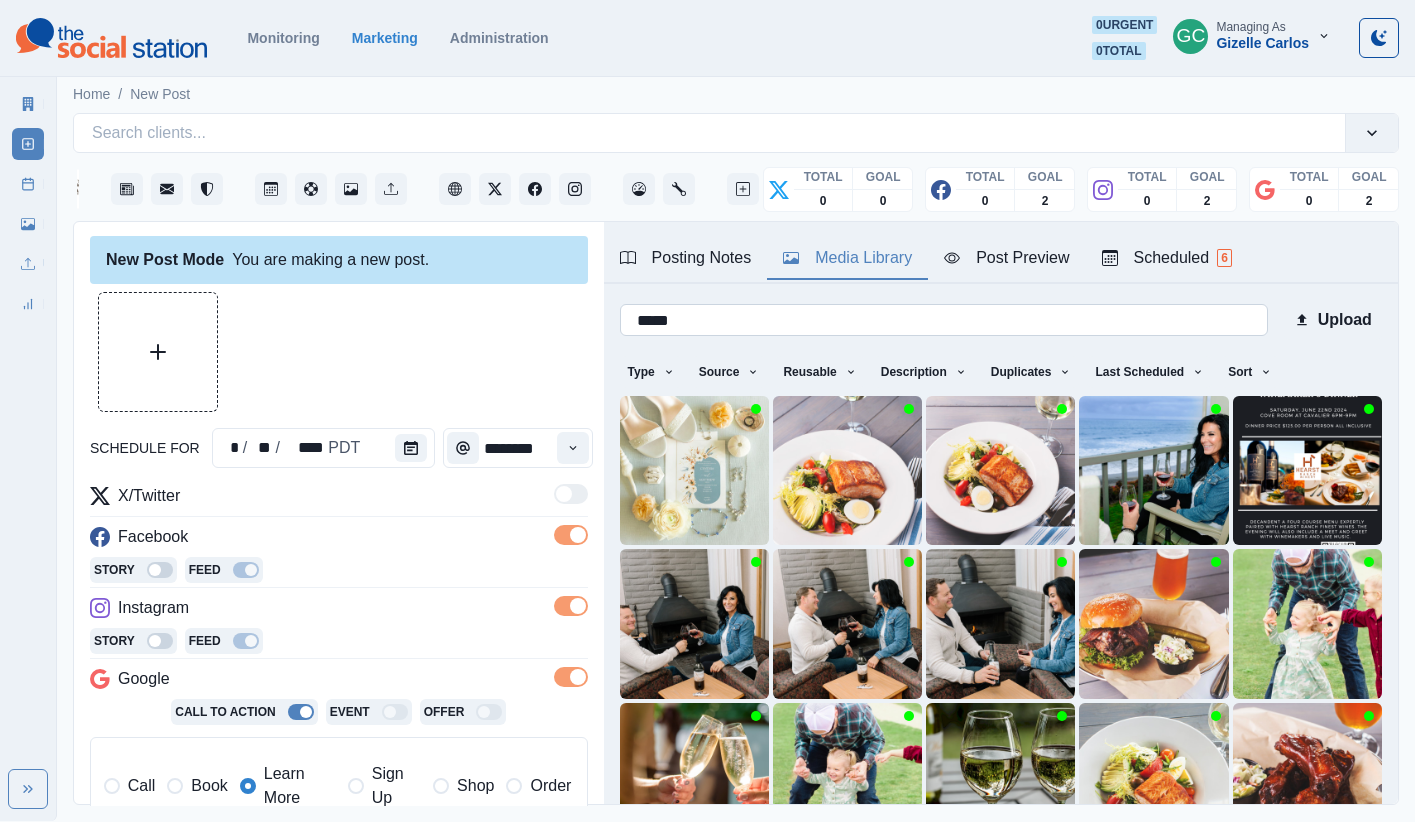 click on "*****" at bounding box center (944, 320) 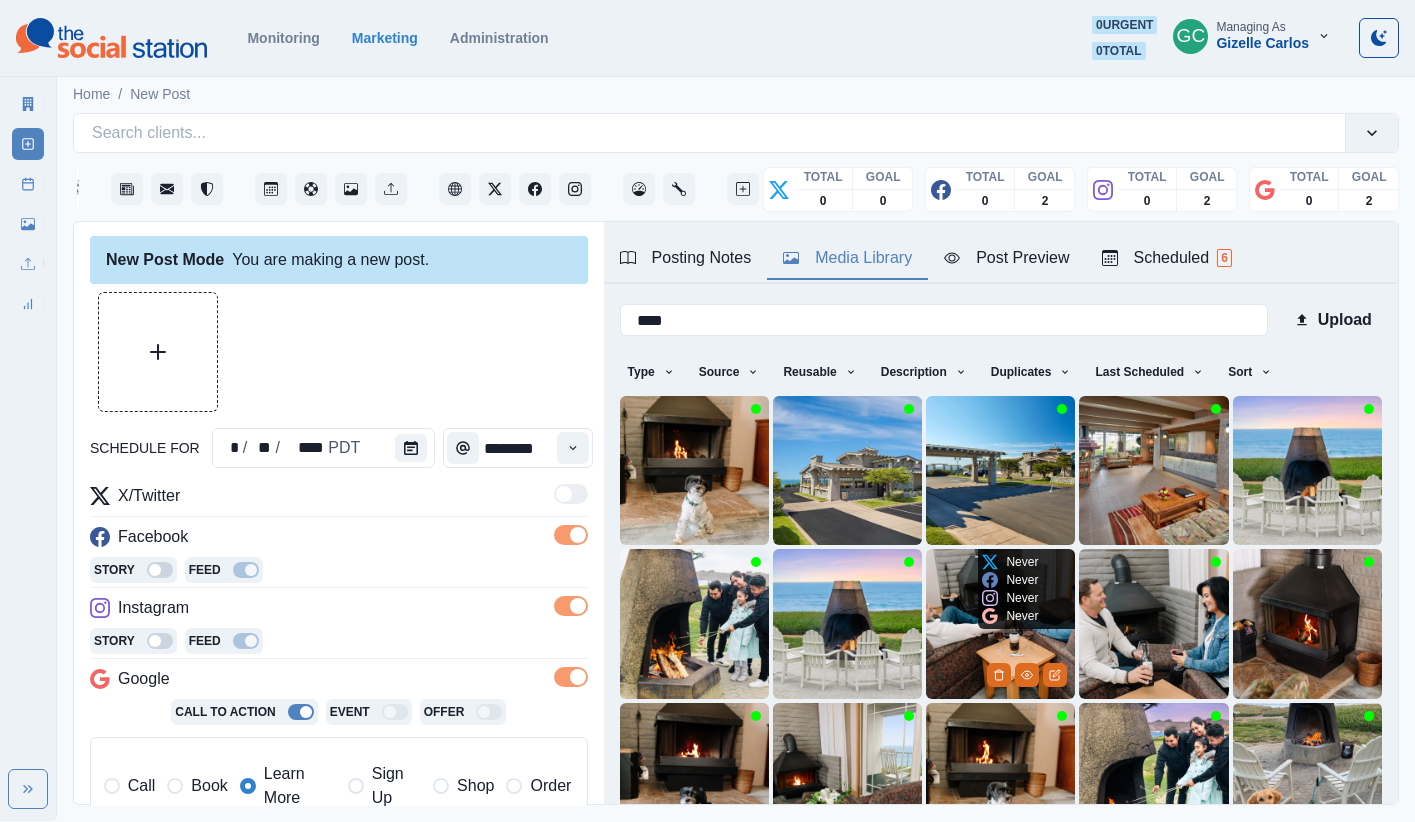 type on "****" 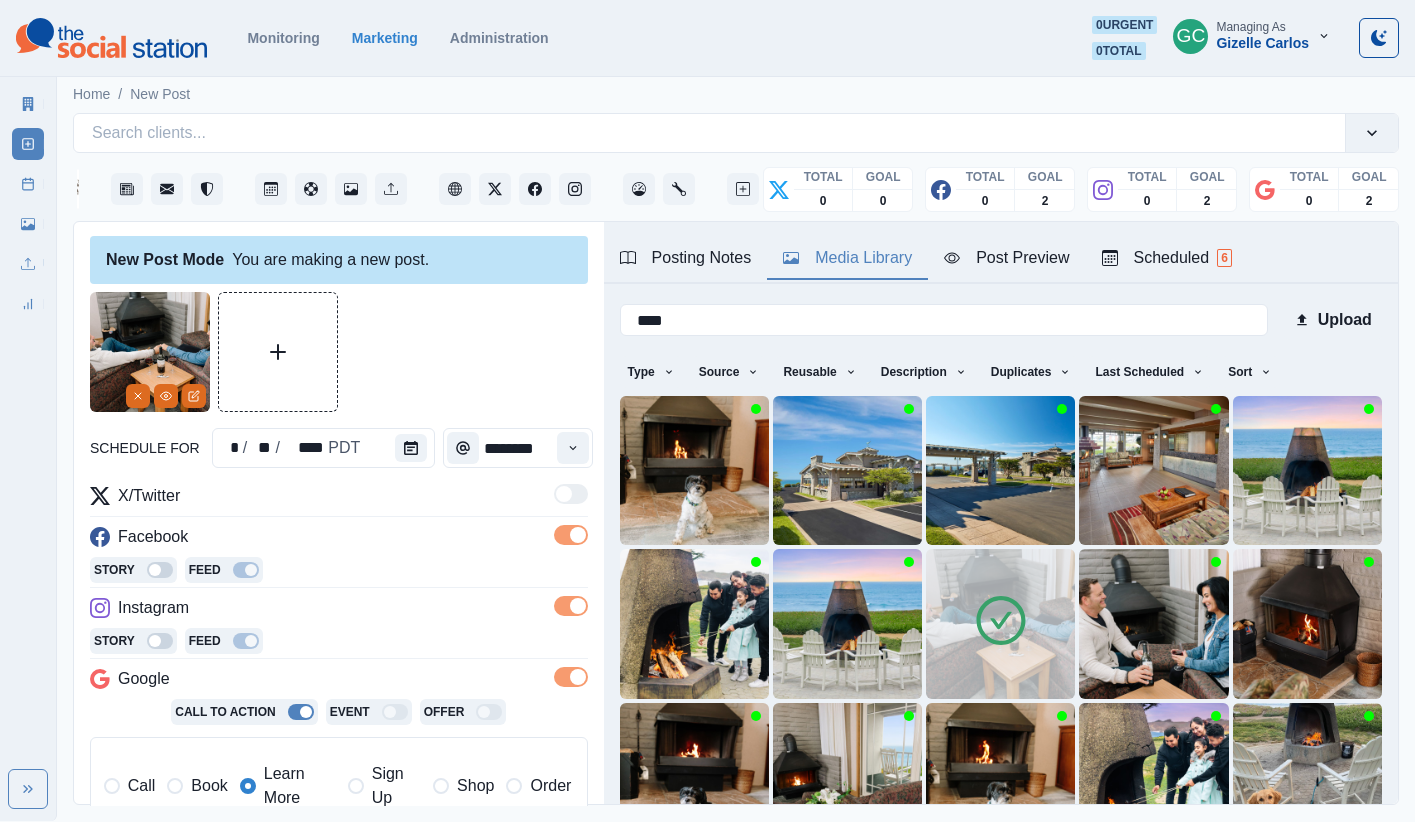 scroll, scrollTop: 3, scrollLeft: 0, axis: vertical 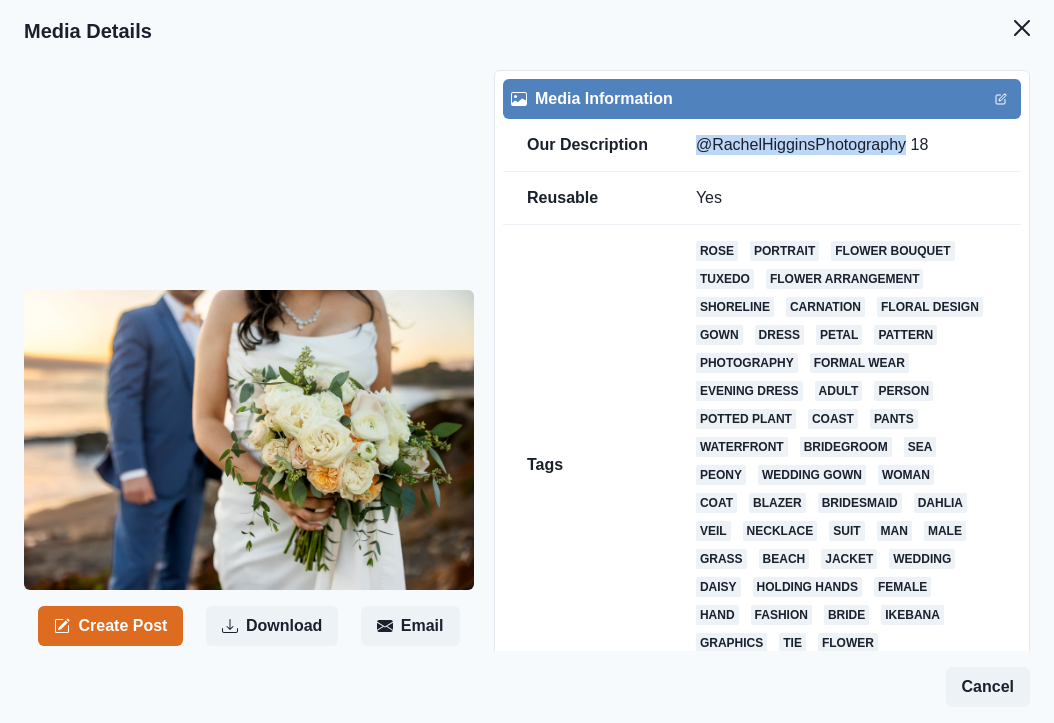 drag, startPoint x: 782, startPoint y: 145, endPoint x: 909, endPoint y: 143, distance: 127.01575 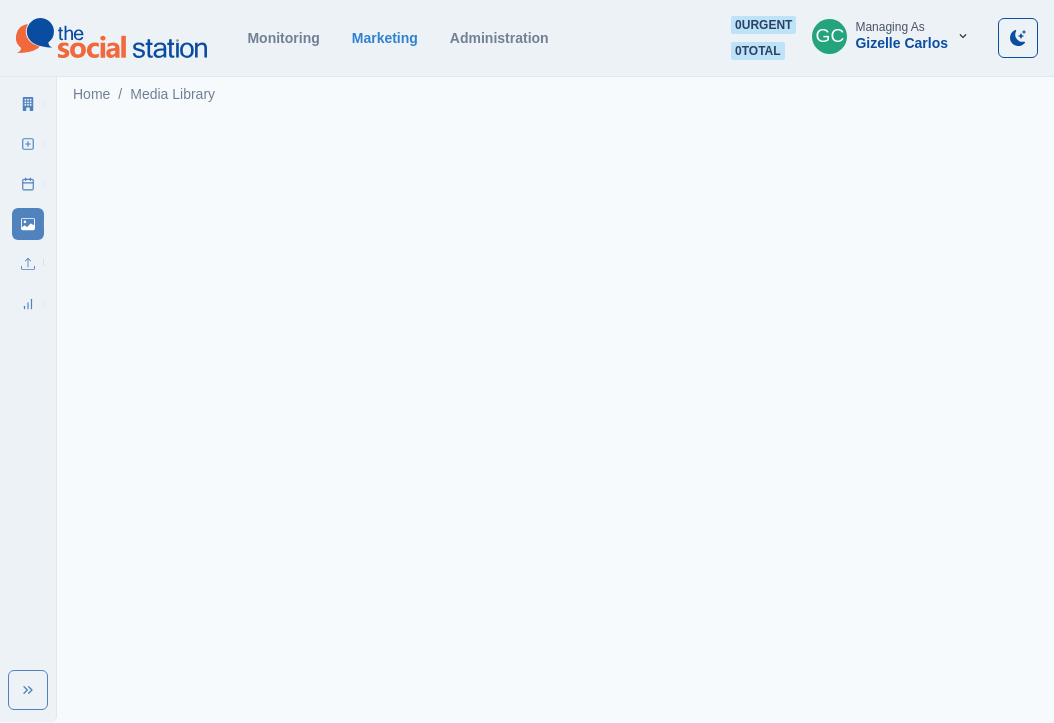 scroll, scrollTop: 0, scrollLeft: 0, axis: both 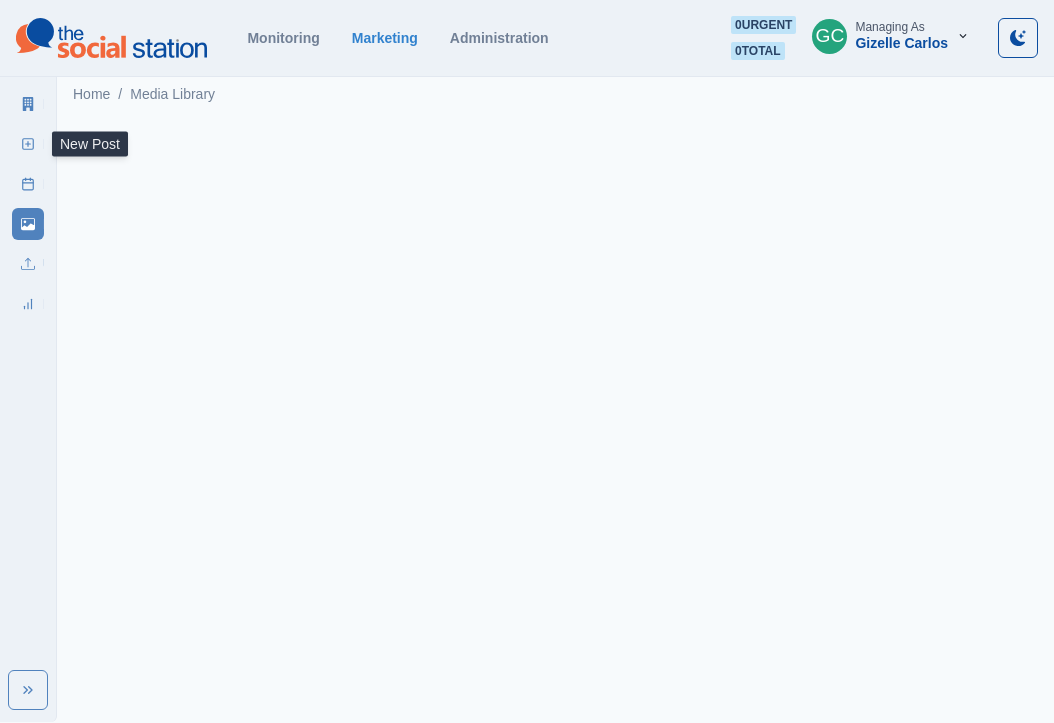 click on "New Post" at bounding box center (28, 144) 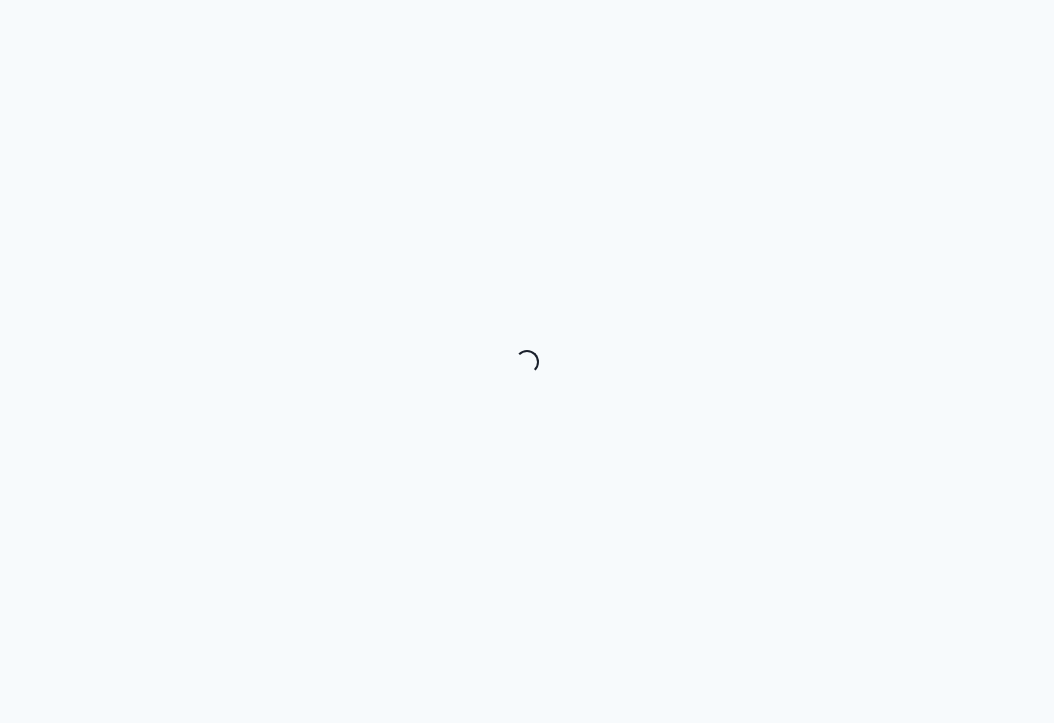 scroll, scrollTop: 0, scrollLeft: 0, axis: both 